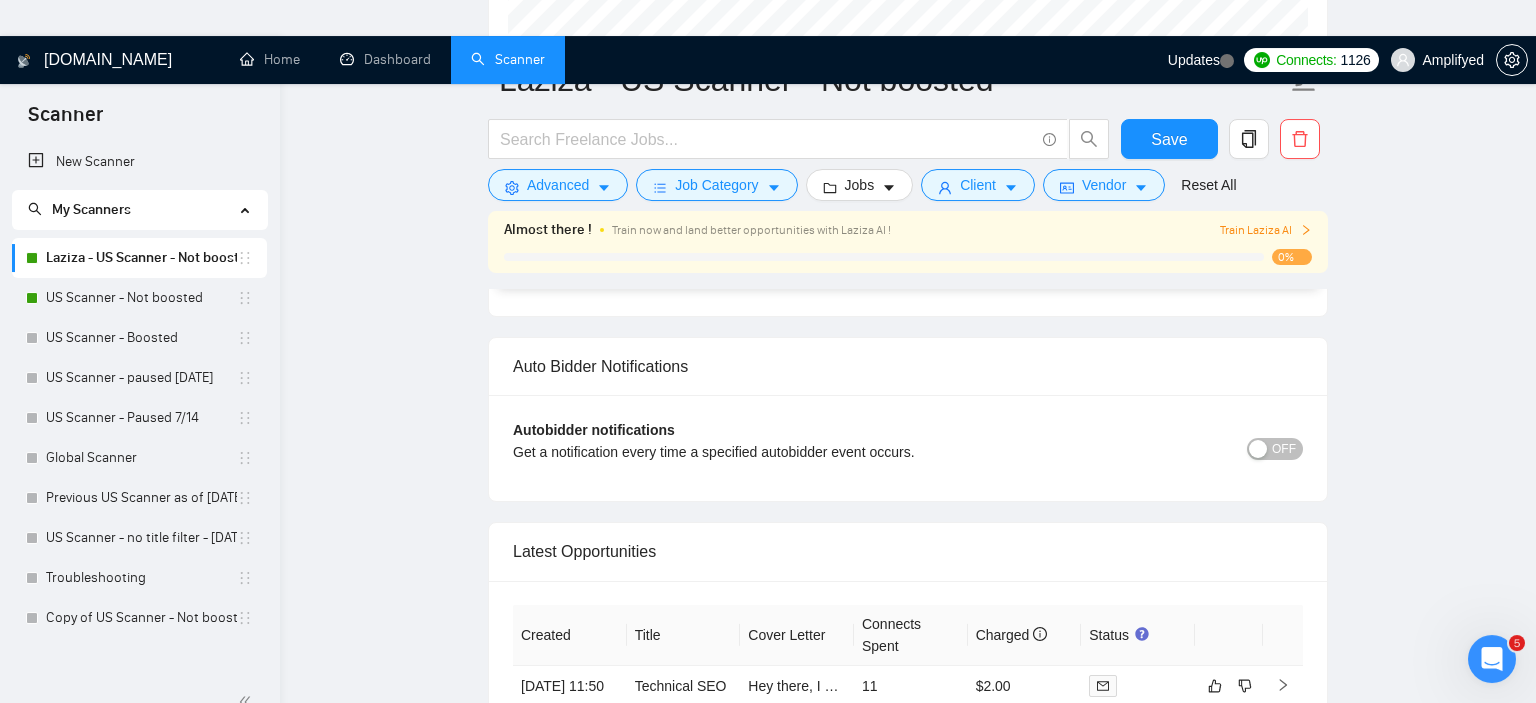 scroll, scrollTop: 4489, scrollLeft: 0, axis: vertical 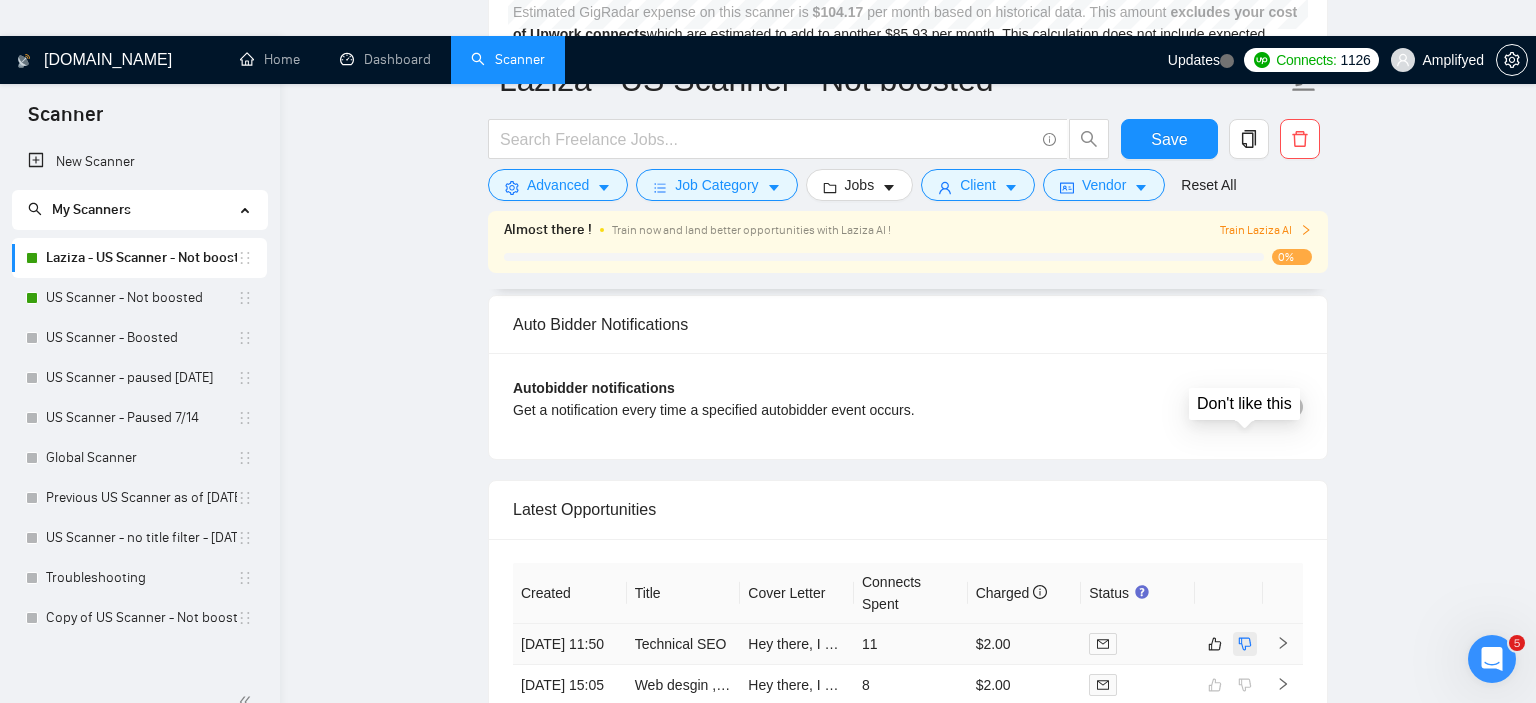 click 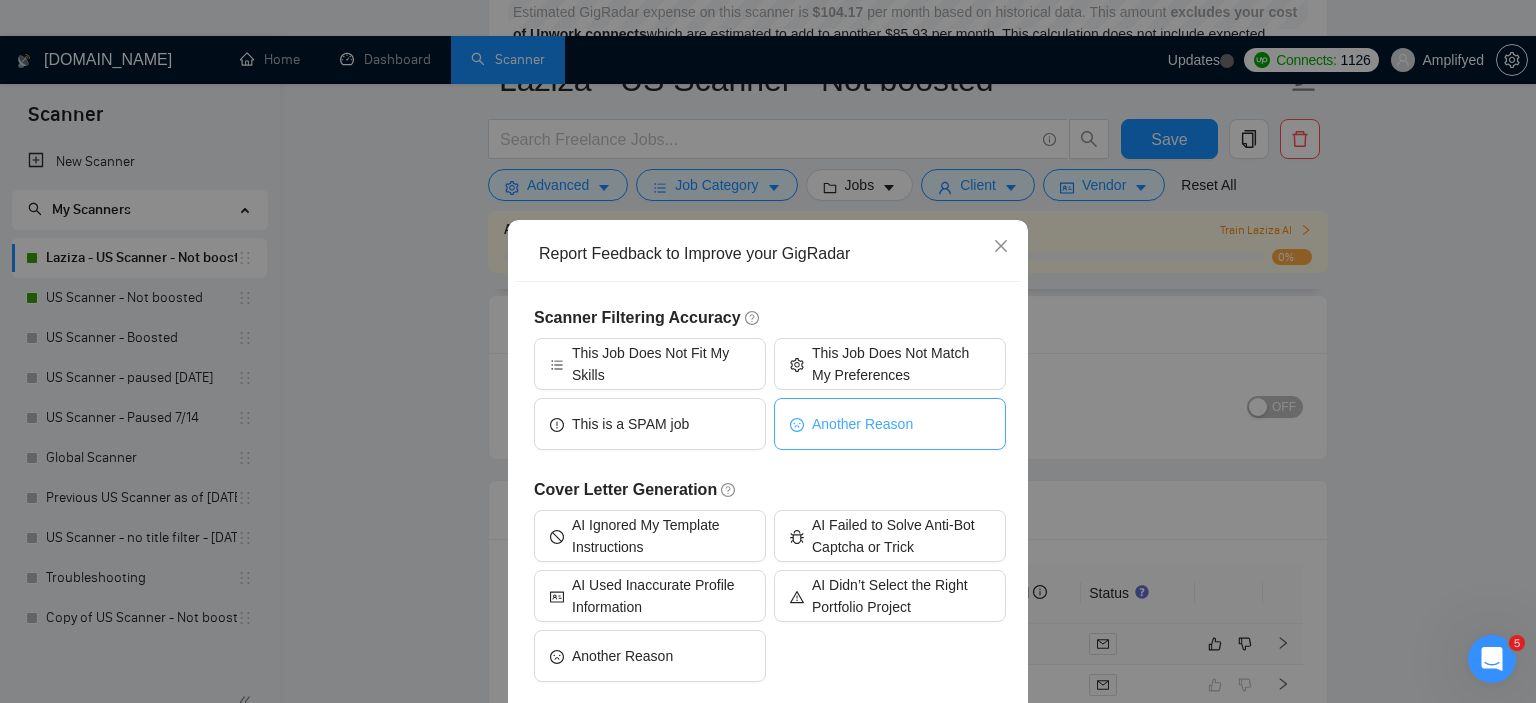click on "Another Reason" at bounding box center (862, 424) 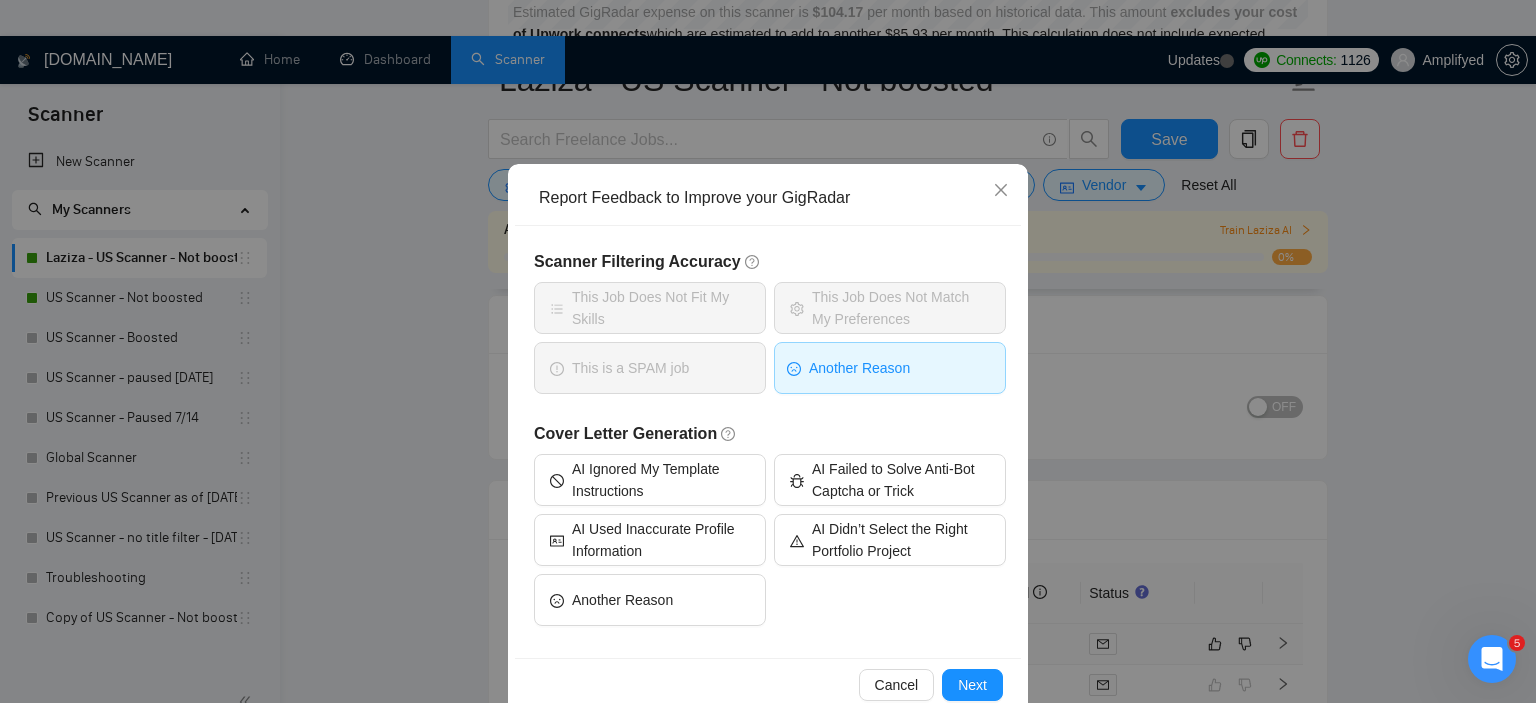 scroll, scrollTop: 94, scrollLeft: 0, axis: vertical 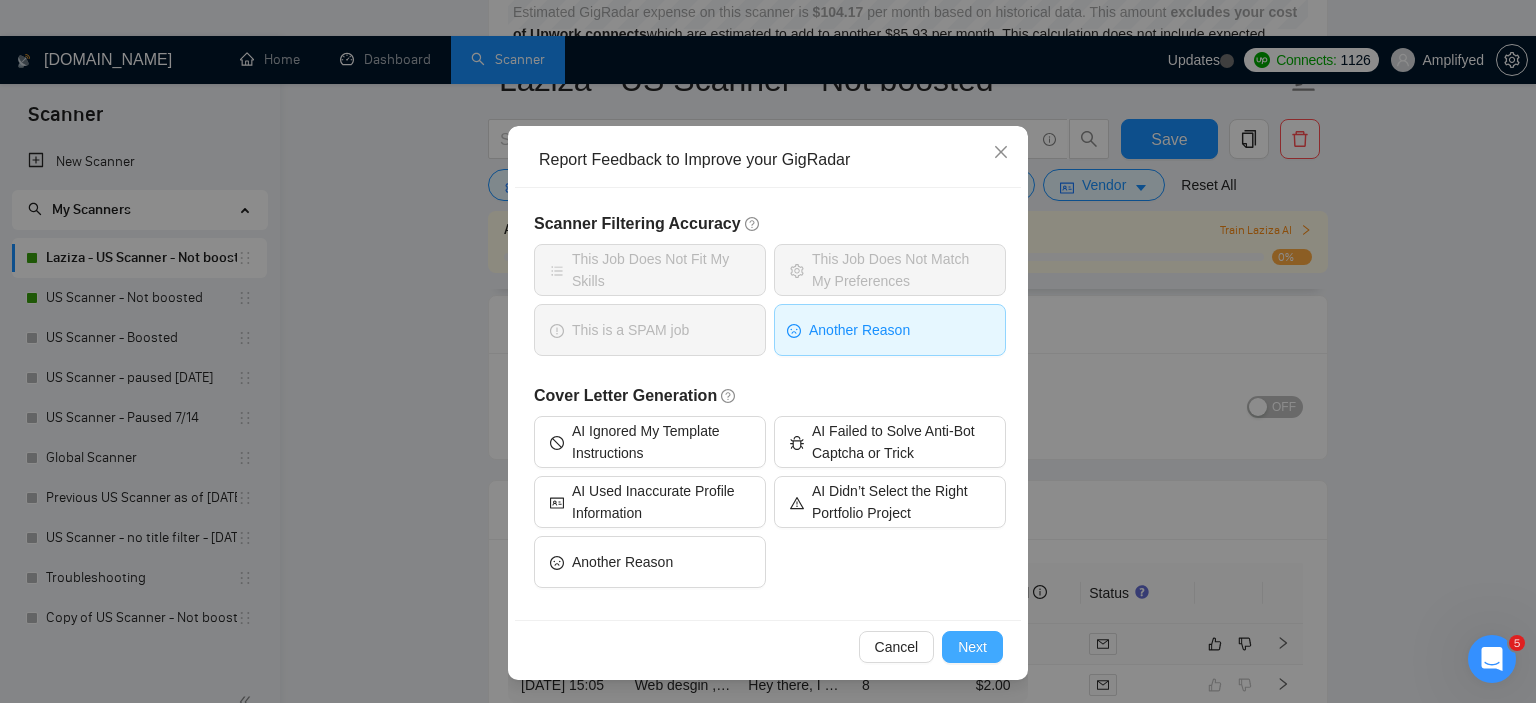 click on "Next" at bounding box center (972, 647) 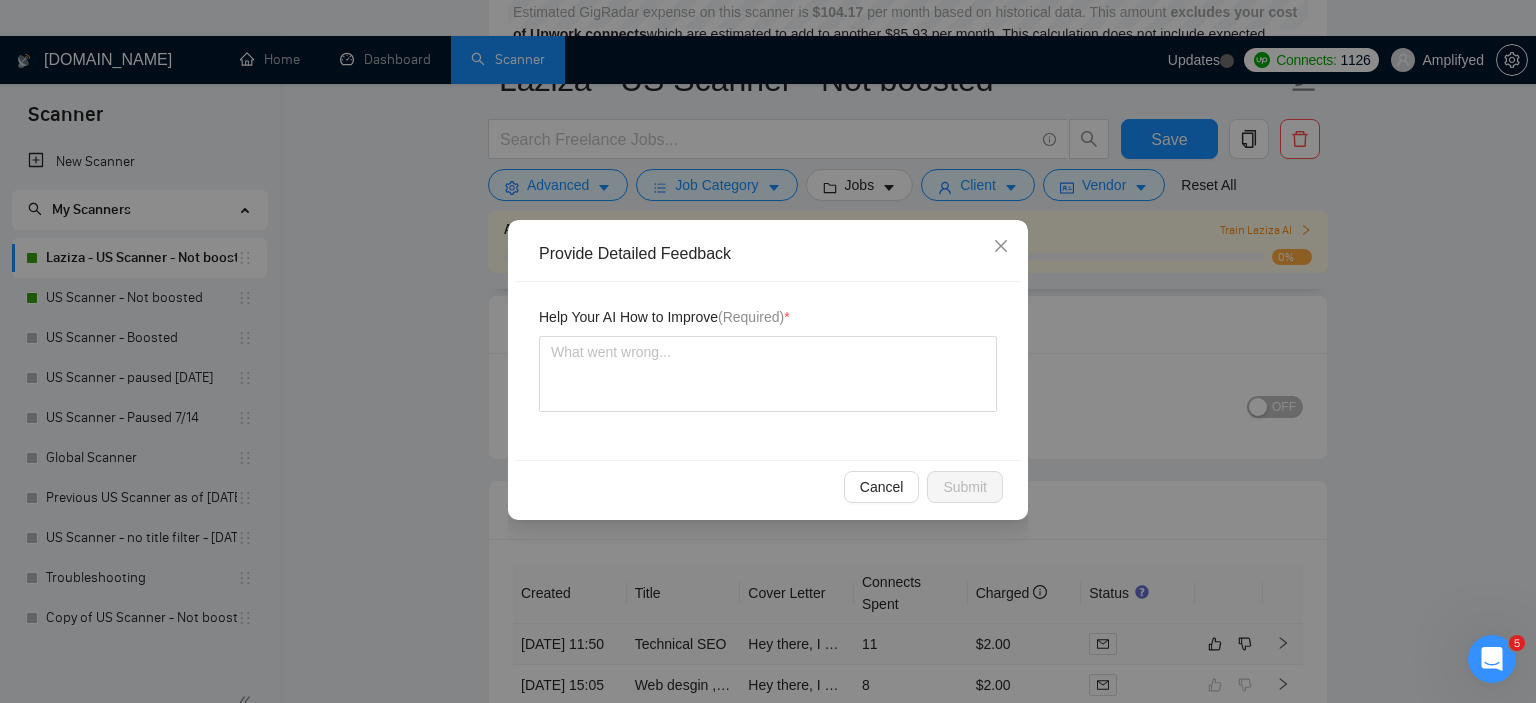 scroll, scrollTop: 0, scrollLeft: 0, axis: both 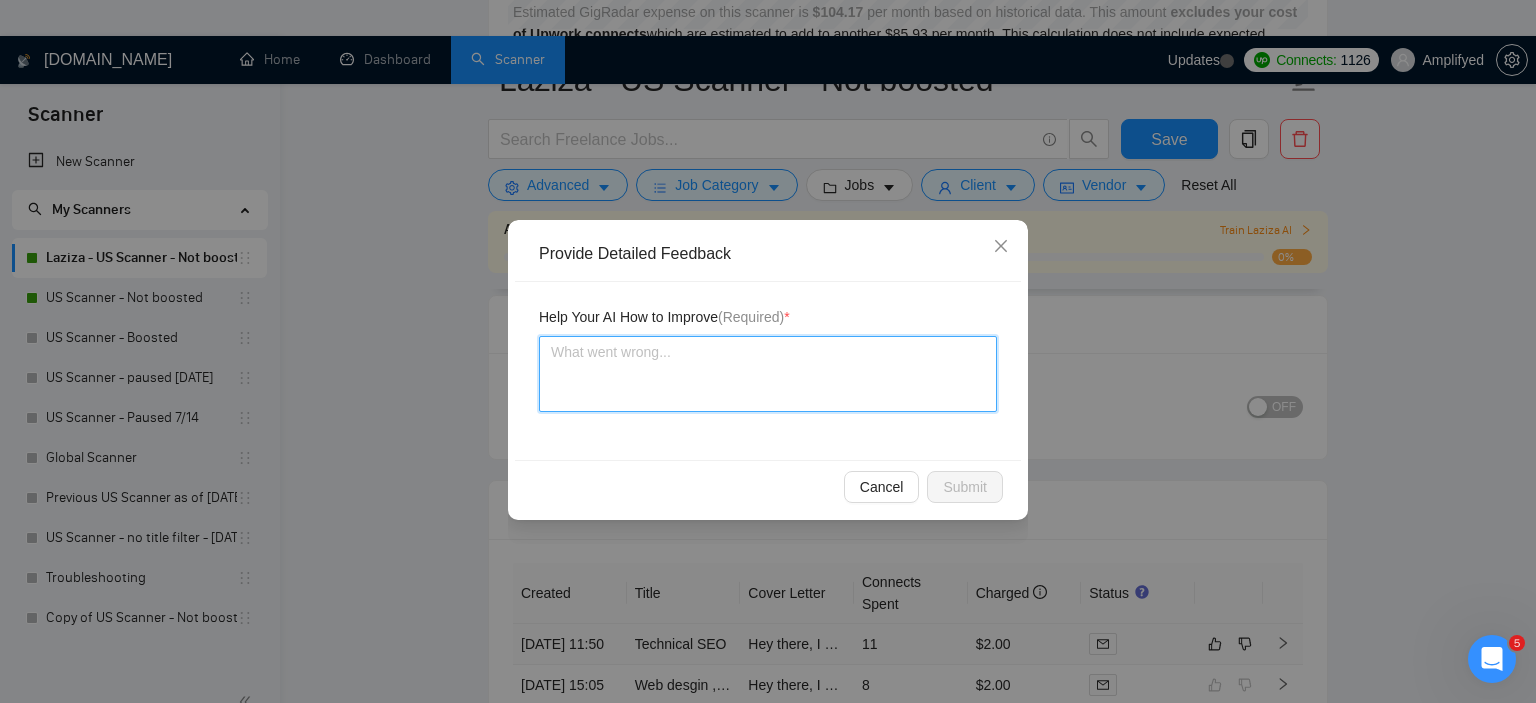 click at bounding box center [768, 374] 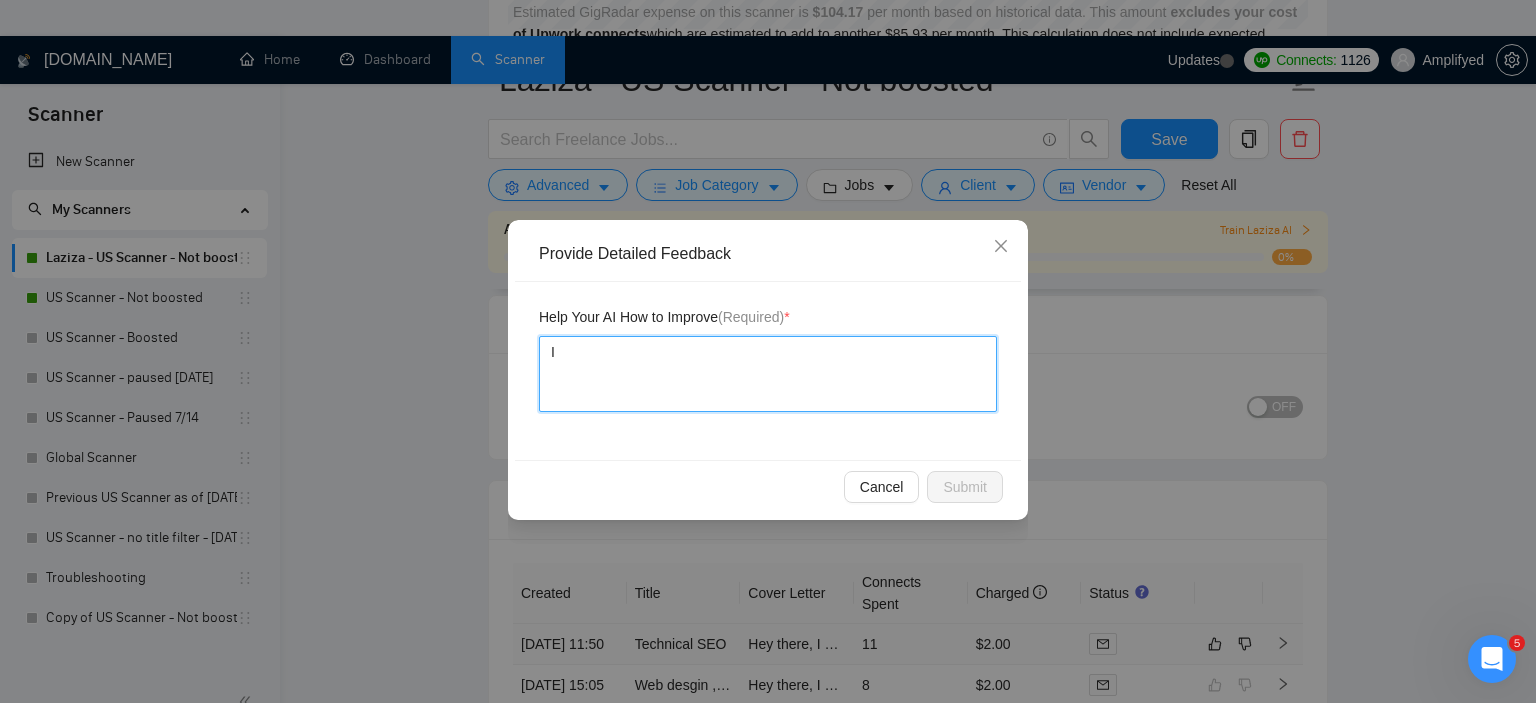 type 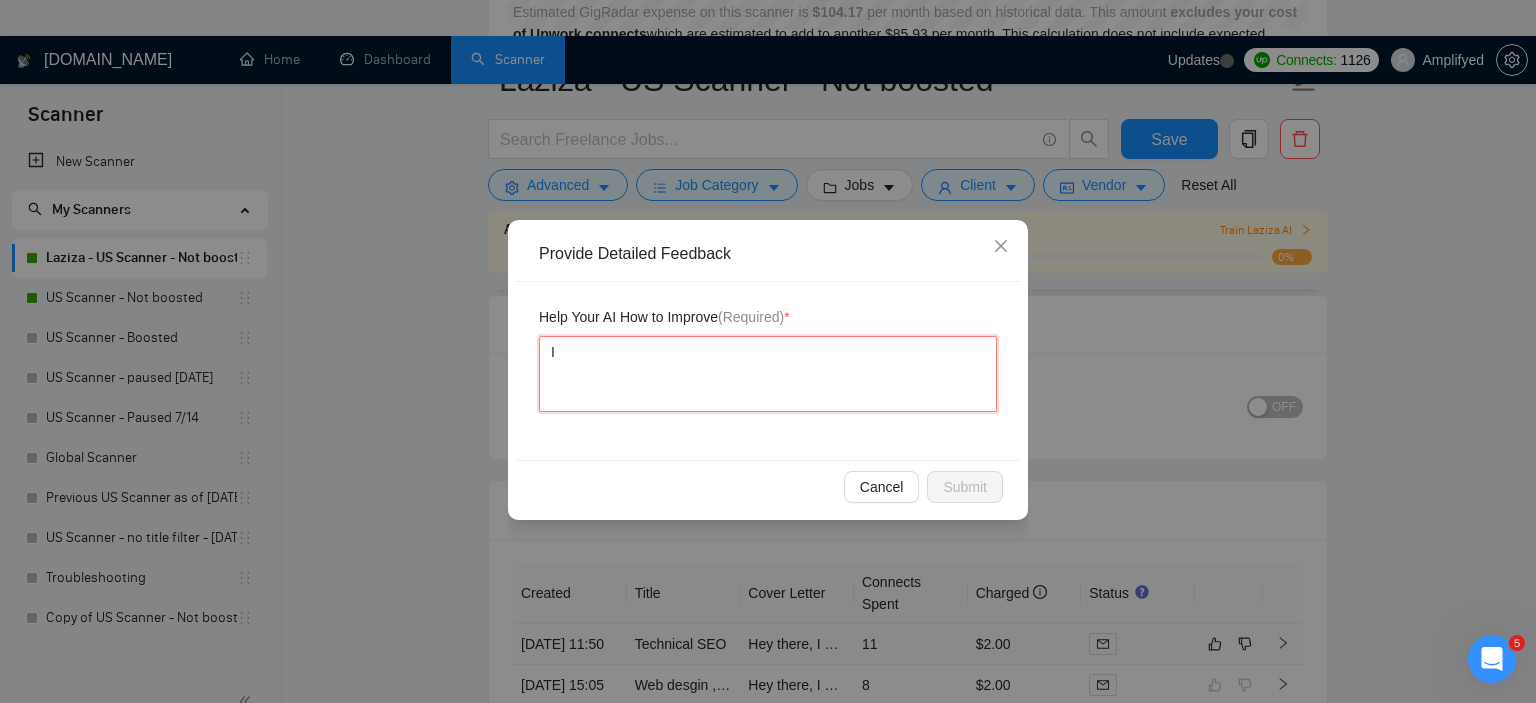 type 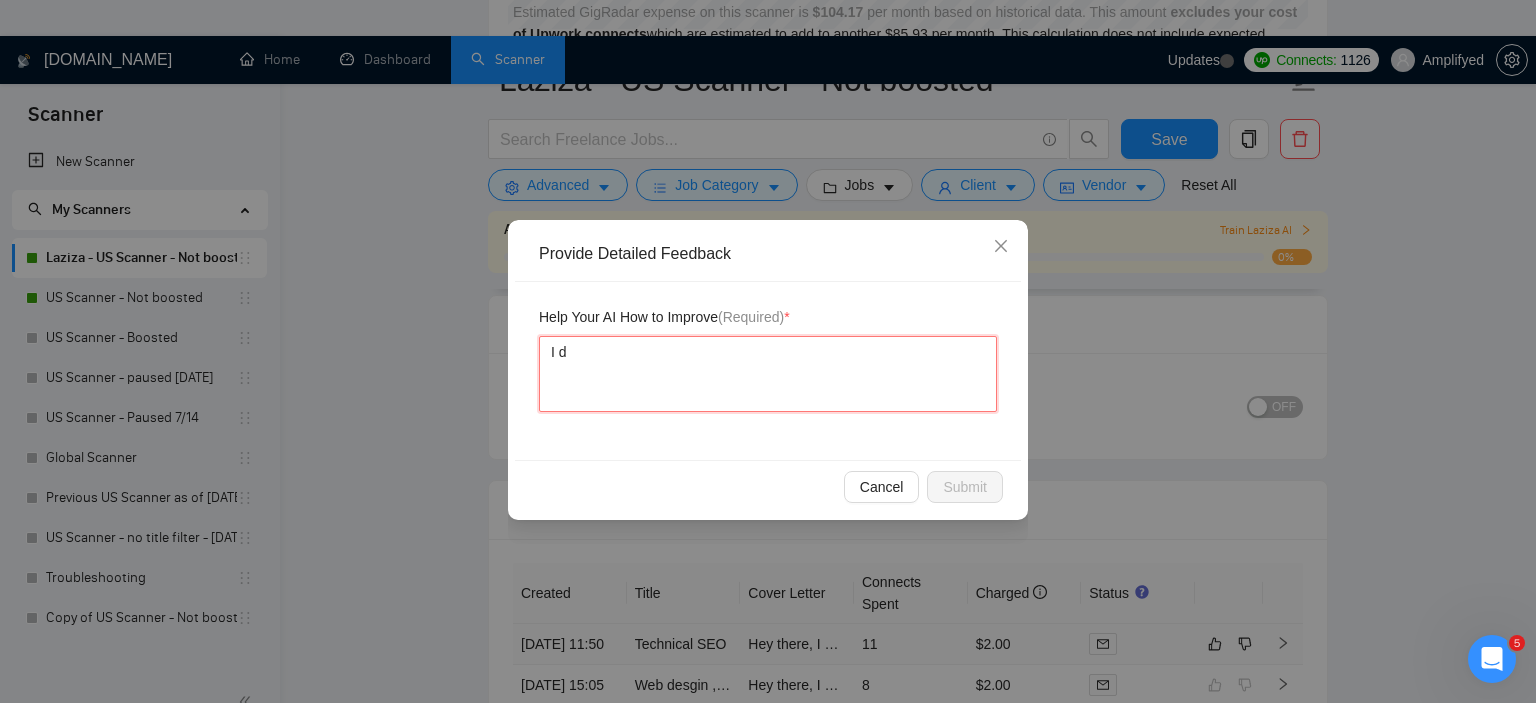type 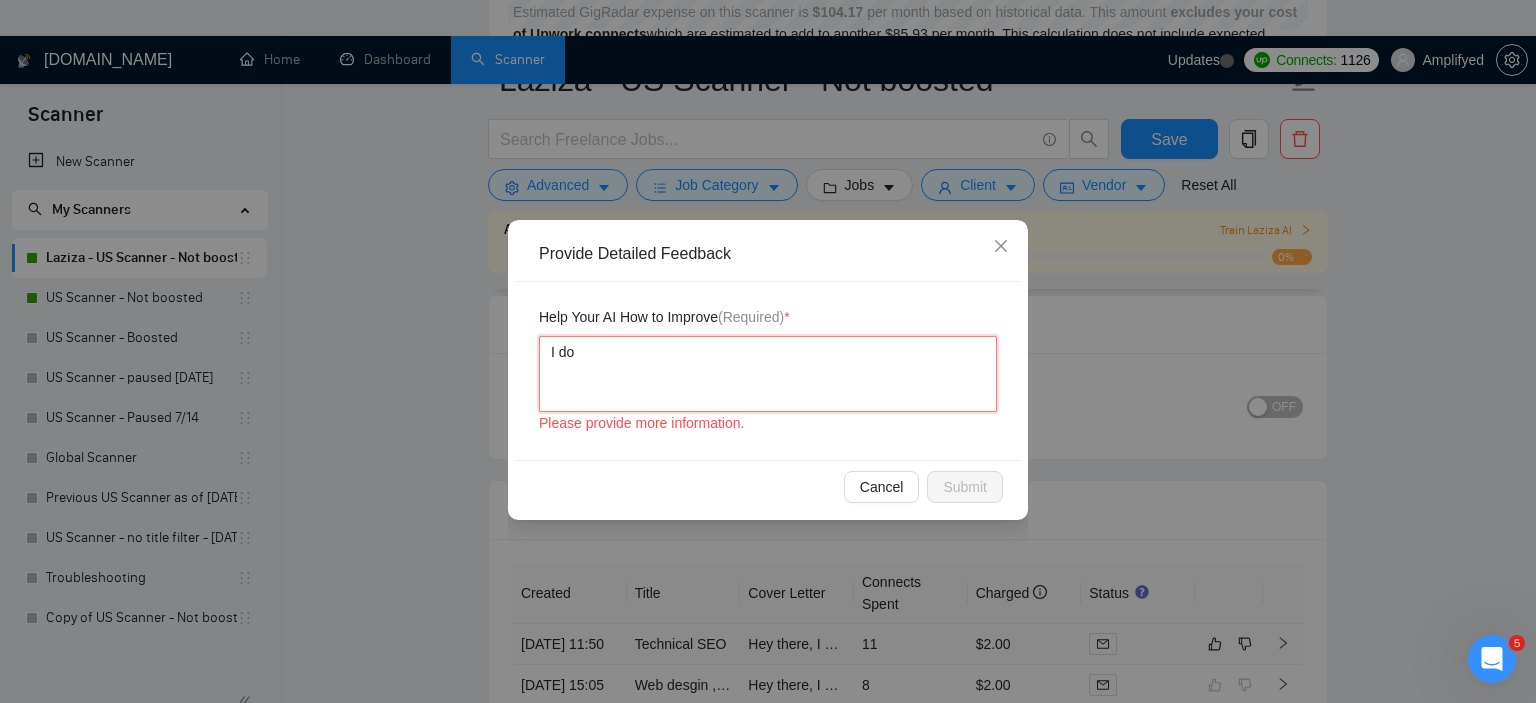type 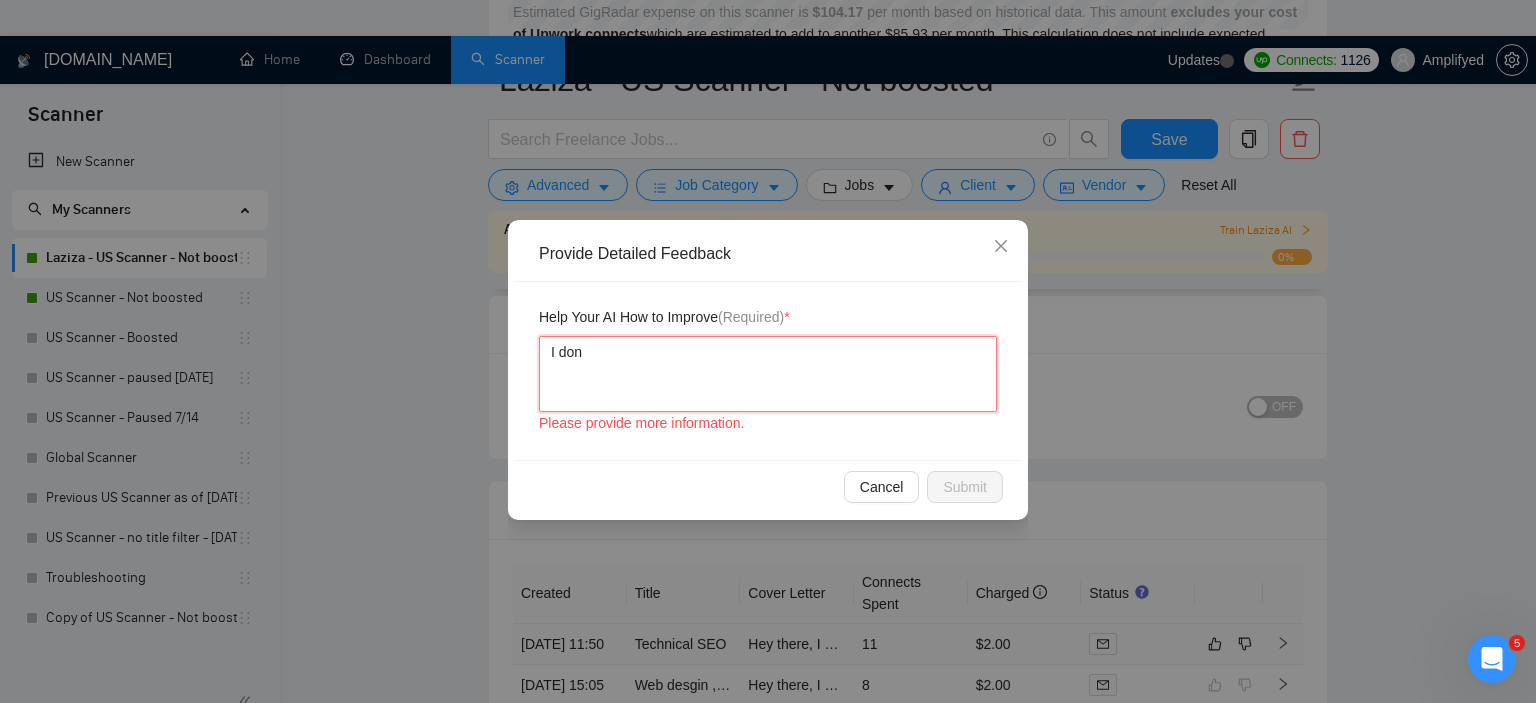 type 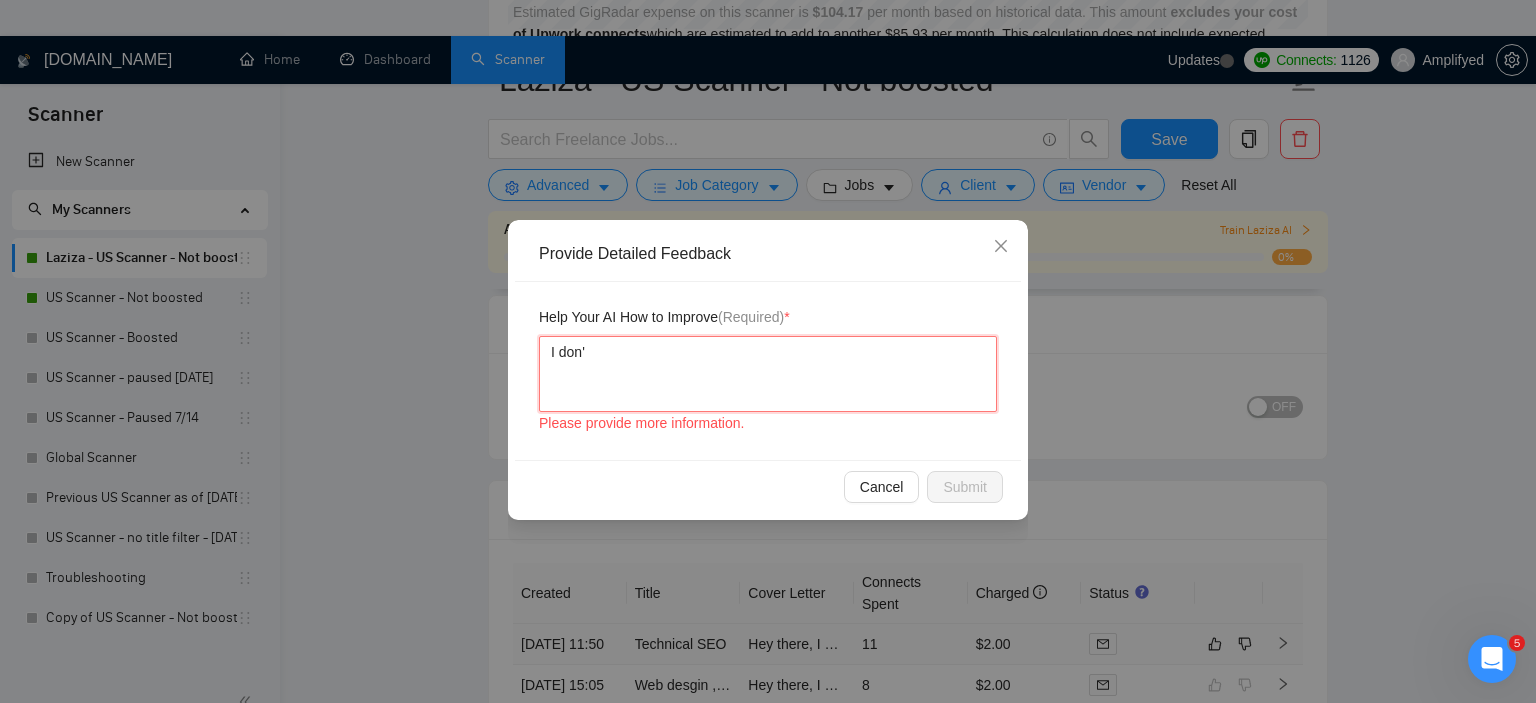 type 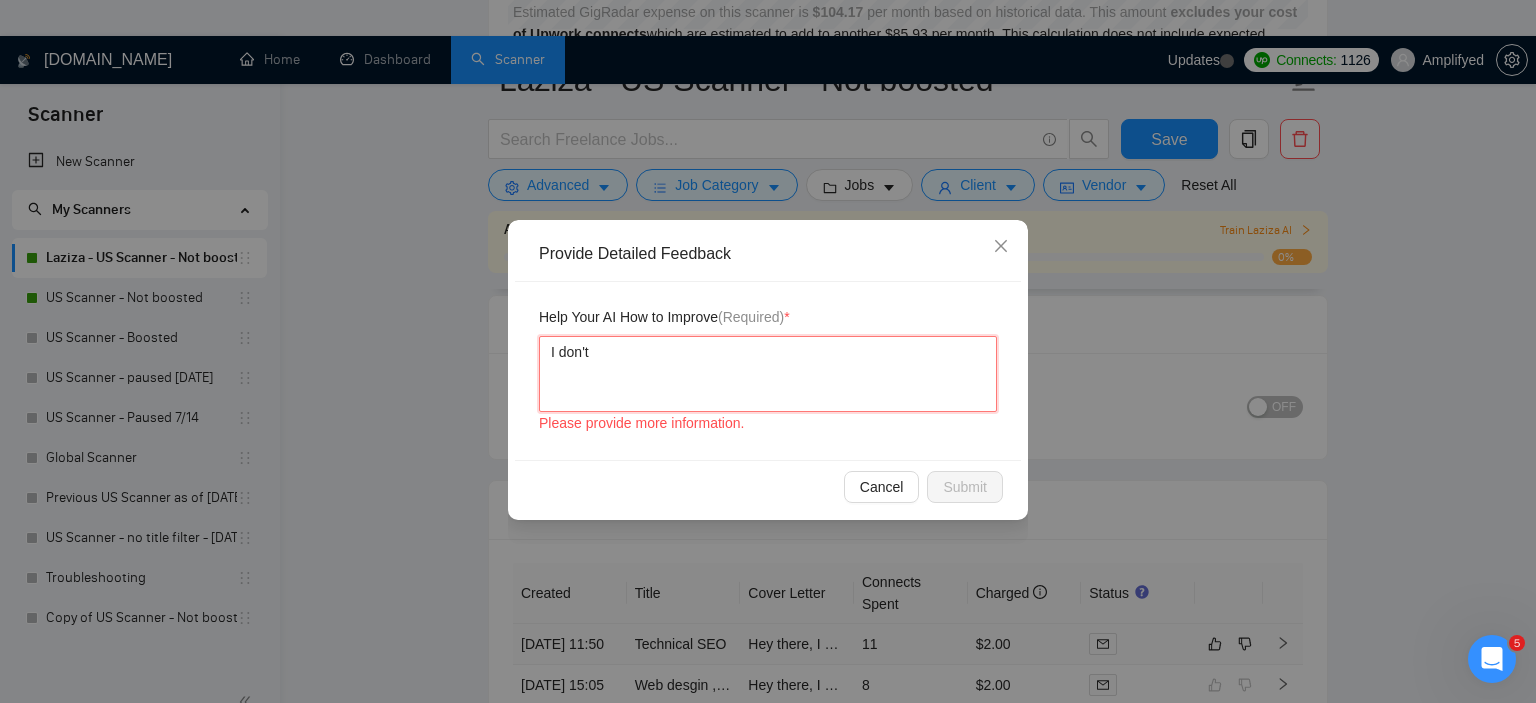 type on "I don't" 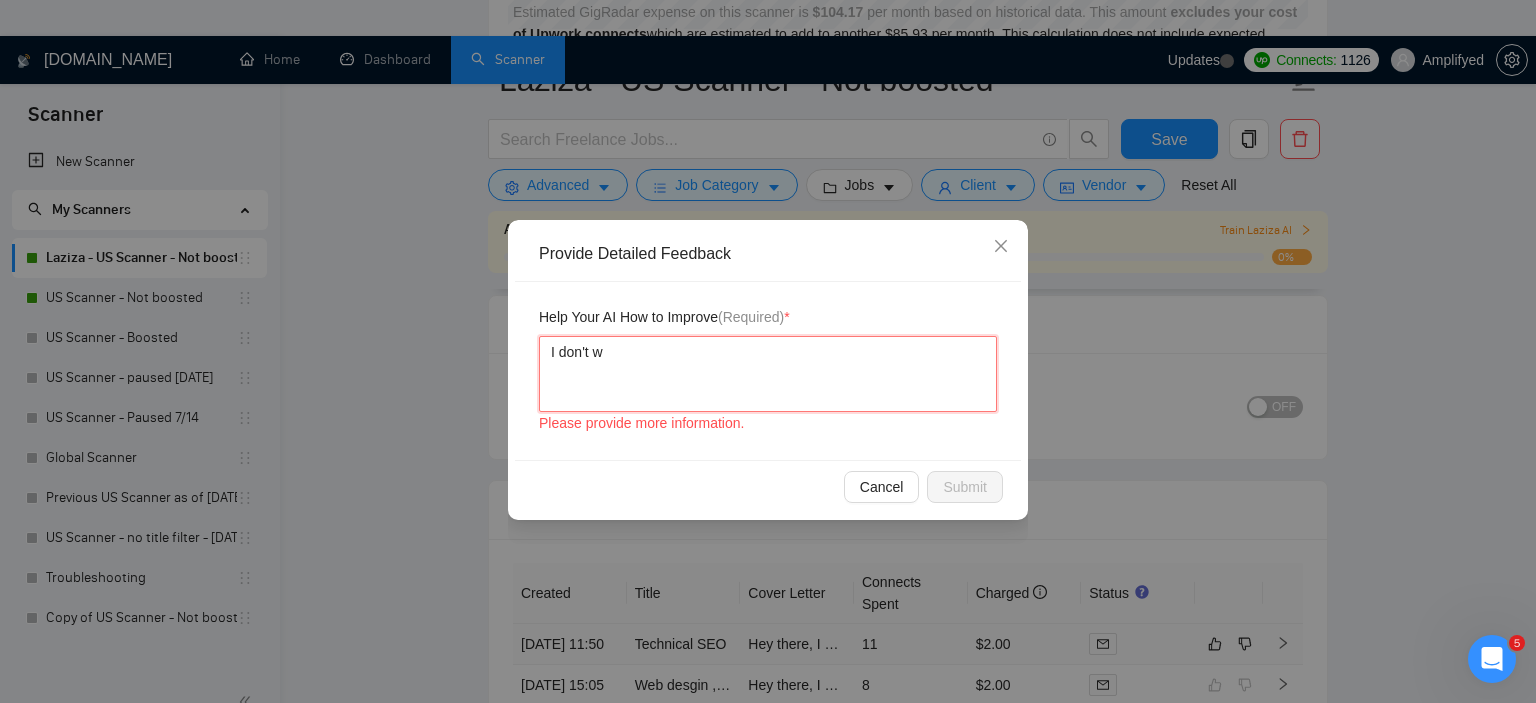 type 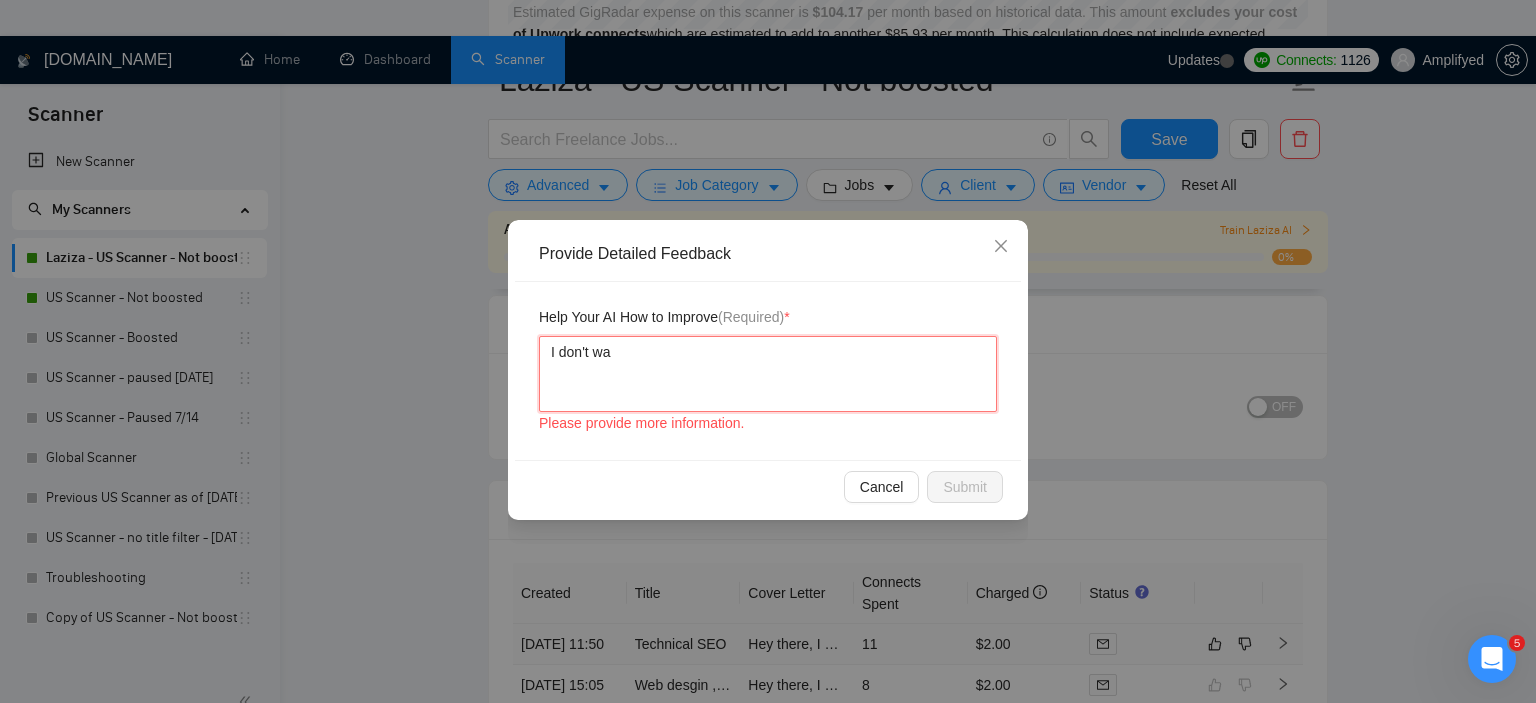 type 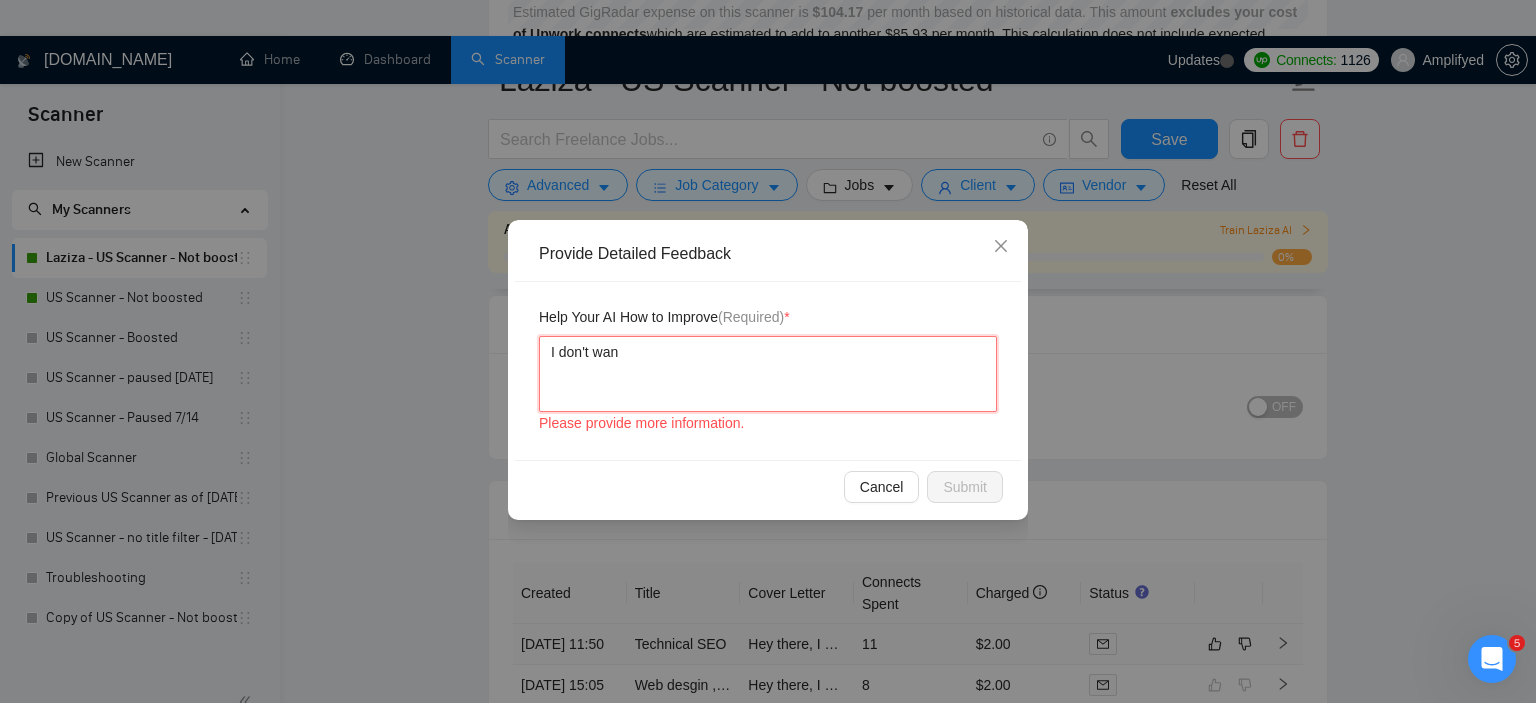 type 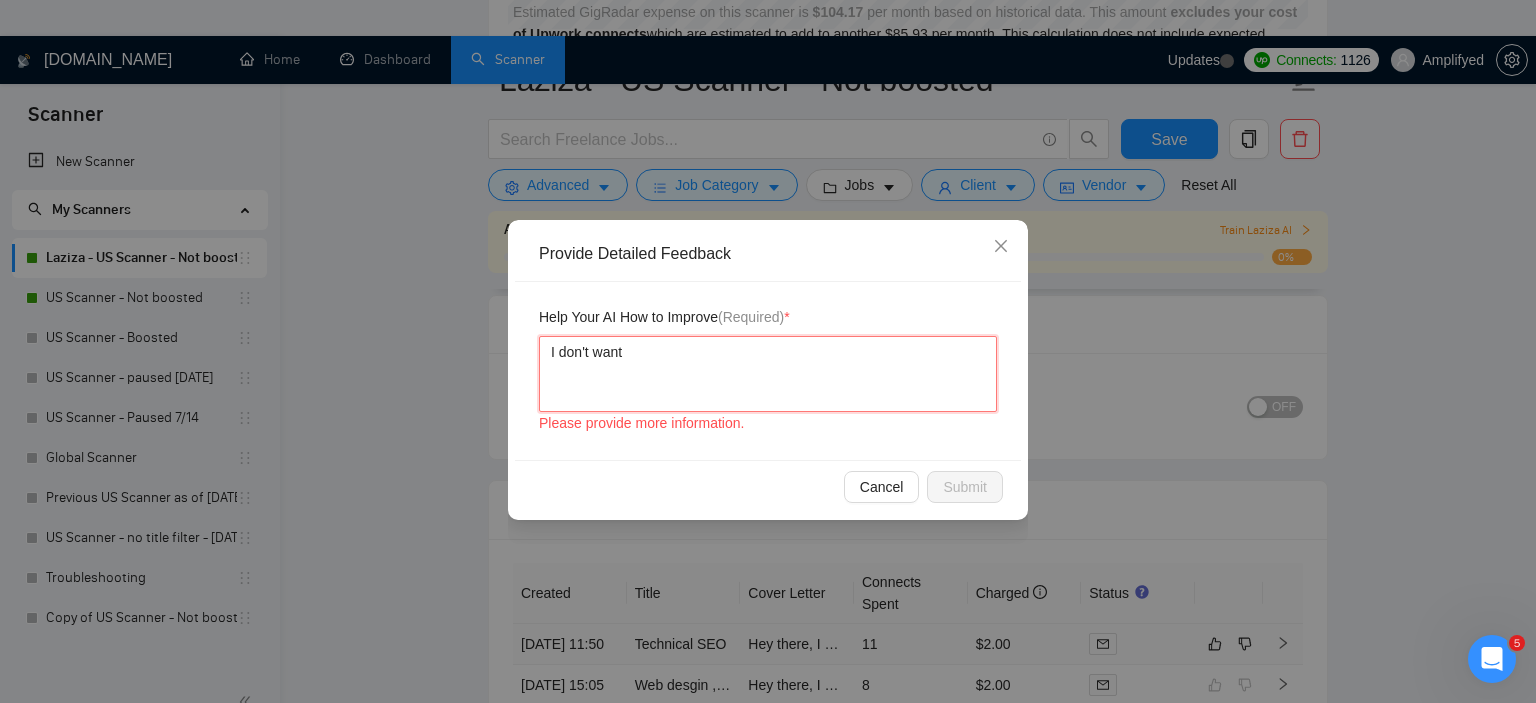 type 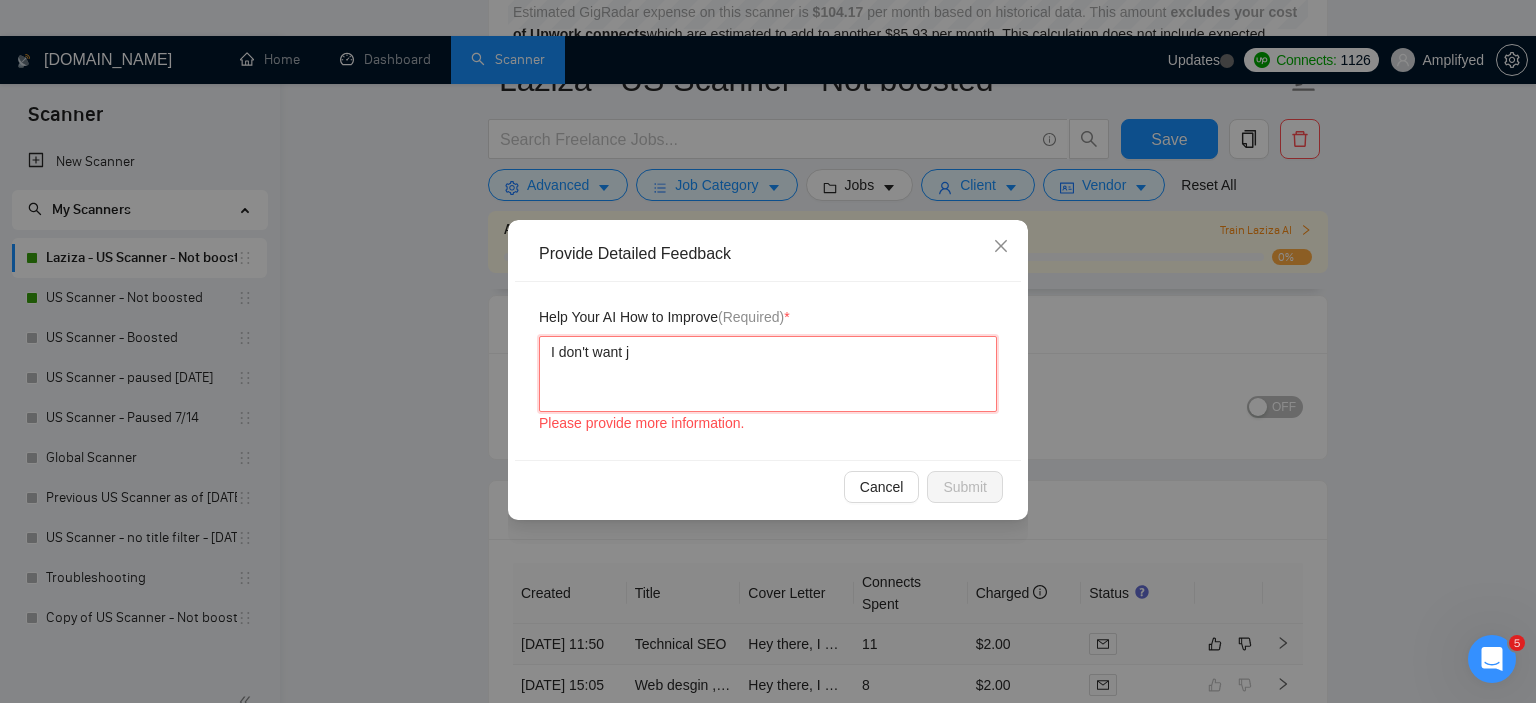 type 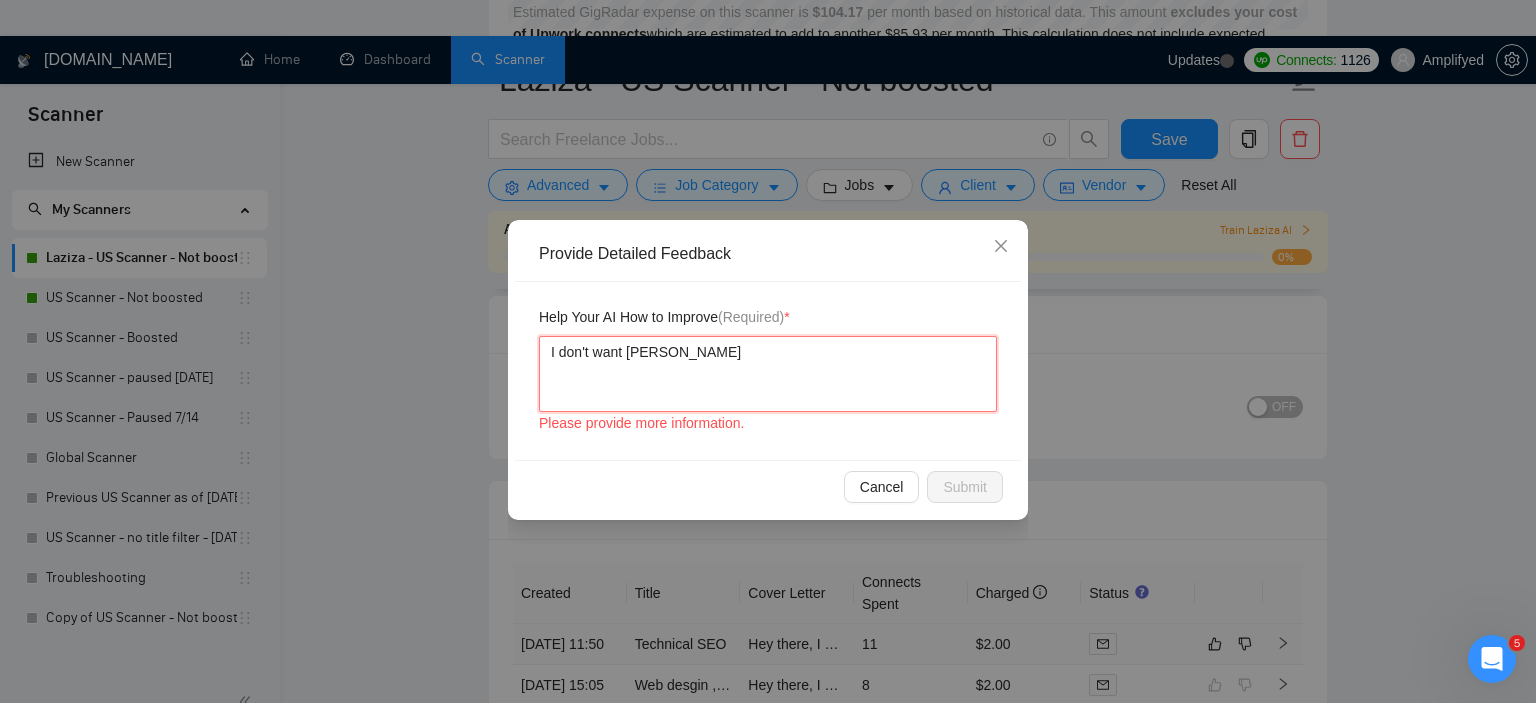type 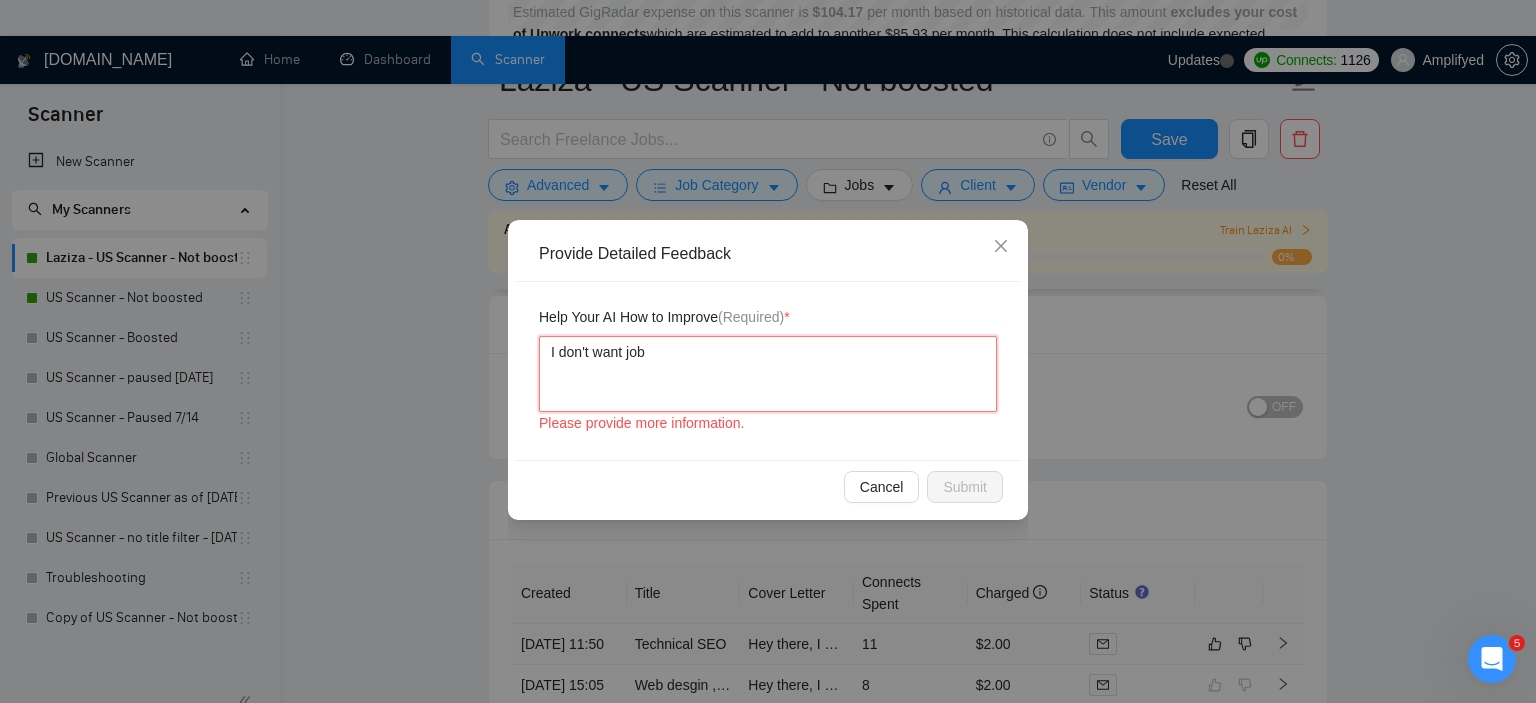type 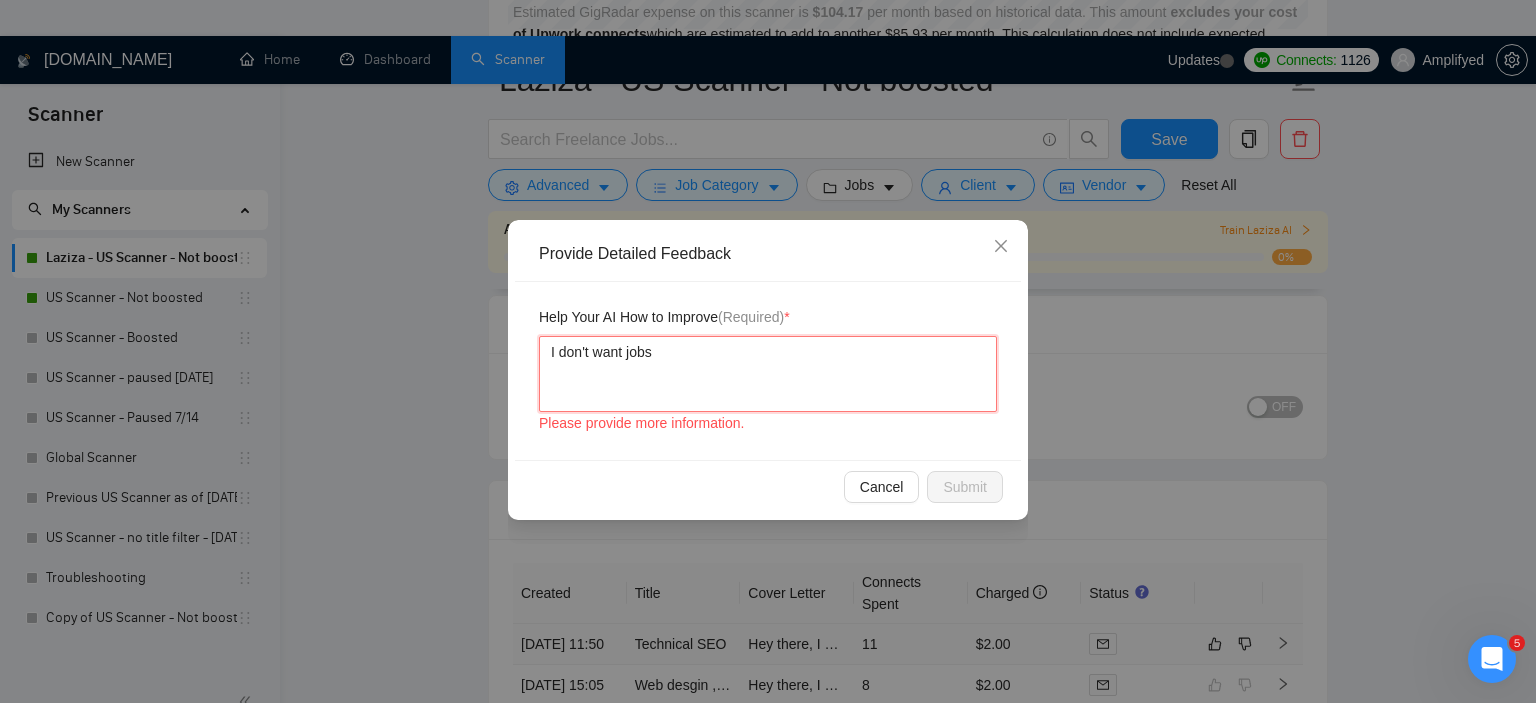 type 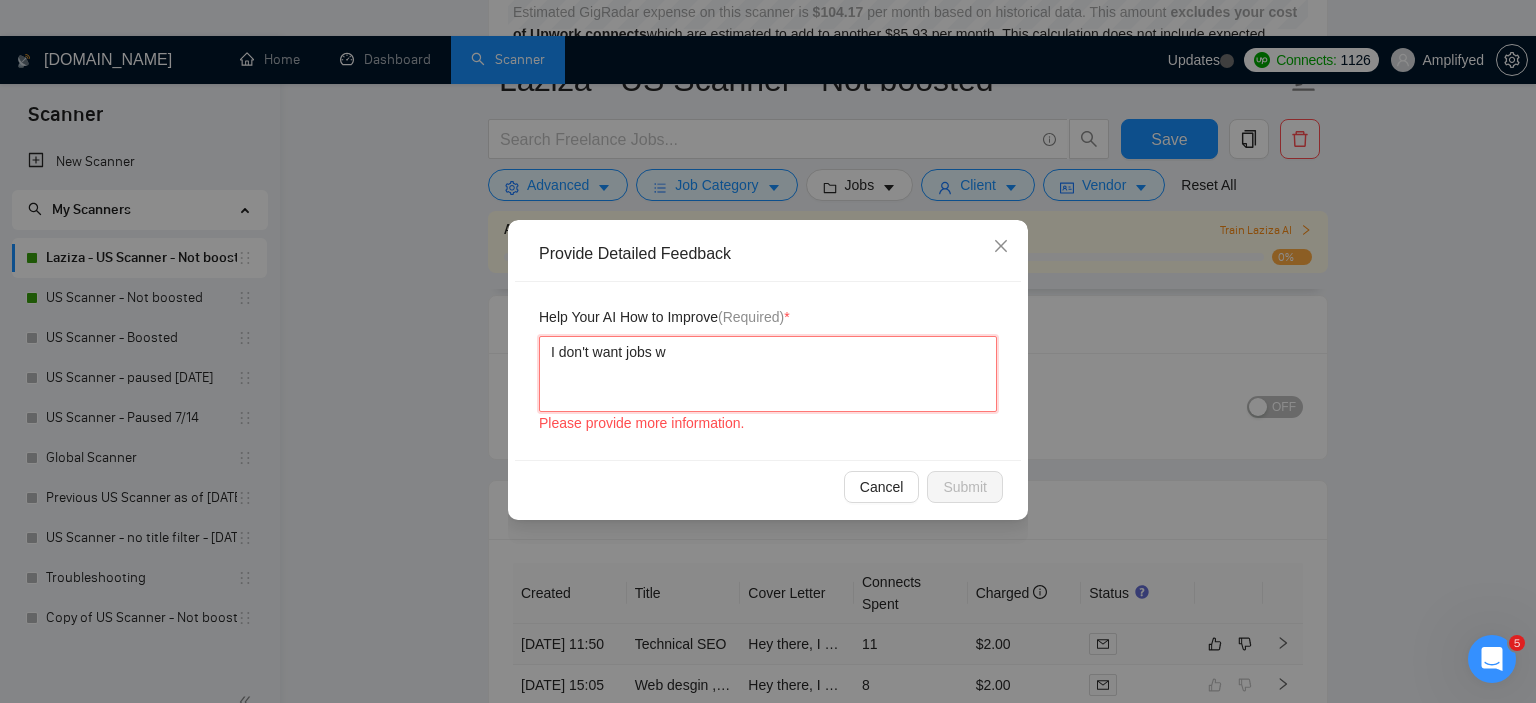type 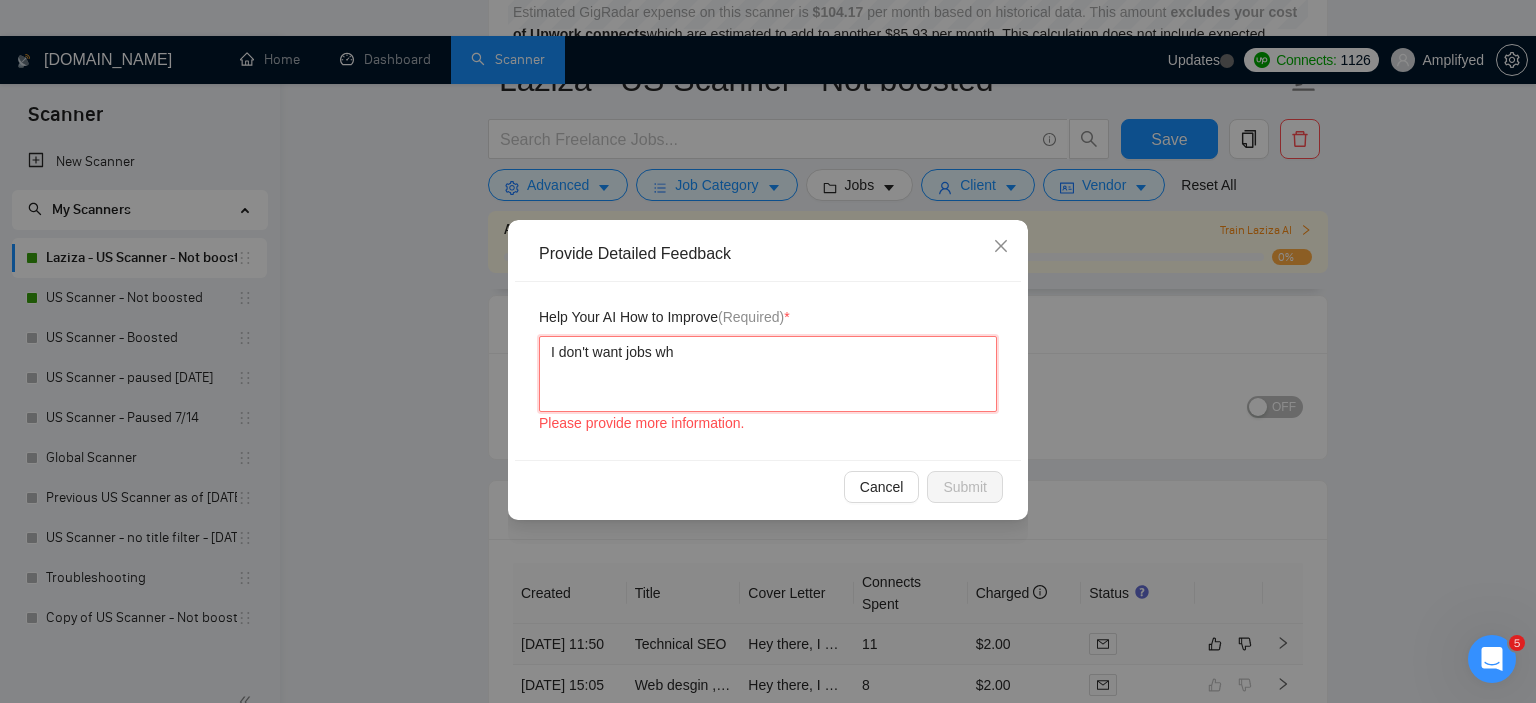 type 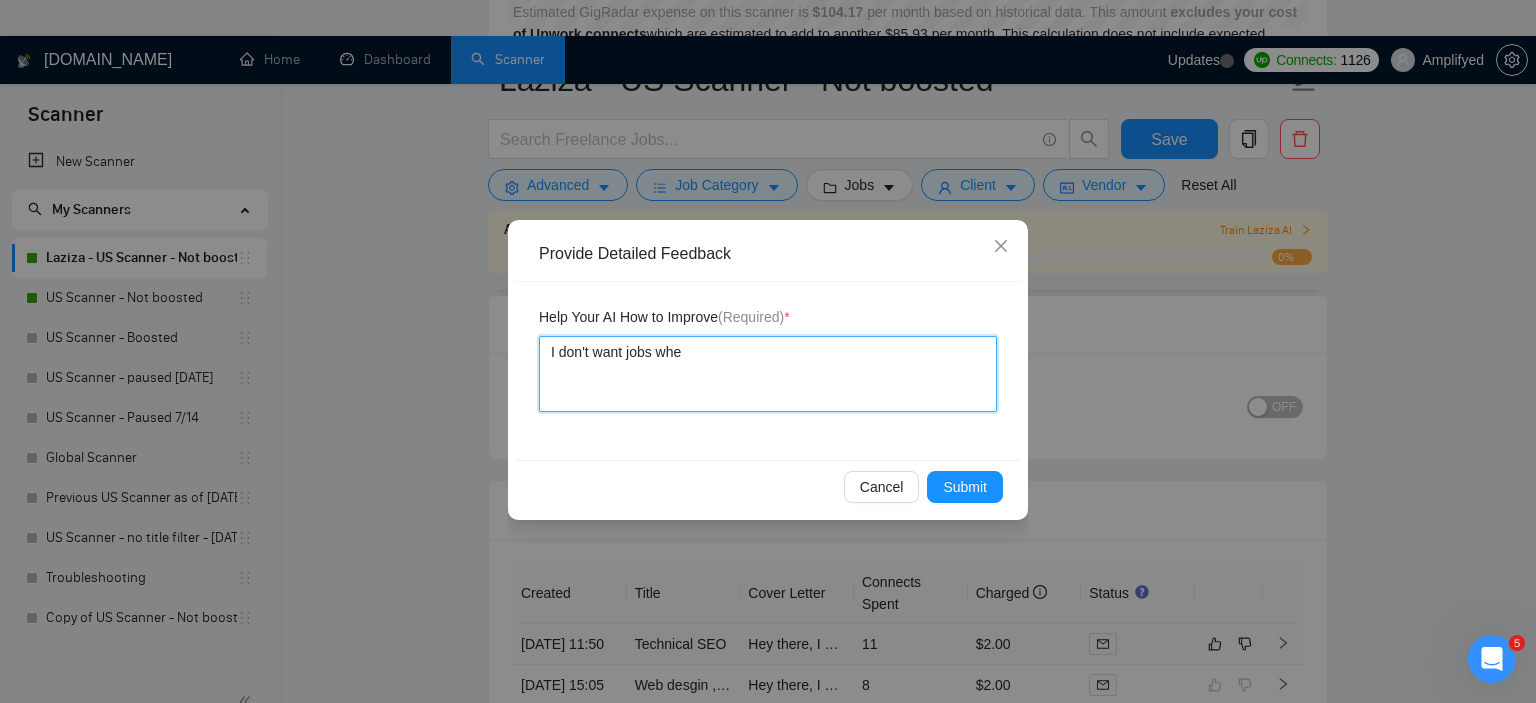 type 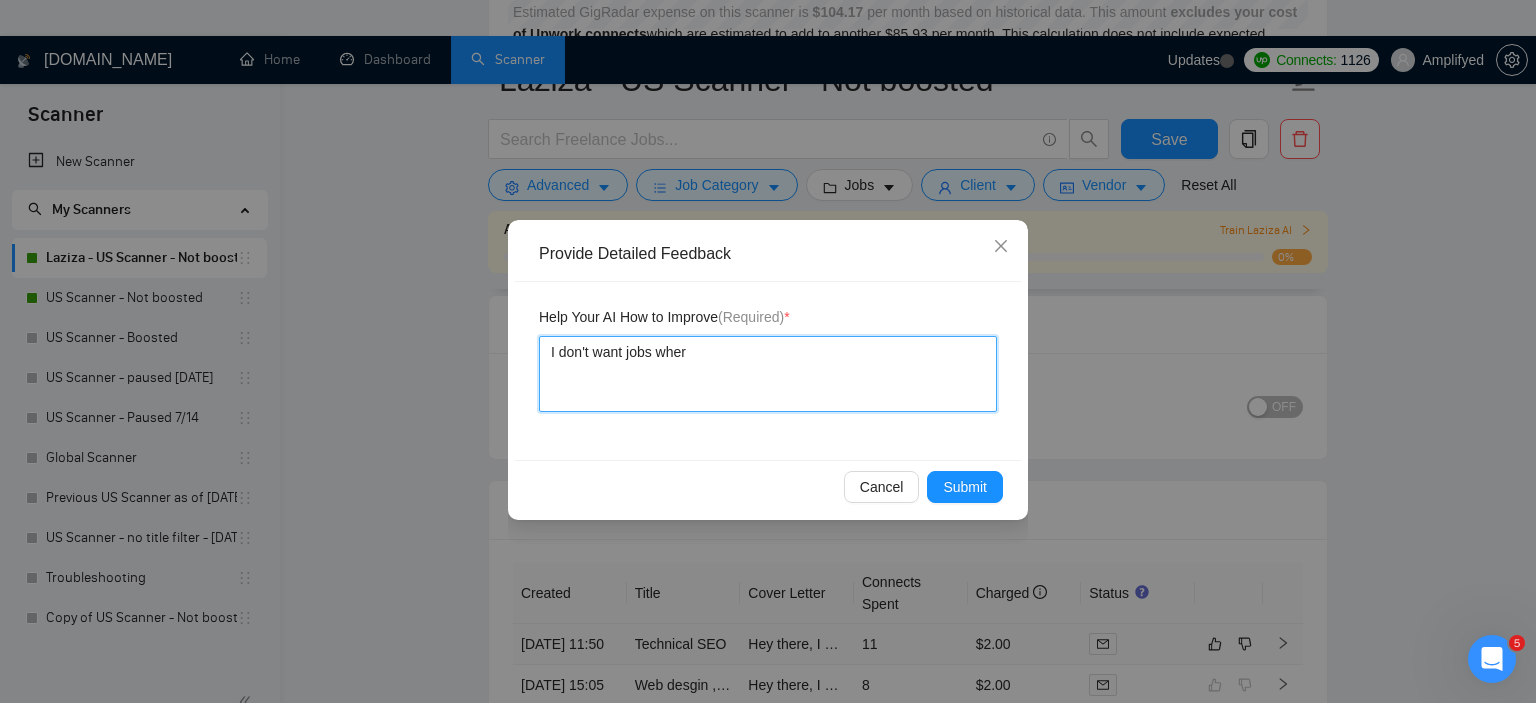 type 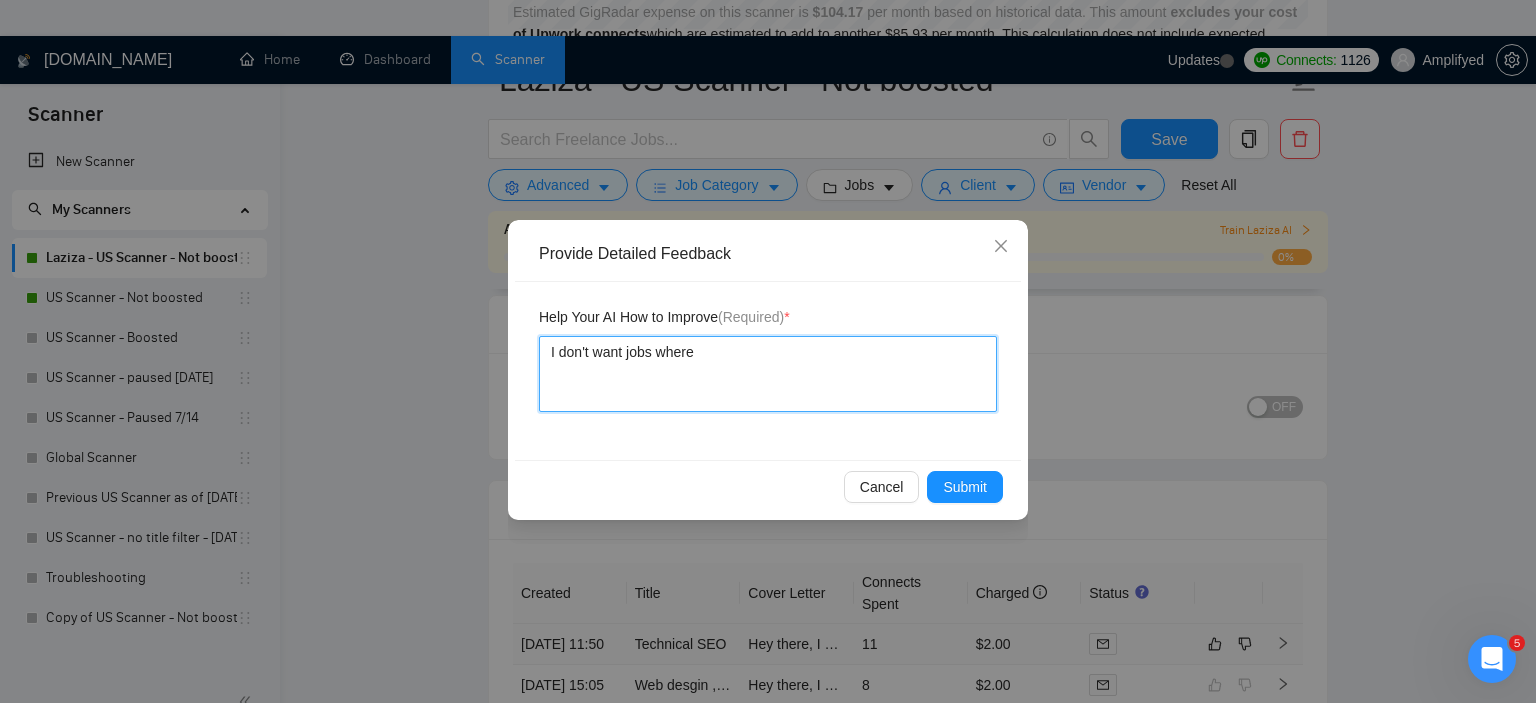 type 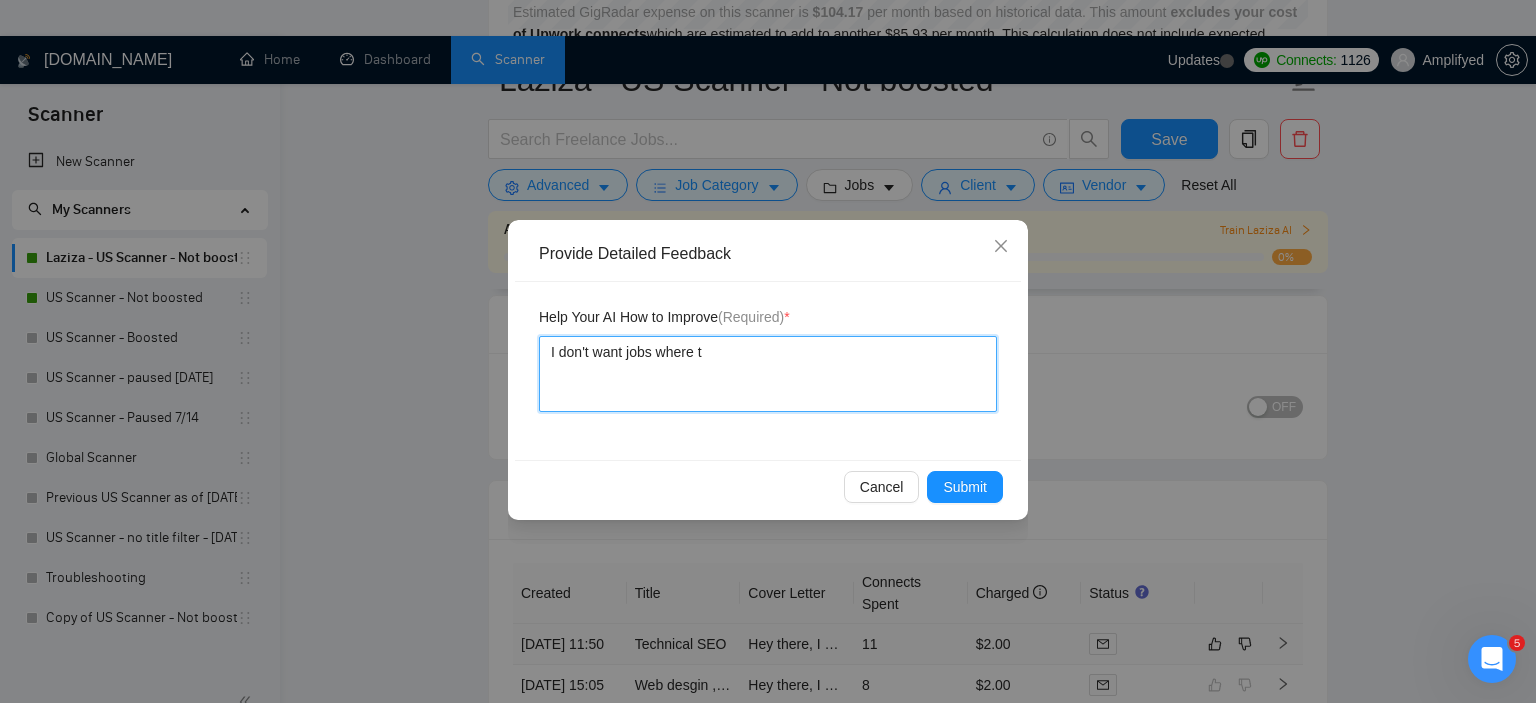 type 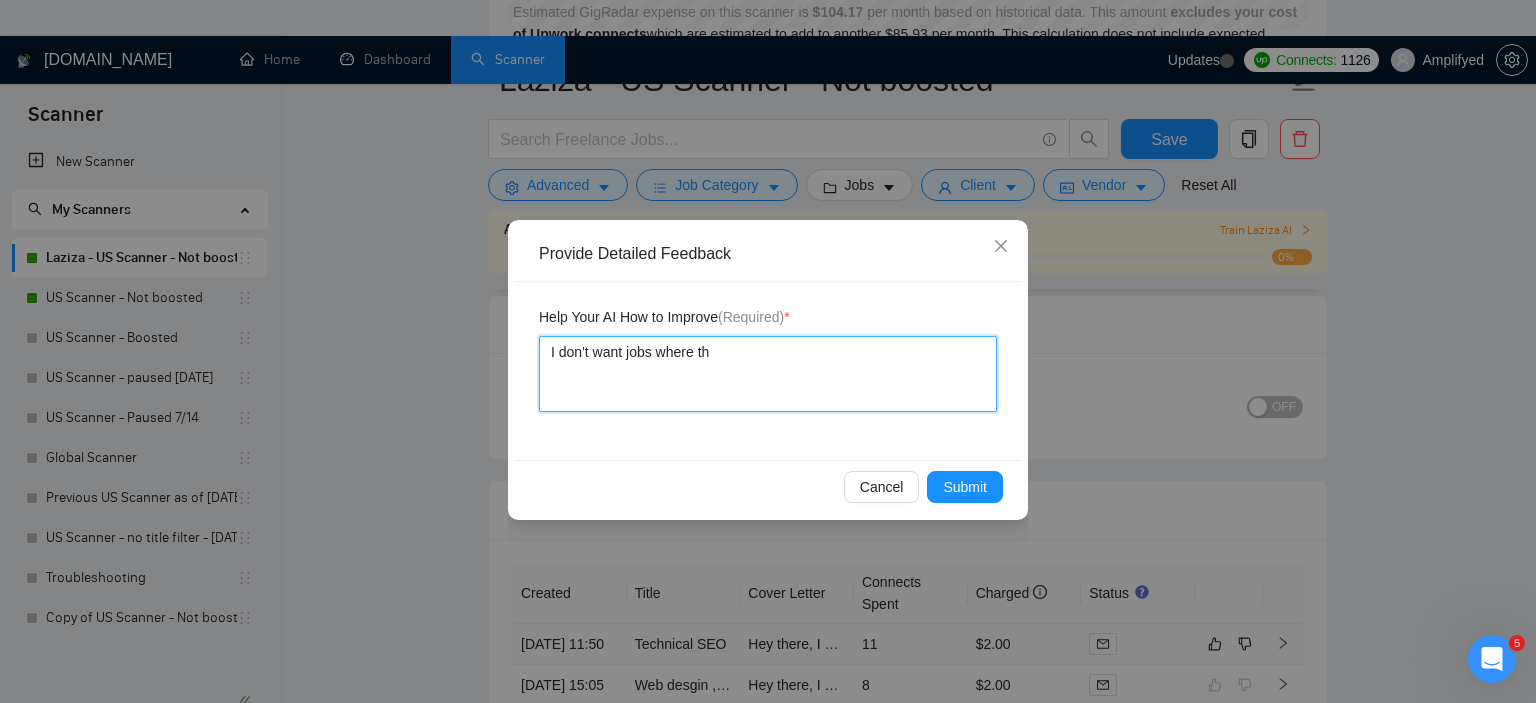 type 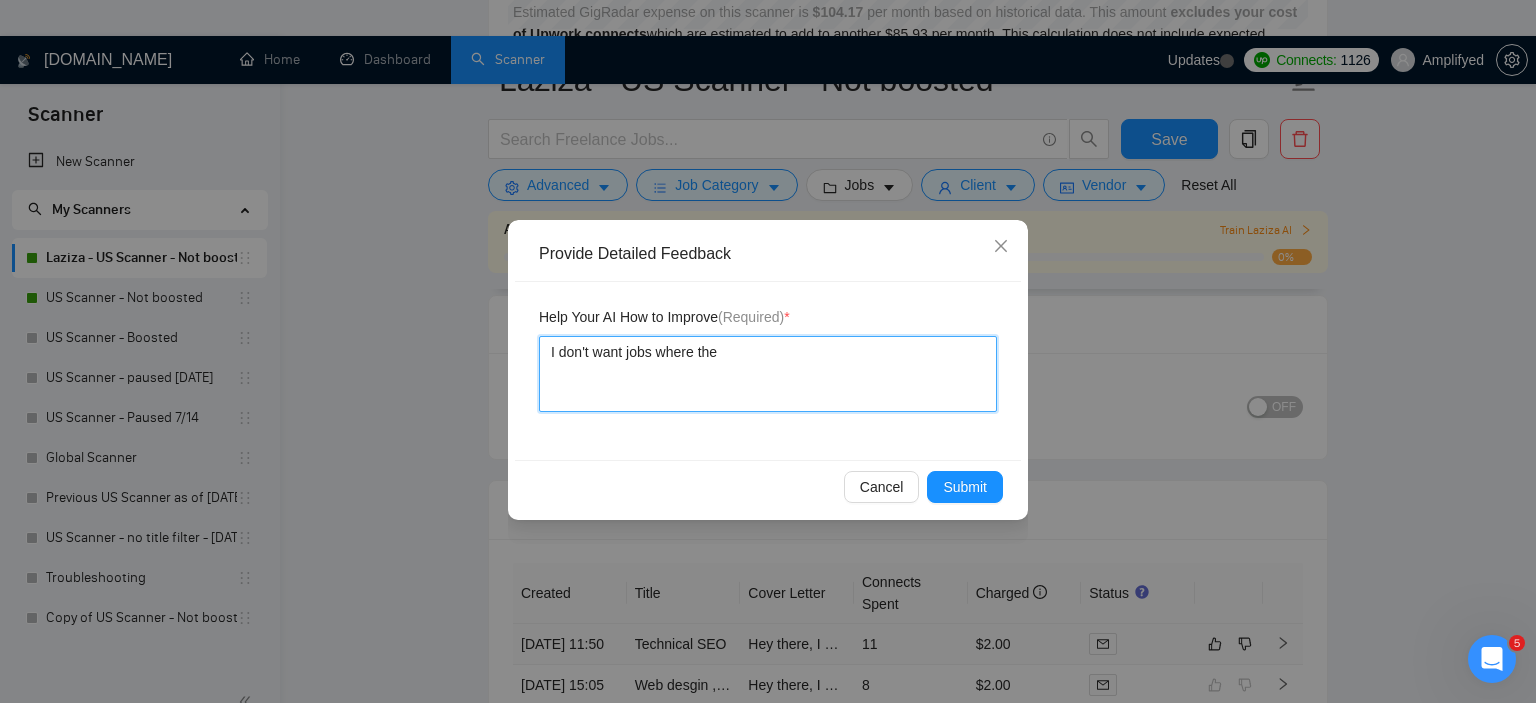 type 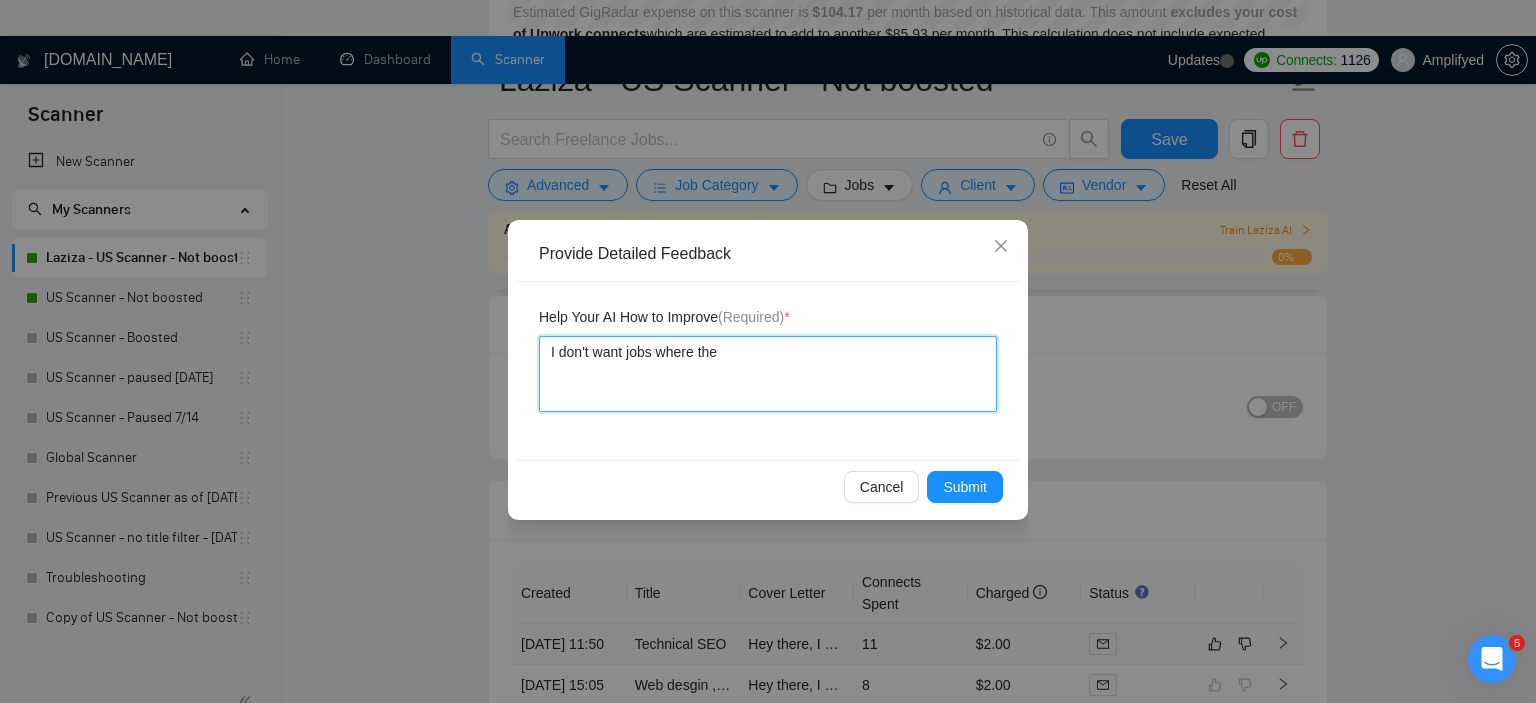 type 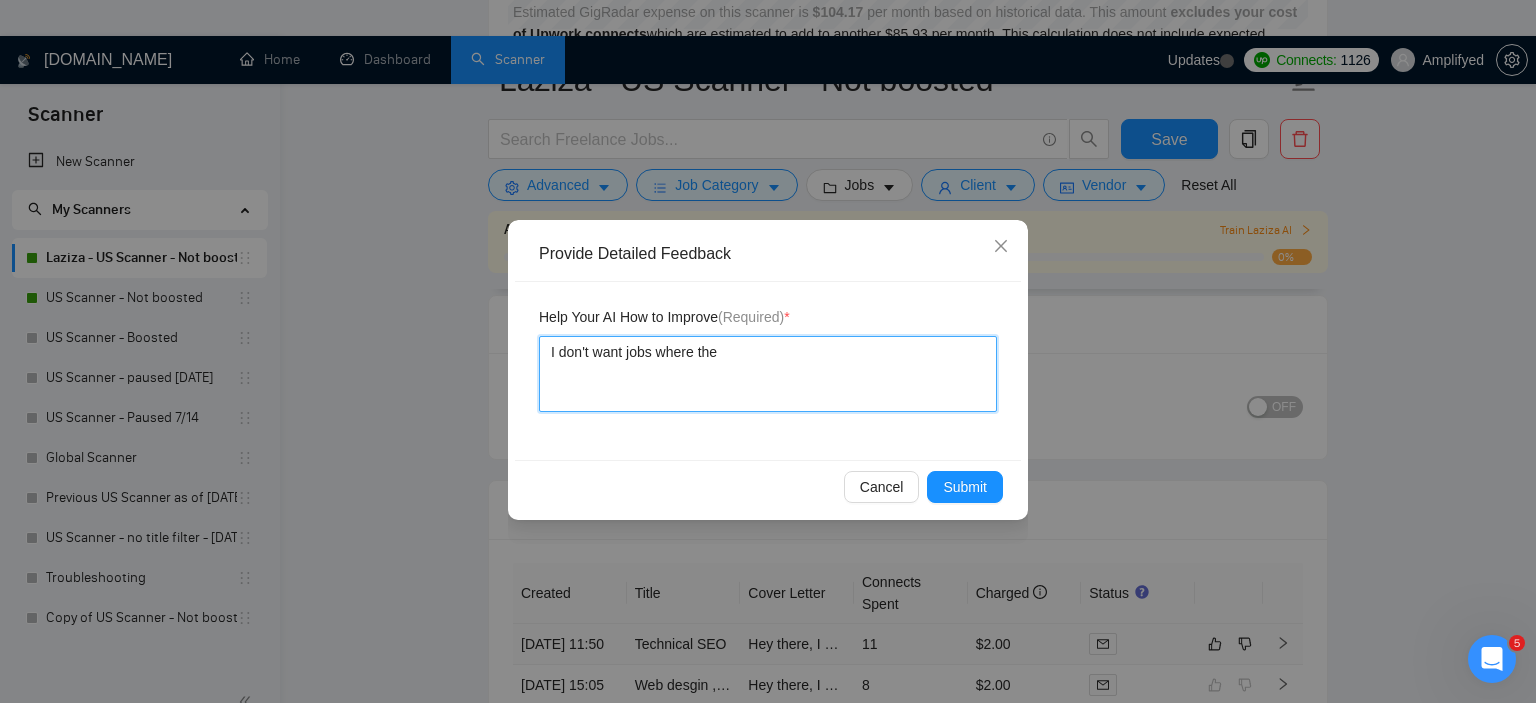 type 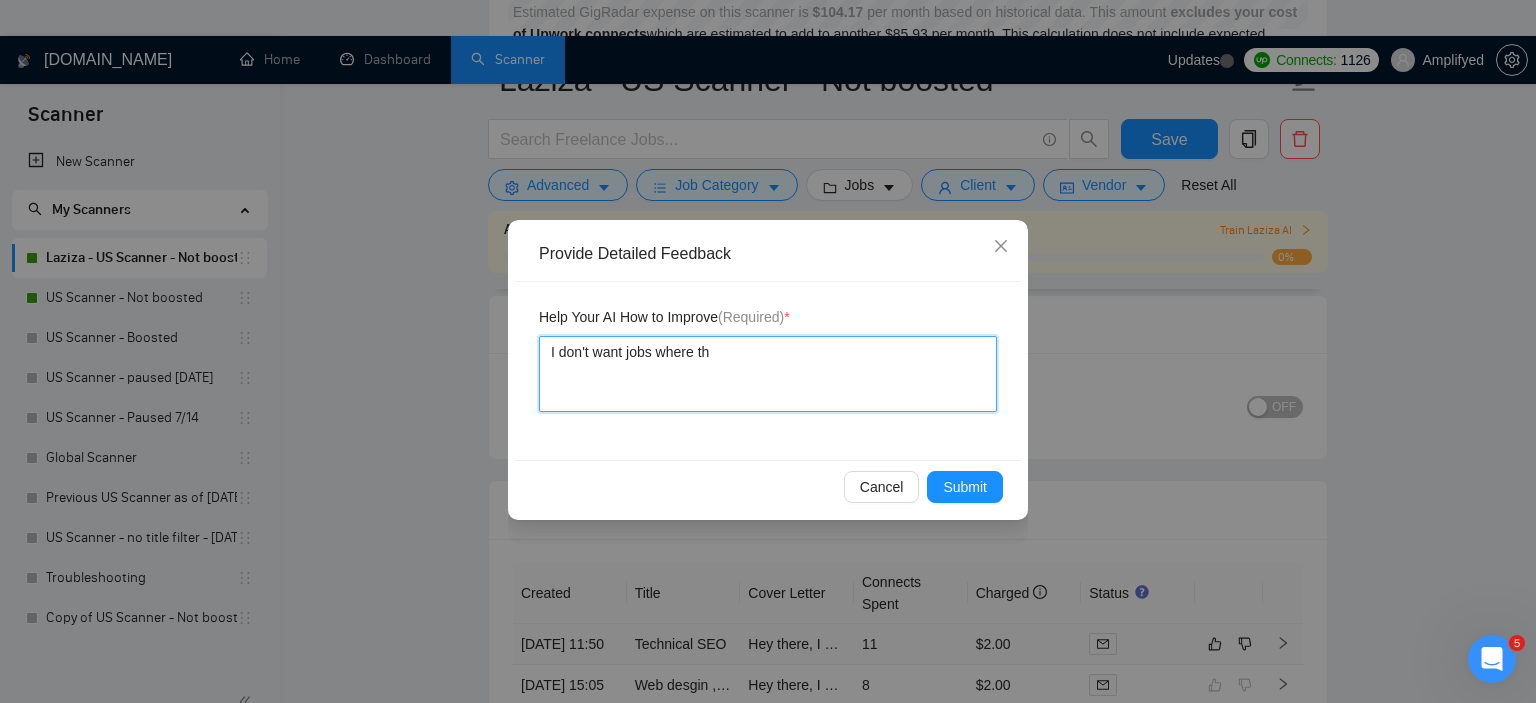 type 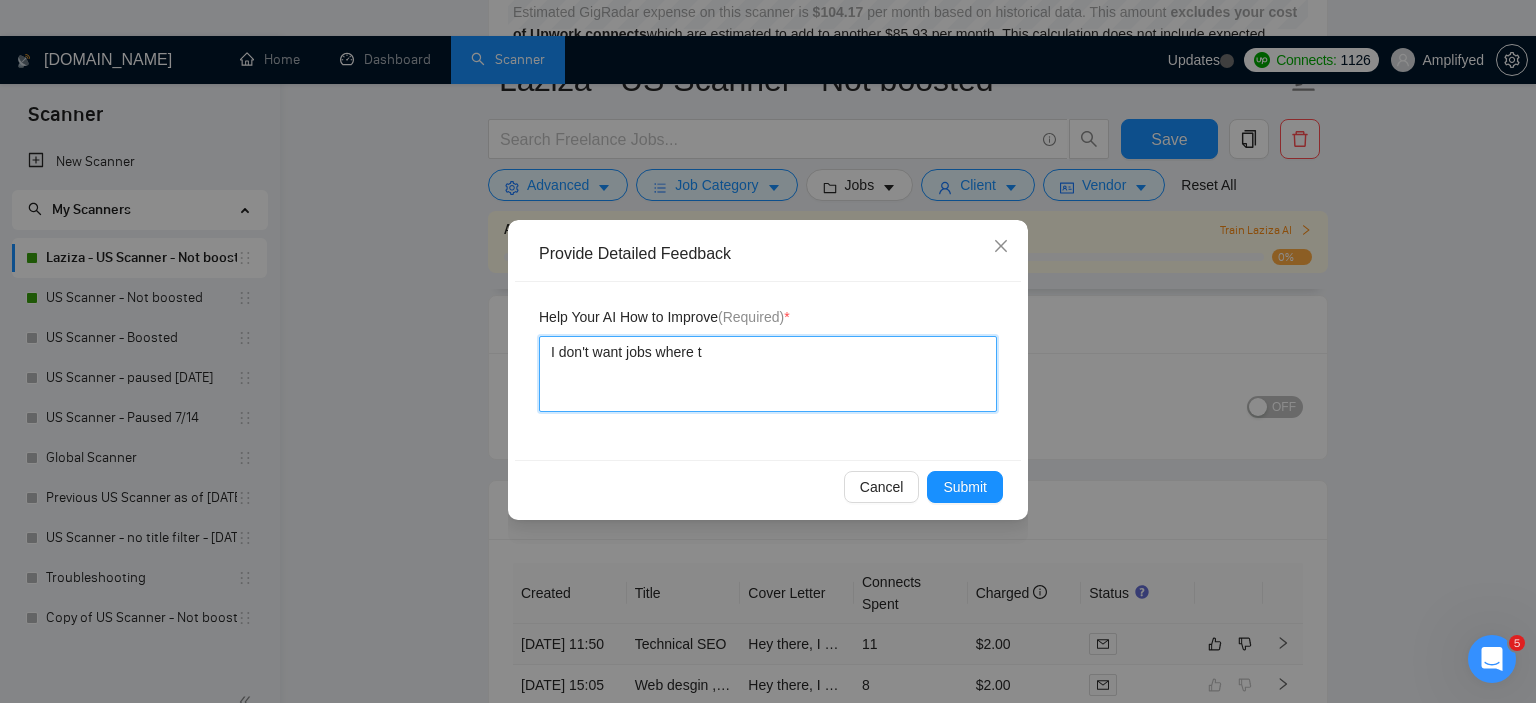 type 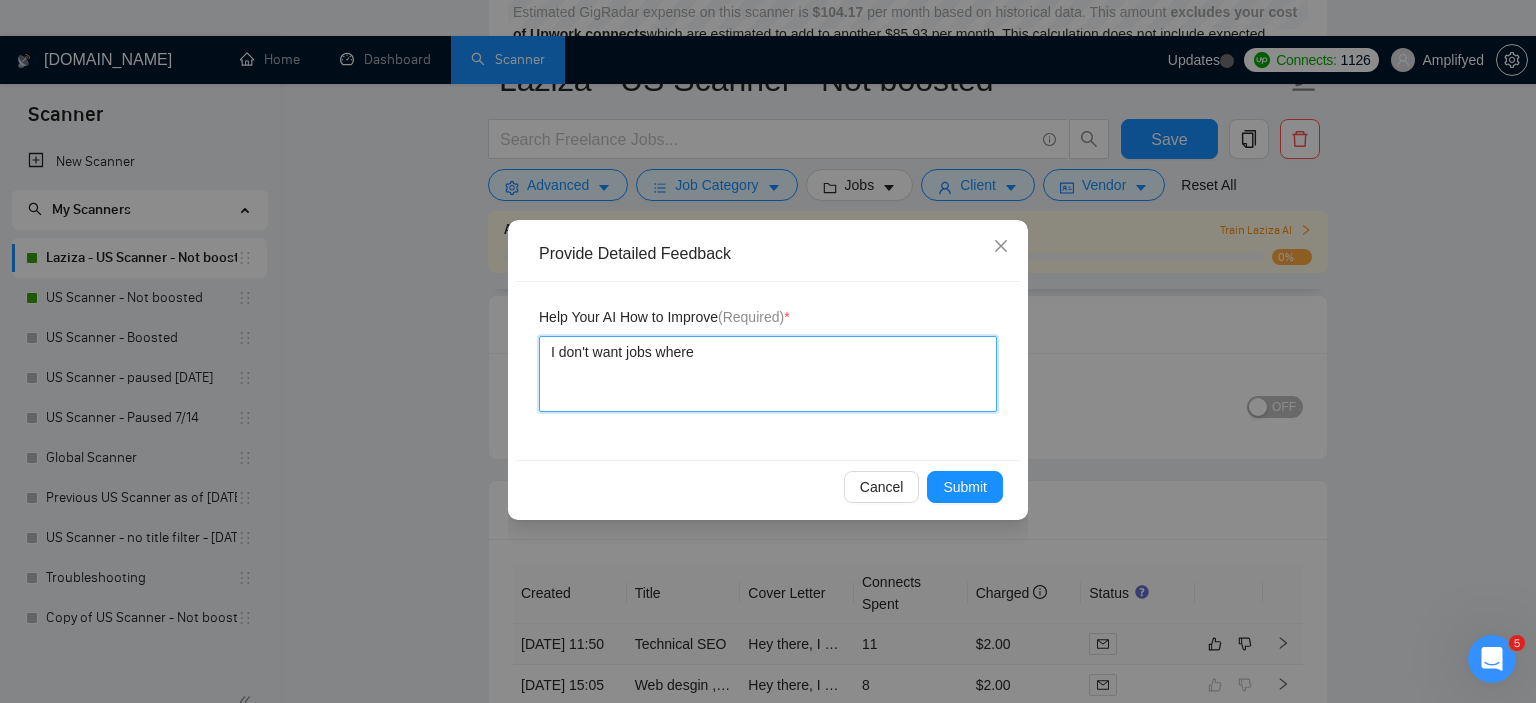 type 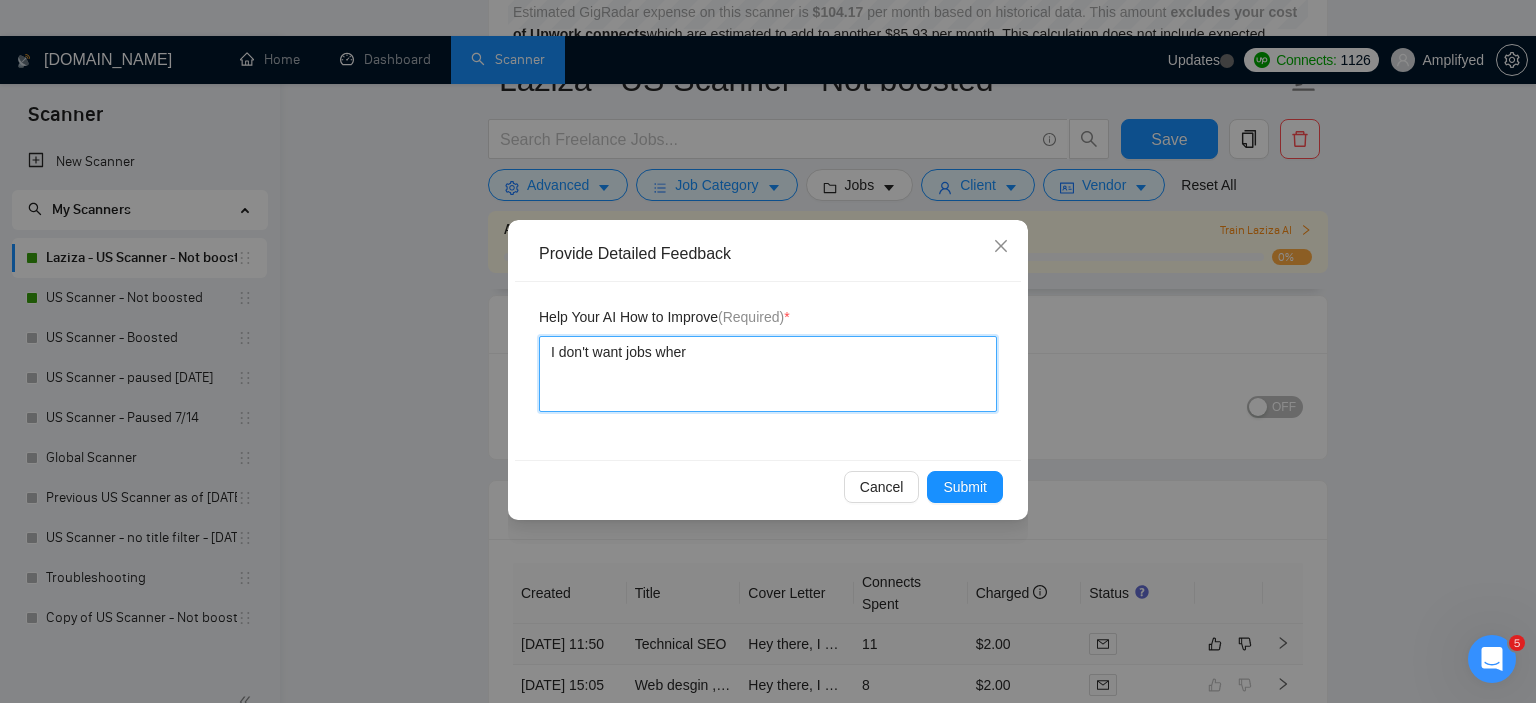type 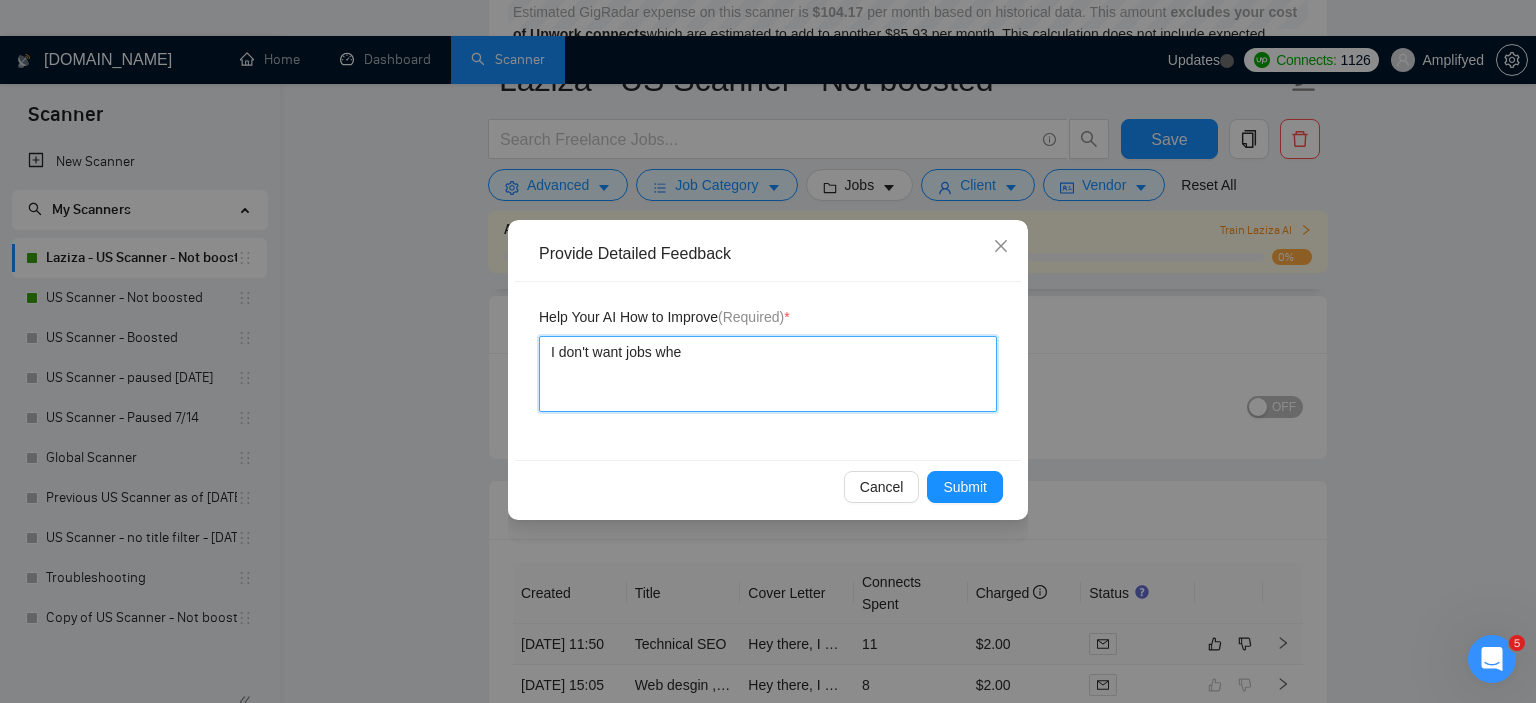 type 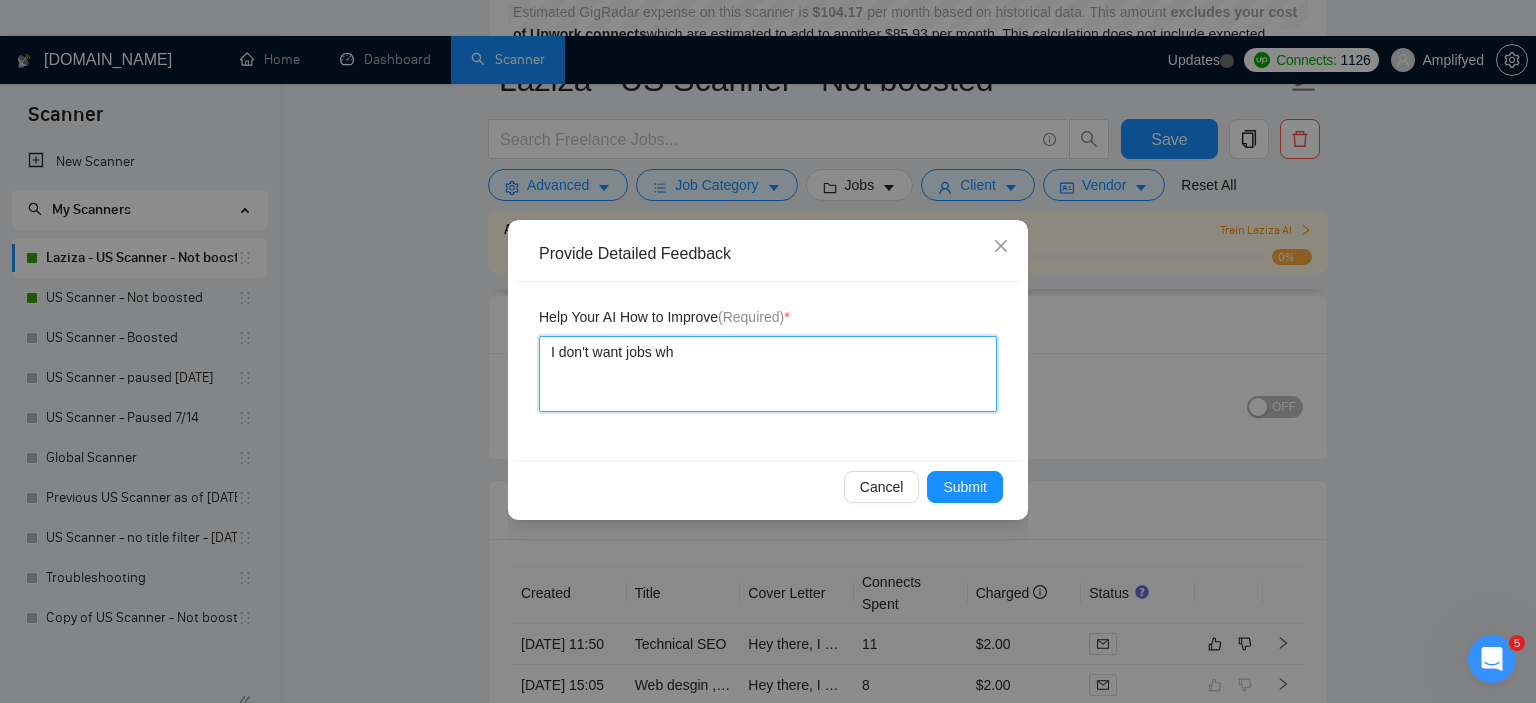 type 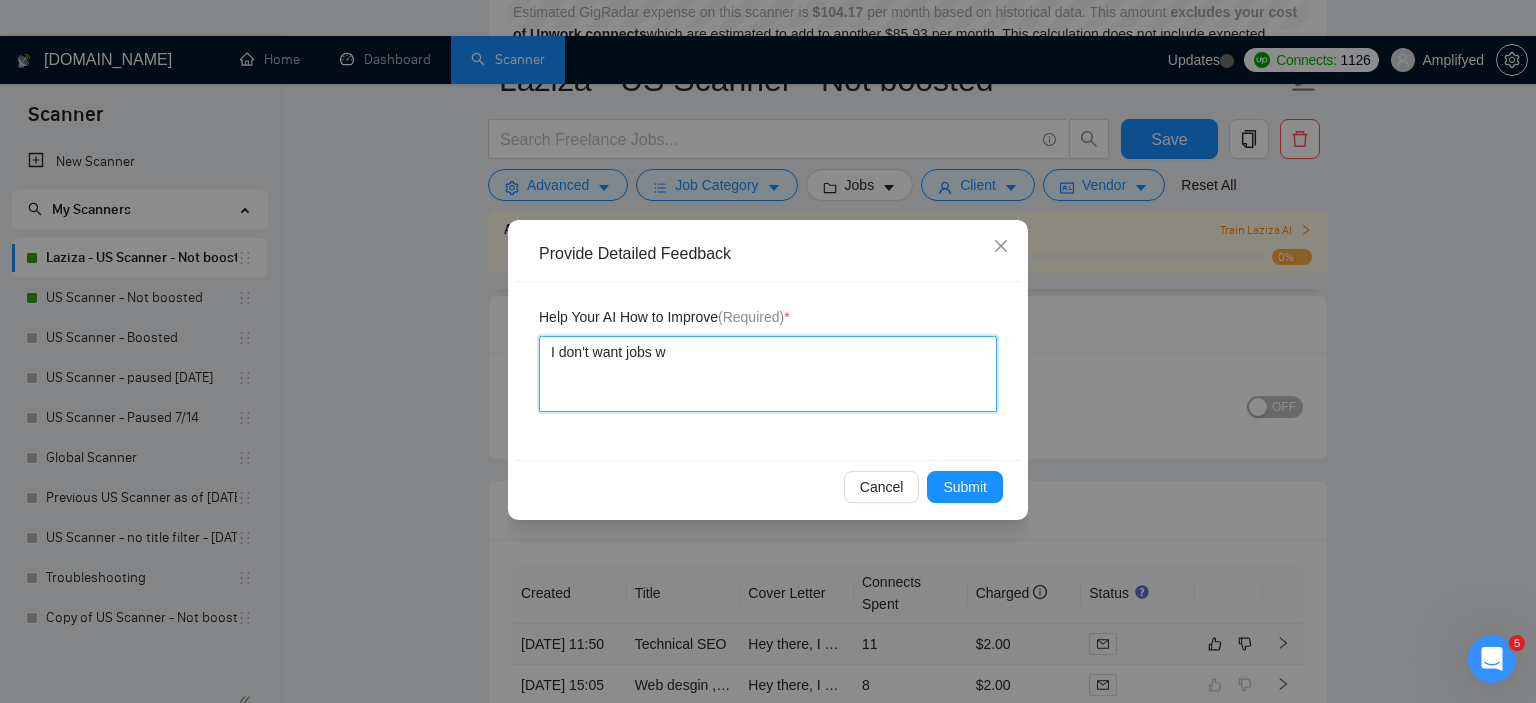 type 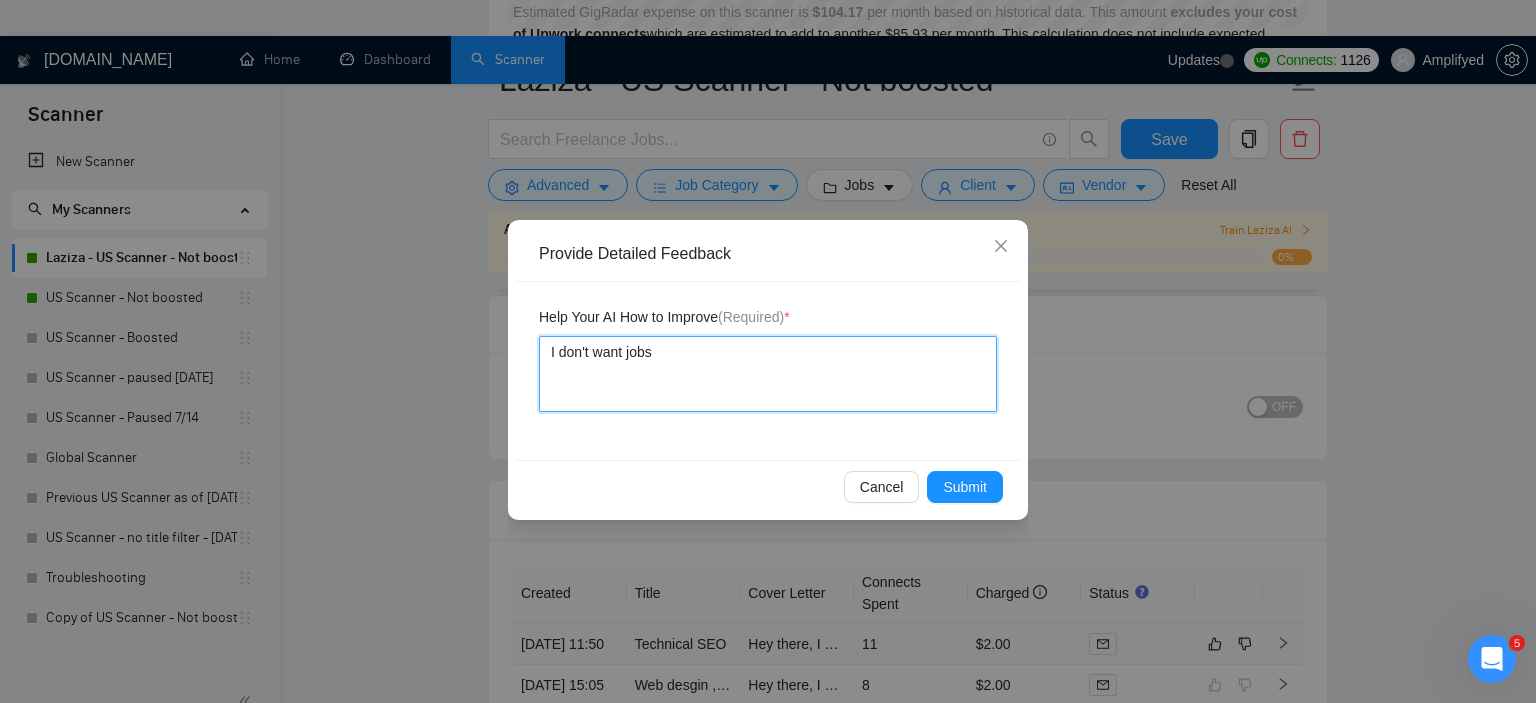type 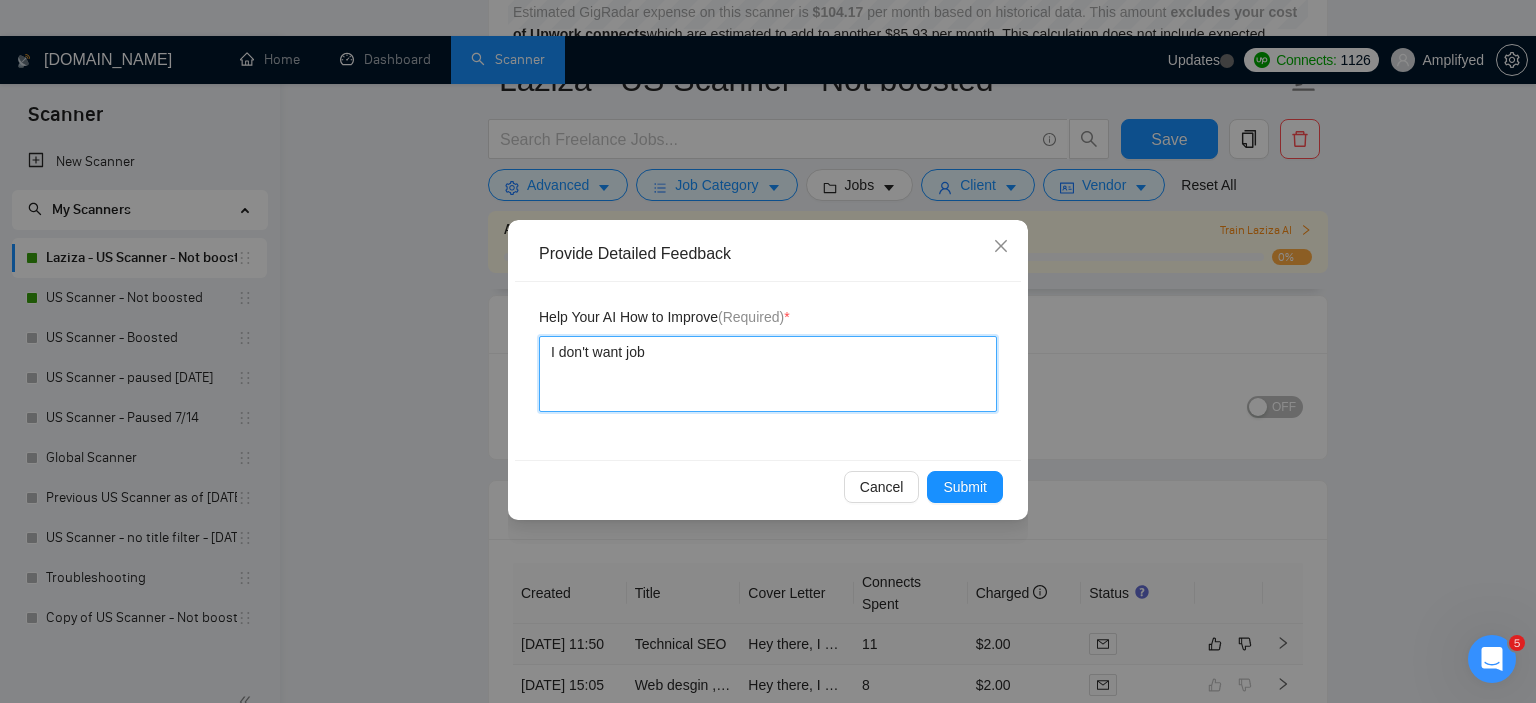 type 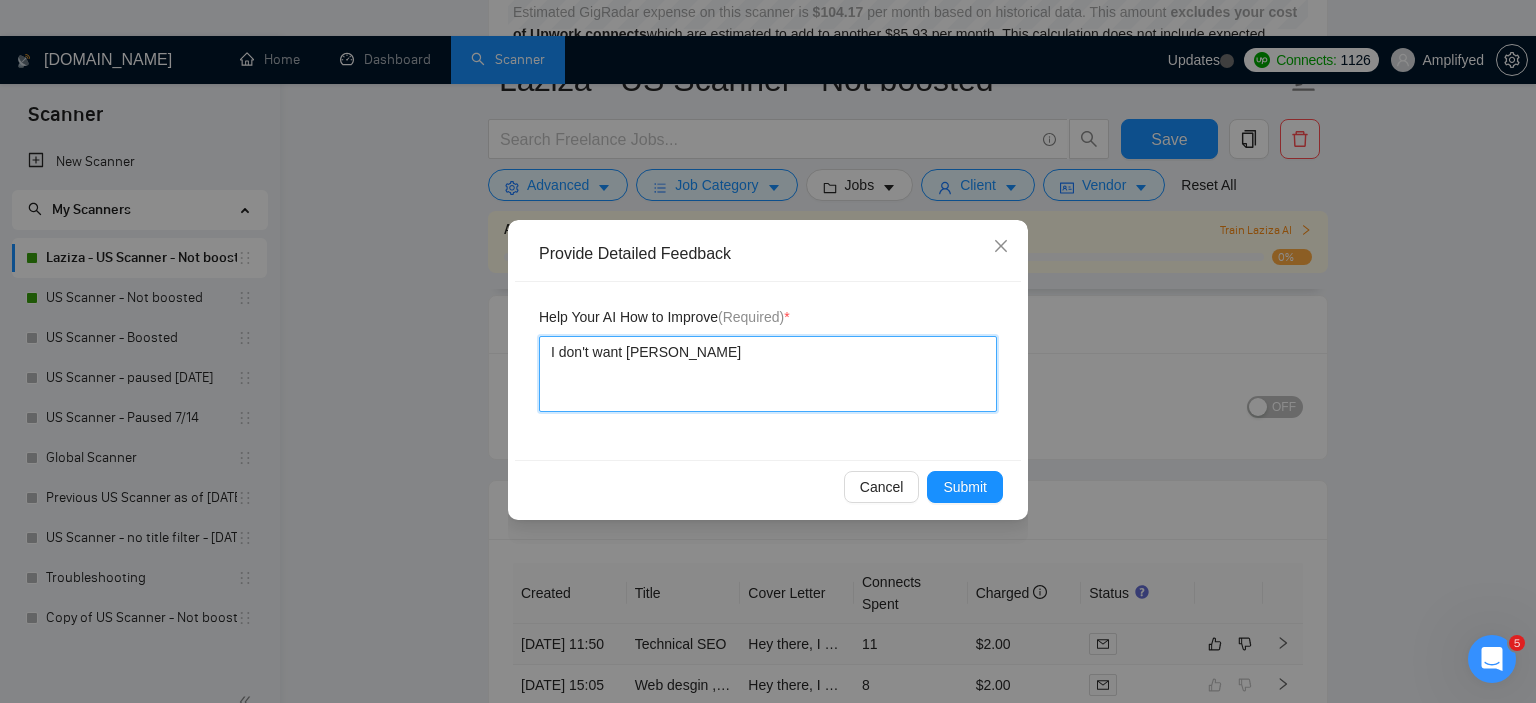 type on "I don't want j" 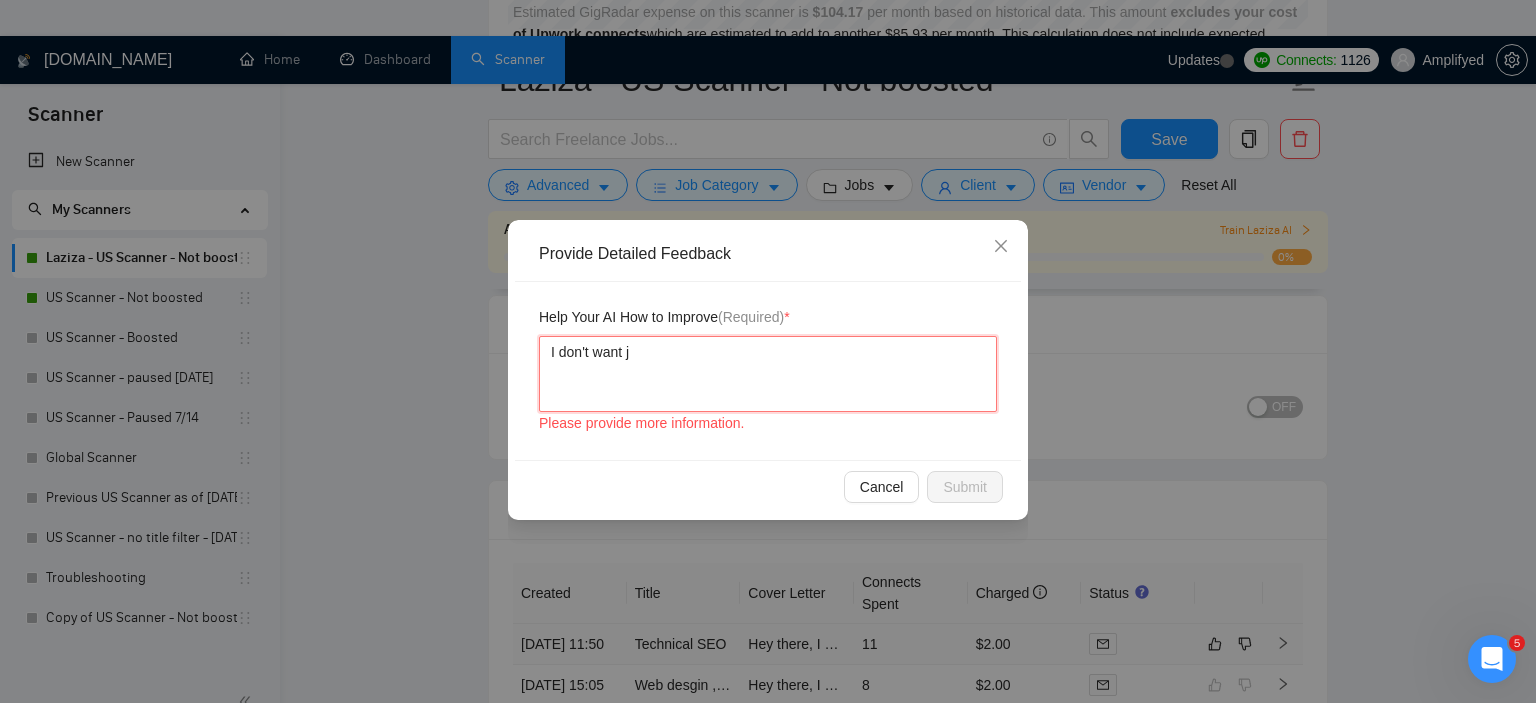 type 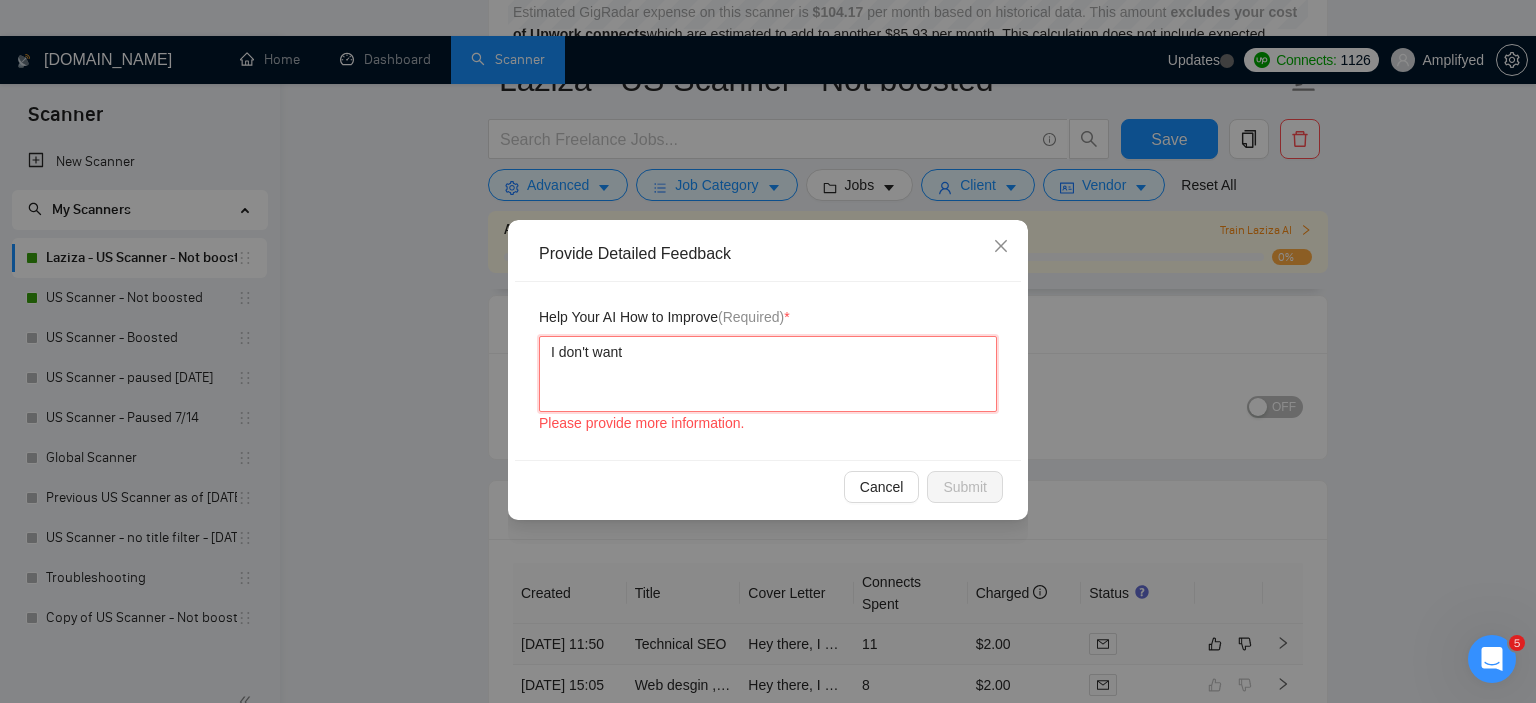 type 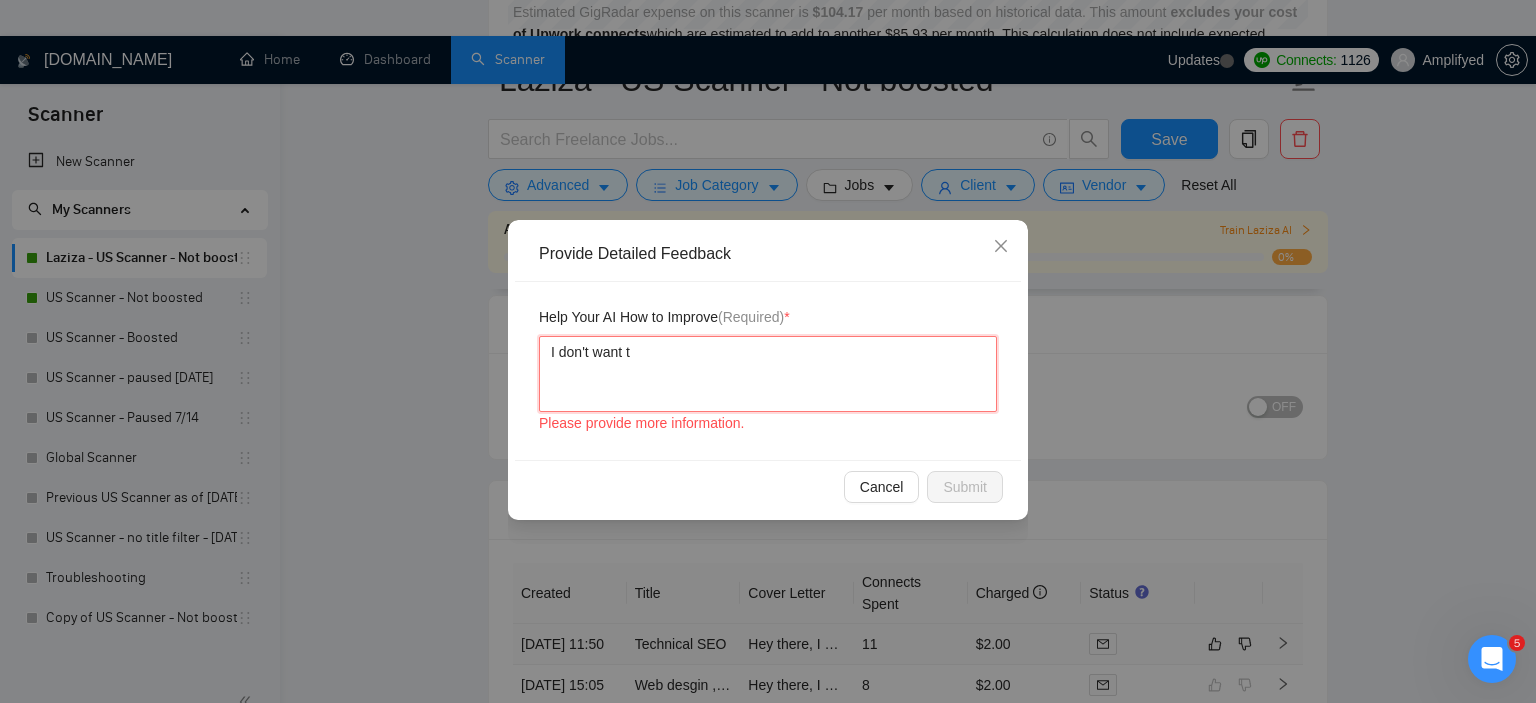 type 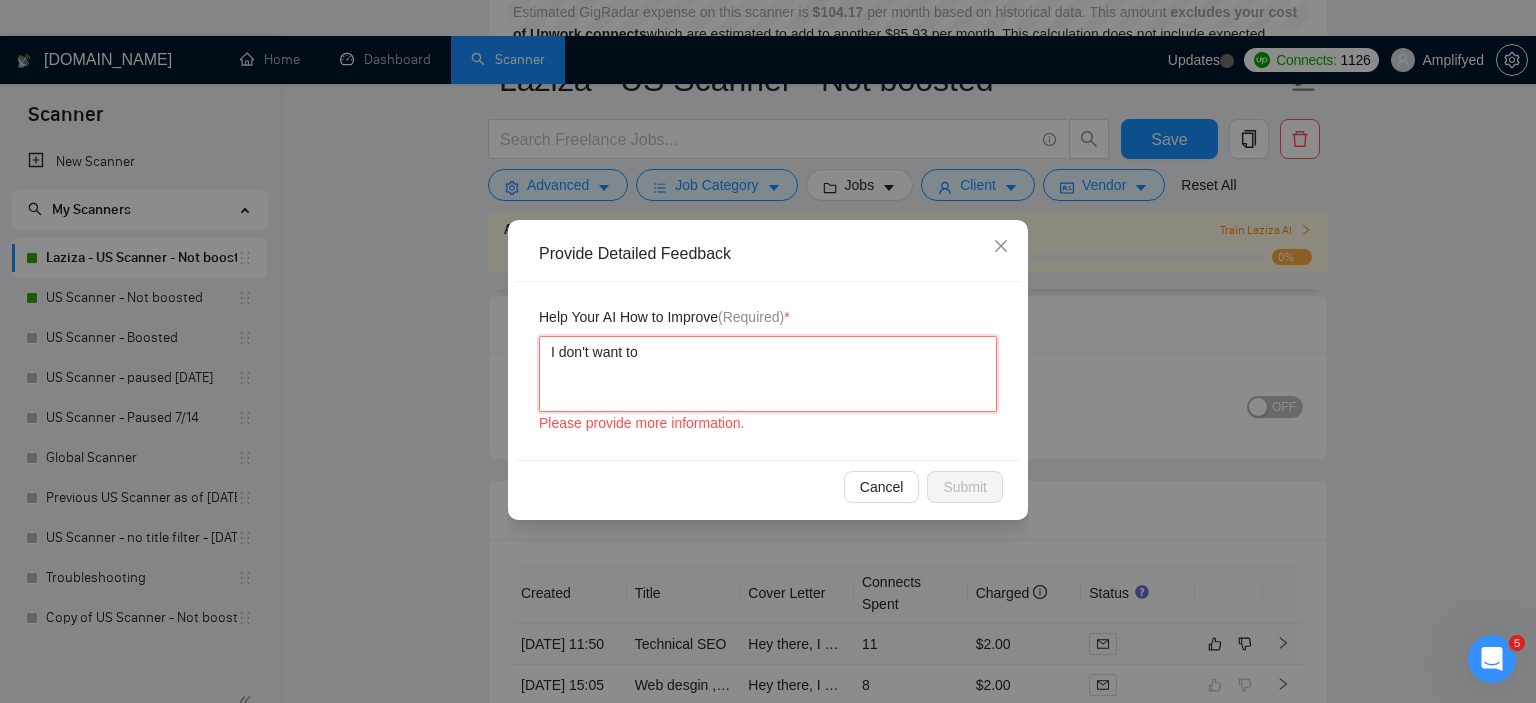 type 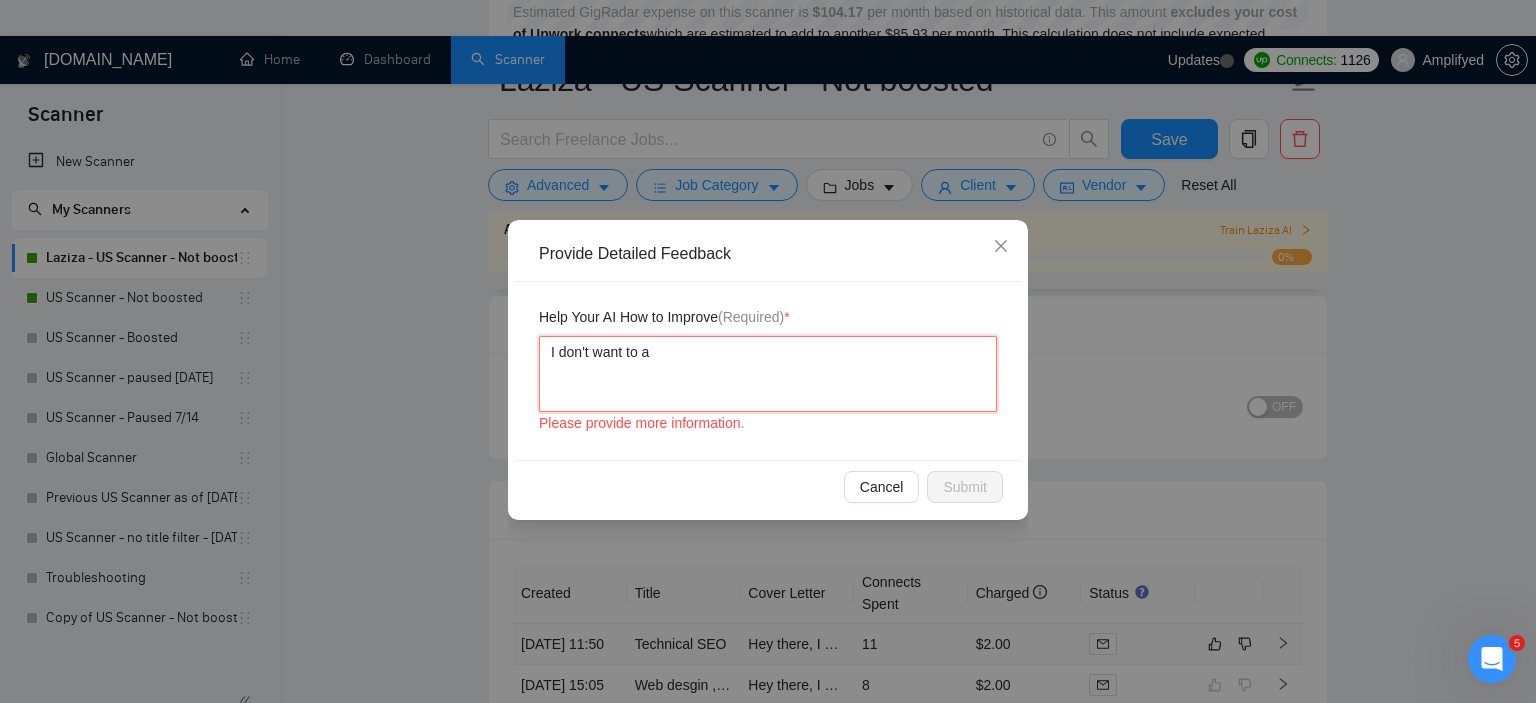 type 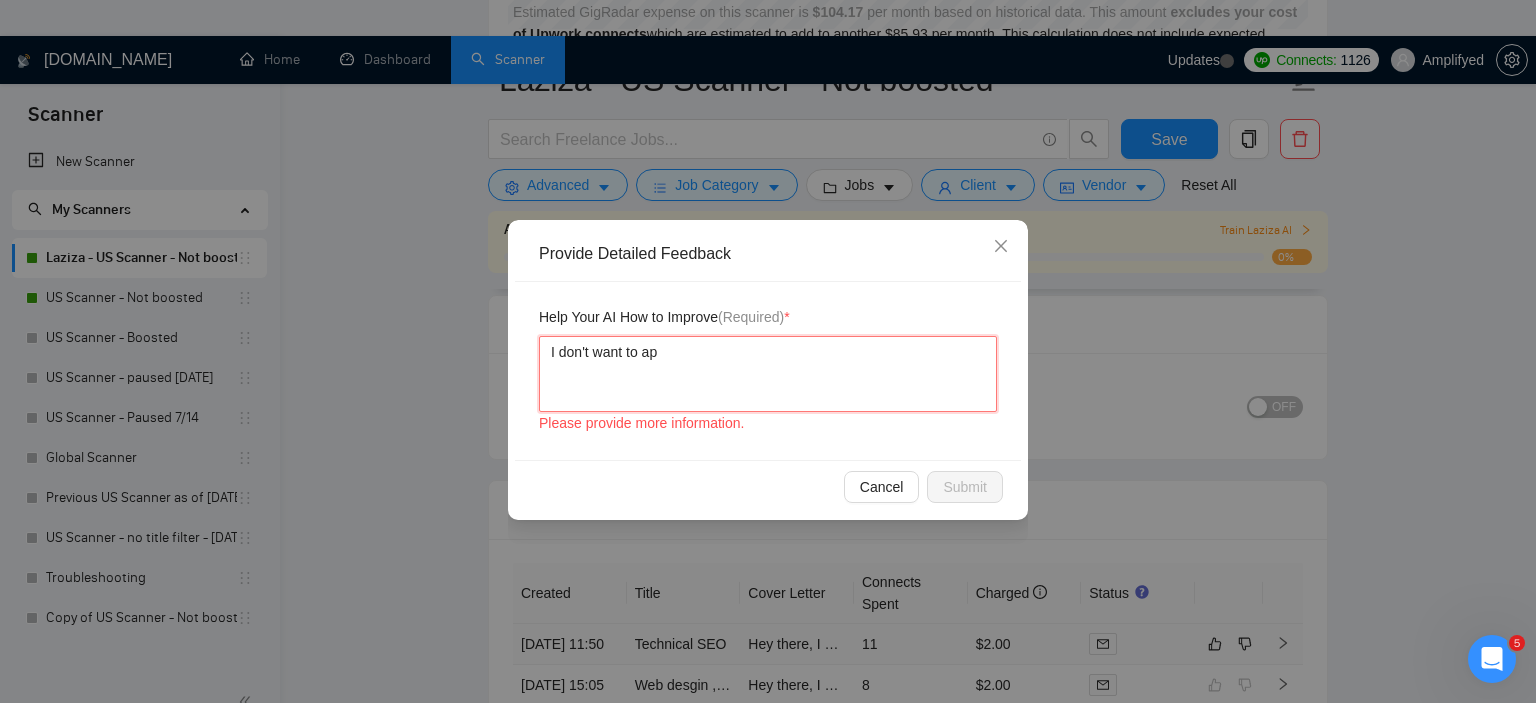 type 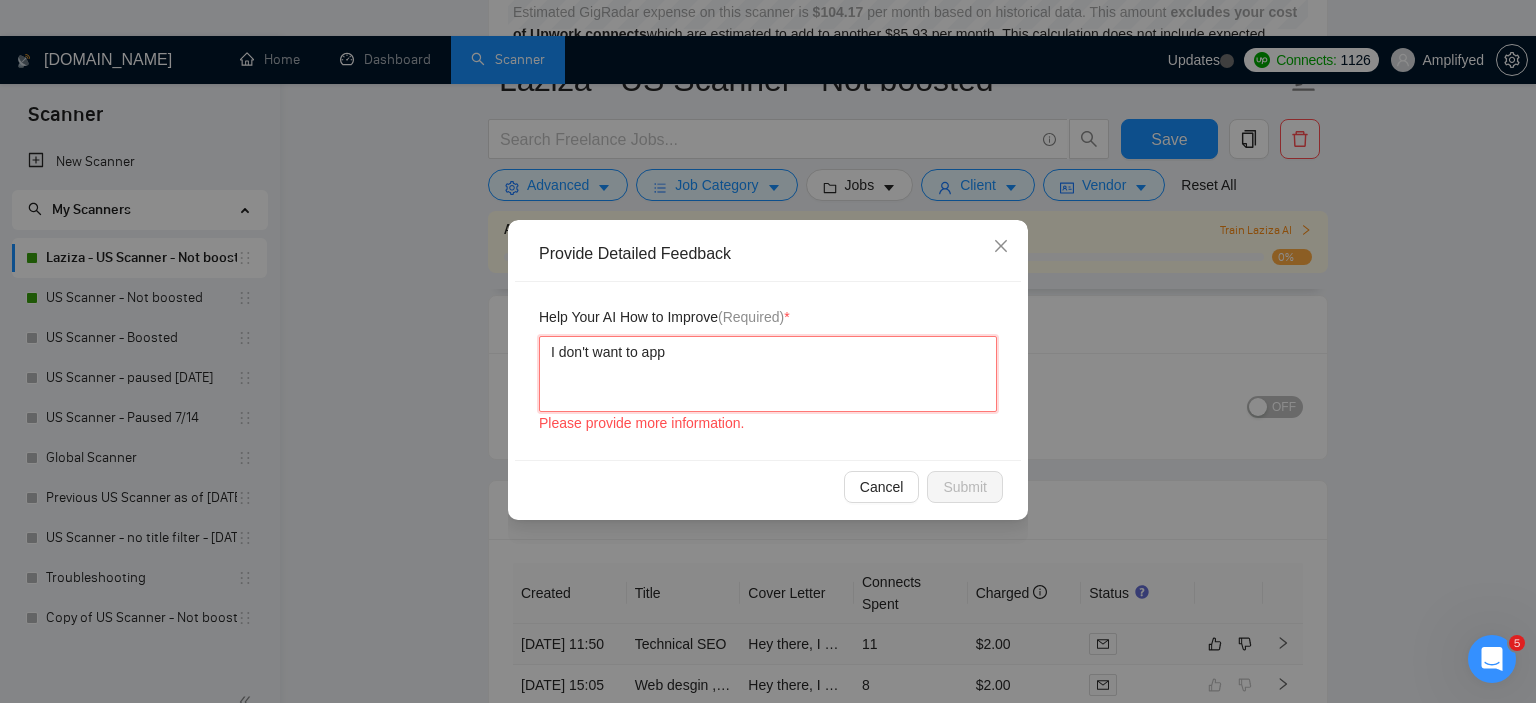 type 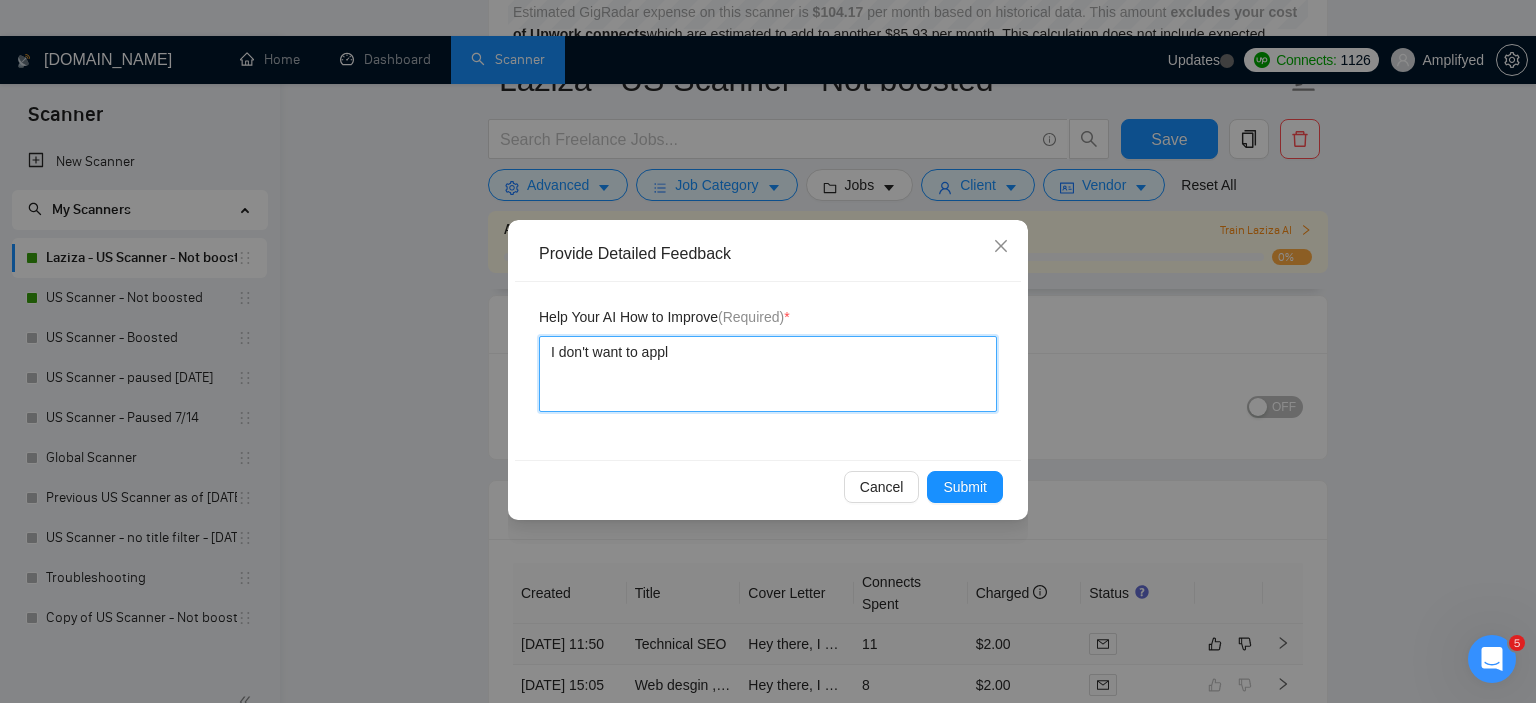 type 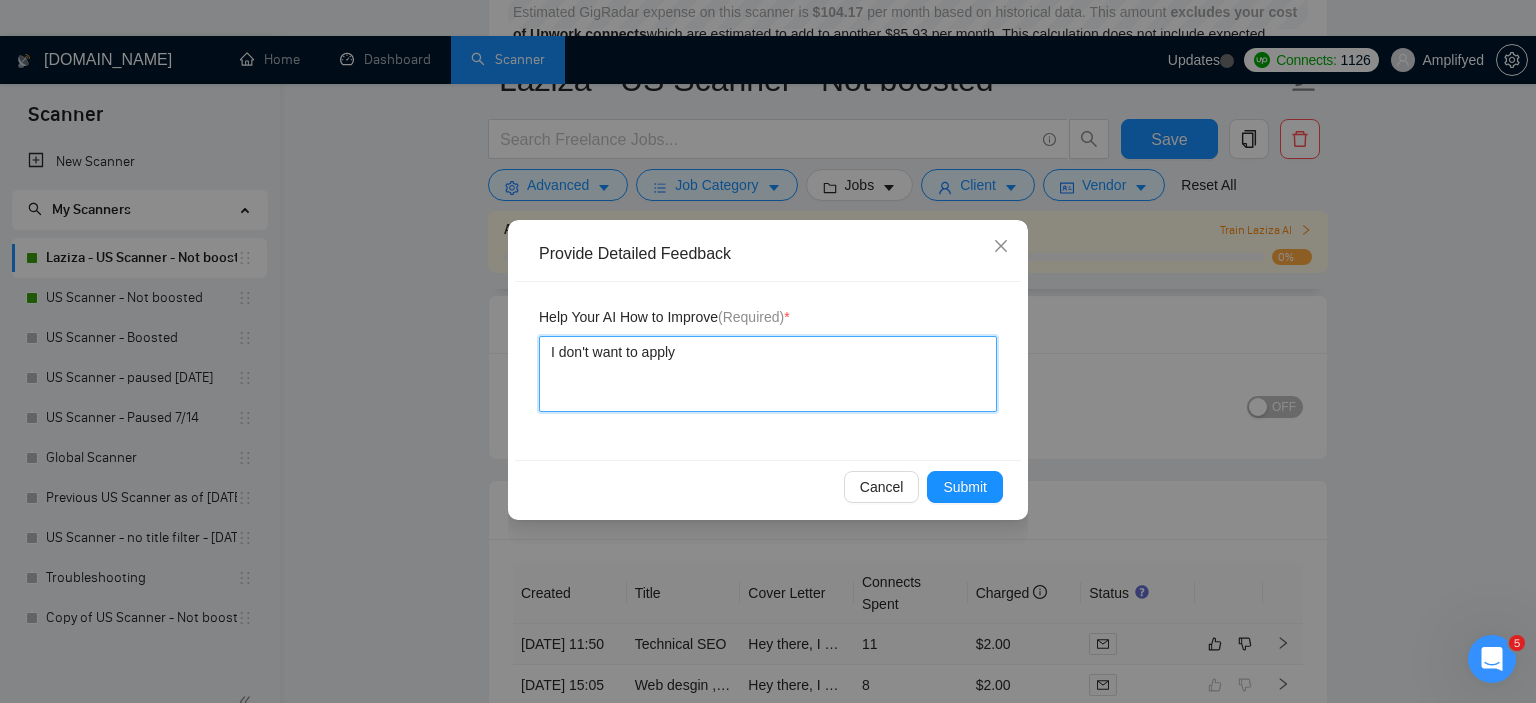 type 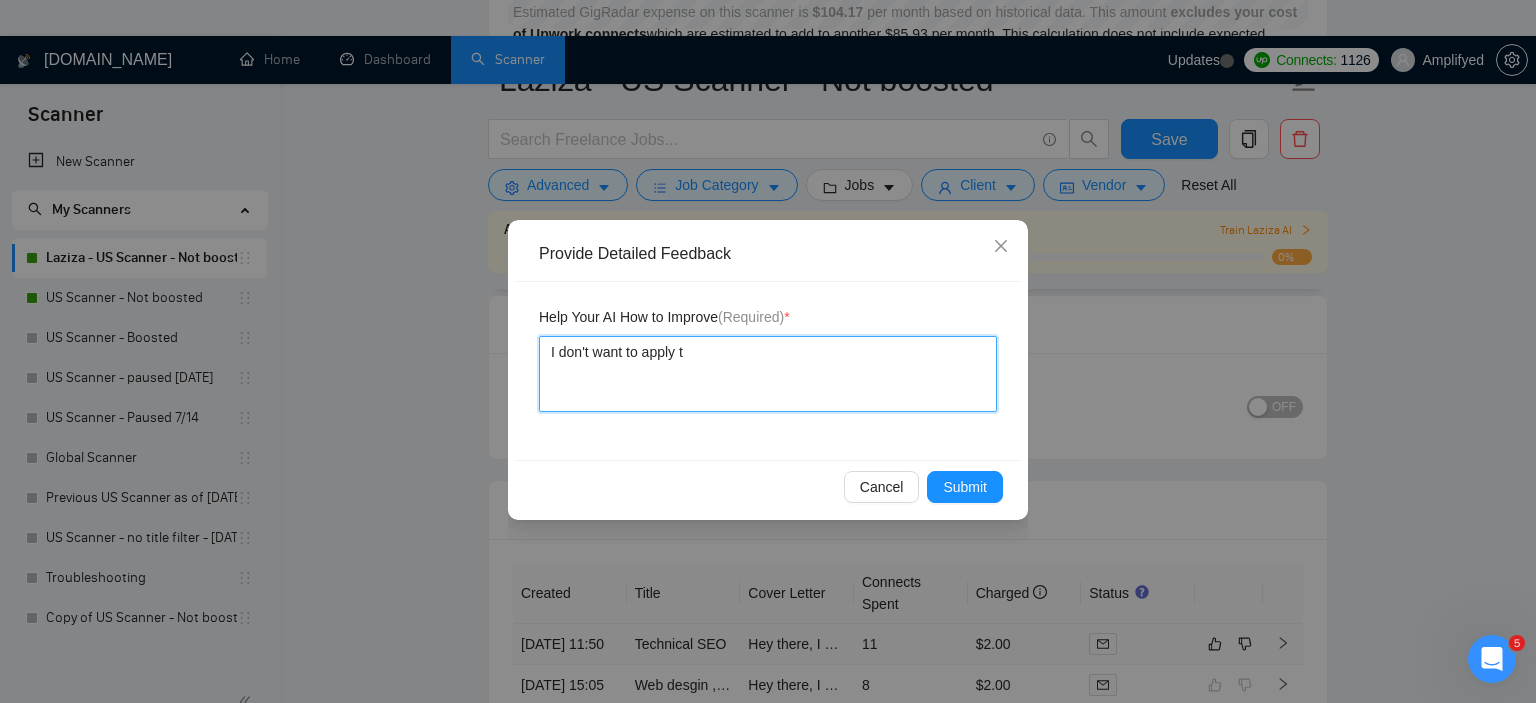 type 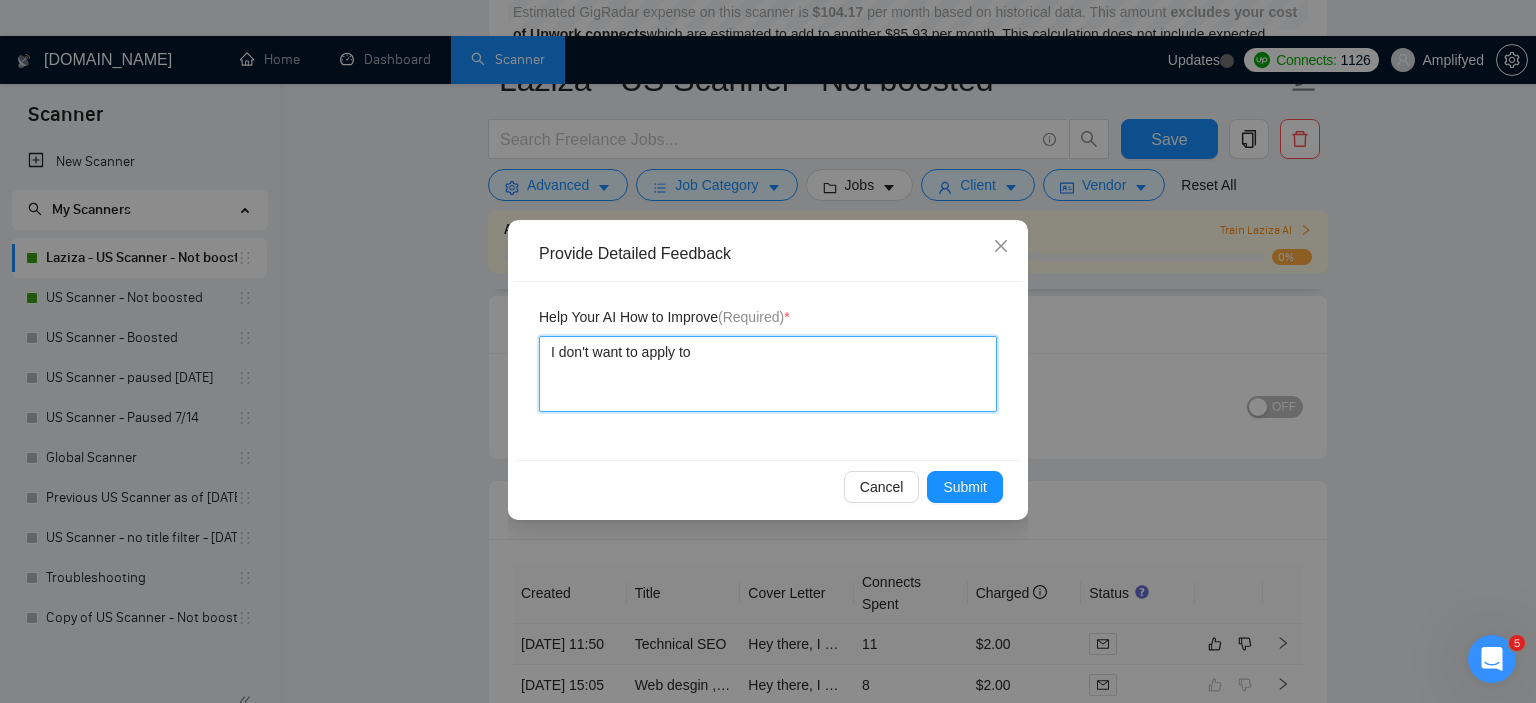 type 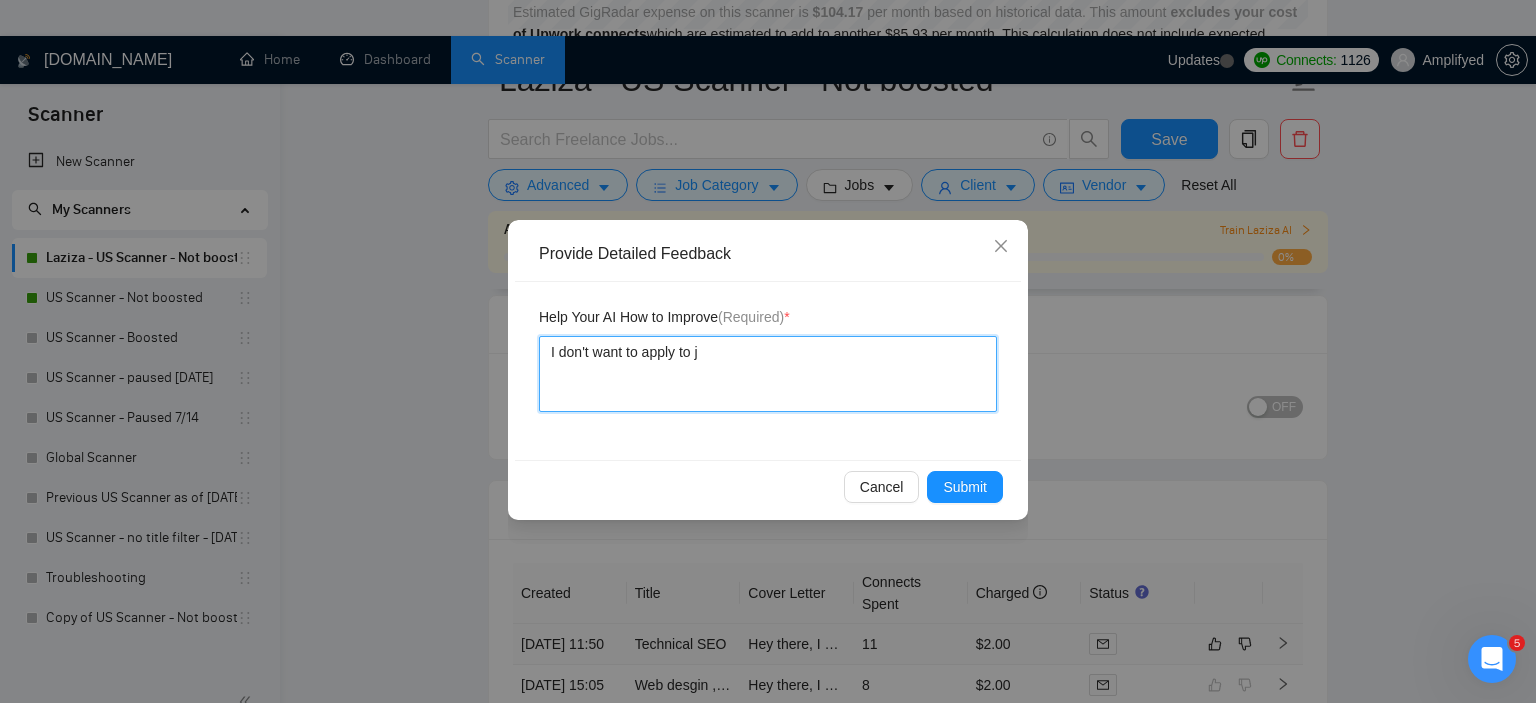 type 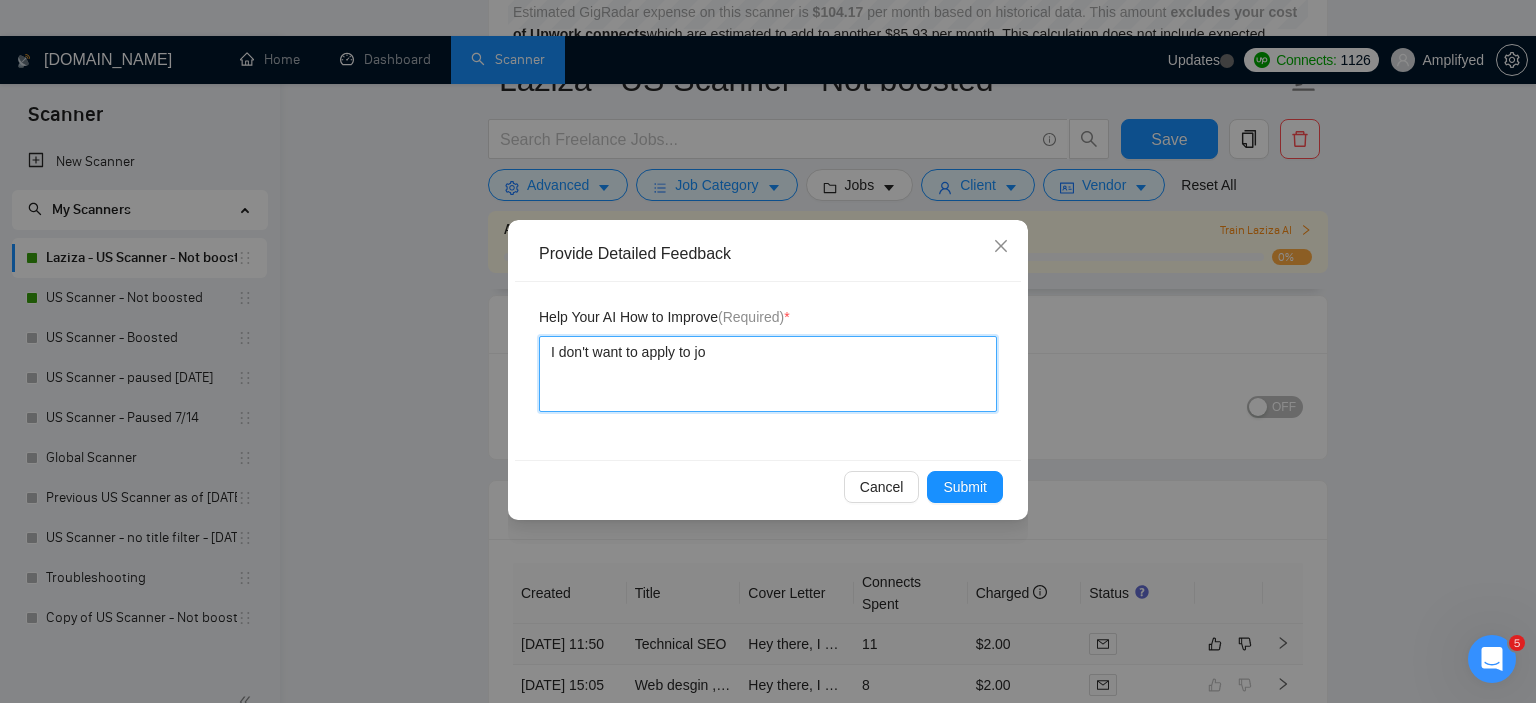 type 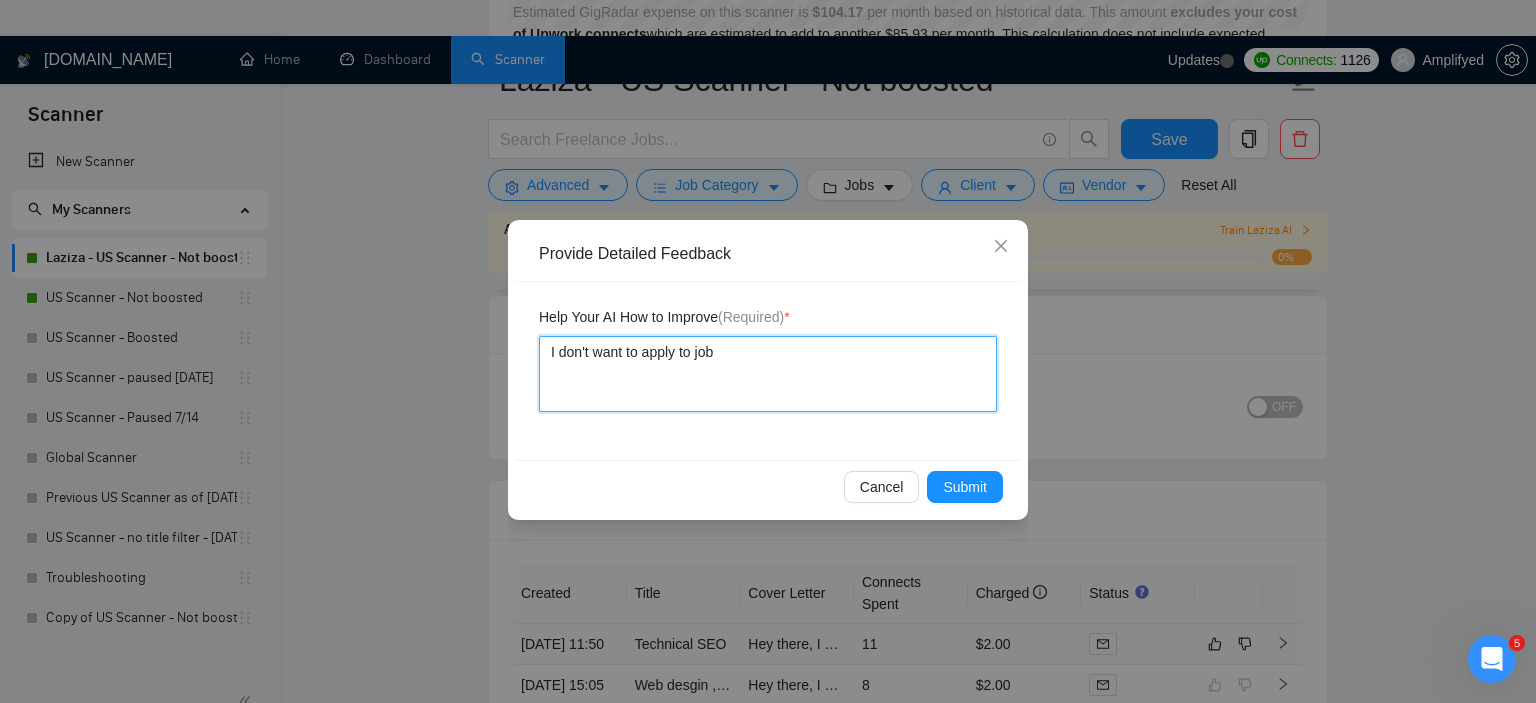 type 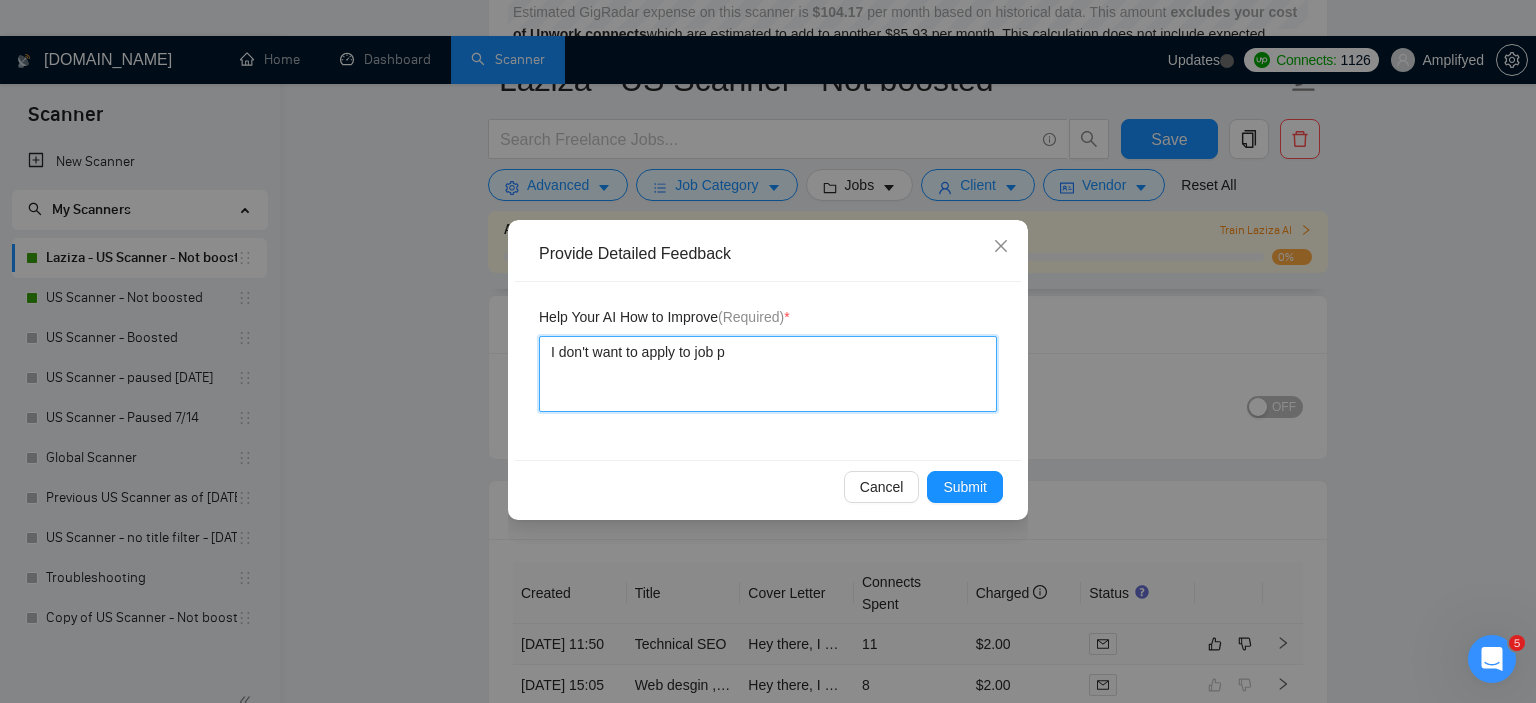 type 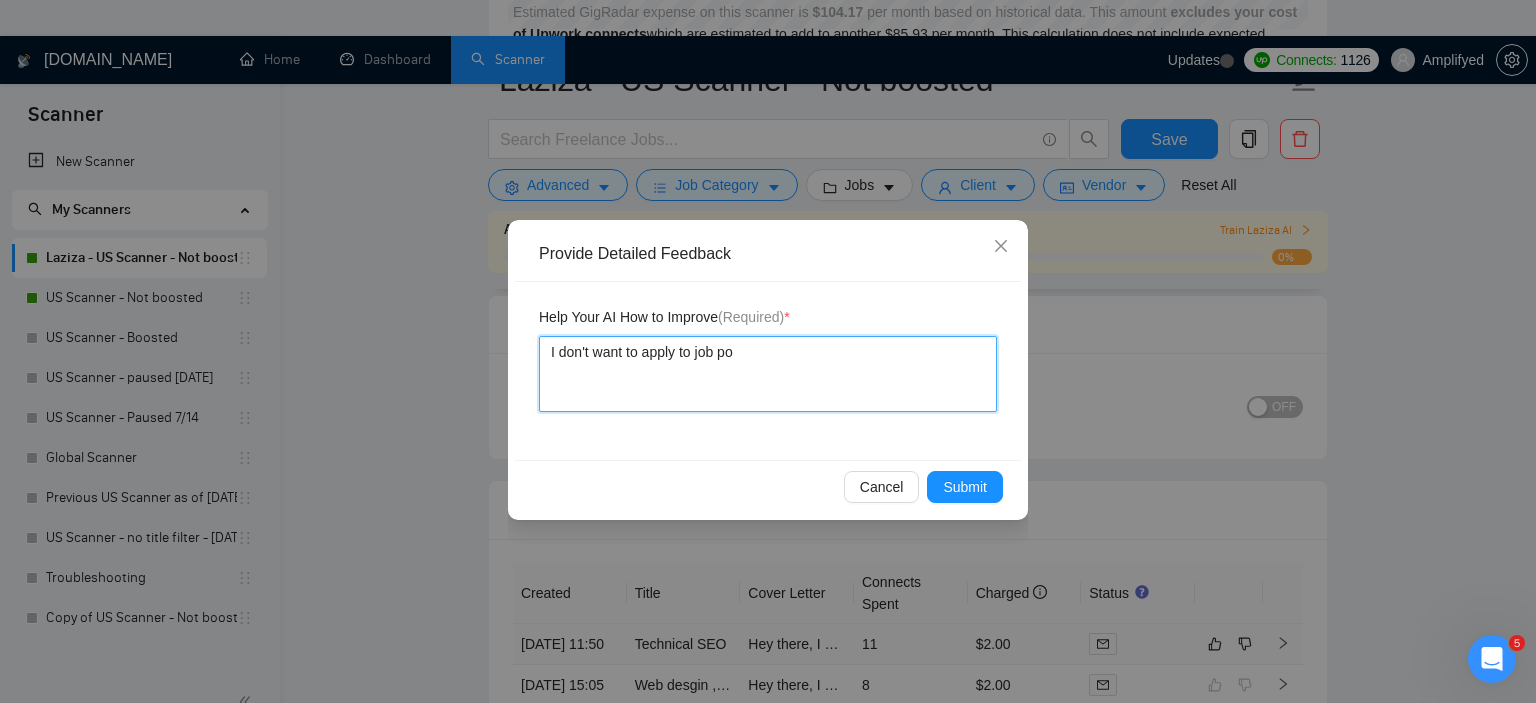 type 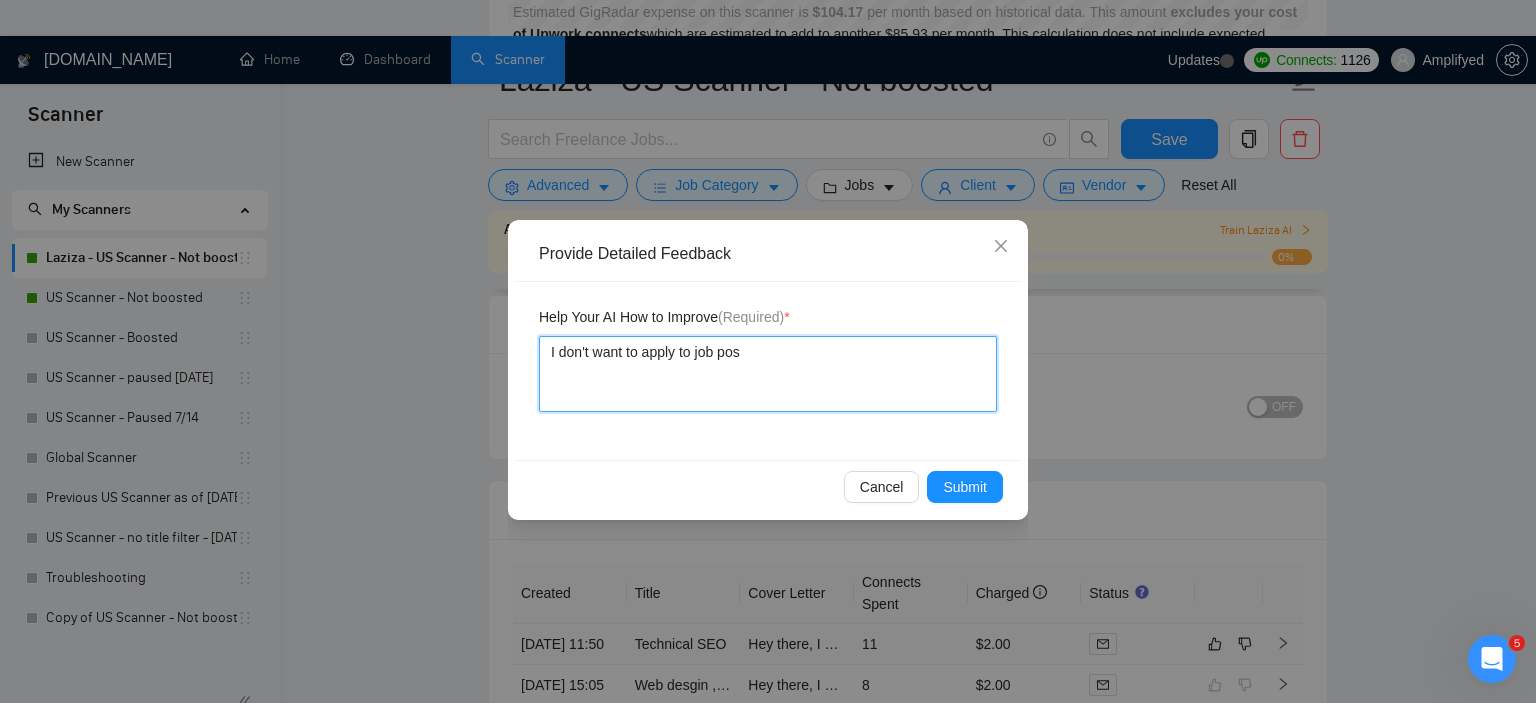 type 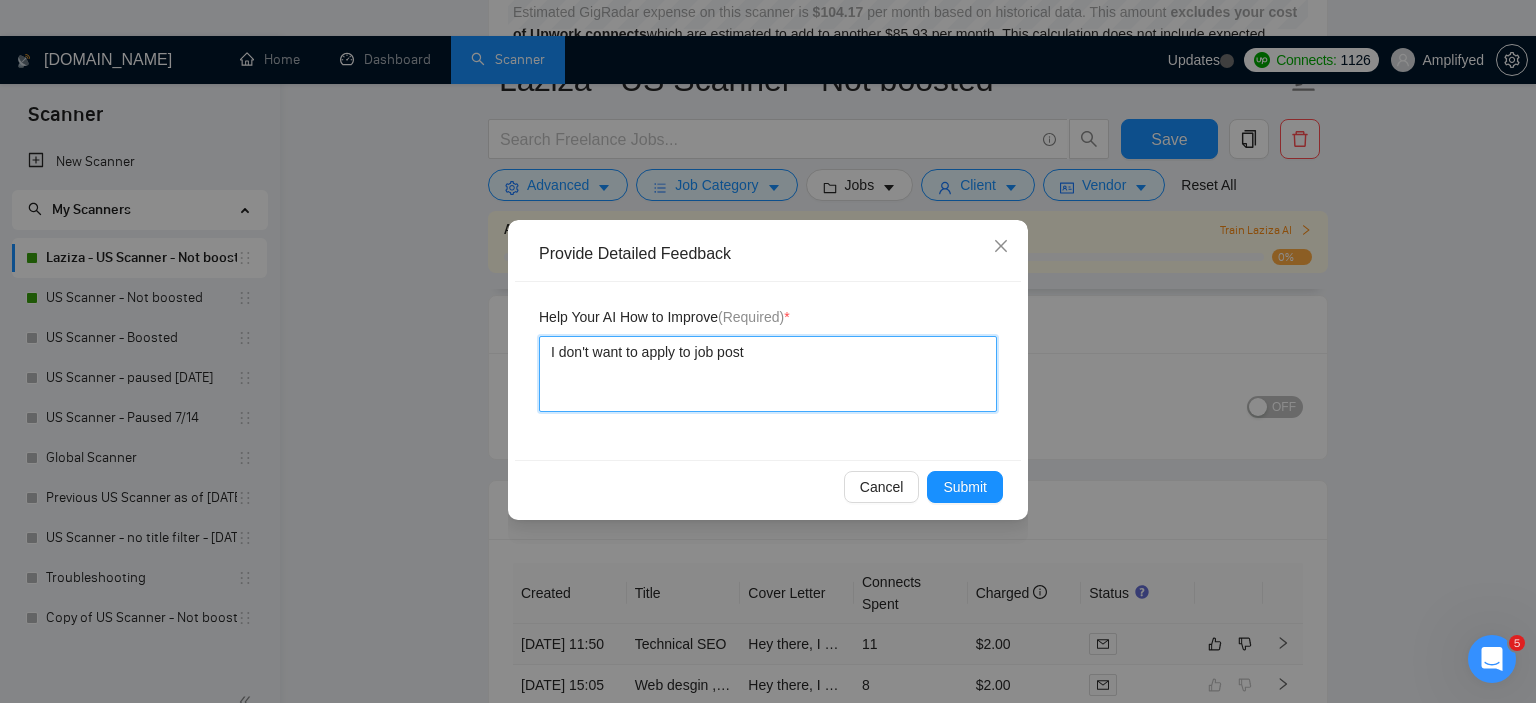type 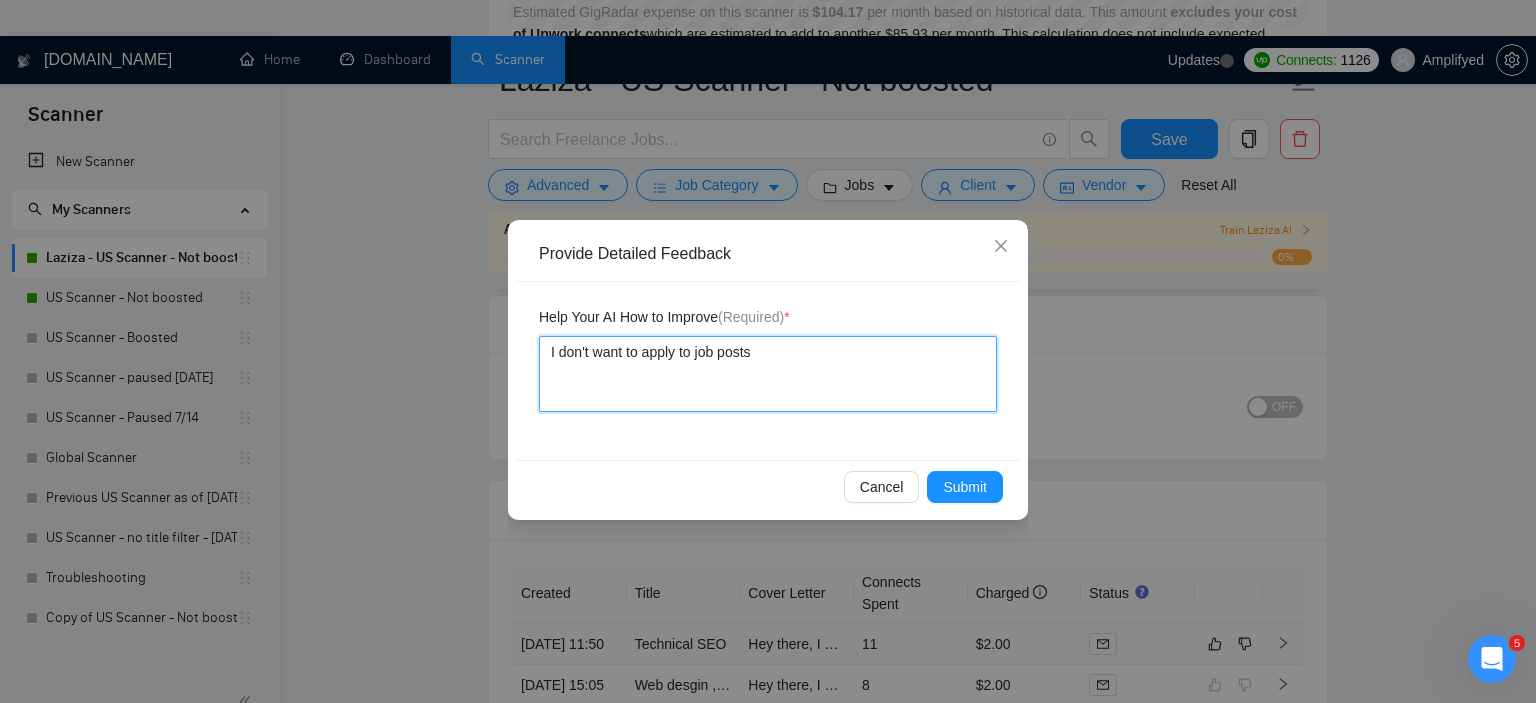 type on "I don't want to apply to job posts" 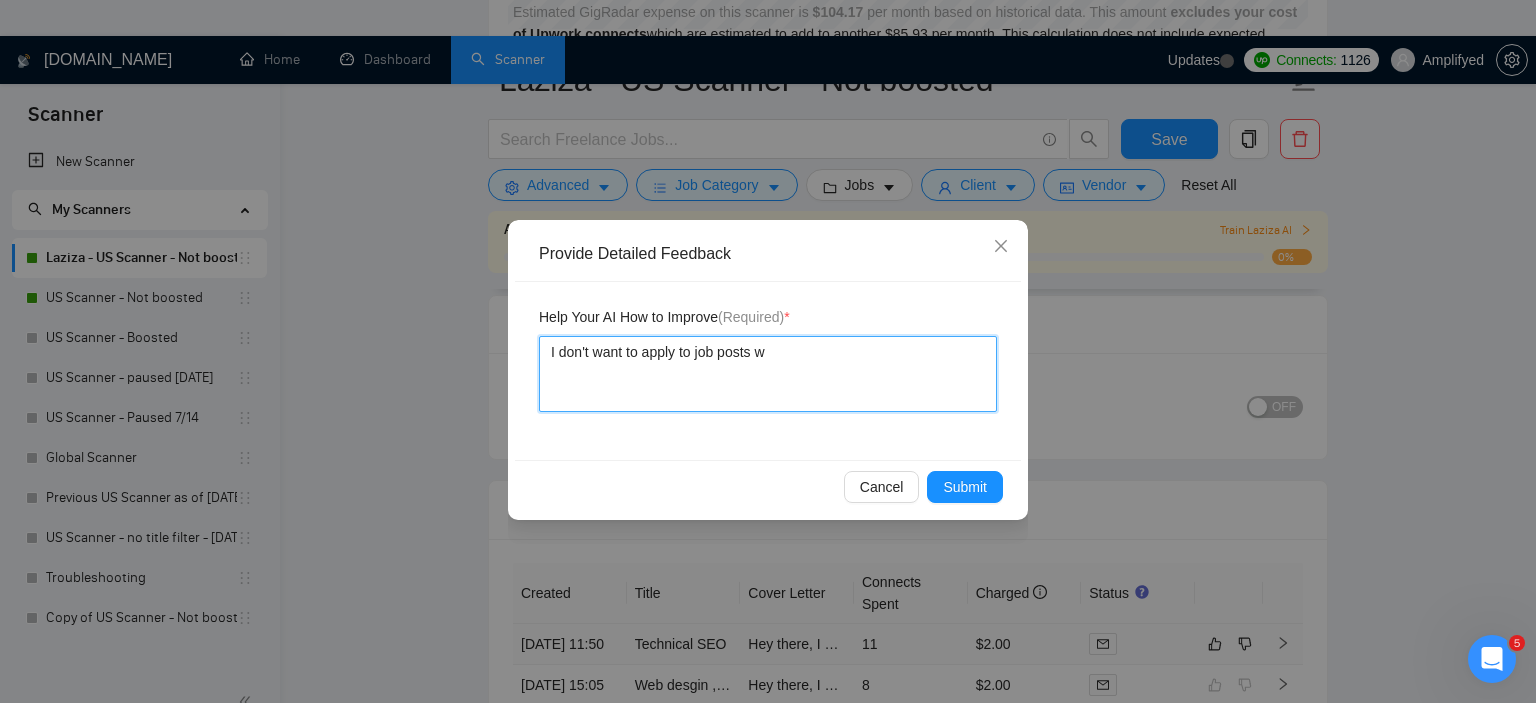 type 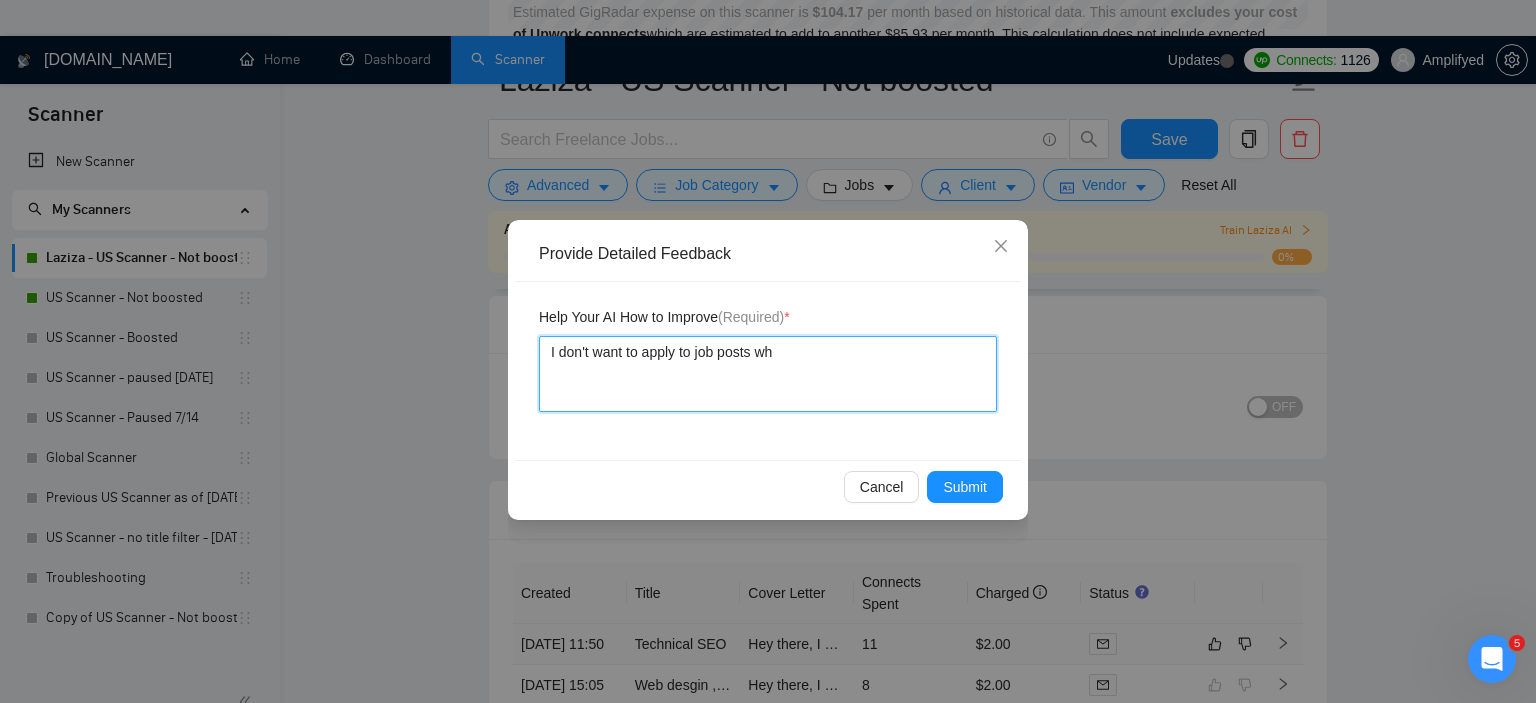 type 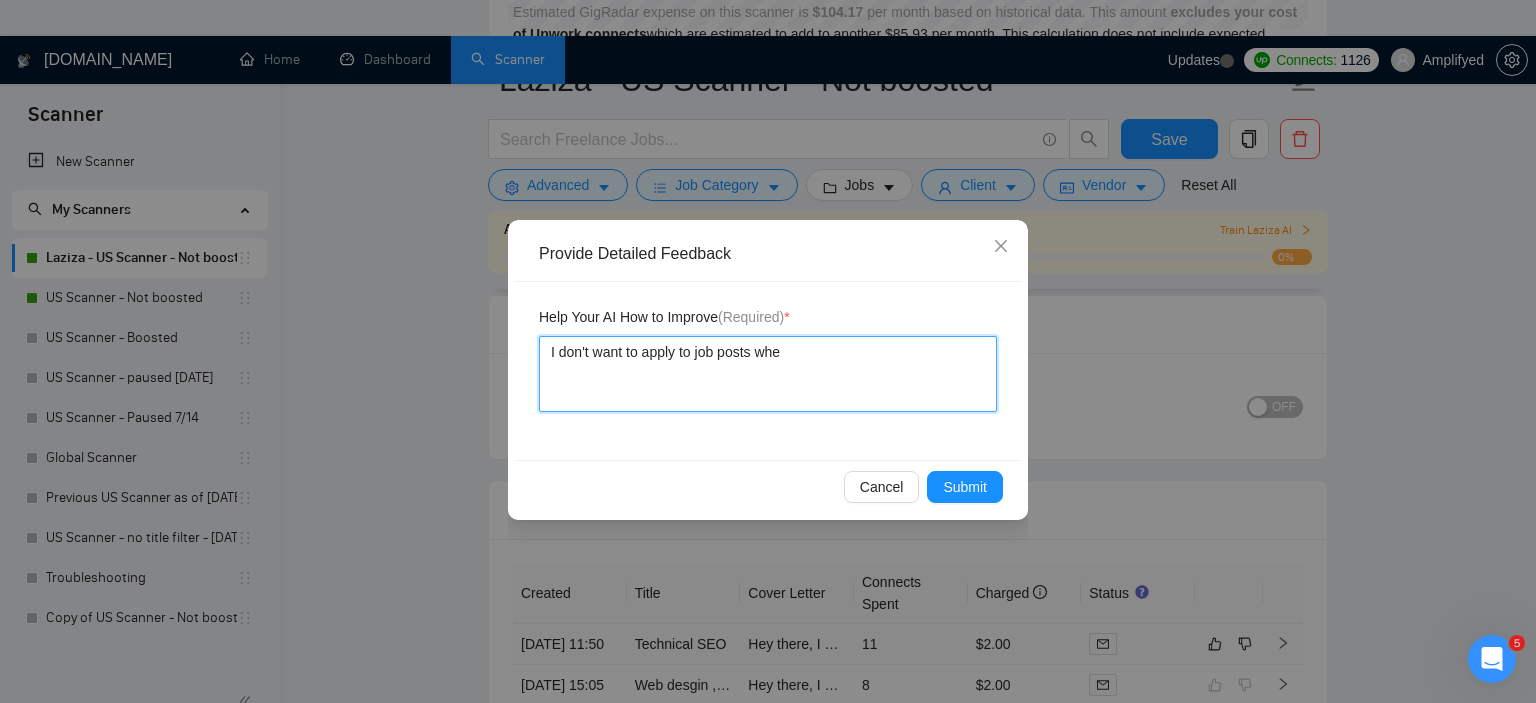 type 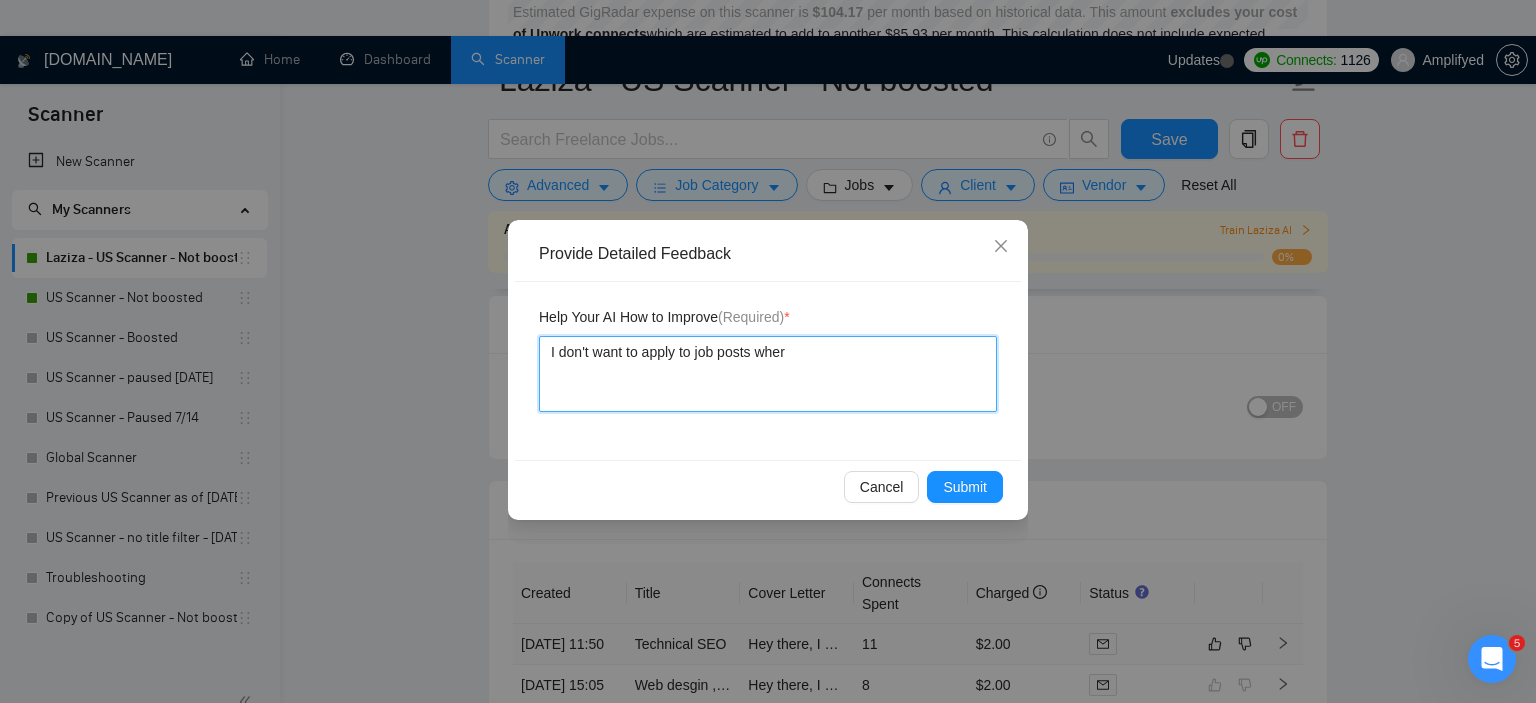 type 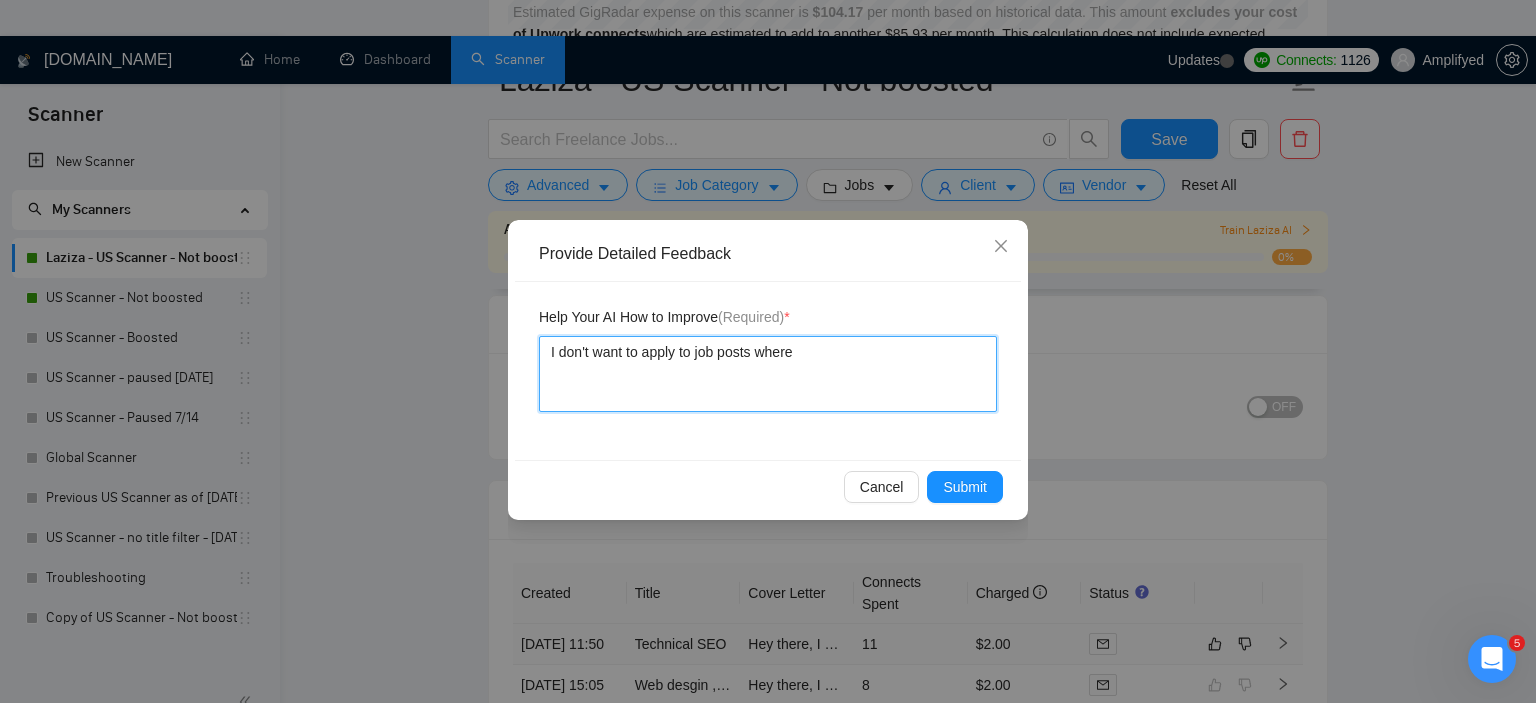 type 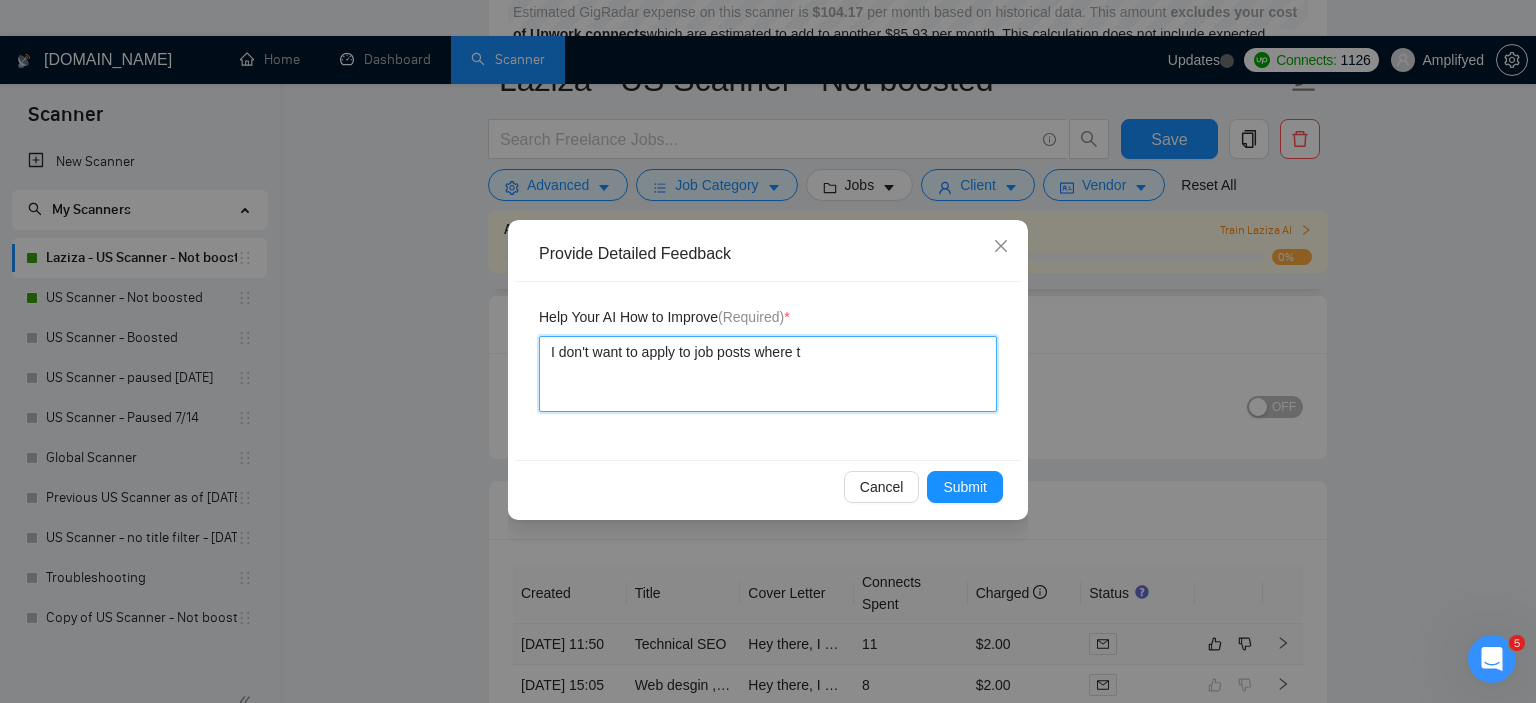 type 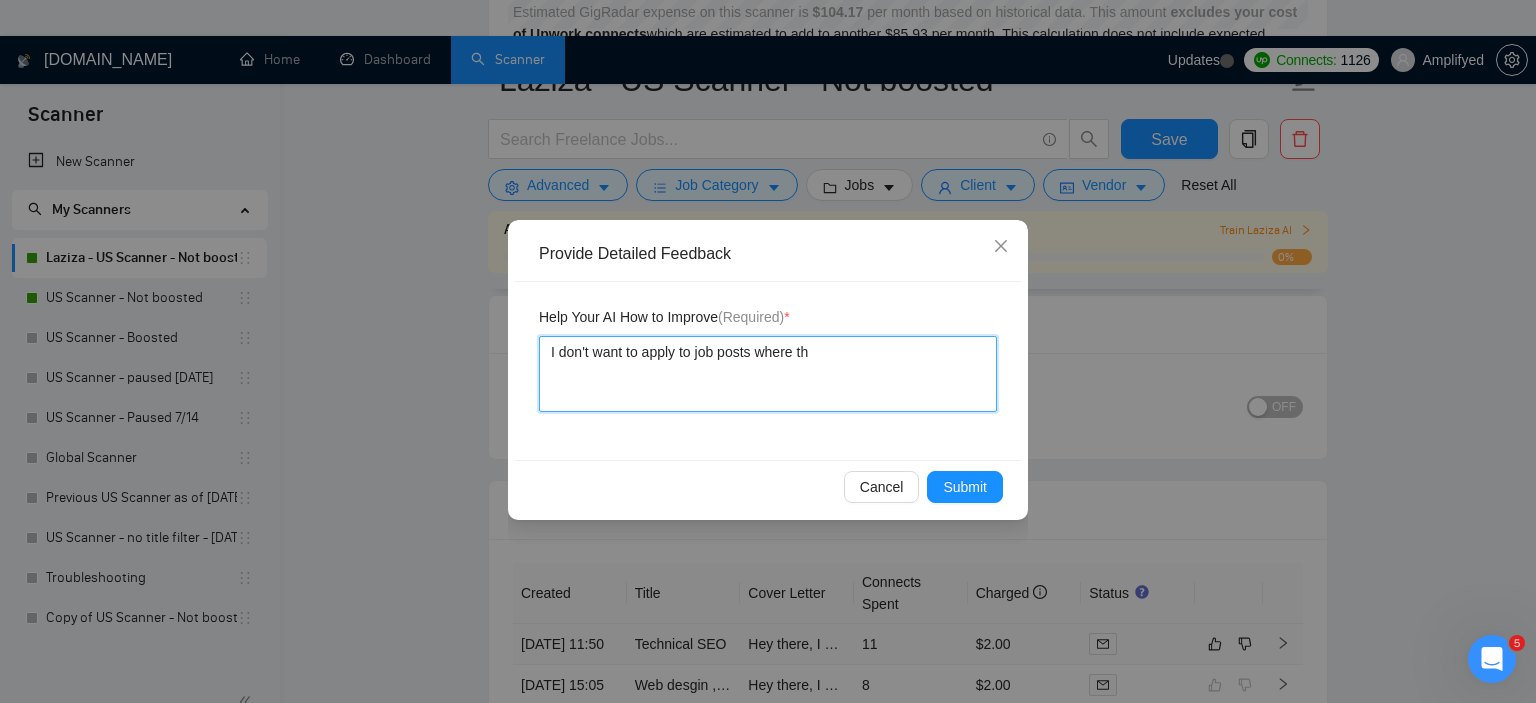 type 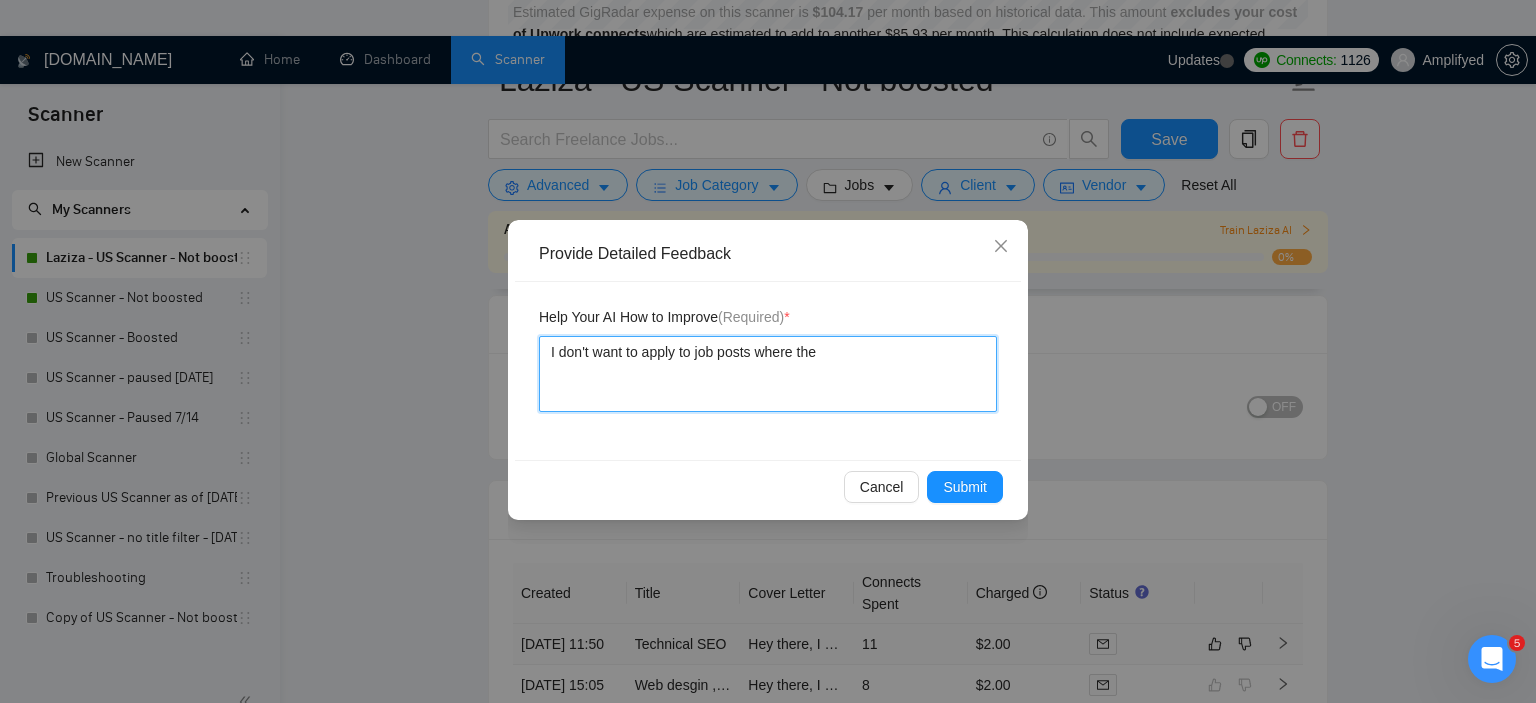 type 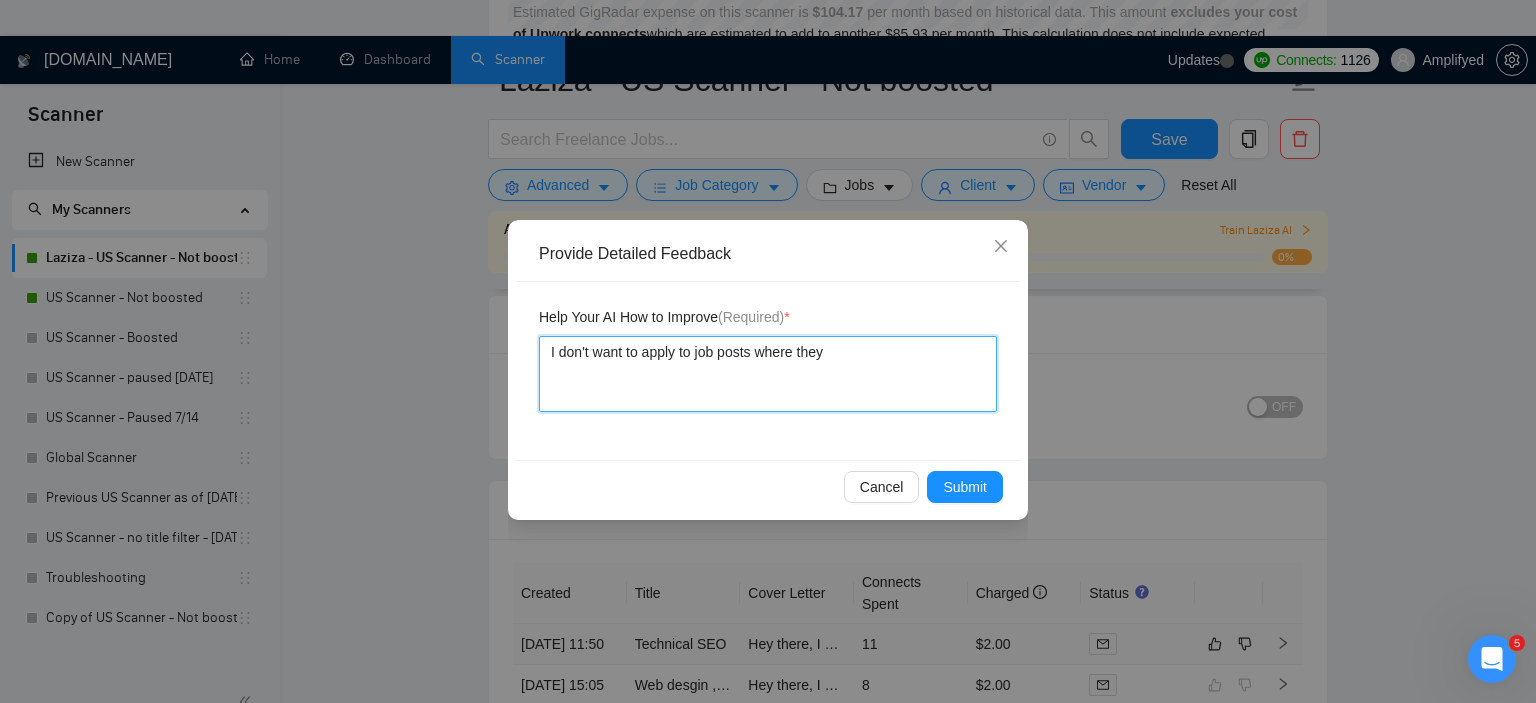 type 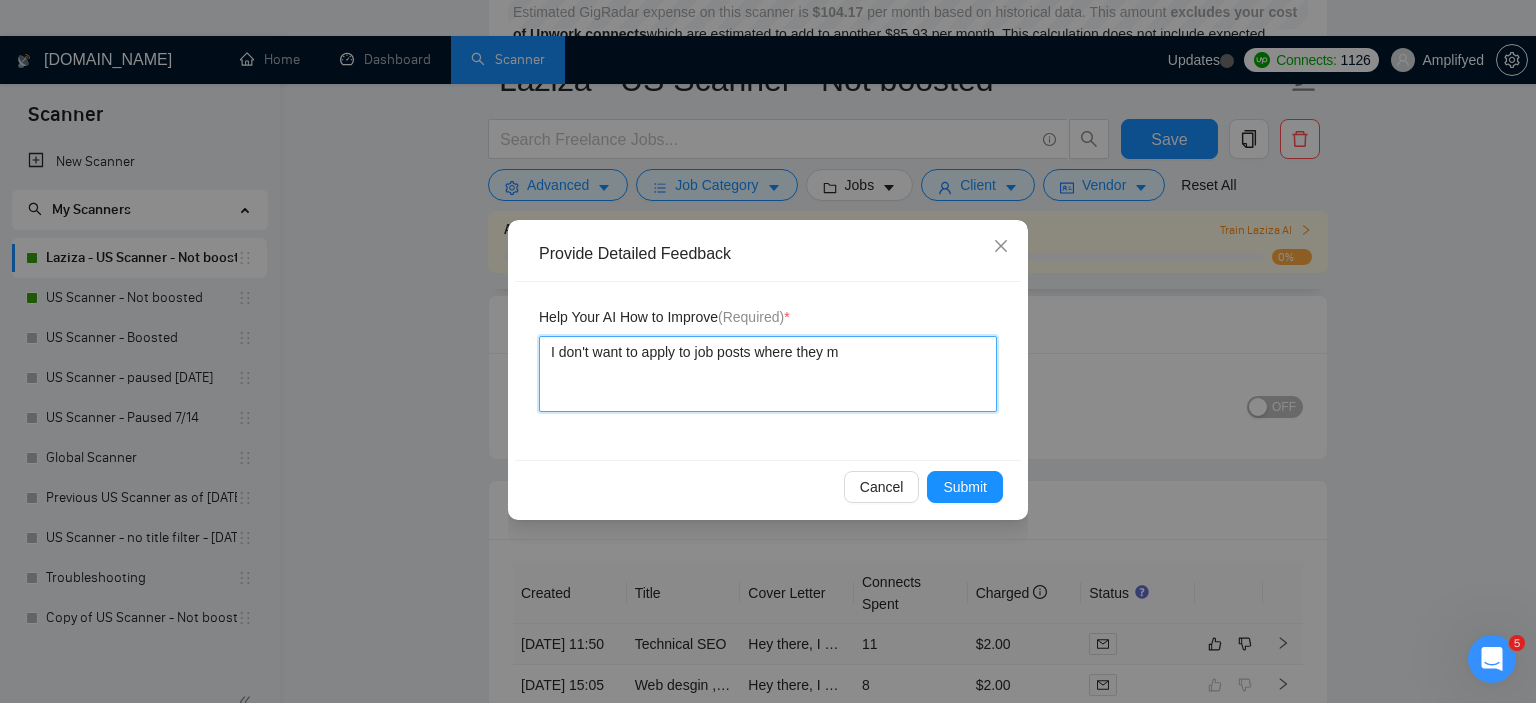 type 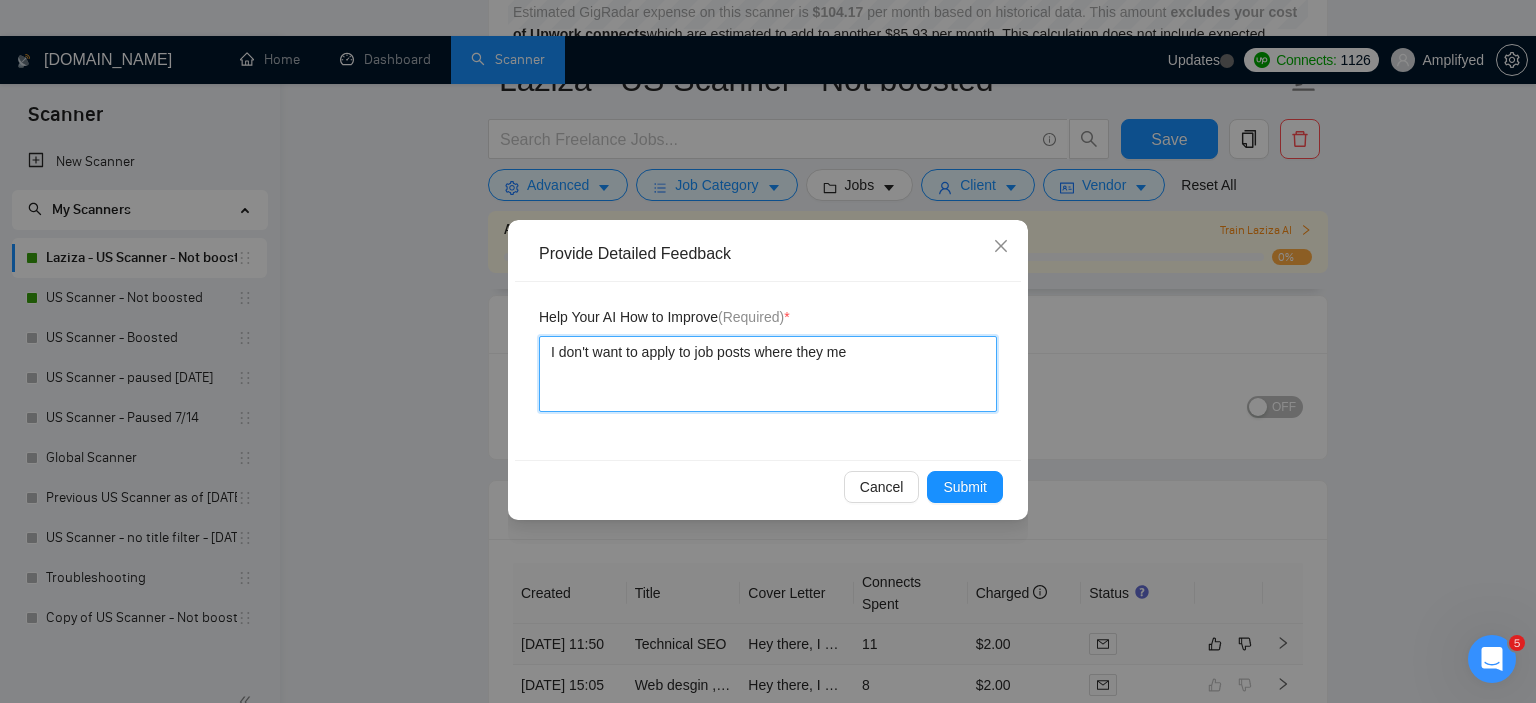 type 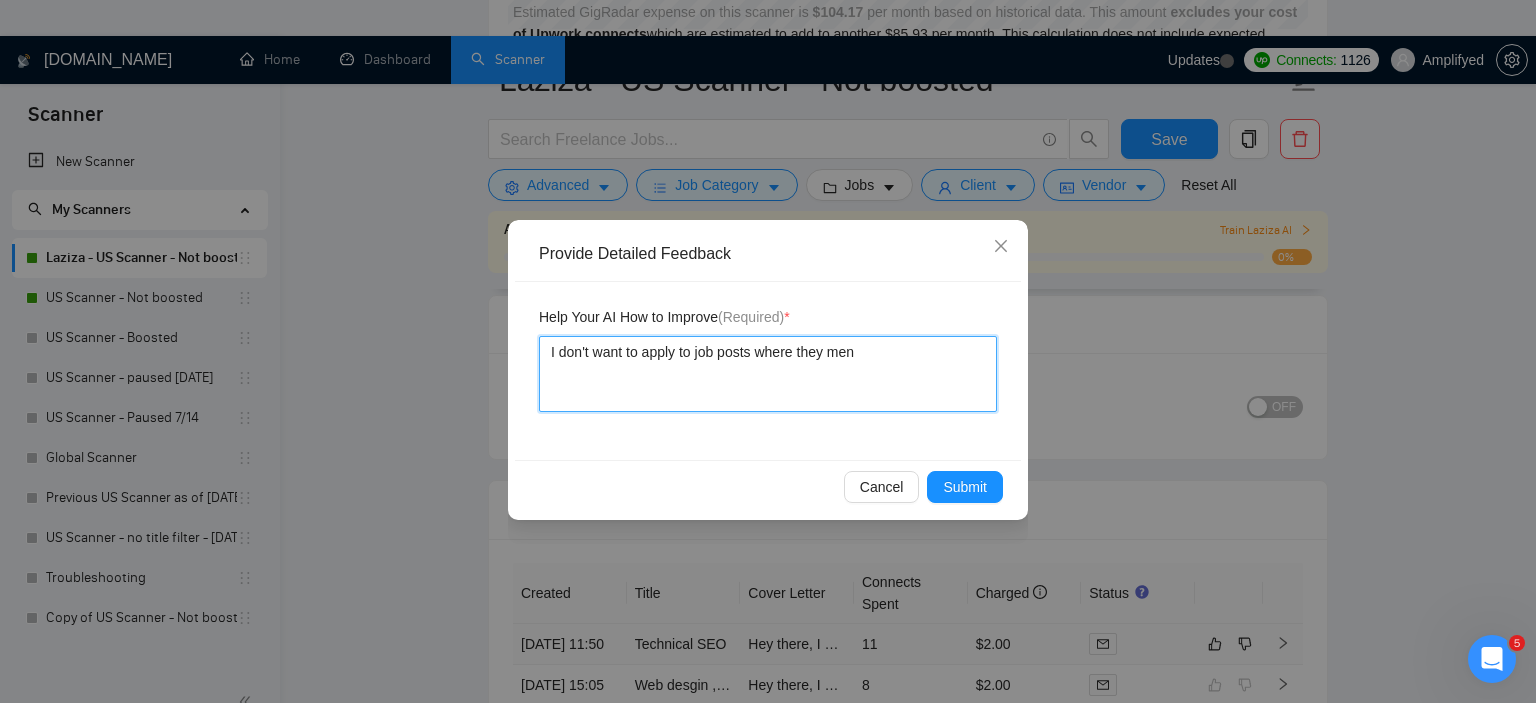 type 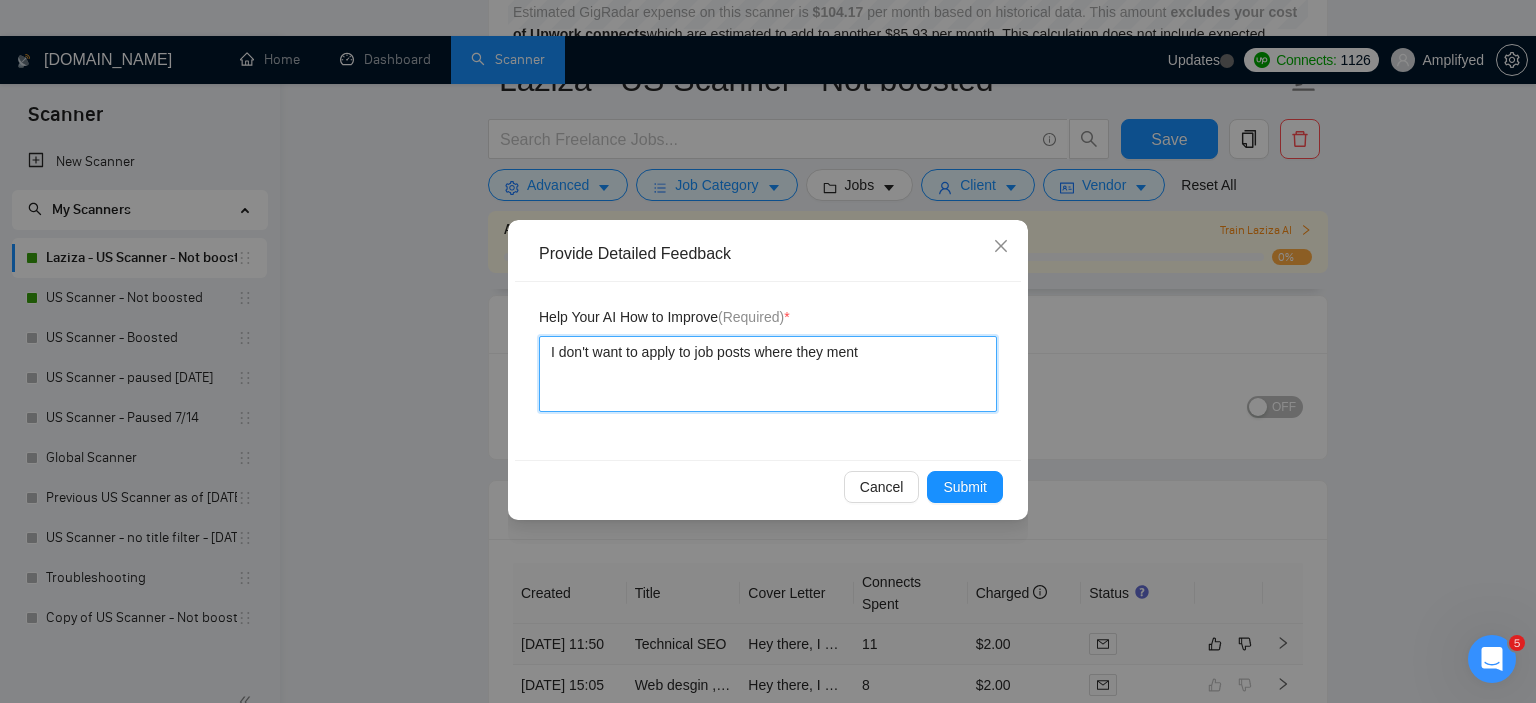 type 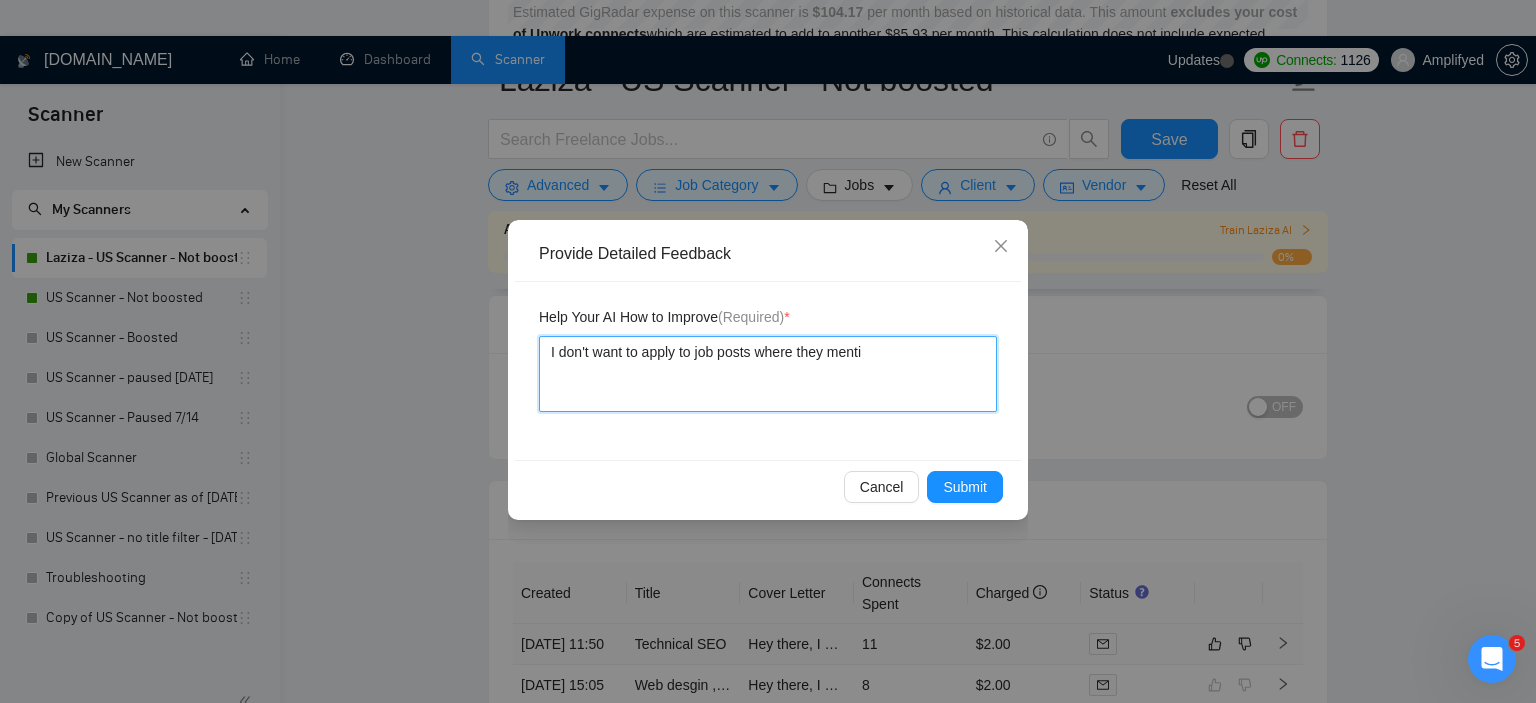 type 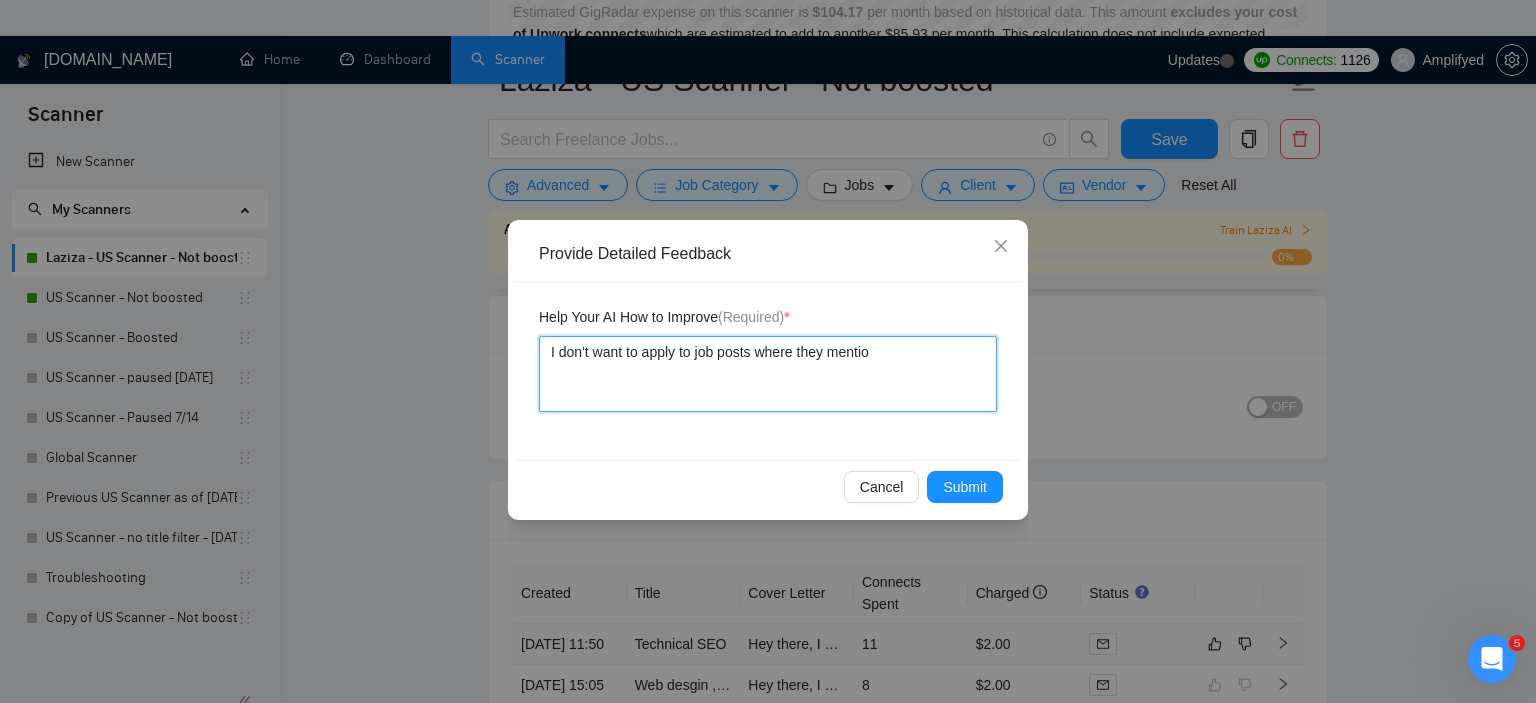 type 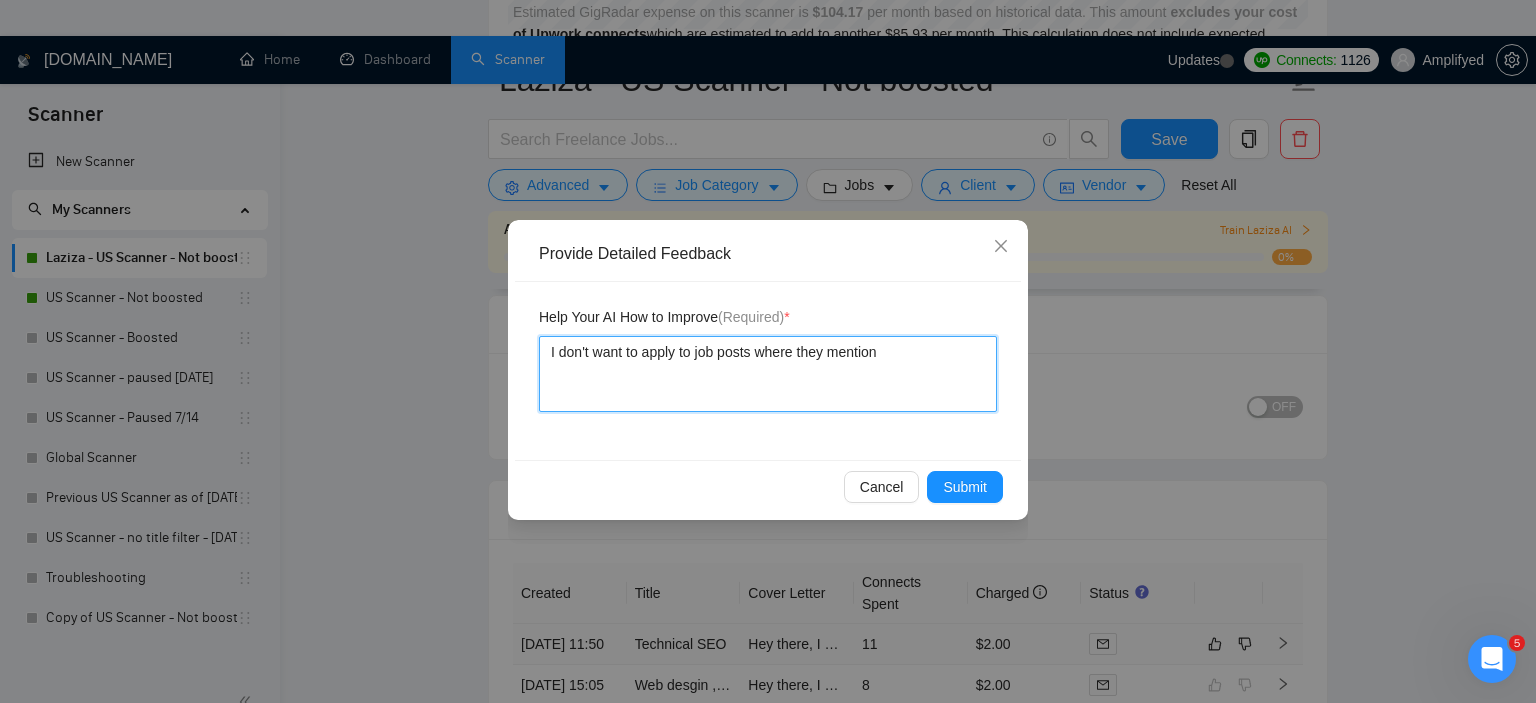type 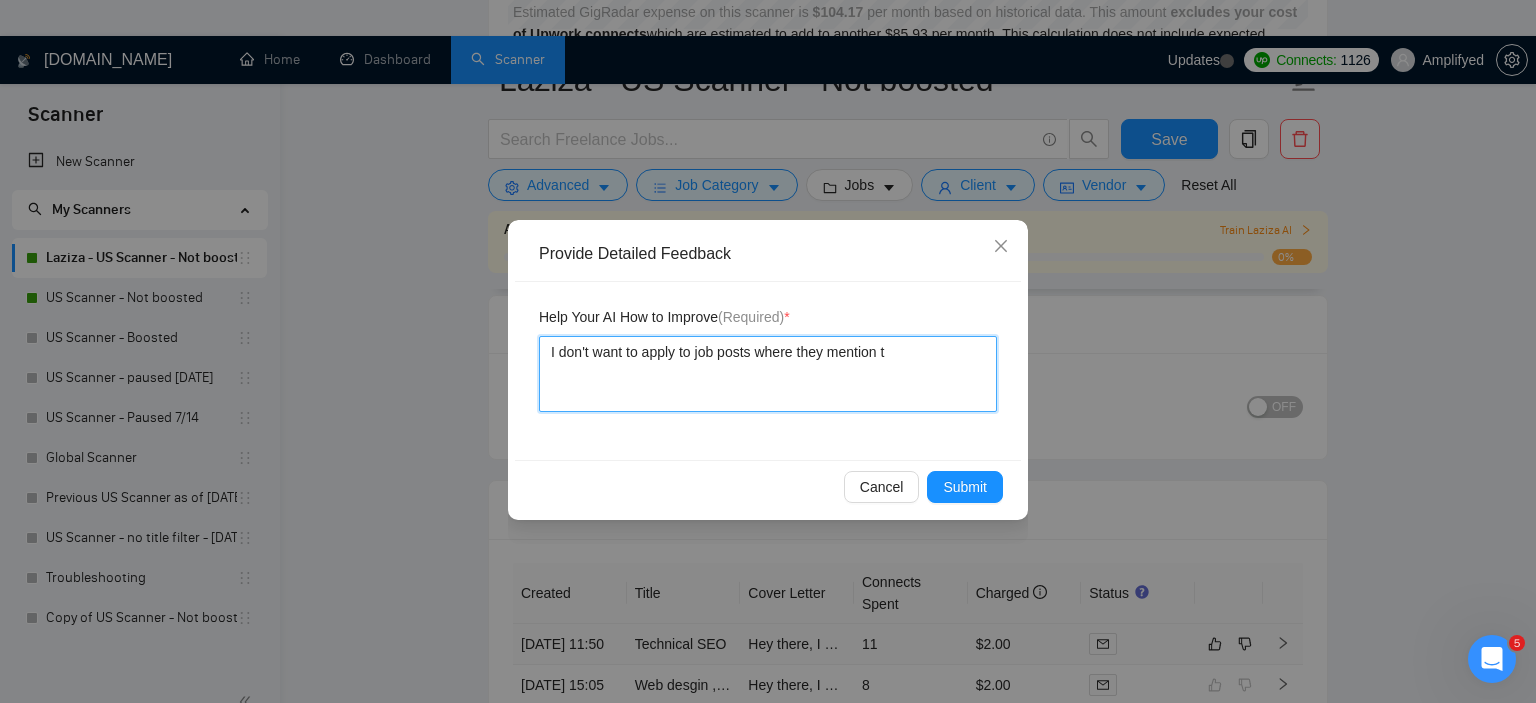 type 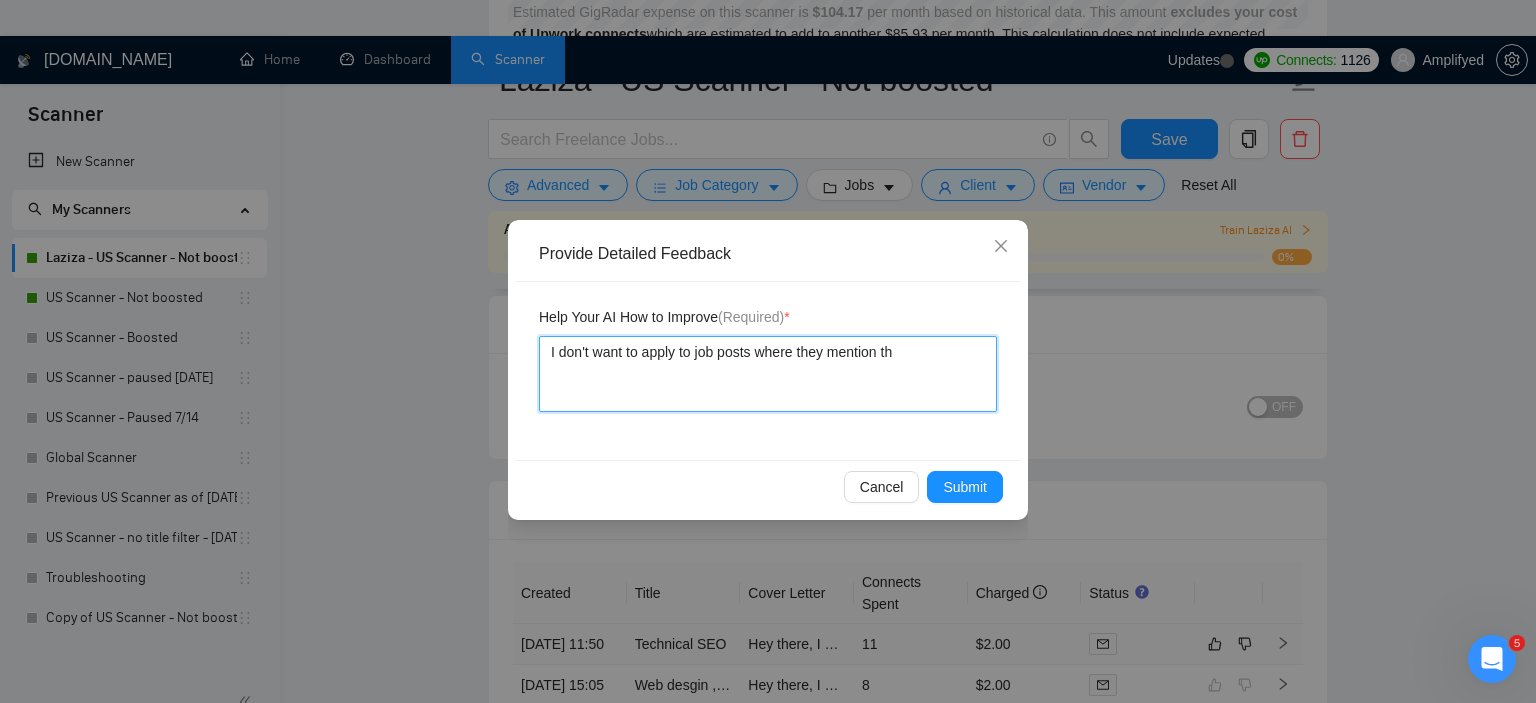type 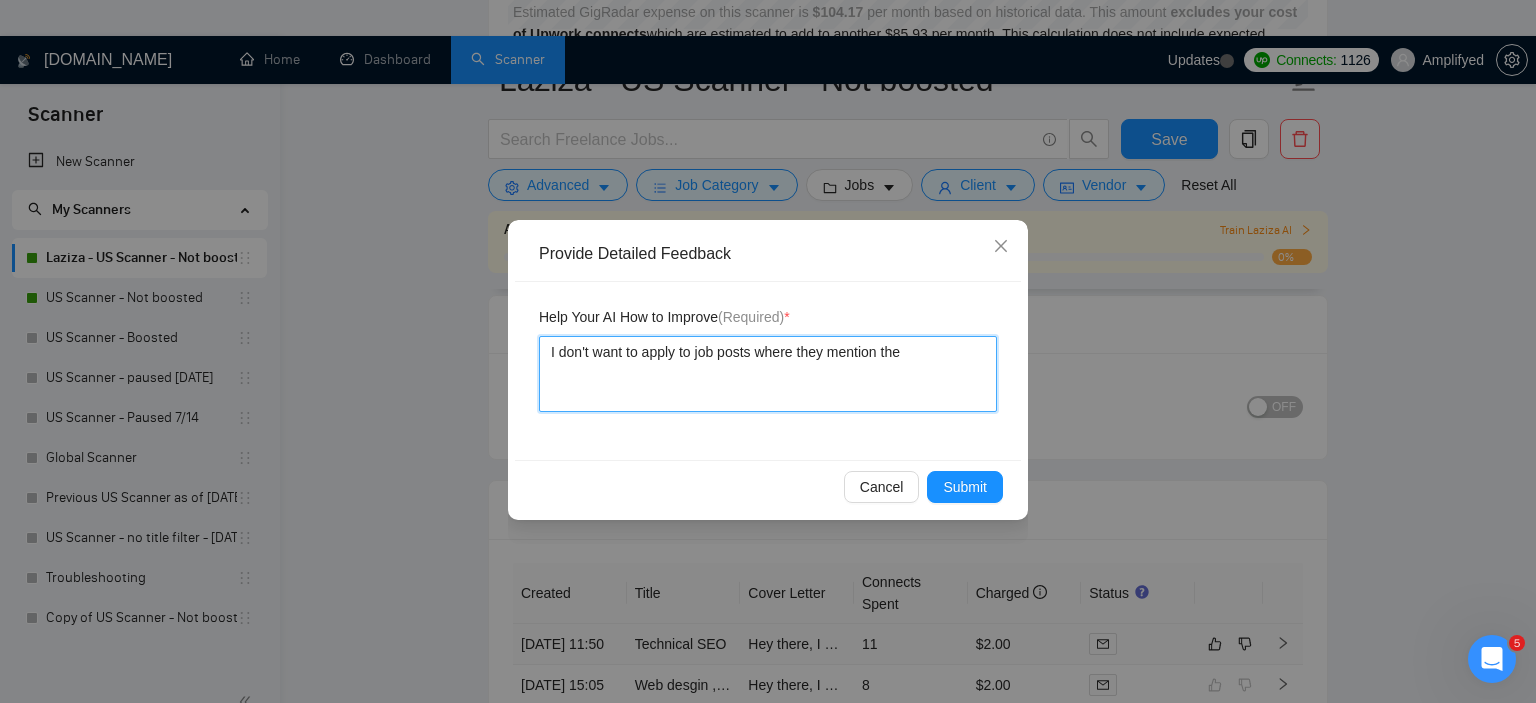 type 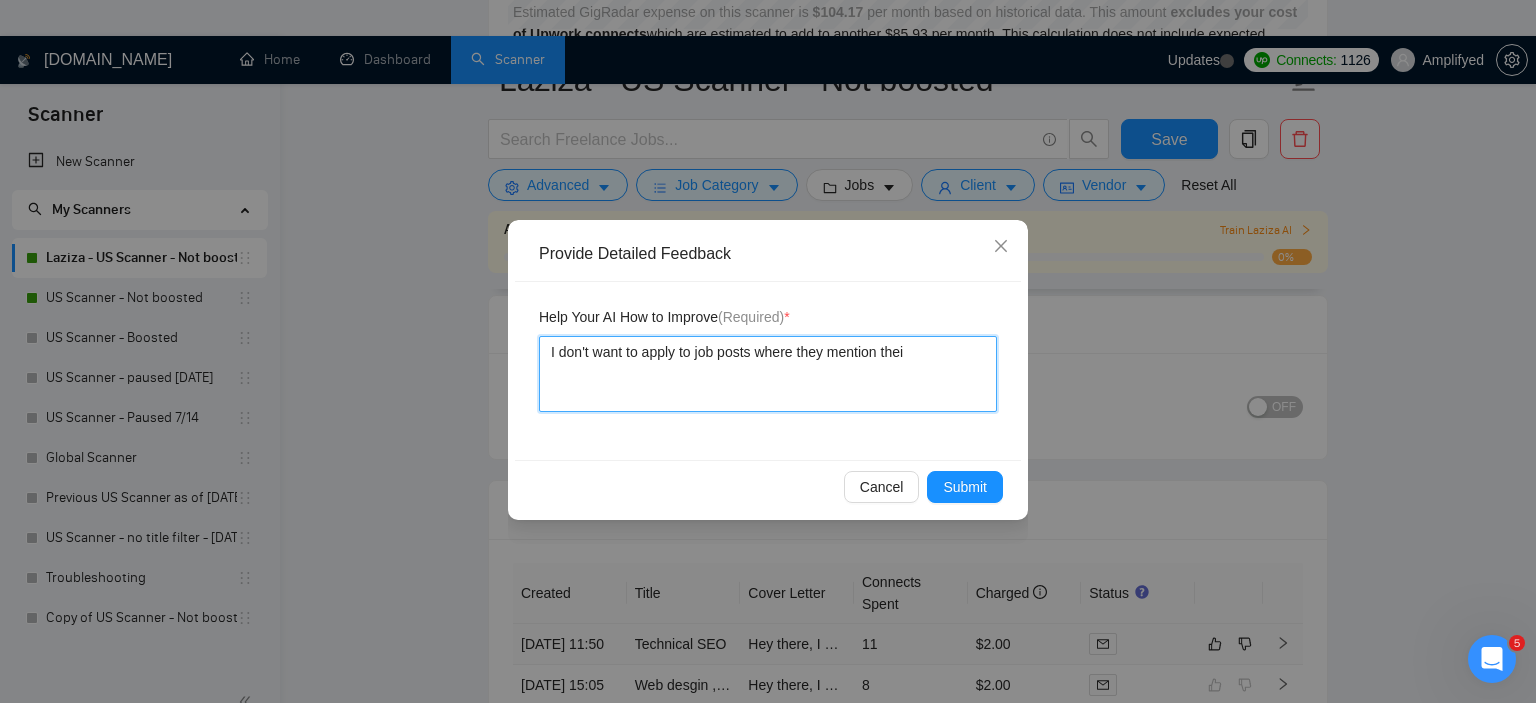 type on "I don't want to apply to job posts where they mention their" 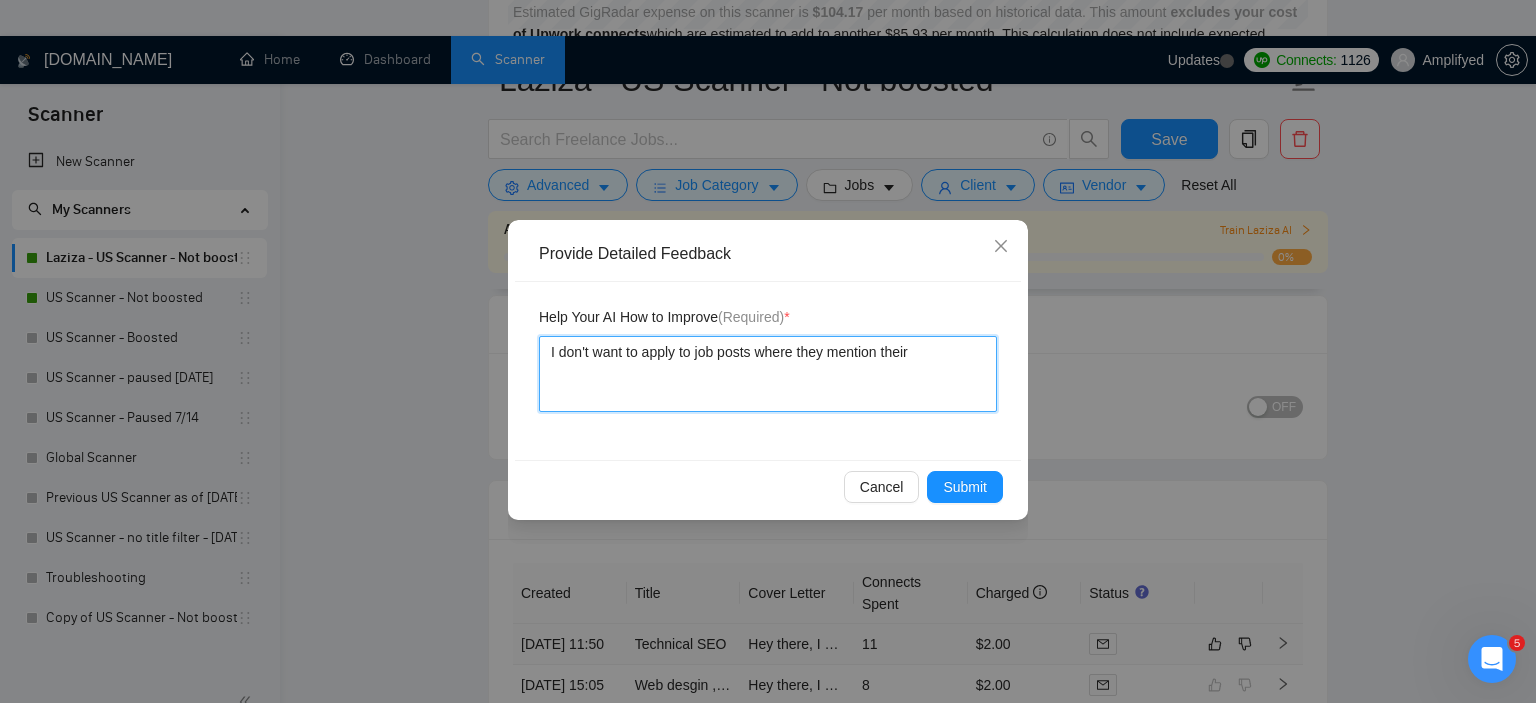type 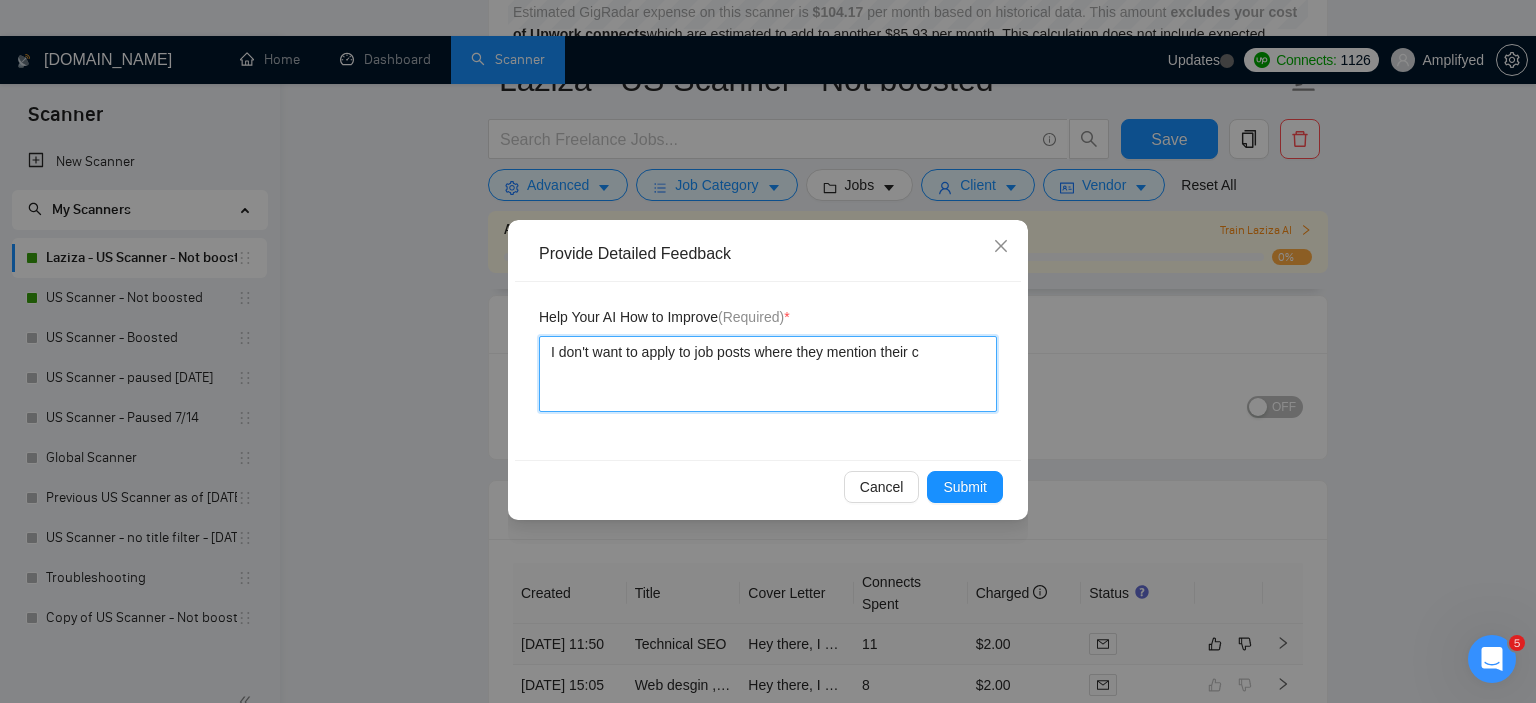 type 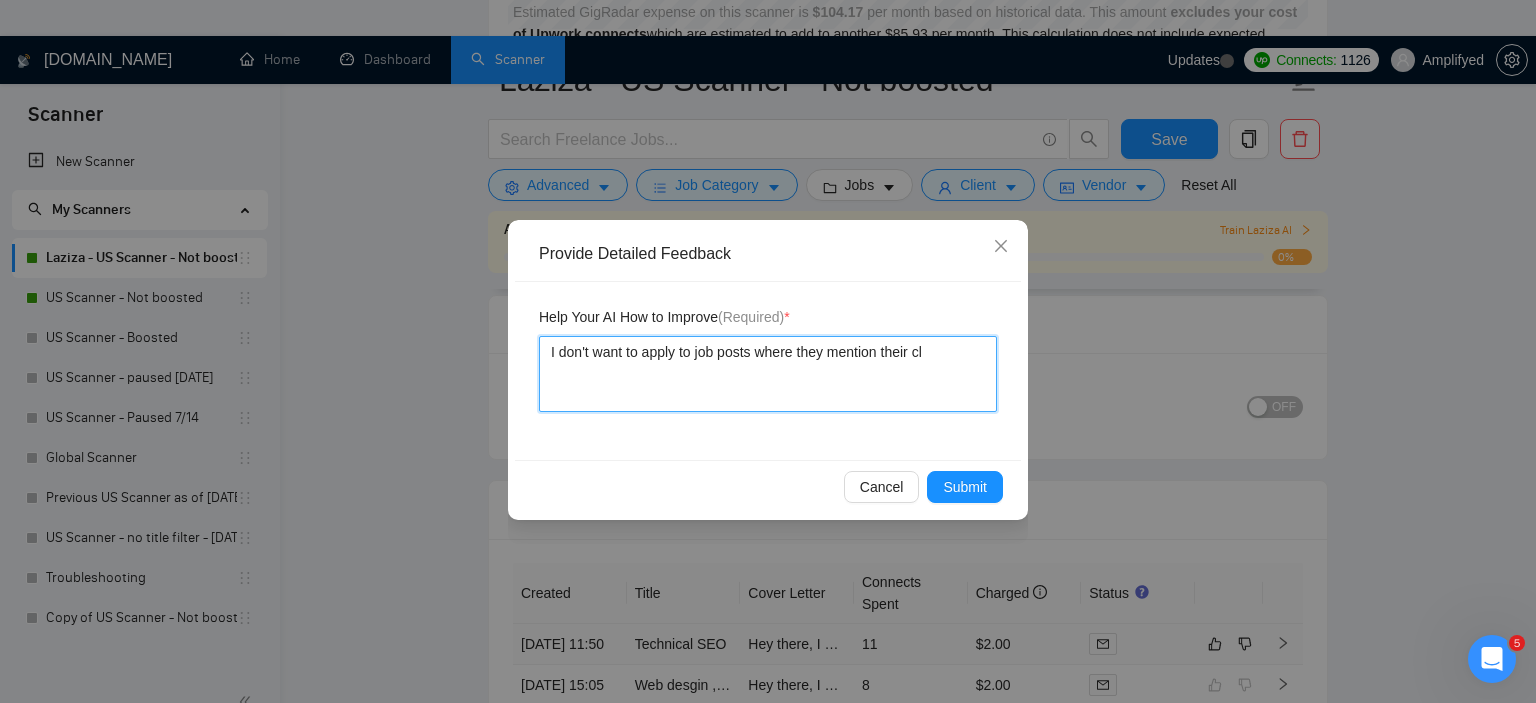 type 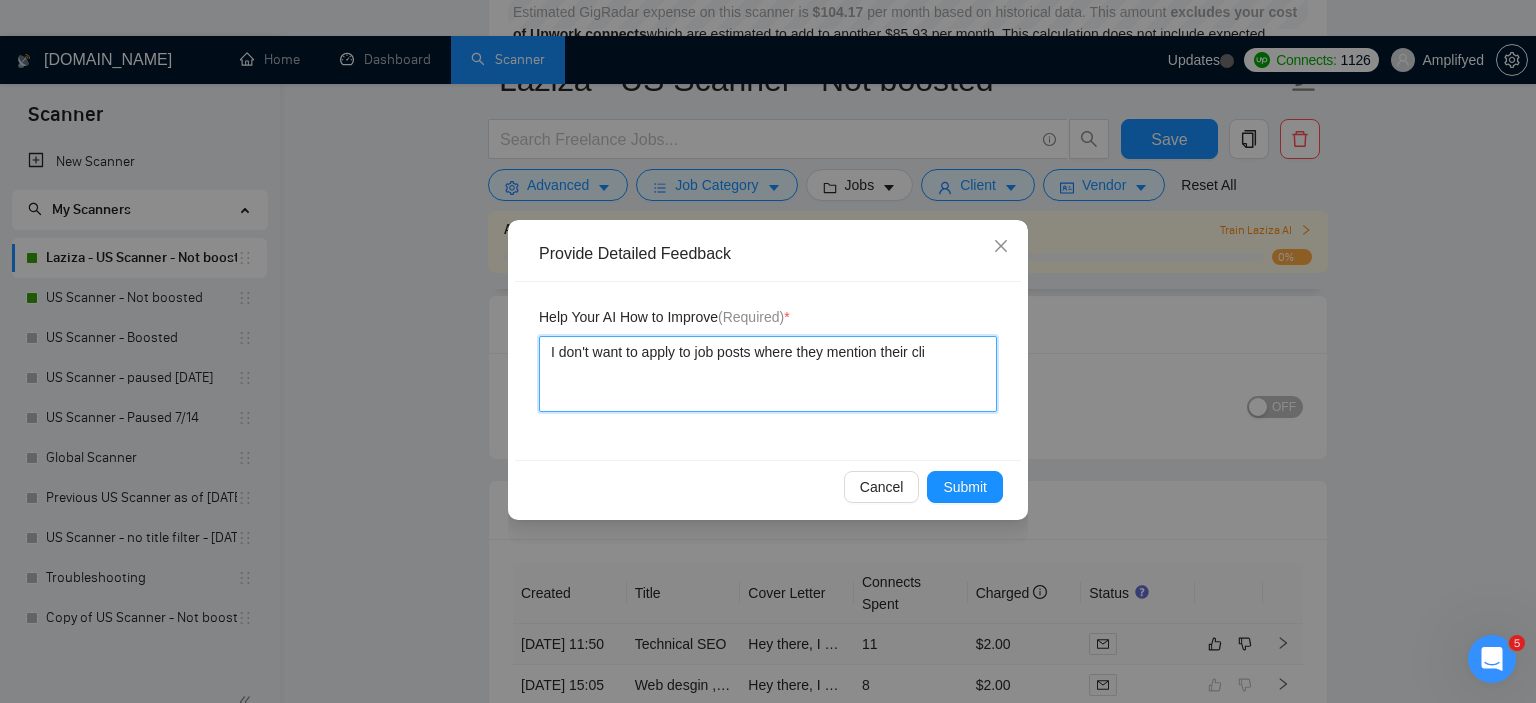type 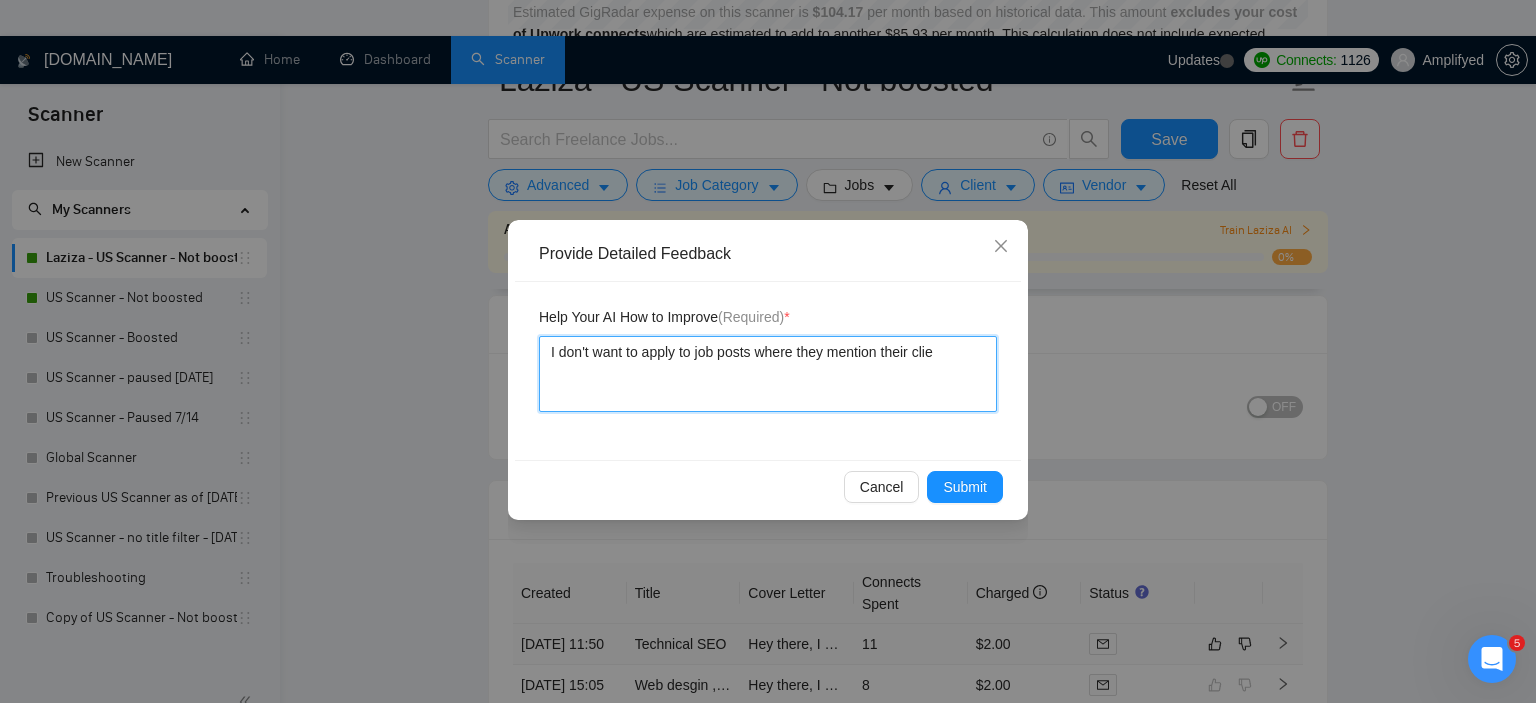 type 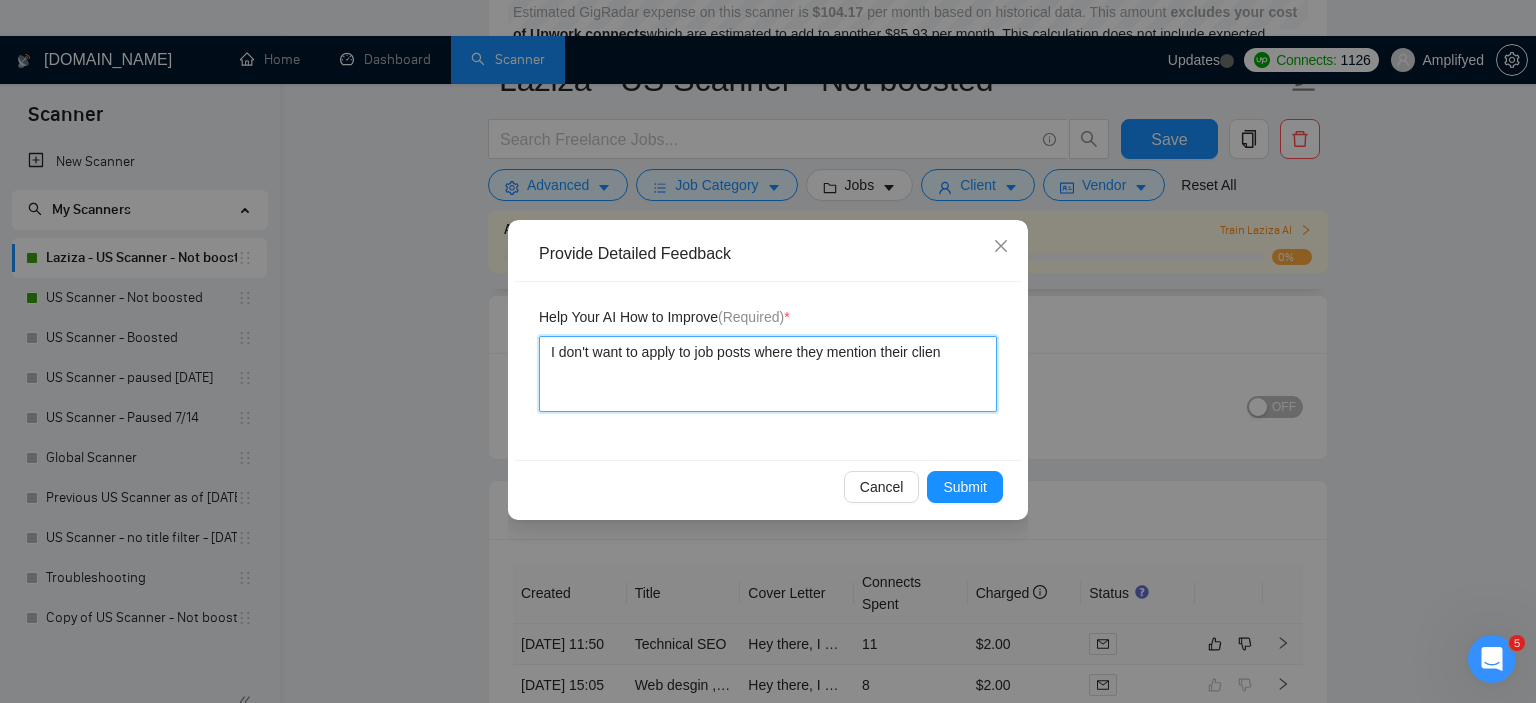 type 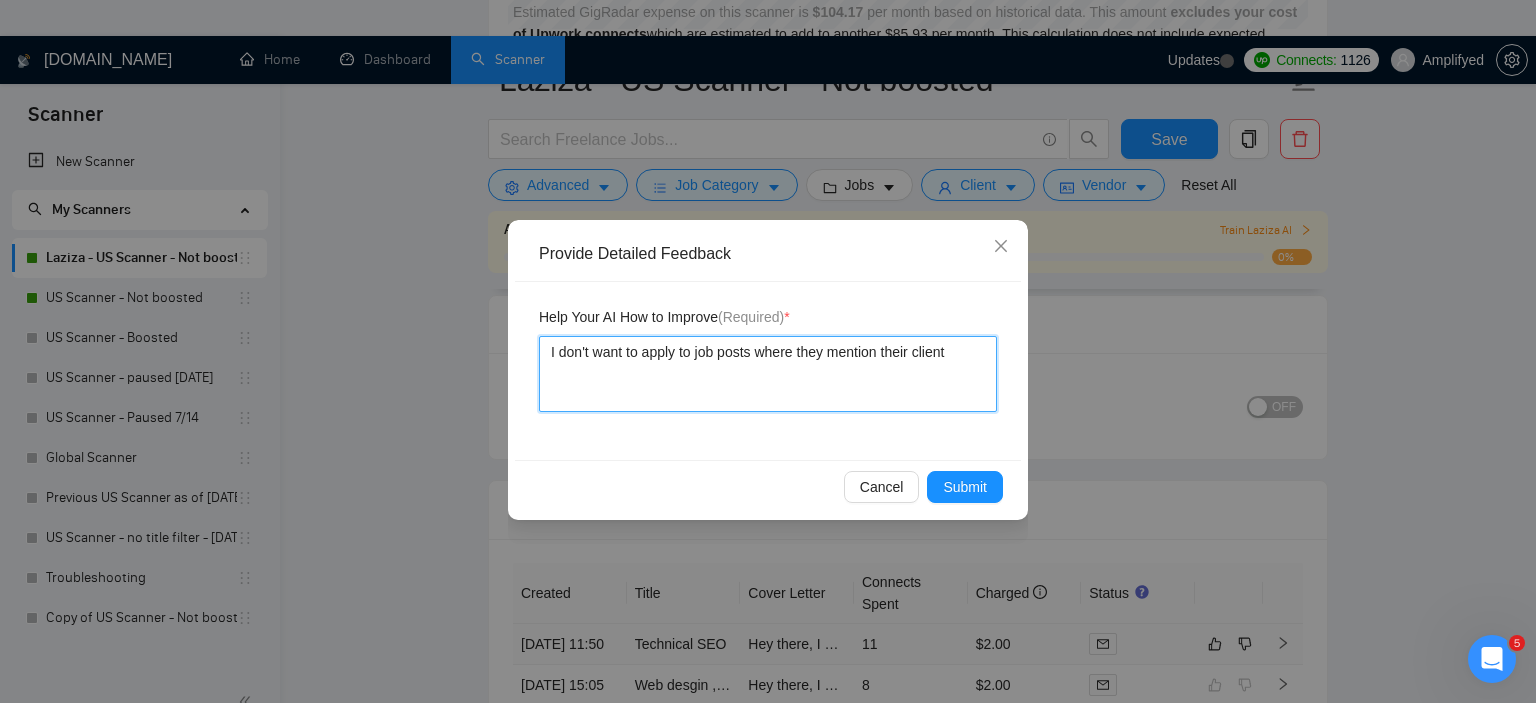 type 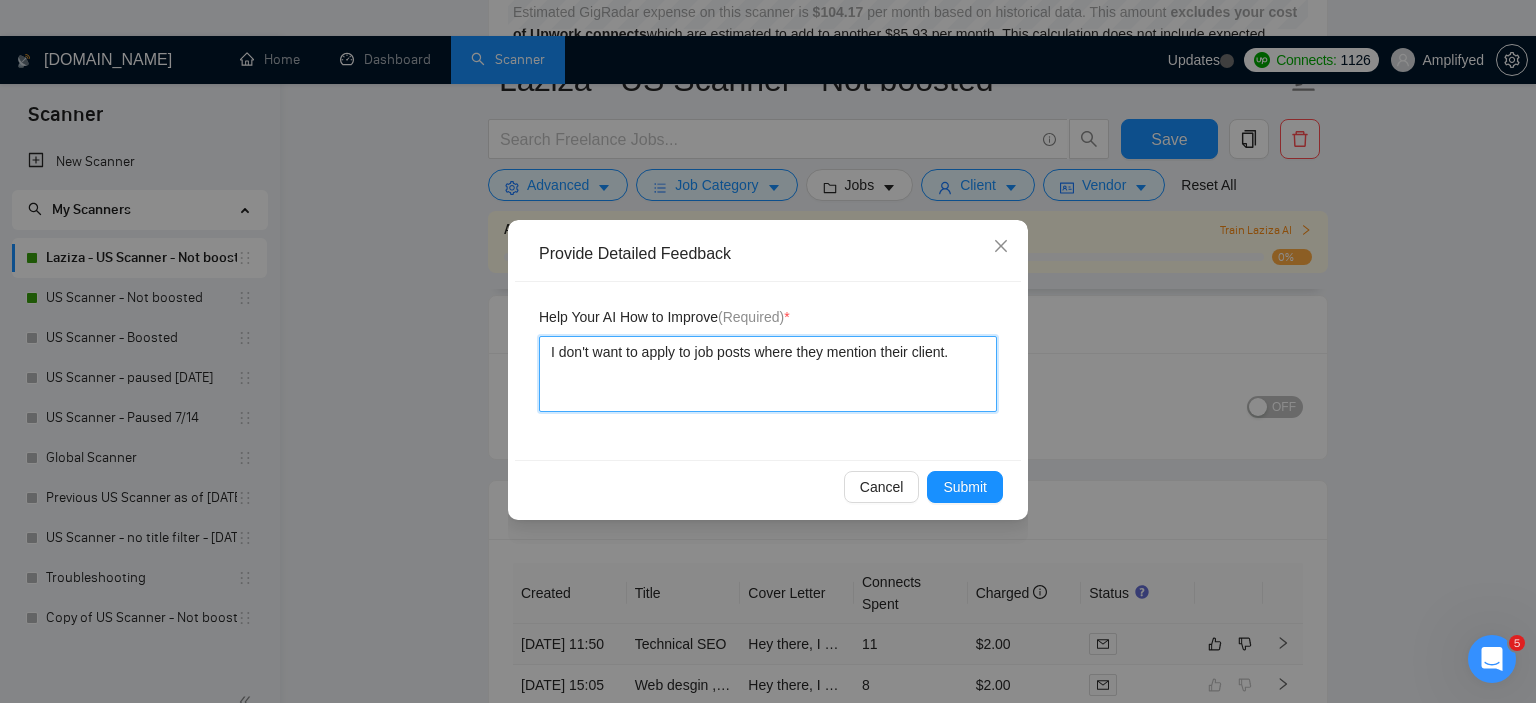 type 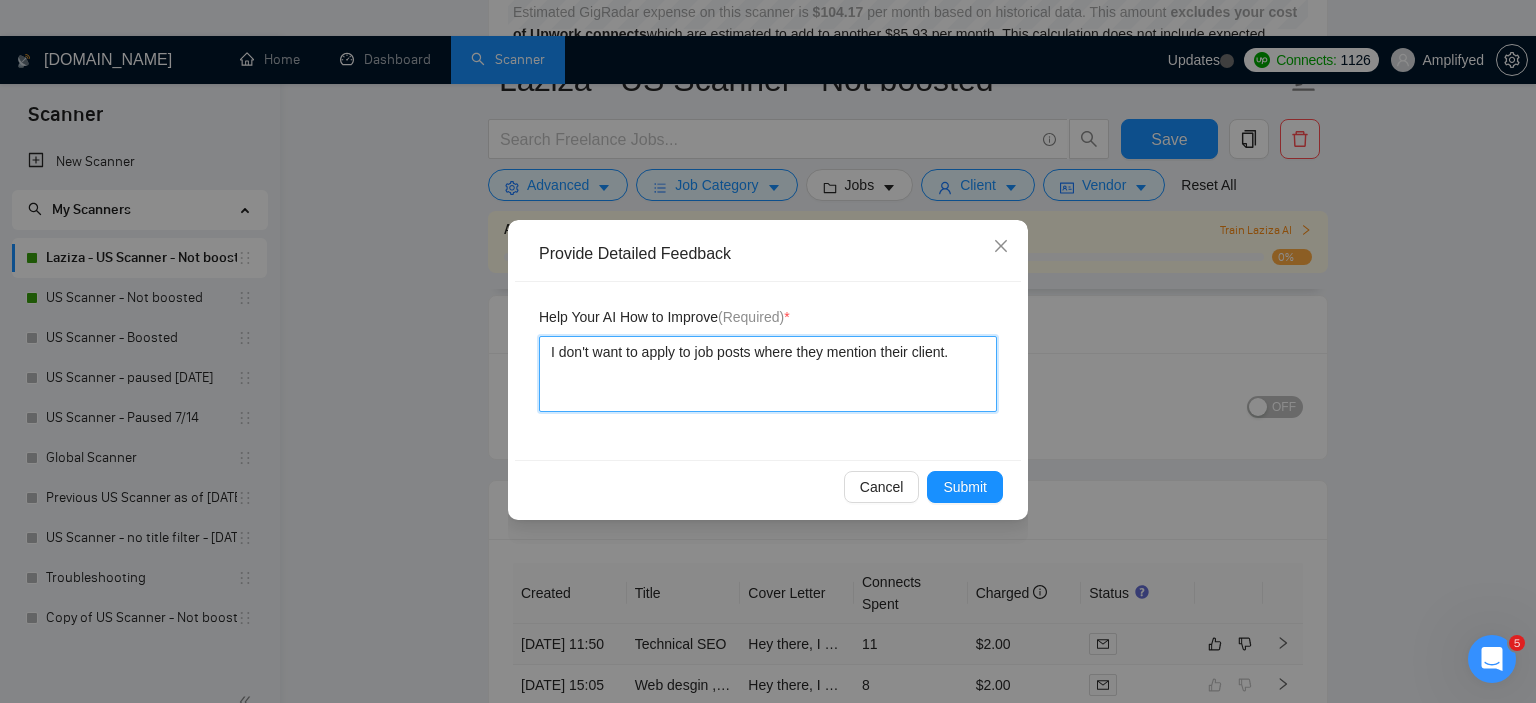 type 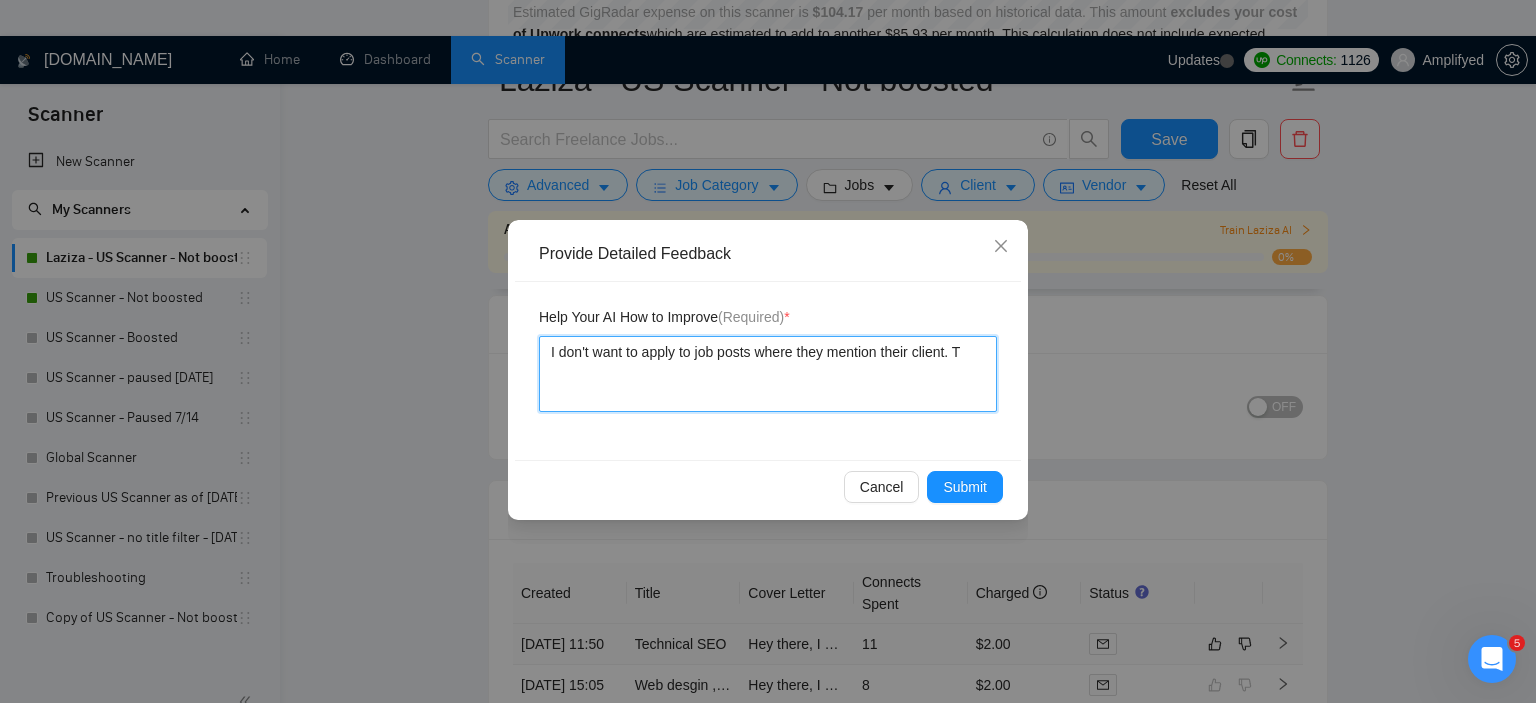 type 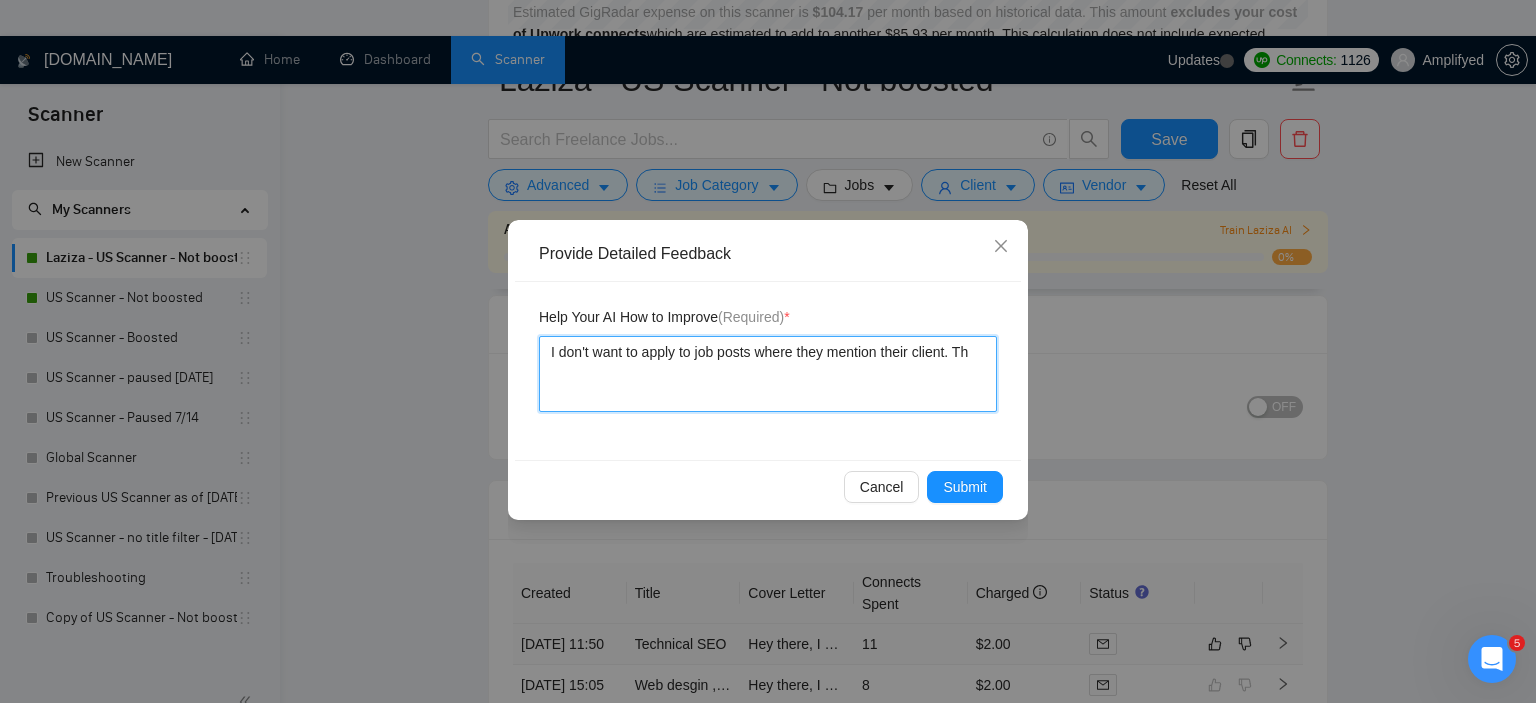 type 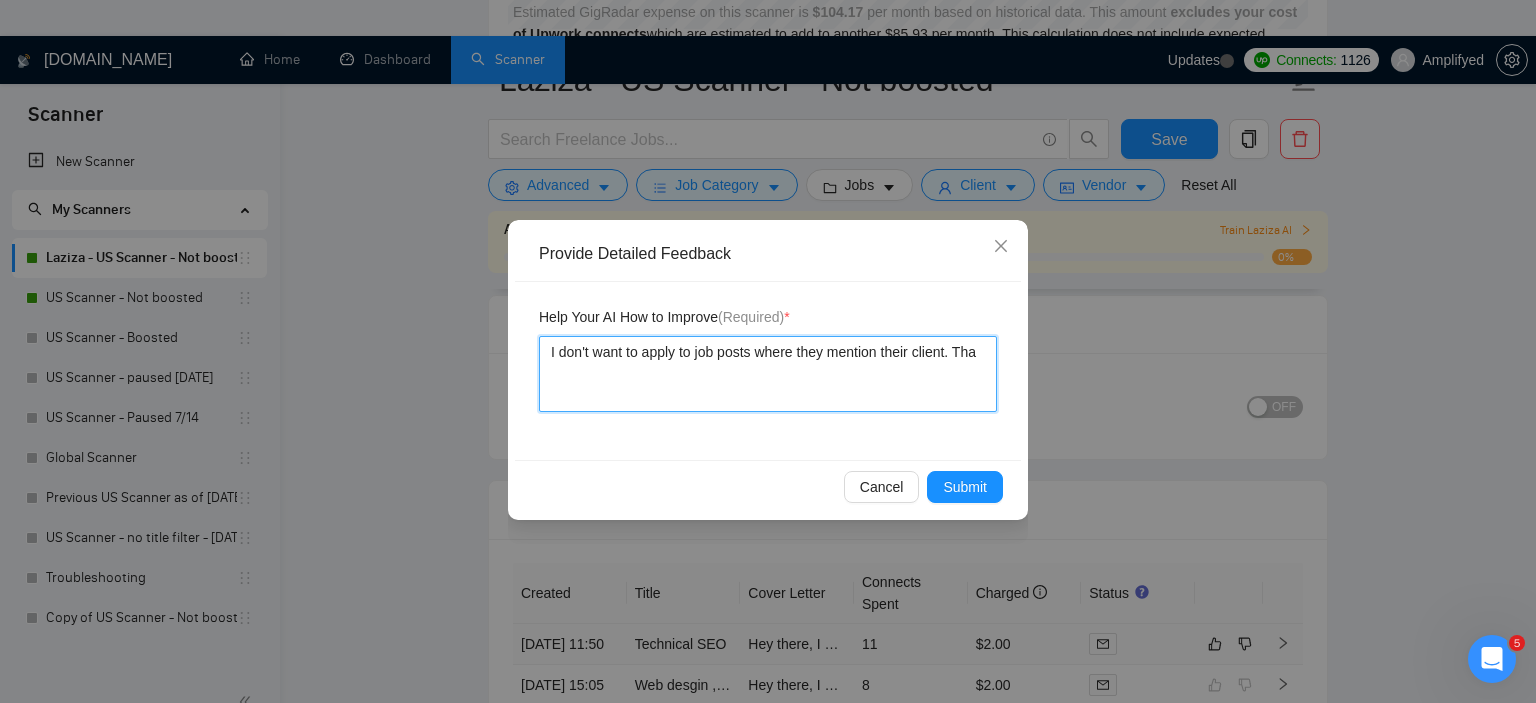 type 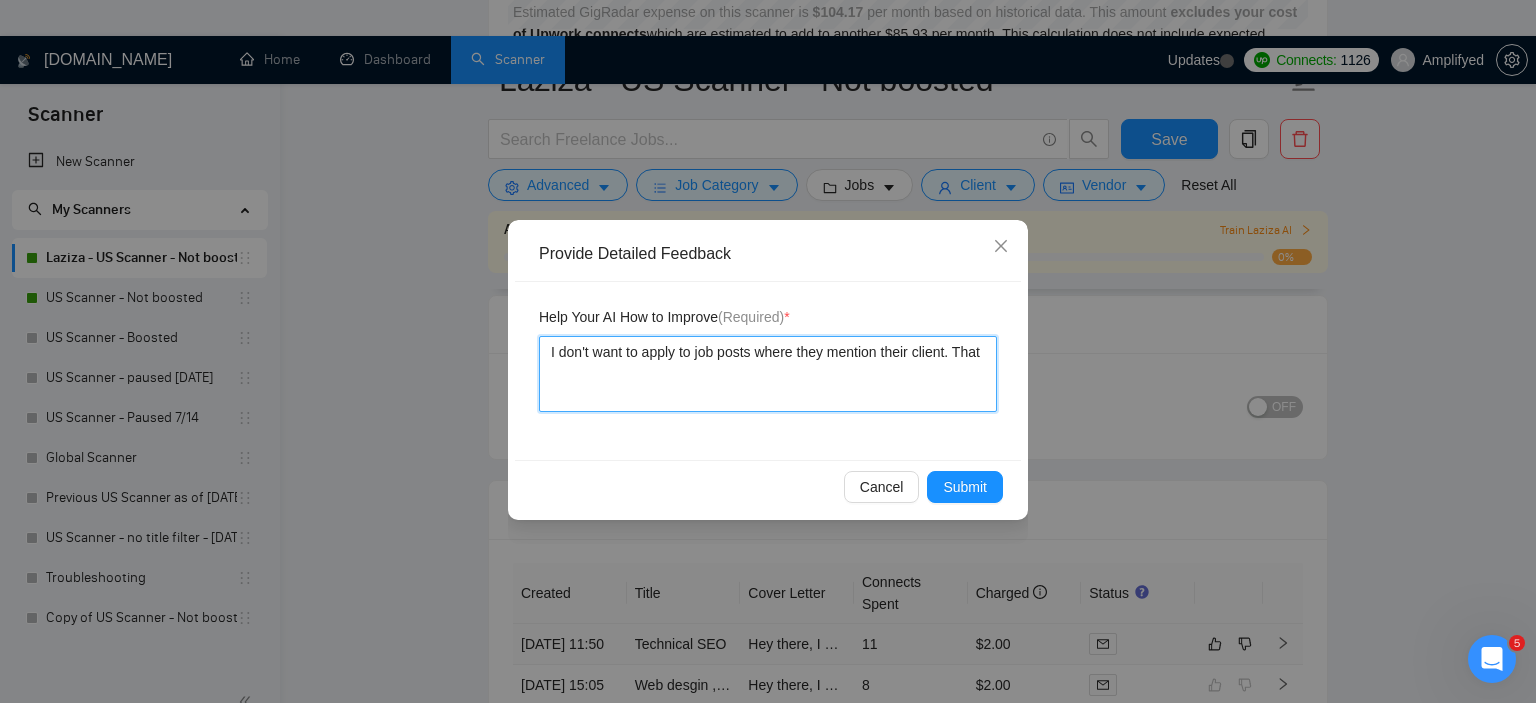 type 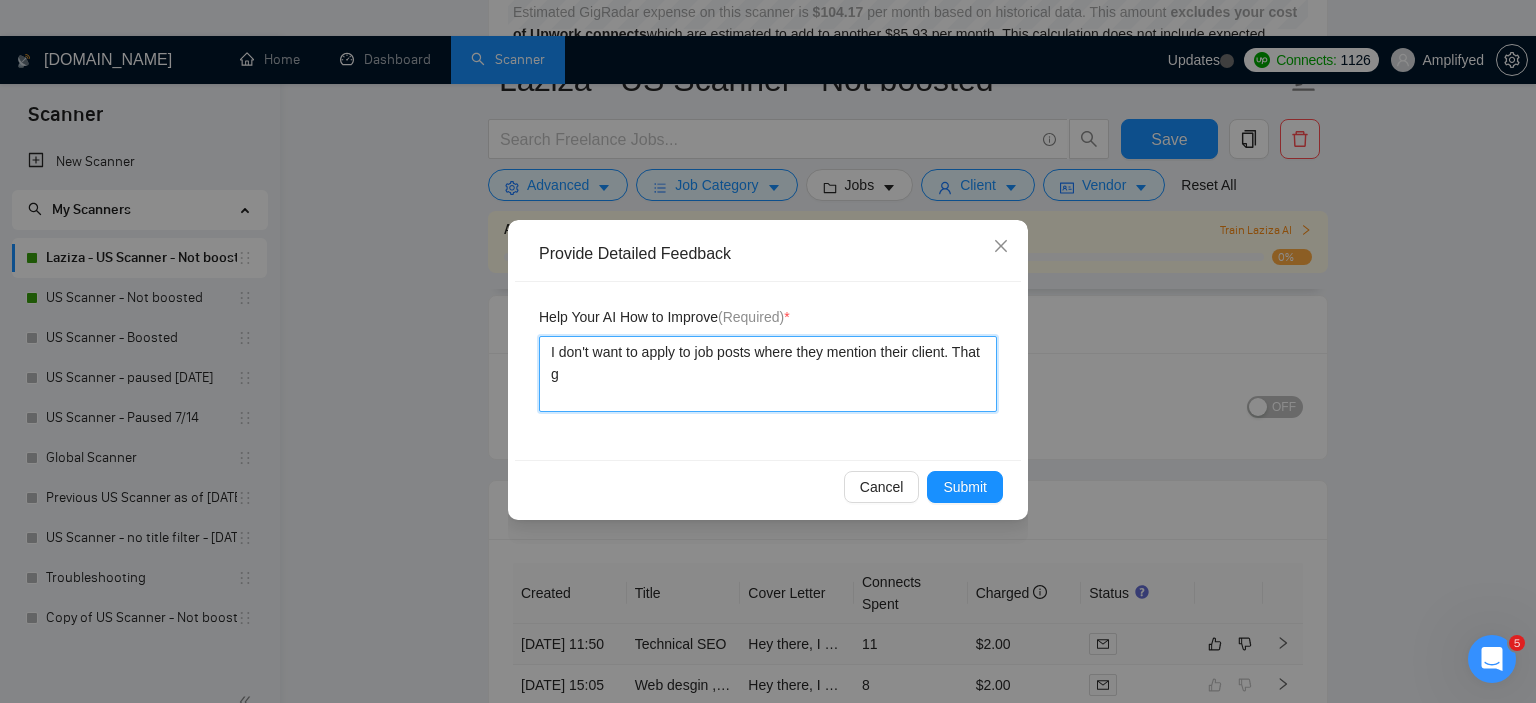 type 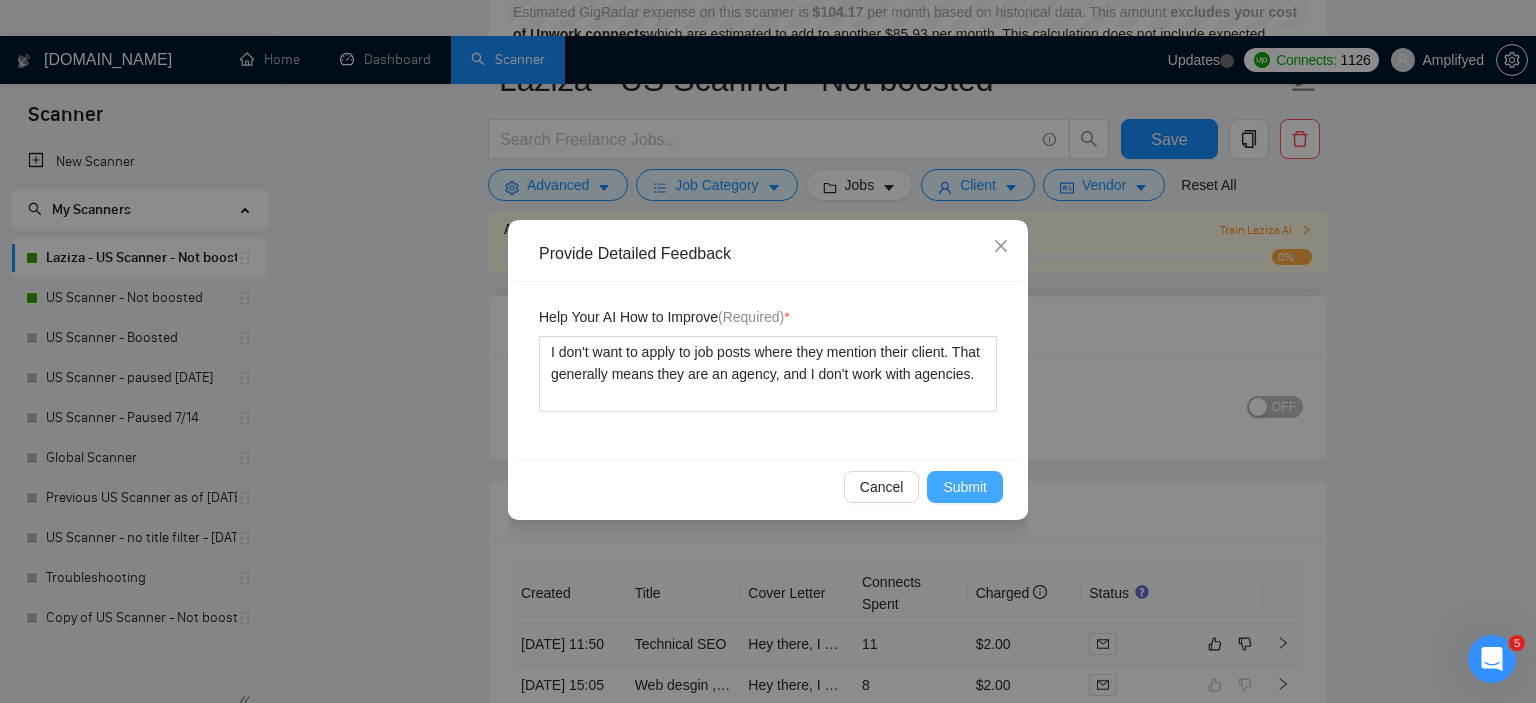 click on "Submit" at bounding box center [965, 487] 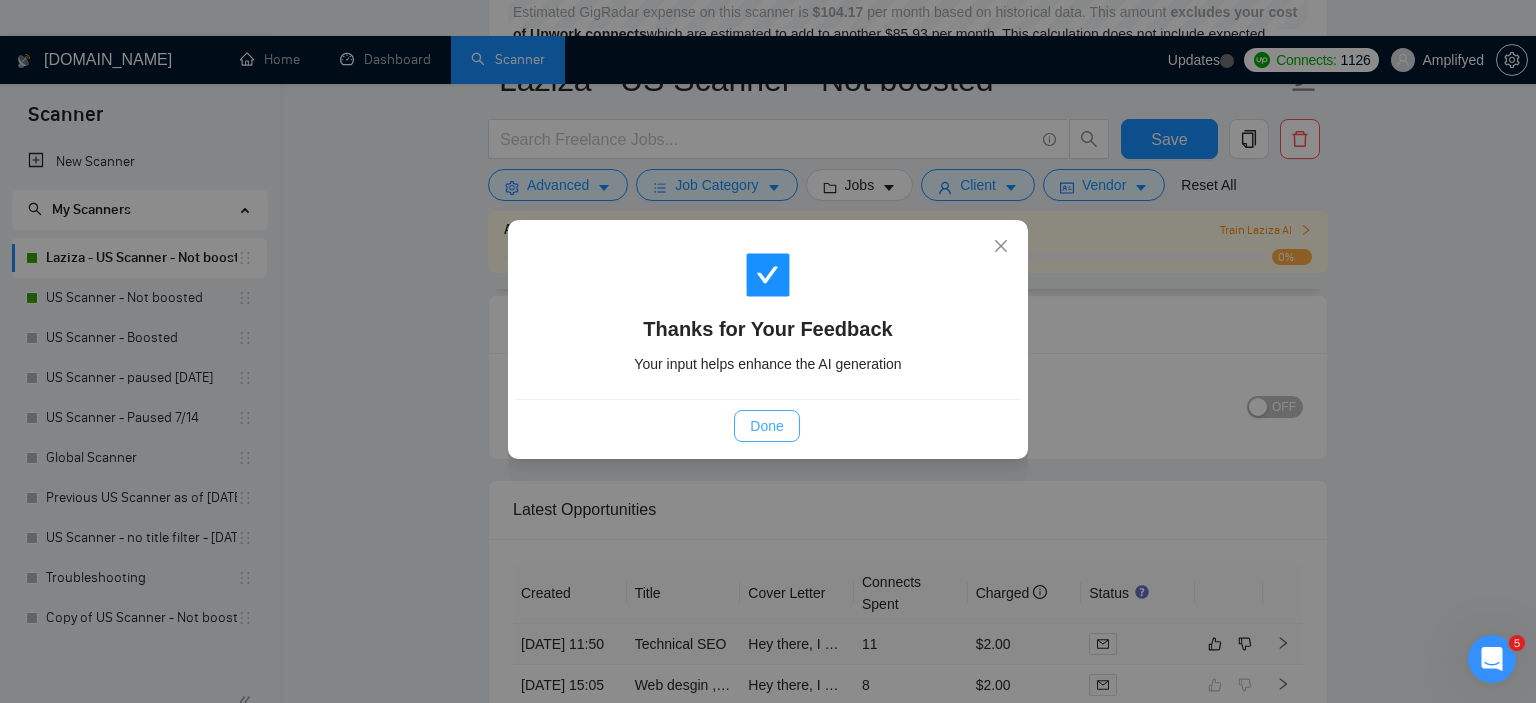 click on "Done" at bounding box center [766, 426] 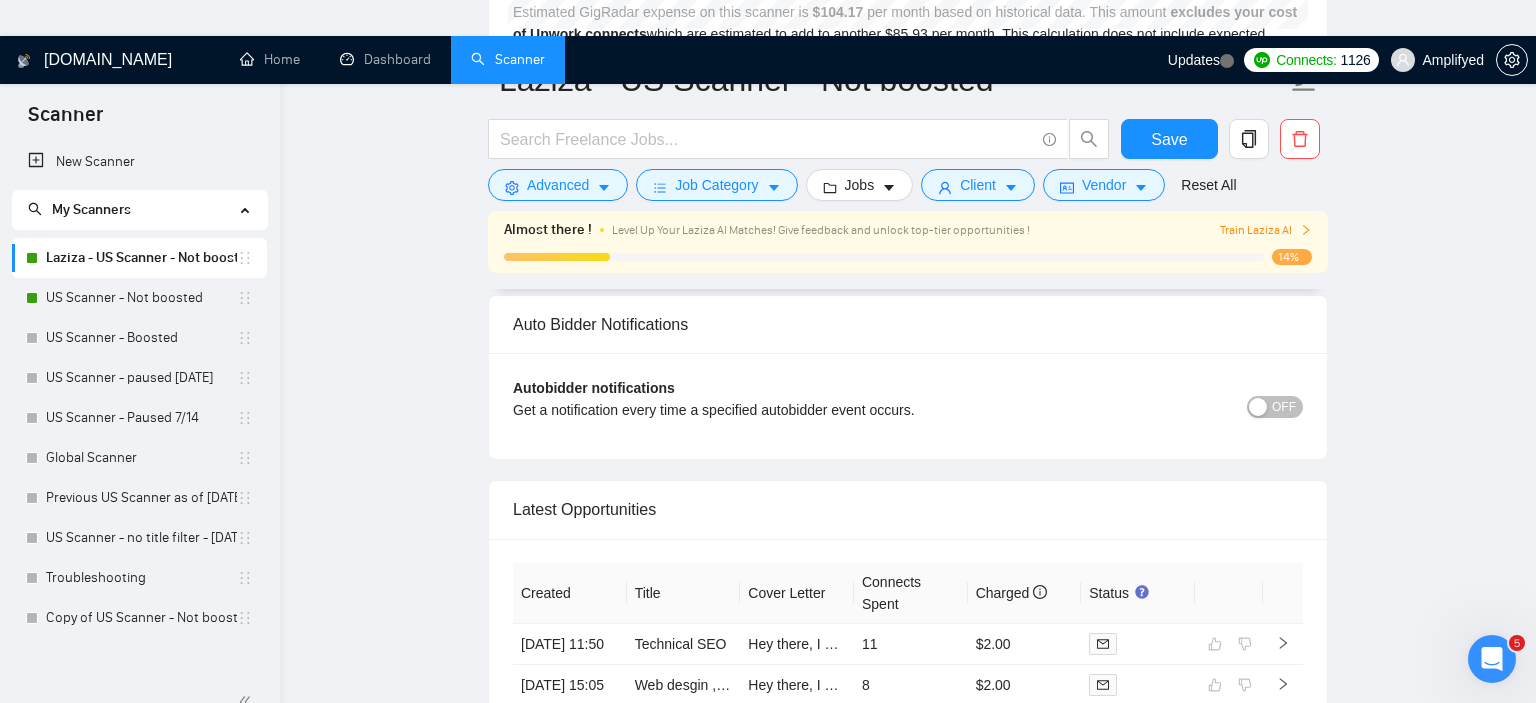click on "SEO and Google Ads Specialist for Small Business" at bounding box center [793, 726] 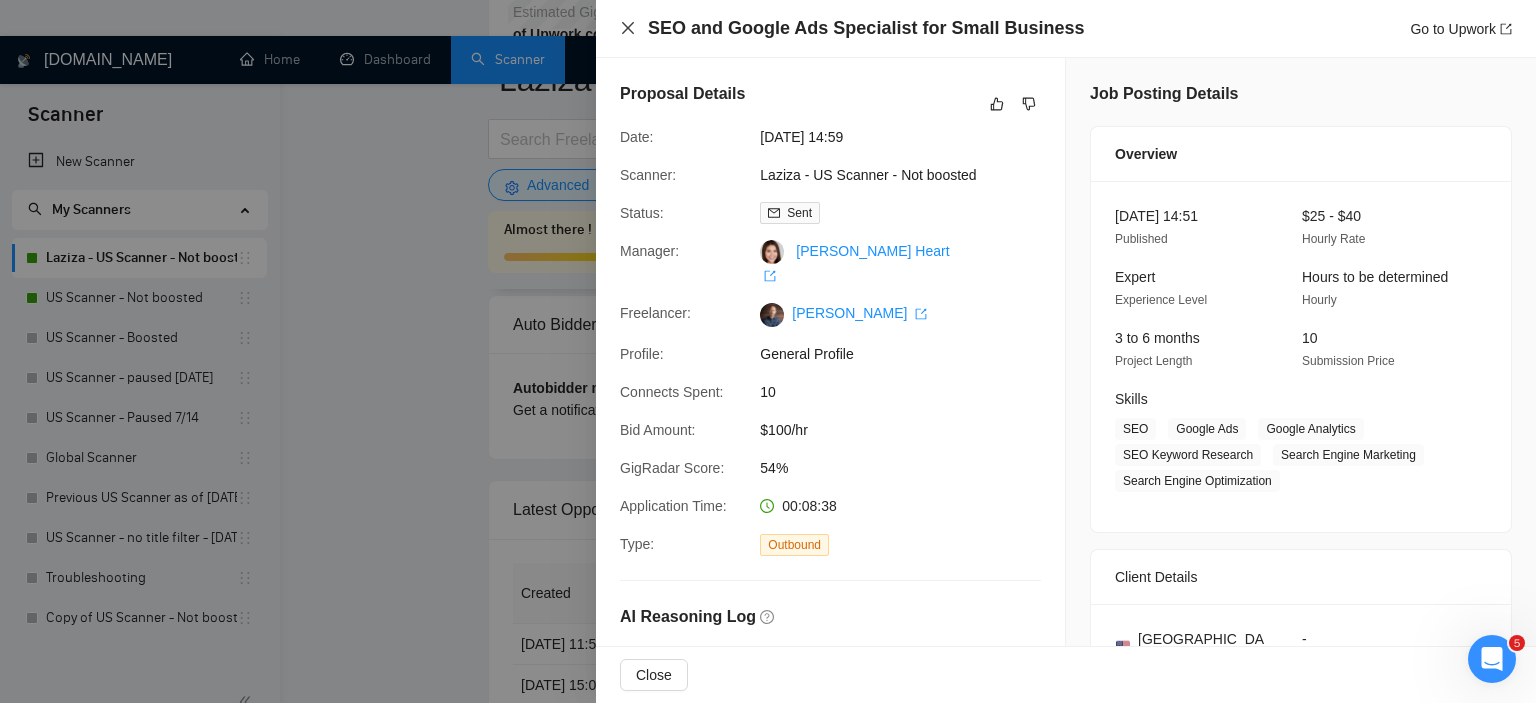 click 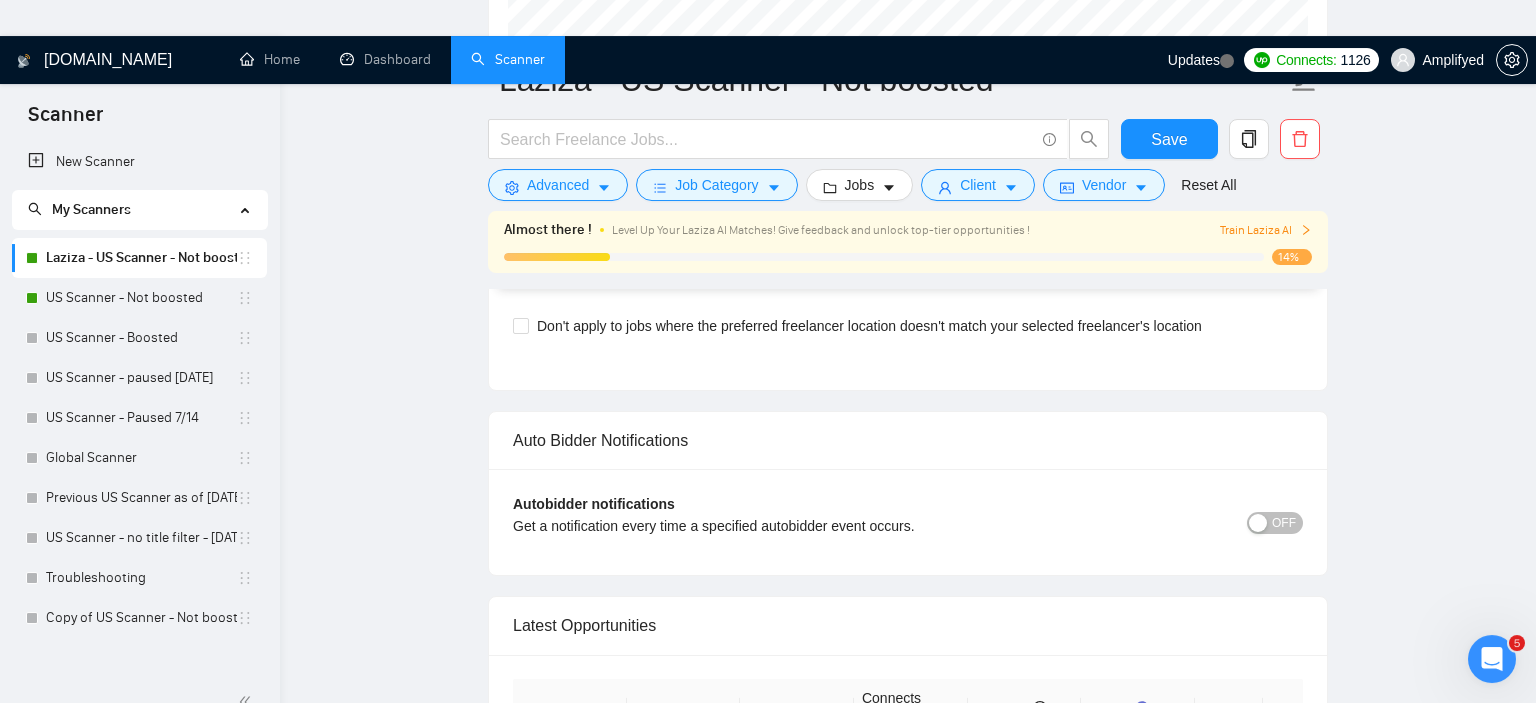 scroll, scrollTop: 4172, scrollLeft: 0, axis: vertical 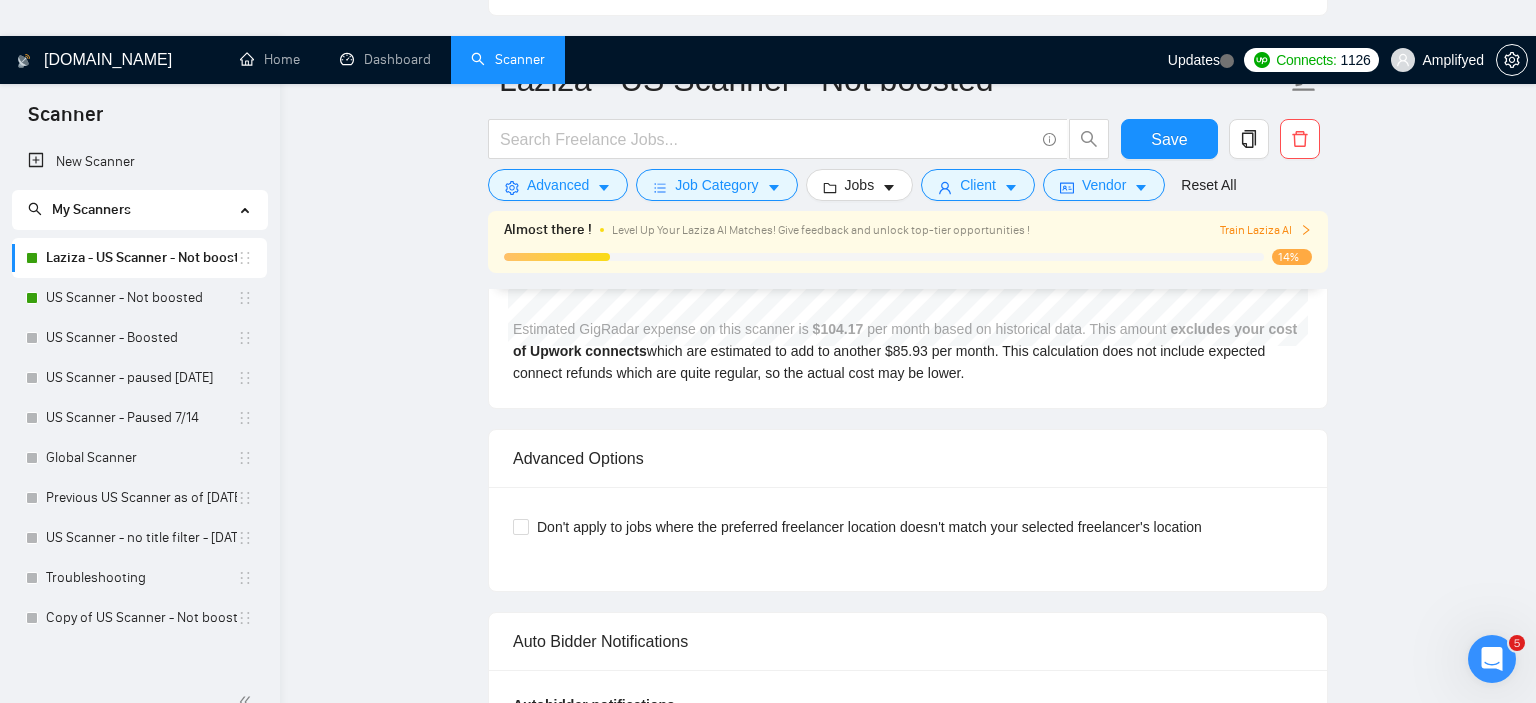 click on "2 of 4" at bounding box center [952, 187] 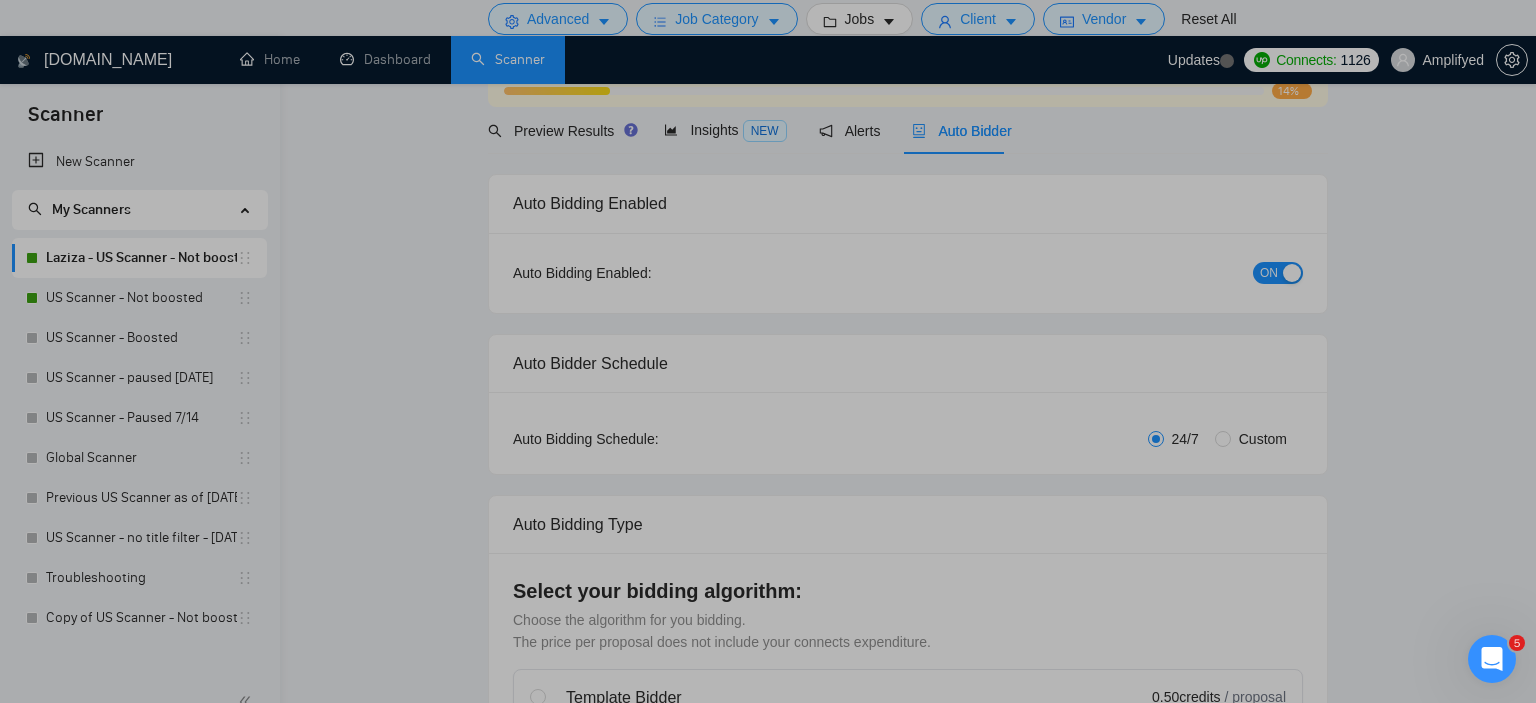 scroll, scrollTop: 0, scrollLeft: 0, axis: both 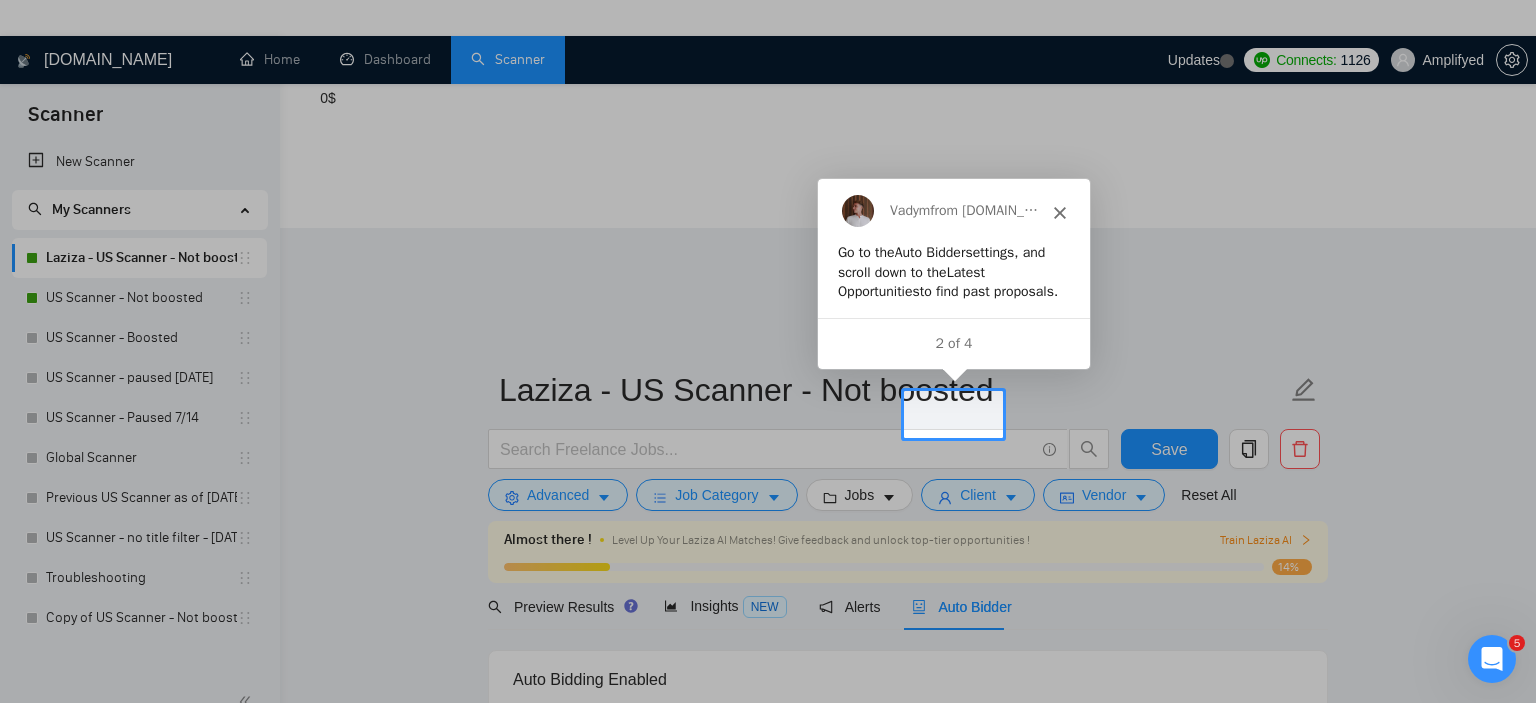 click 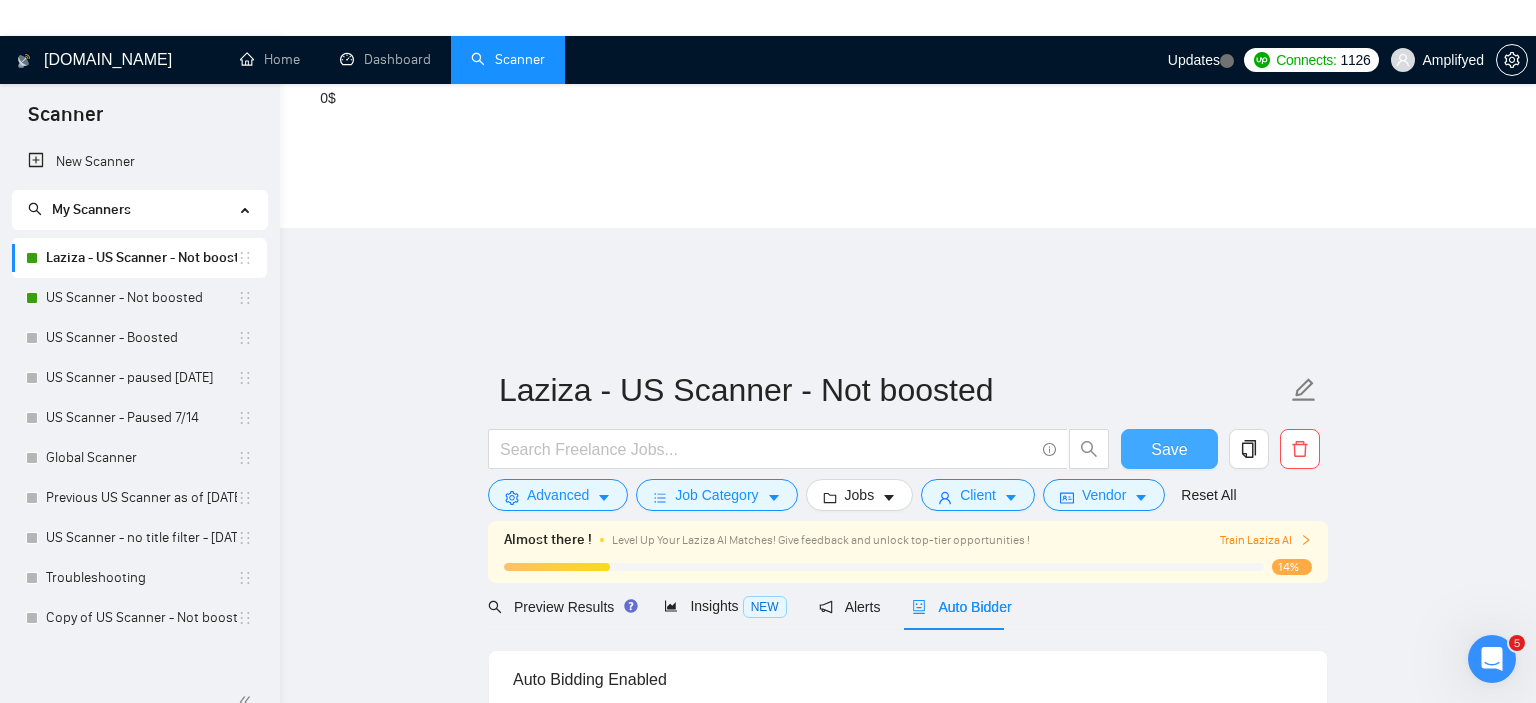 click on "Save" at bounding box center [1169, 449] 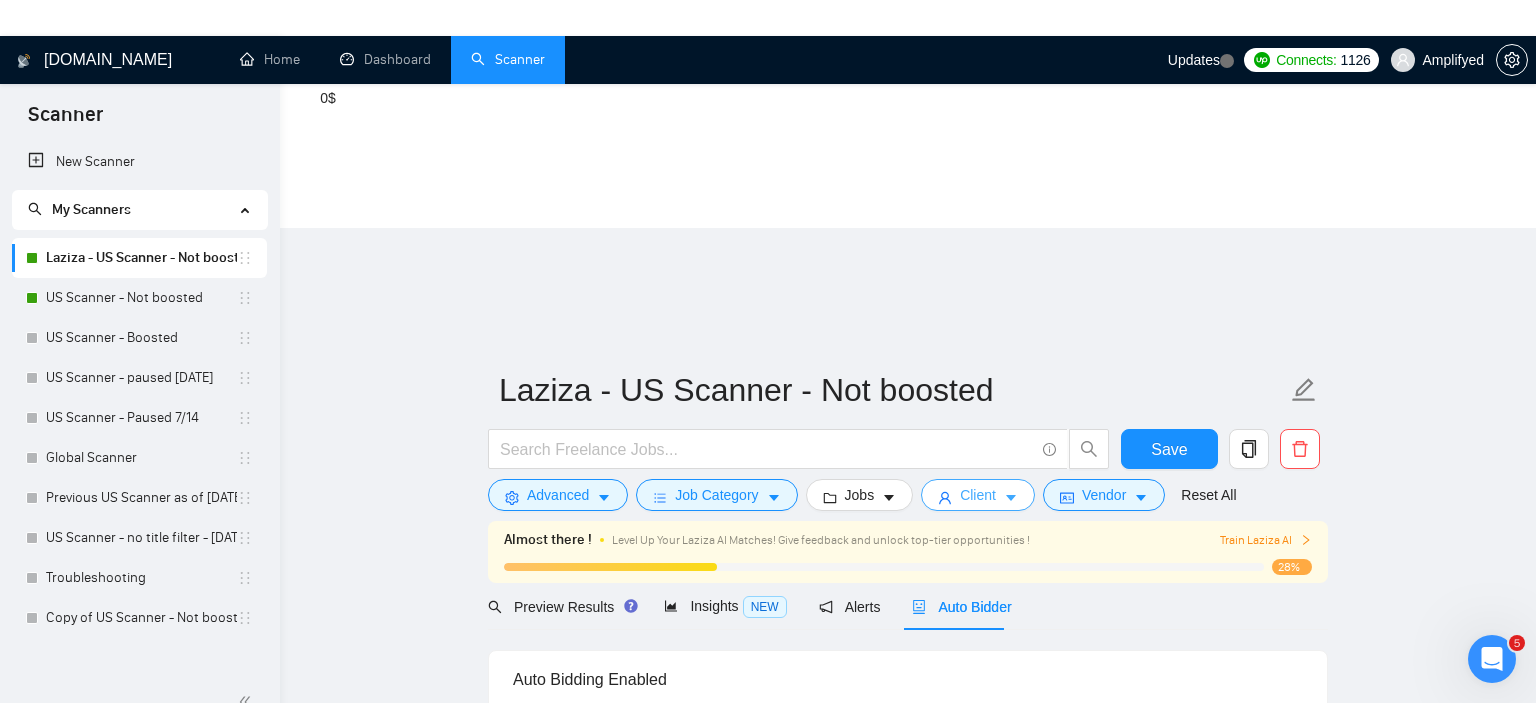 click on "Client" at bounding box center [978, 495] 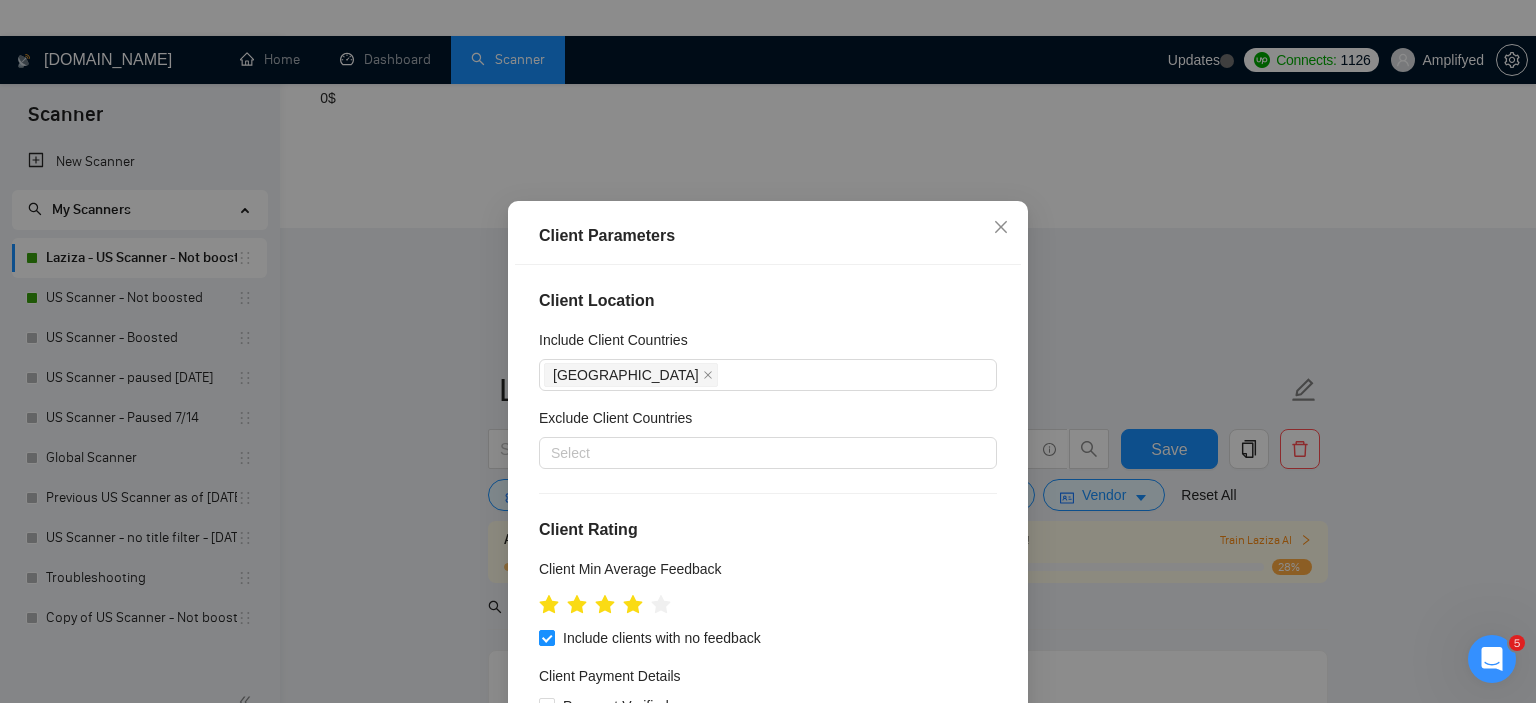 scroll, scrollTop: 150, scrollLeft: 0, axis: vertical 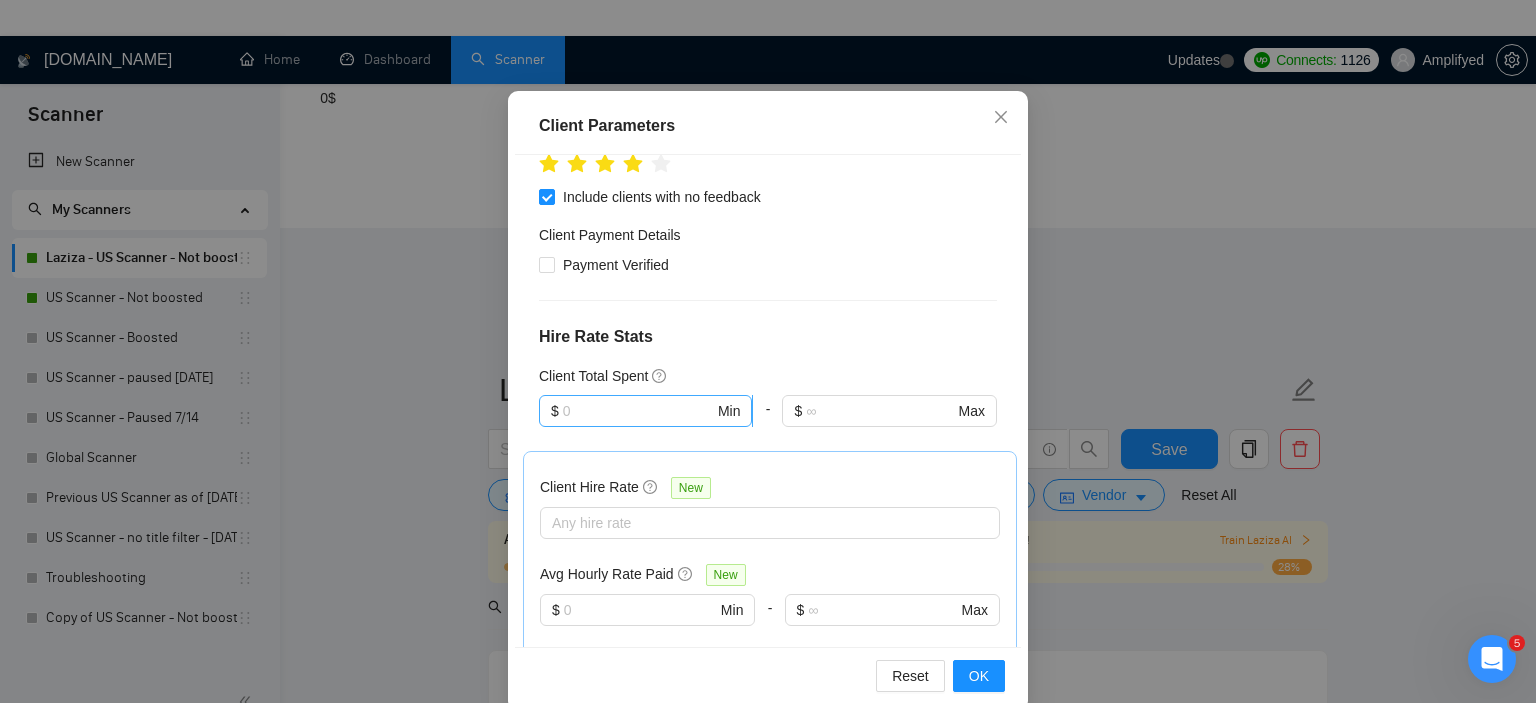click at bounding box center (638, 411) 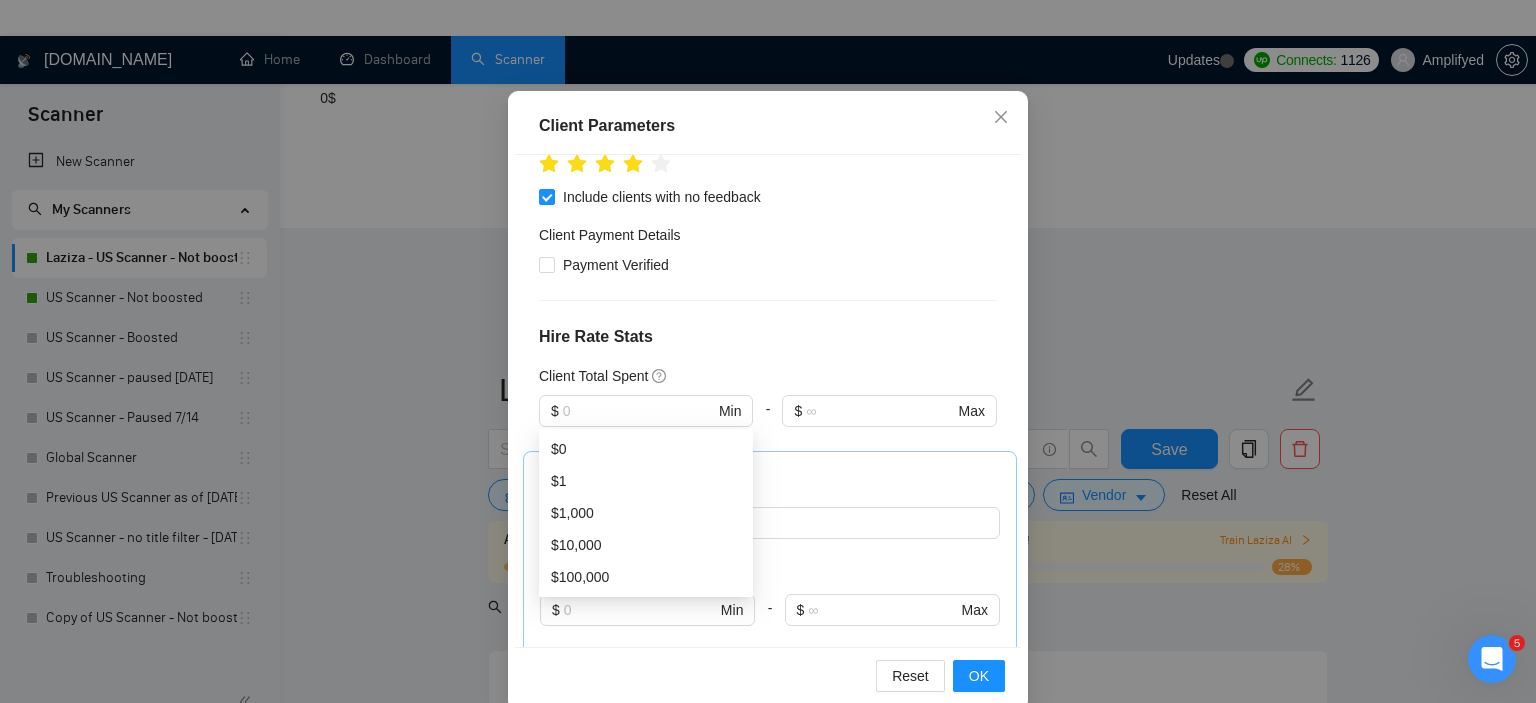 click on "Payment Verified" at bounding box center [768, 265] 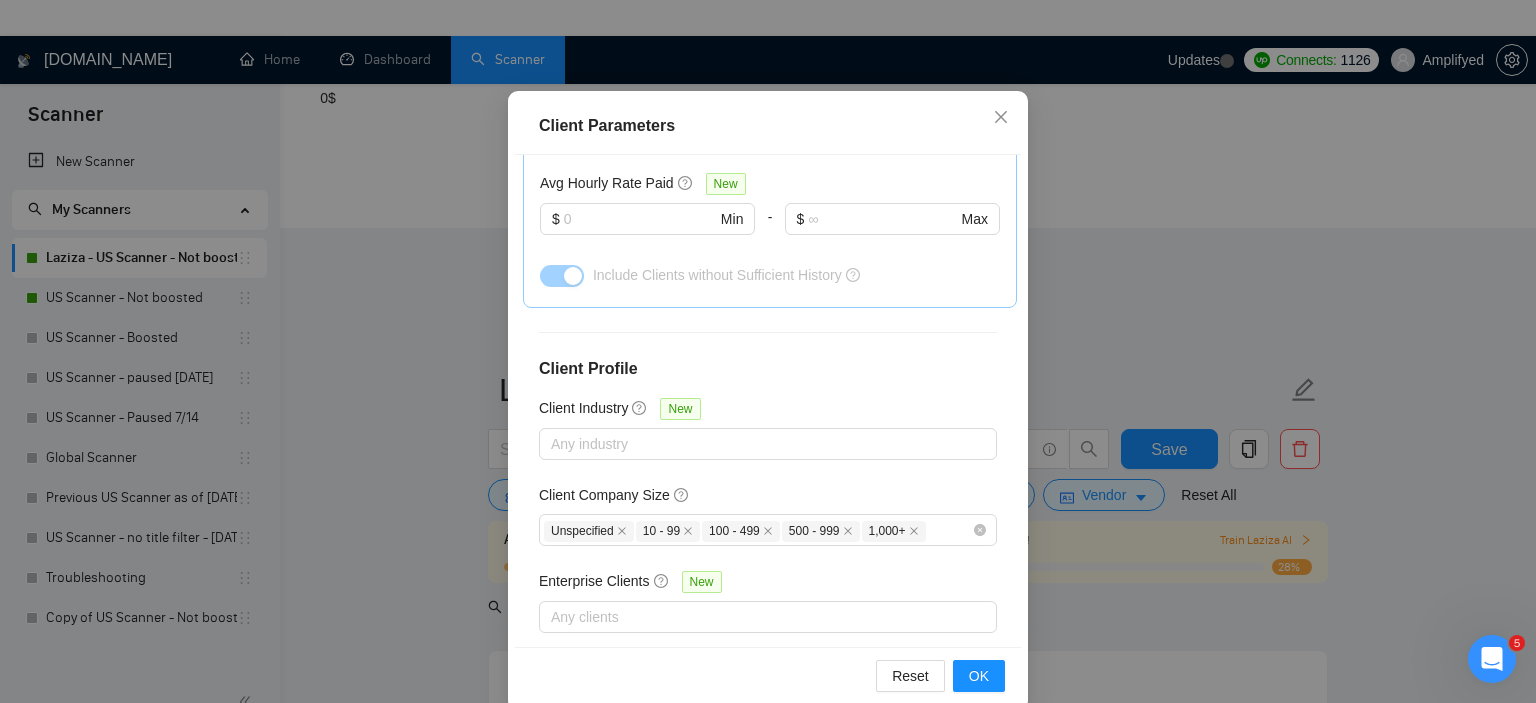 scroll, scrollTop: 755, scrollLeft: 0, axis: vertical 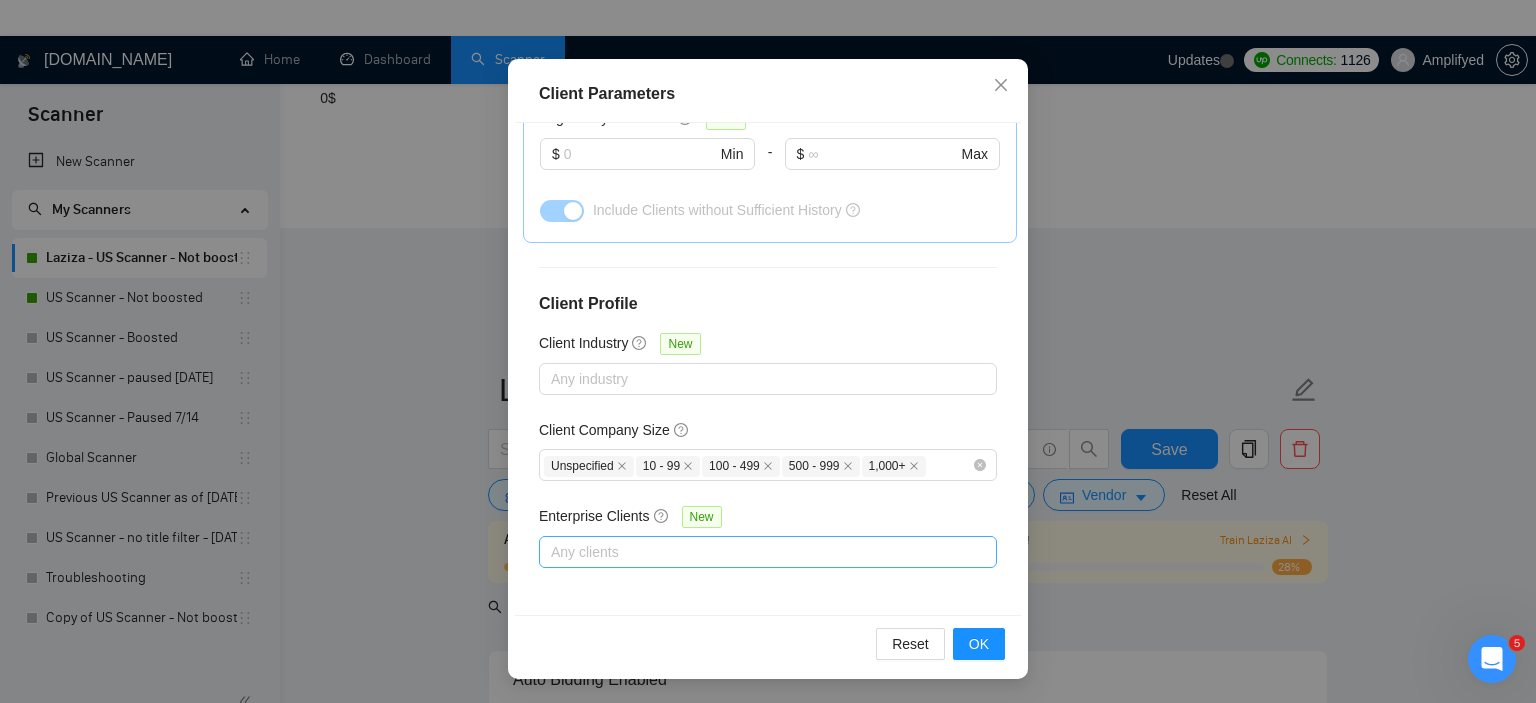 click at bounding box center (758, 552) 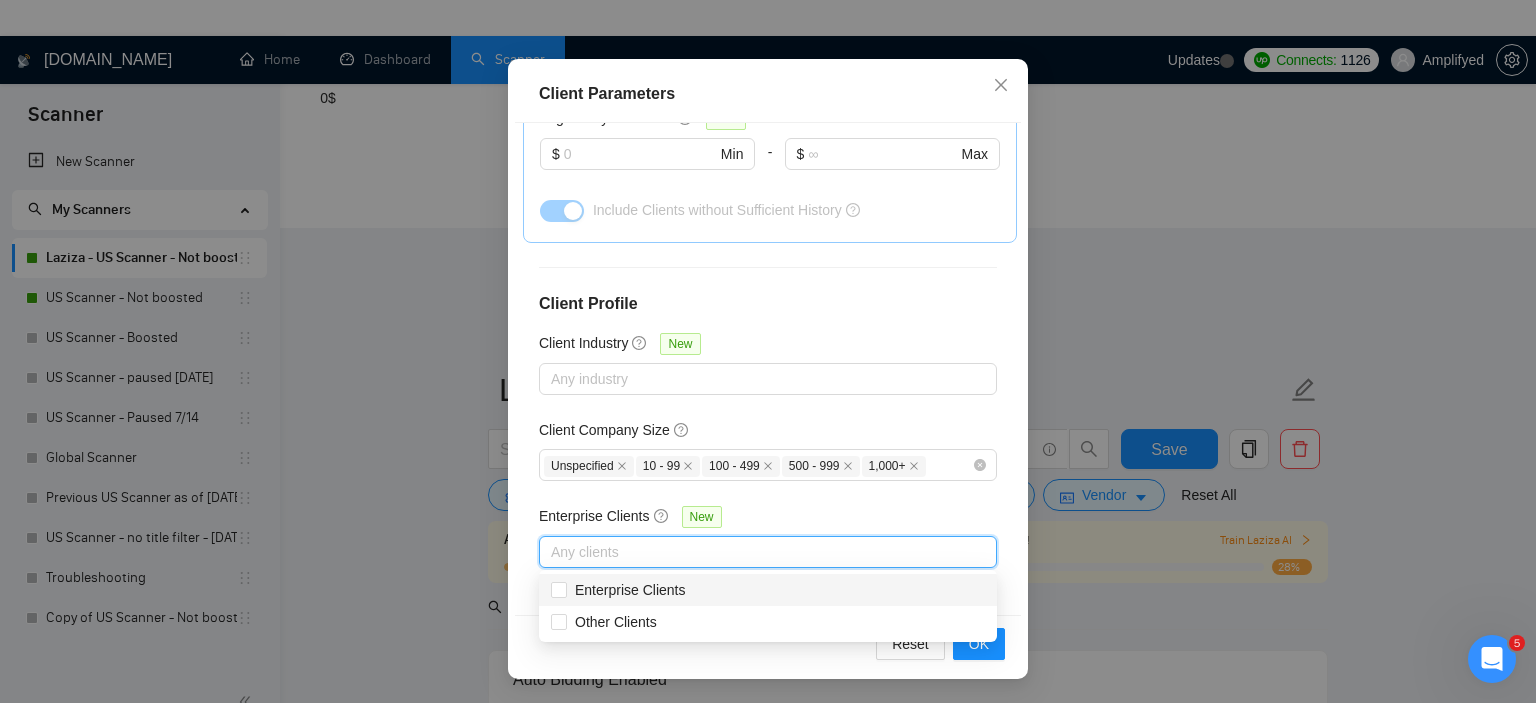 click on "Enterprise Clients New" at bounding box center [768, 520] 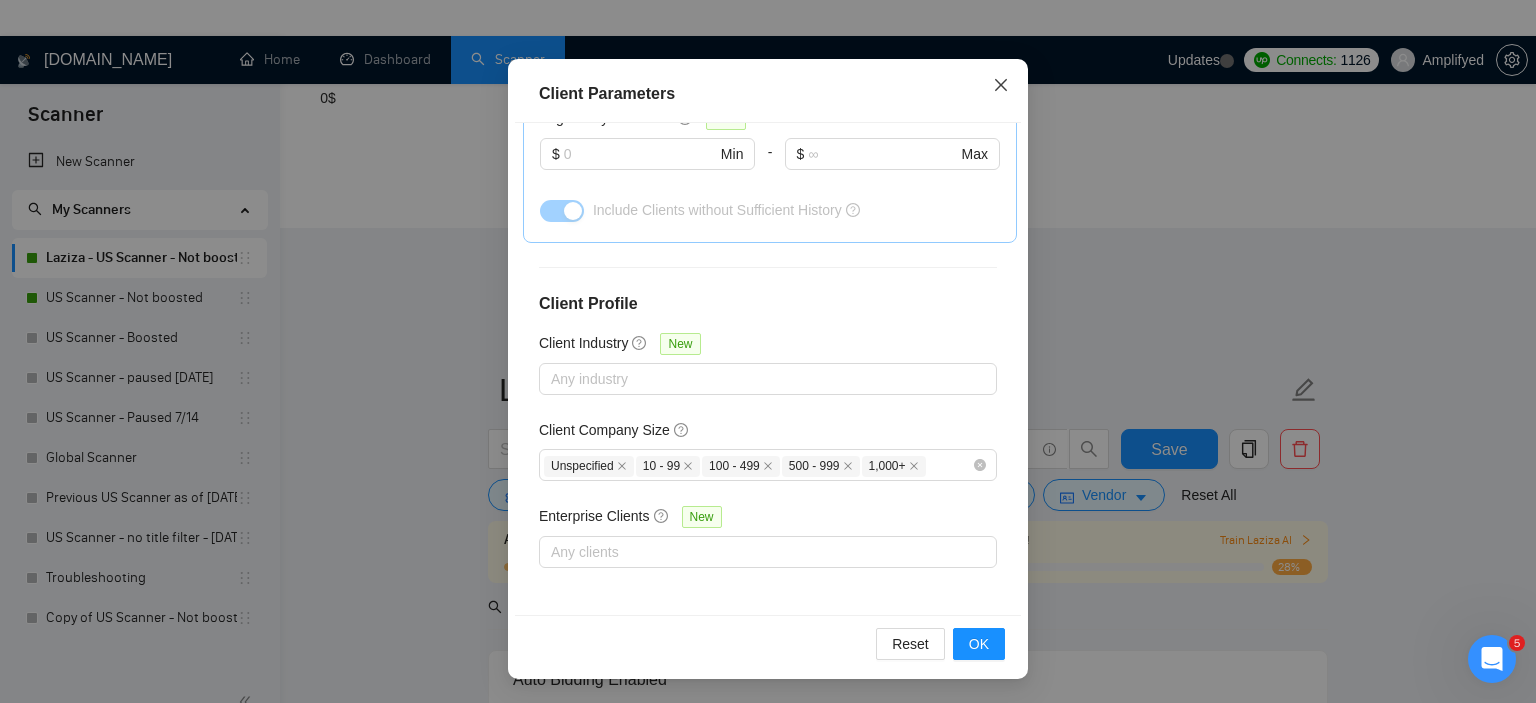 click 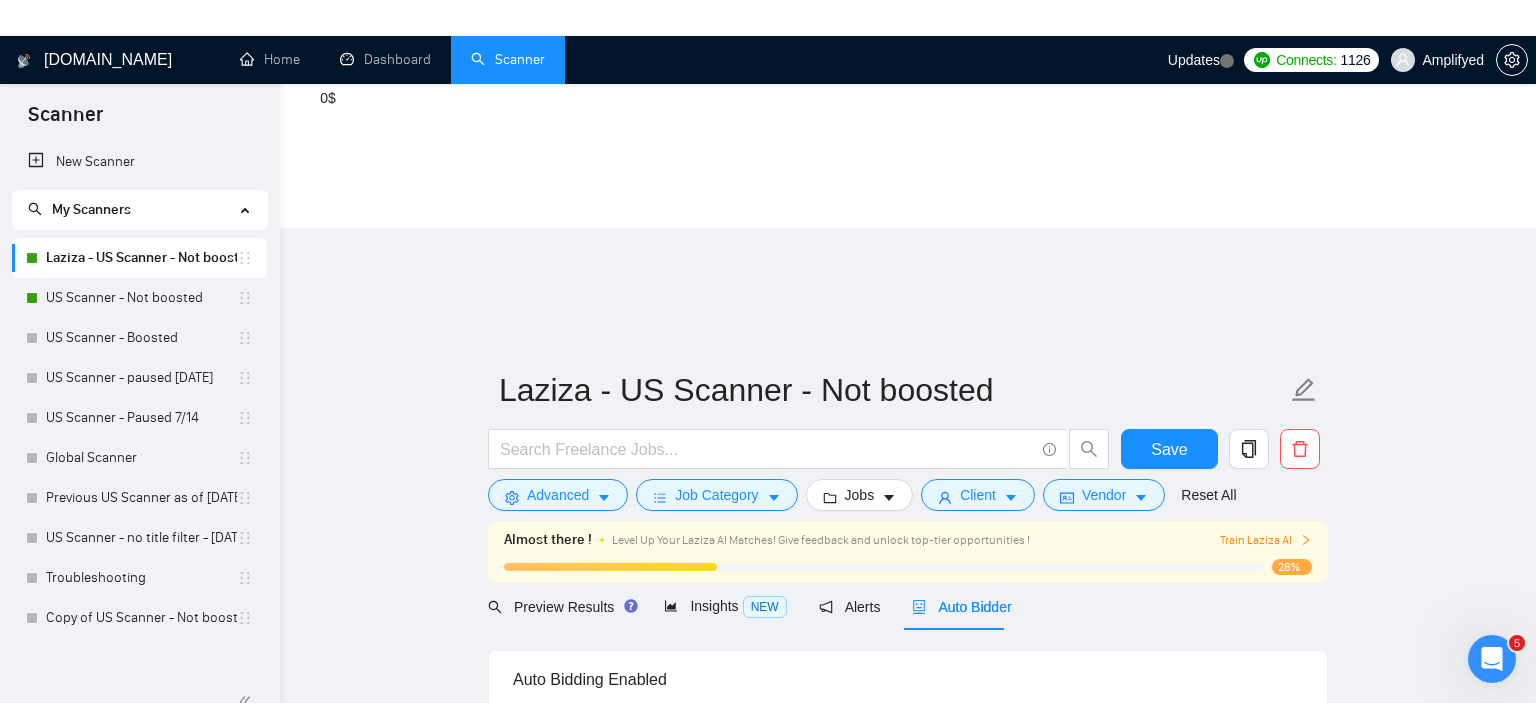 scroll, scrollTop: 61, scrollLeft: 0, axis: vertical 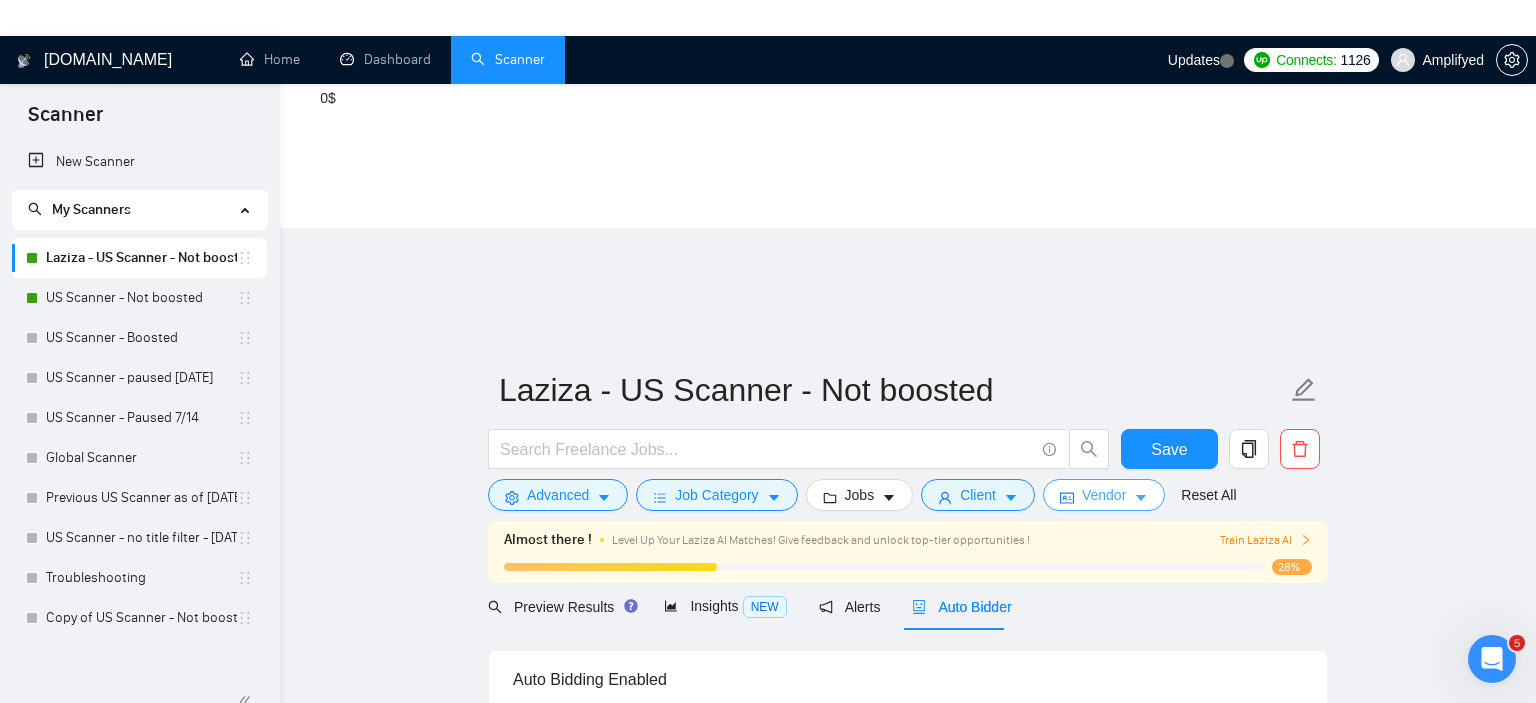 click on "Vendor" at bounding box center (1104, 495) 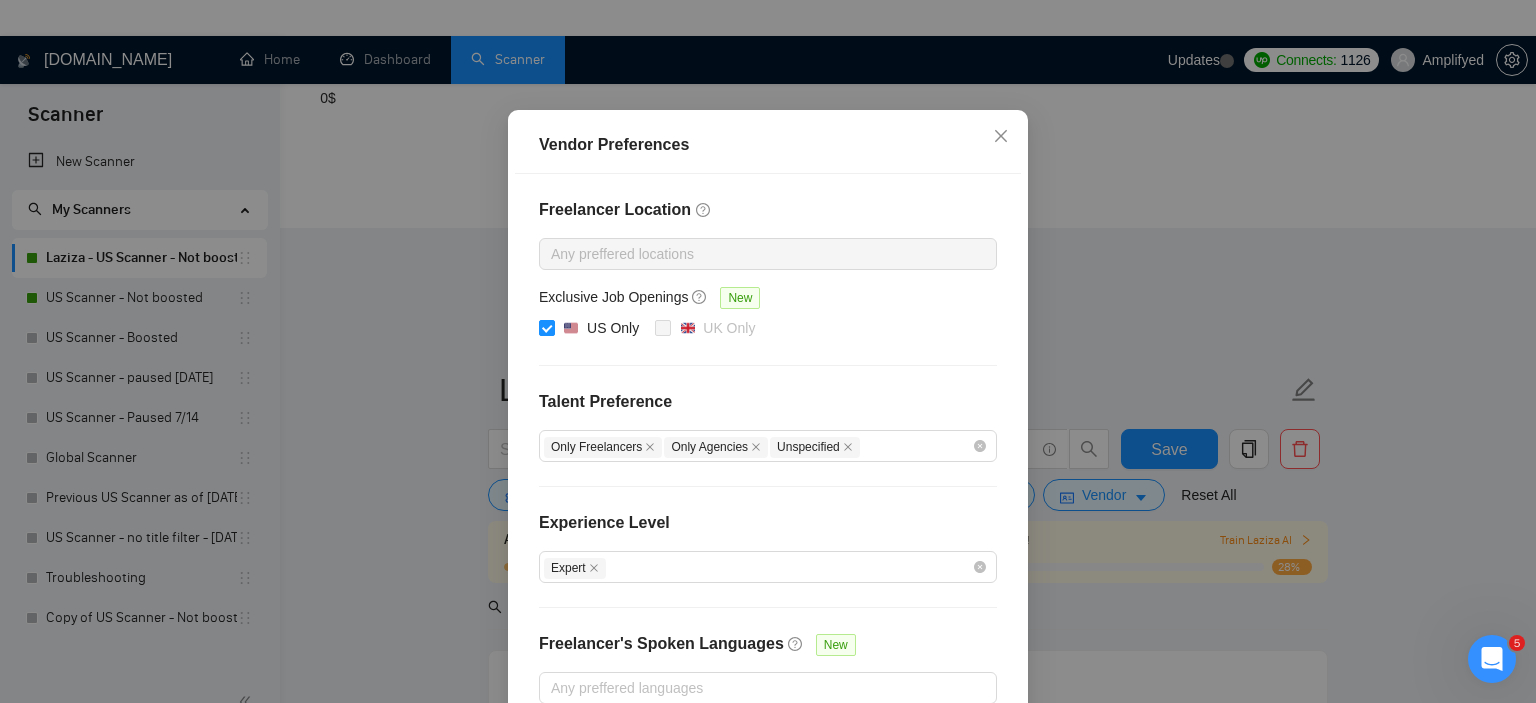 scroll, scrollTop: 220, scrollLeft: 0, axis: vertical 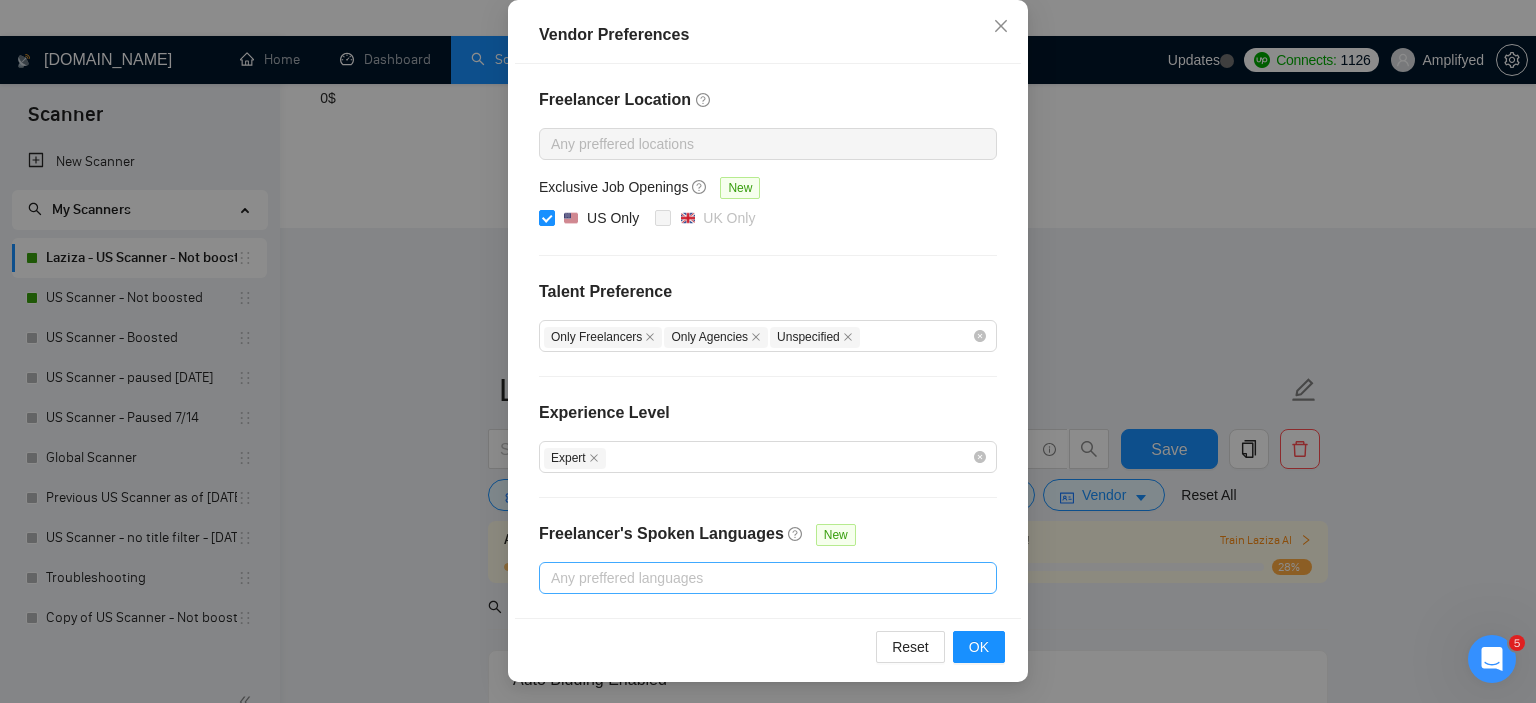 click at bounding box center (758, 578) 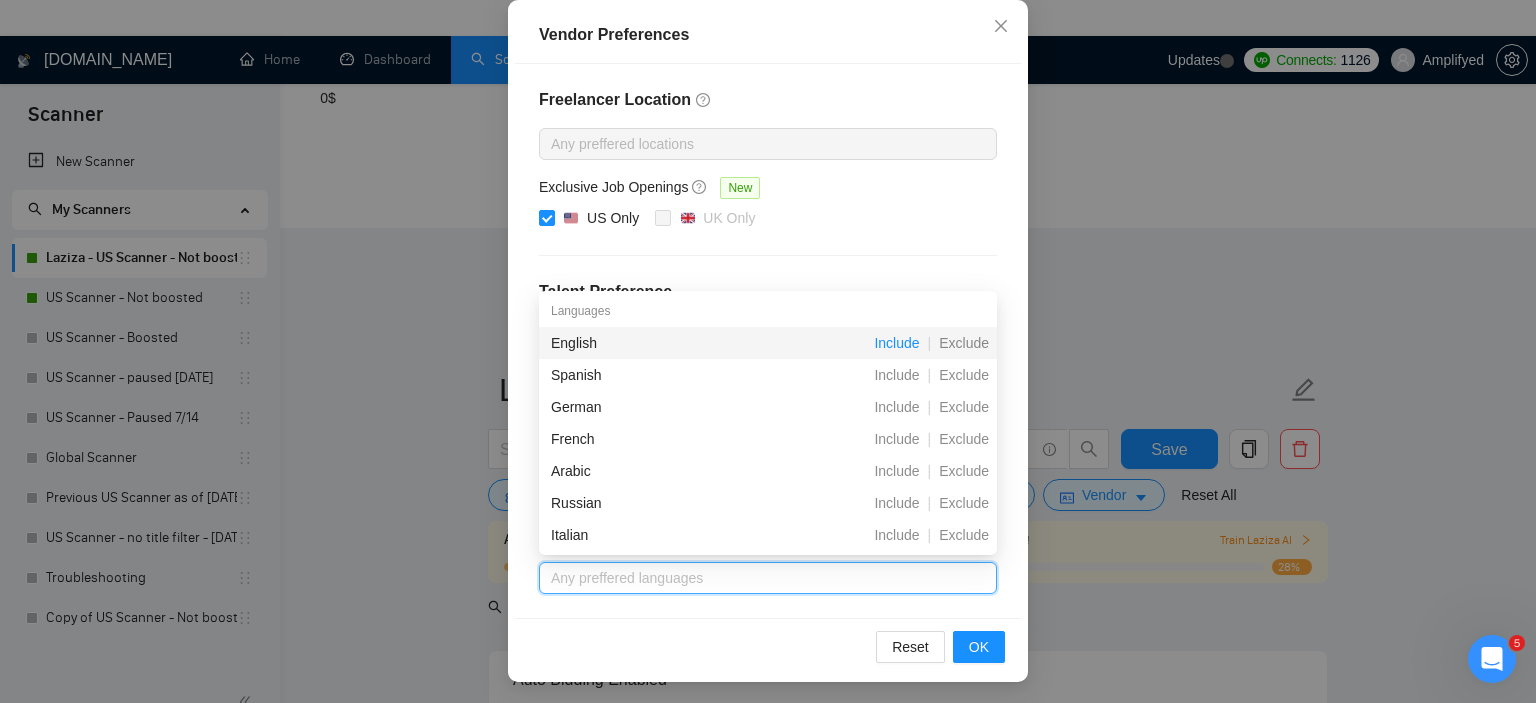 click on "Include" at bounding box center (896, 343) 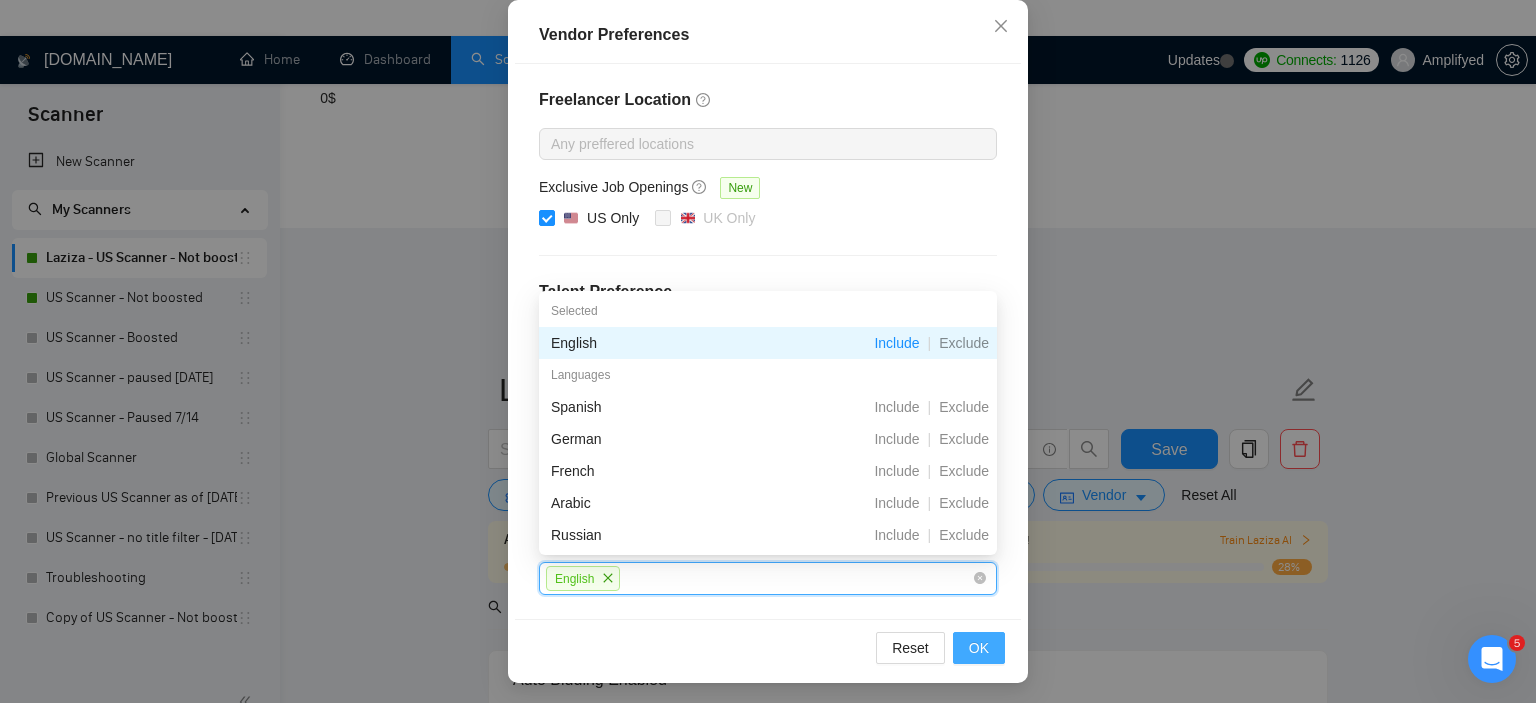 click on "OK" at bounding box center [979, 648] 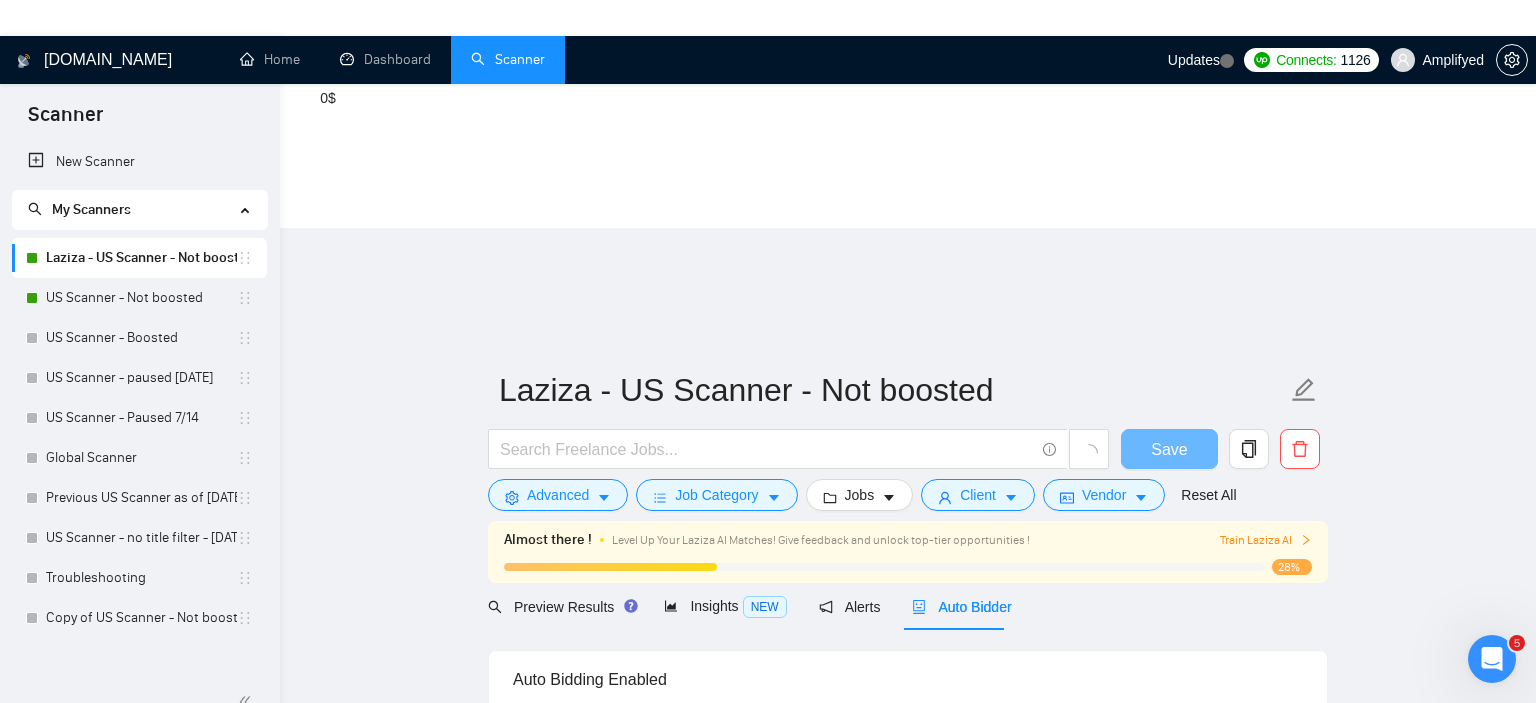 scroll, scrollTop: 120, scrollLeft: 0, axis: vertical 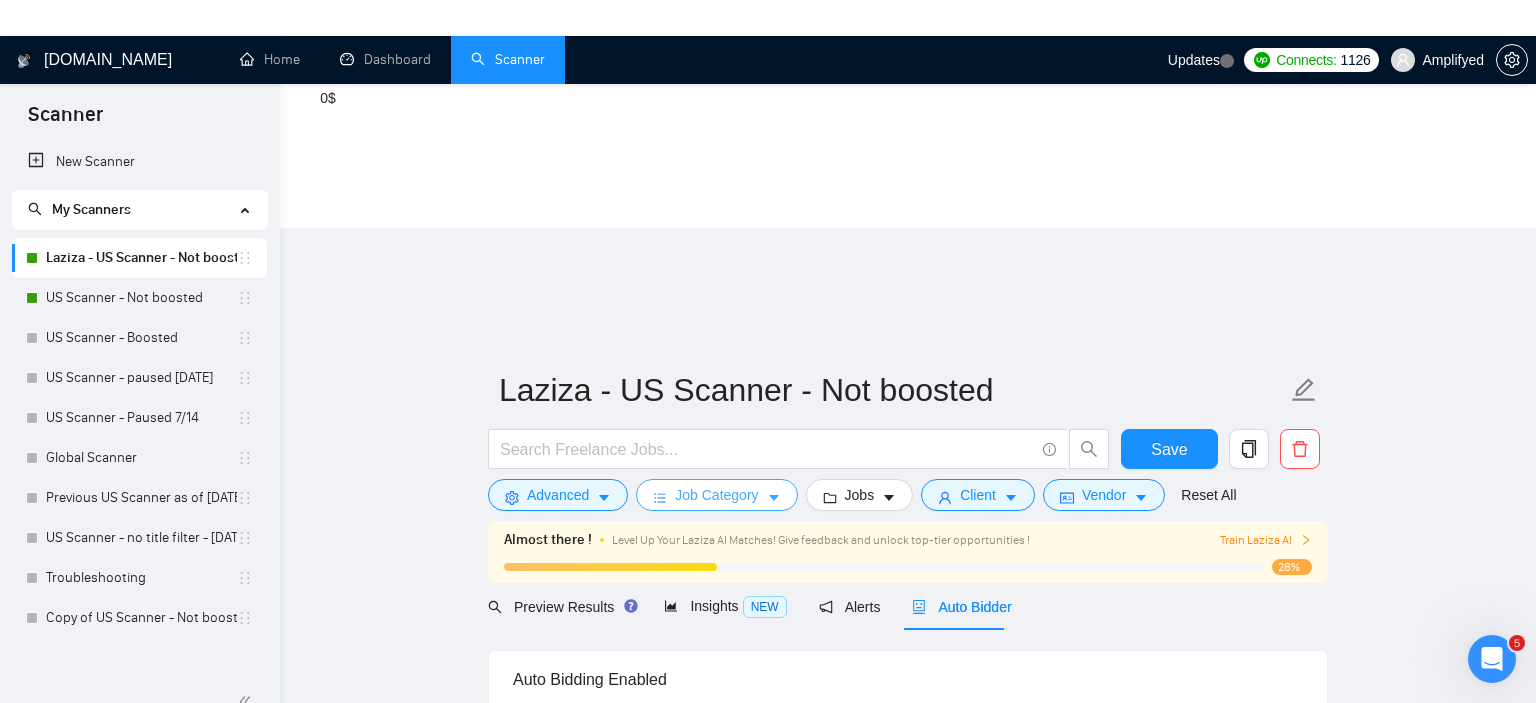 click on "Job Category" at bounding box center [716, 495] 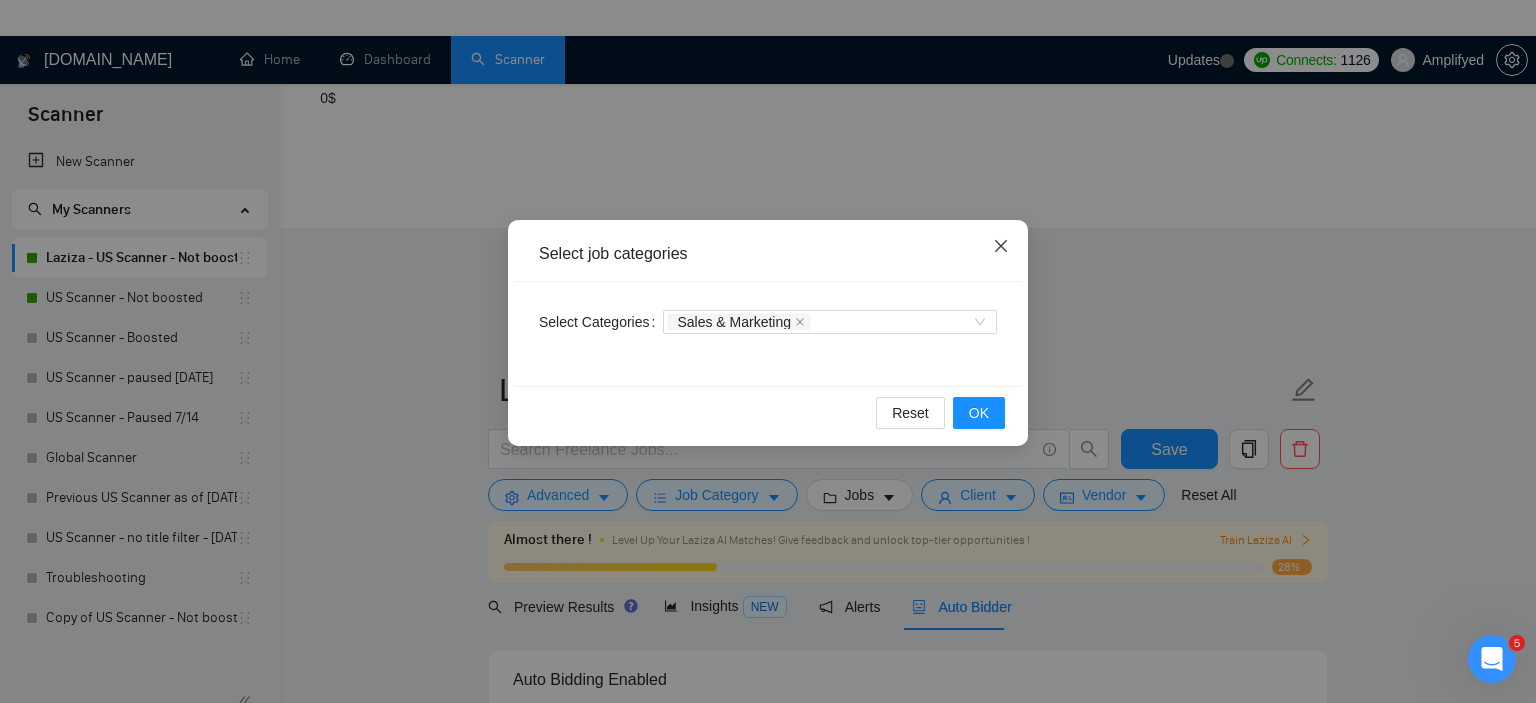 click 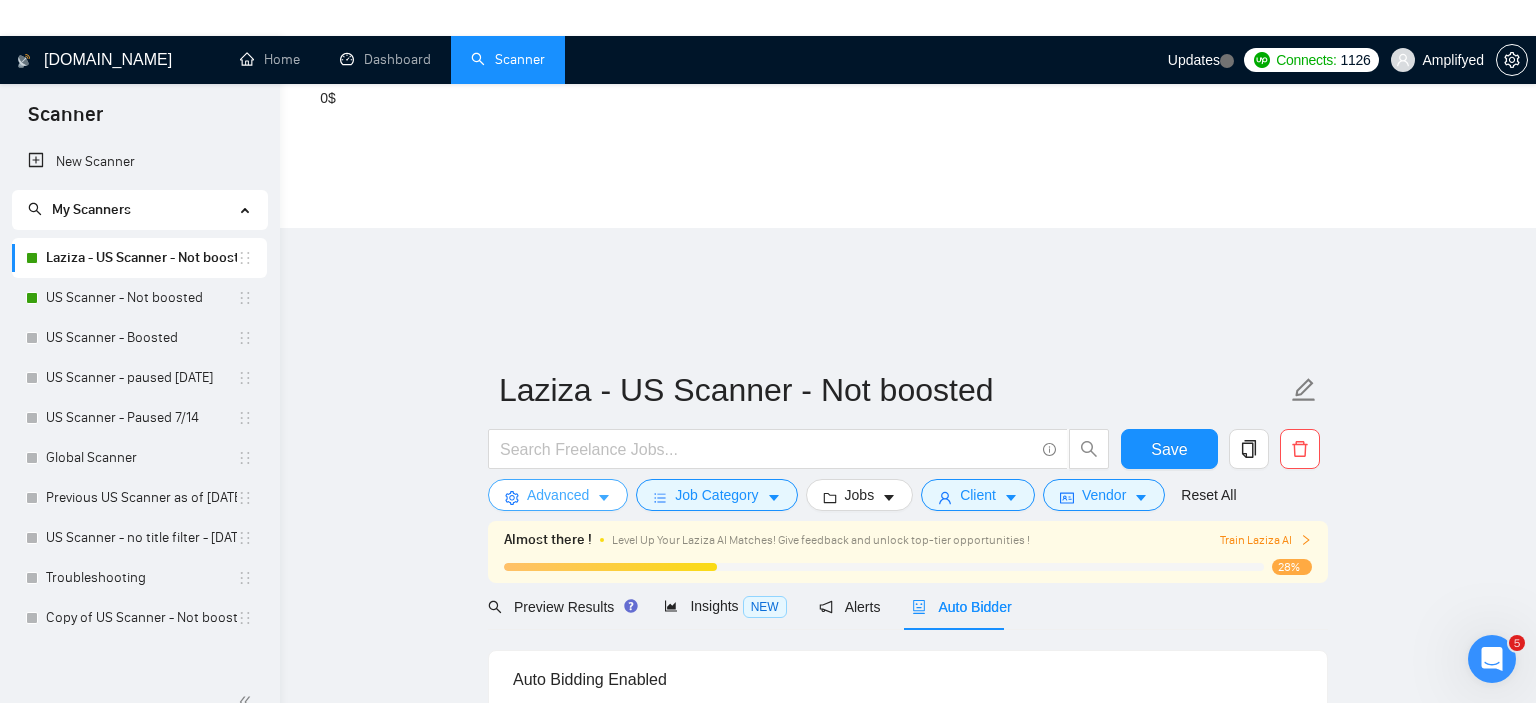click on "Advanced" at bounding box center [558, 495] 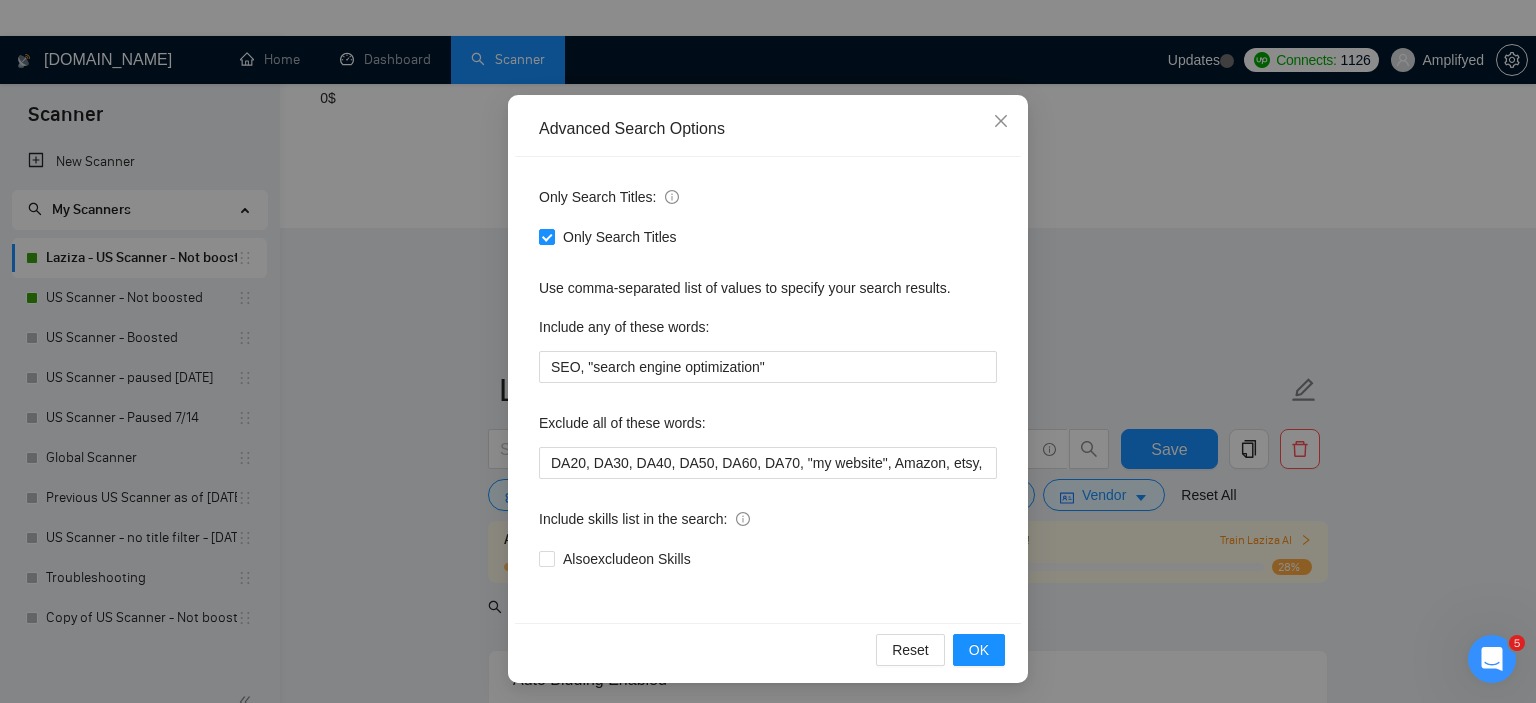 scroll, scrollTop: 129, scrollLeft: 0, axis: vertical 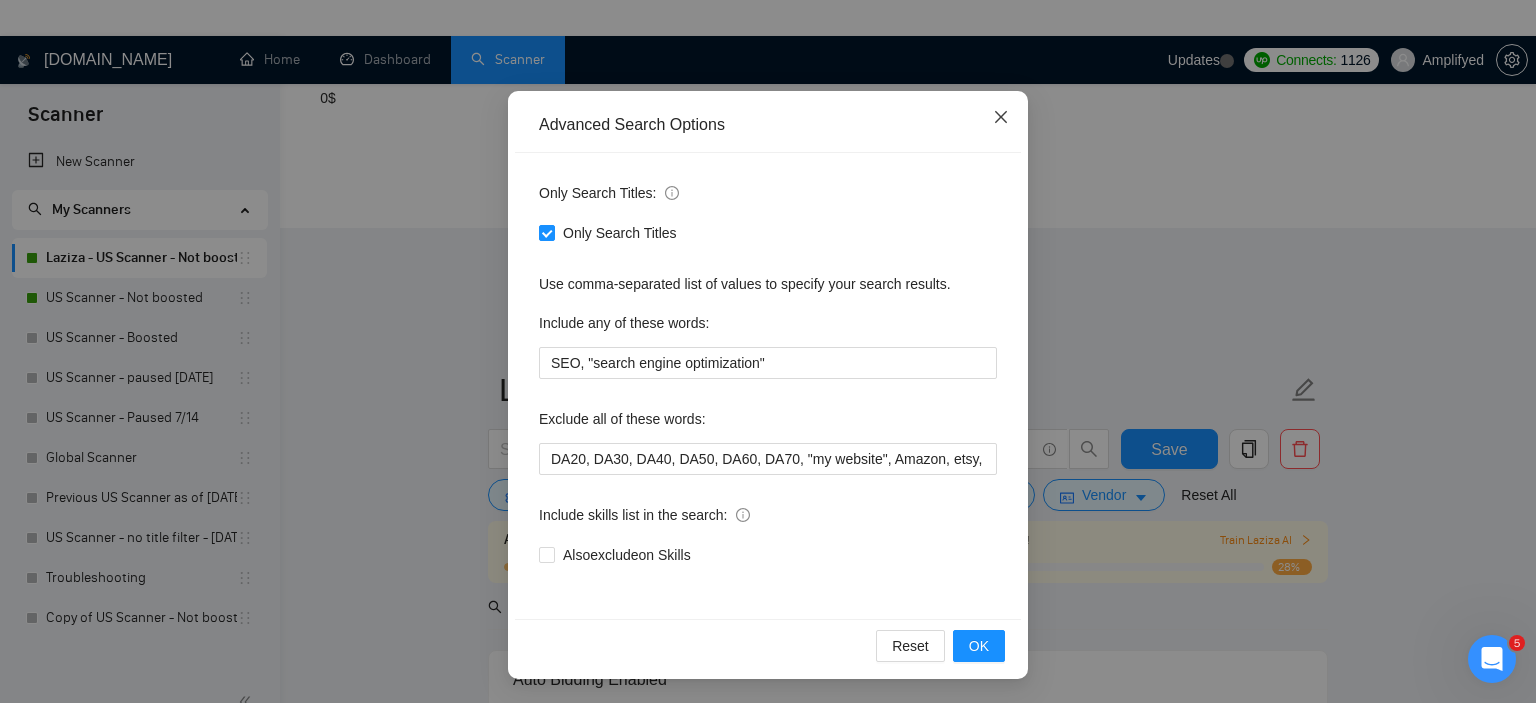 click 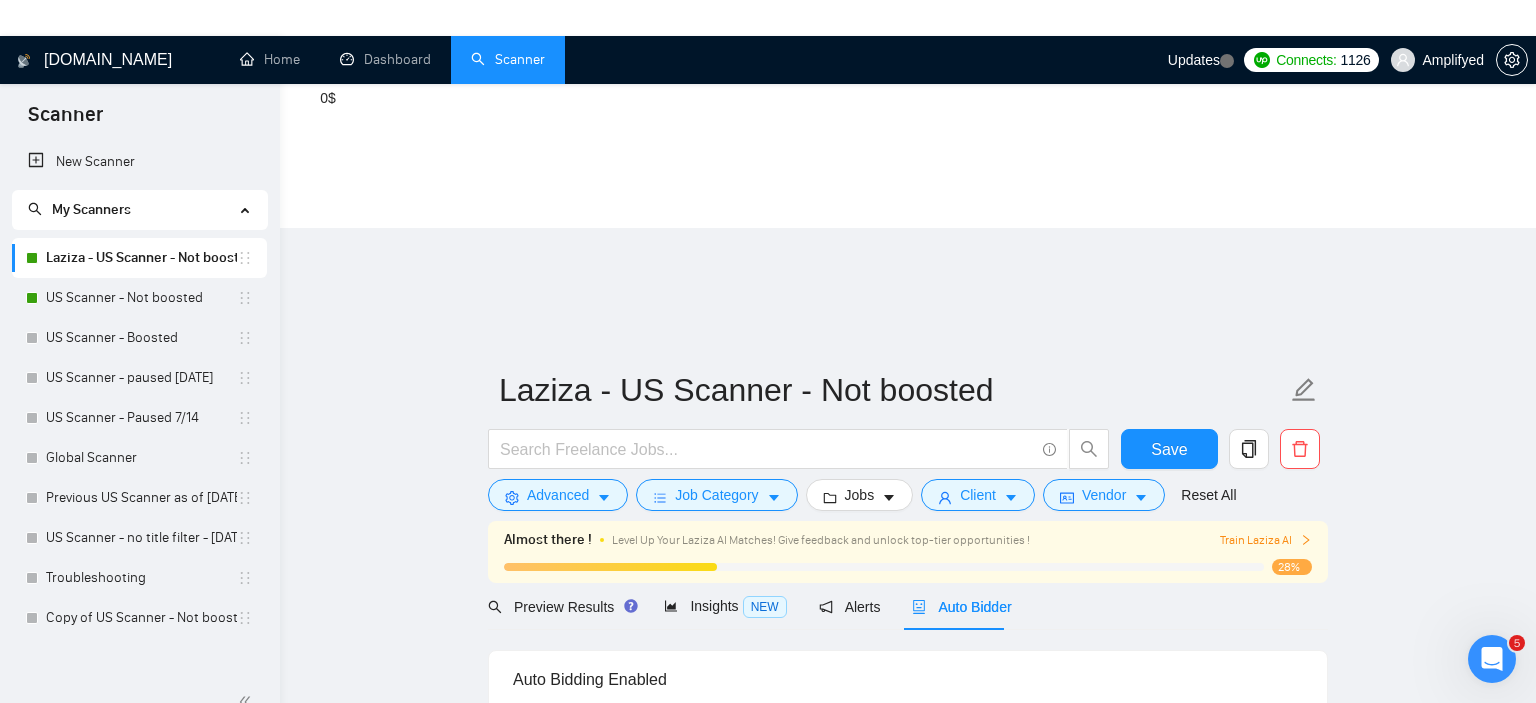 scroll, scrollTop: 29, scrollLeft: 0, axis: vertical 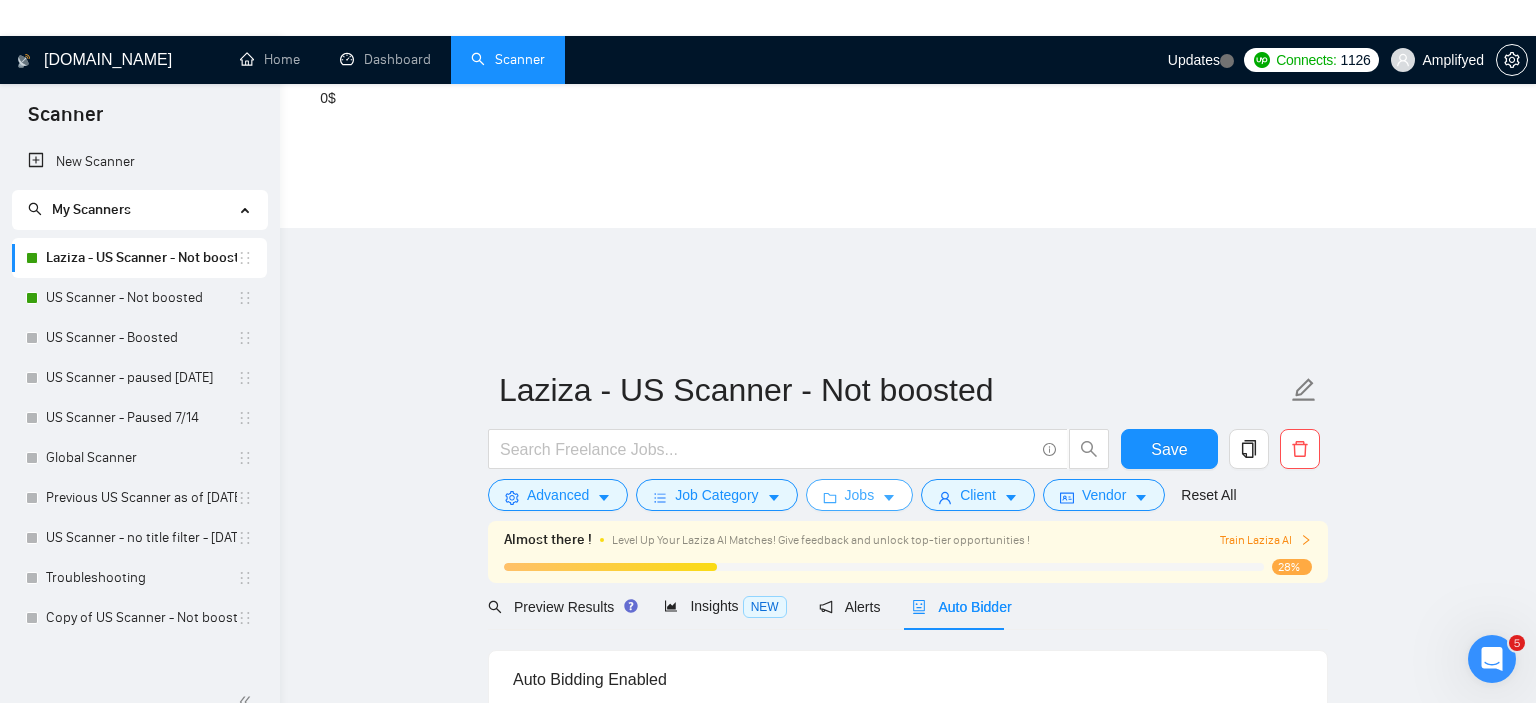 click on "Jobs" at bounding box center (860, 495) 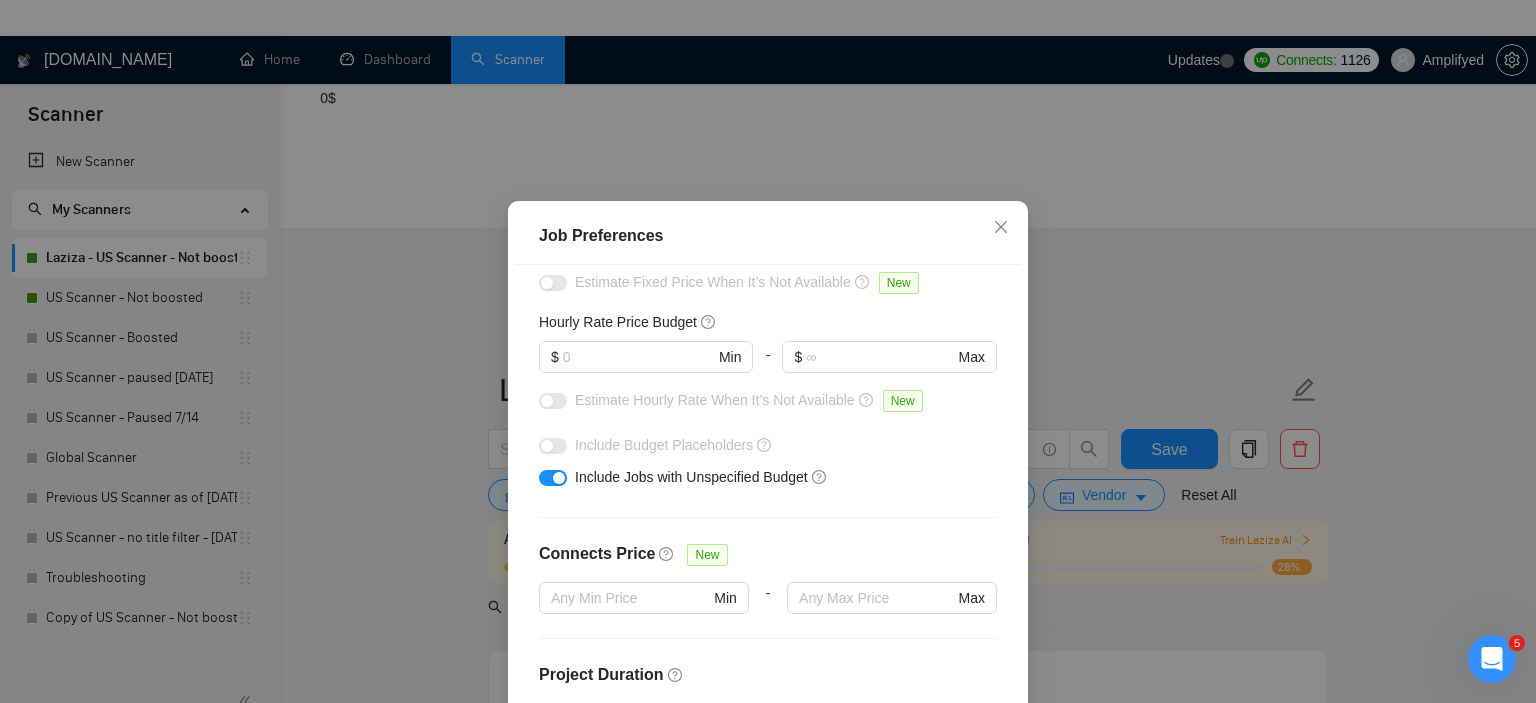 scroll, scrollTop: 221, scrollLeft: 0, axis: vertical 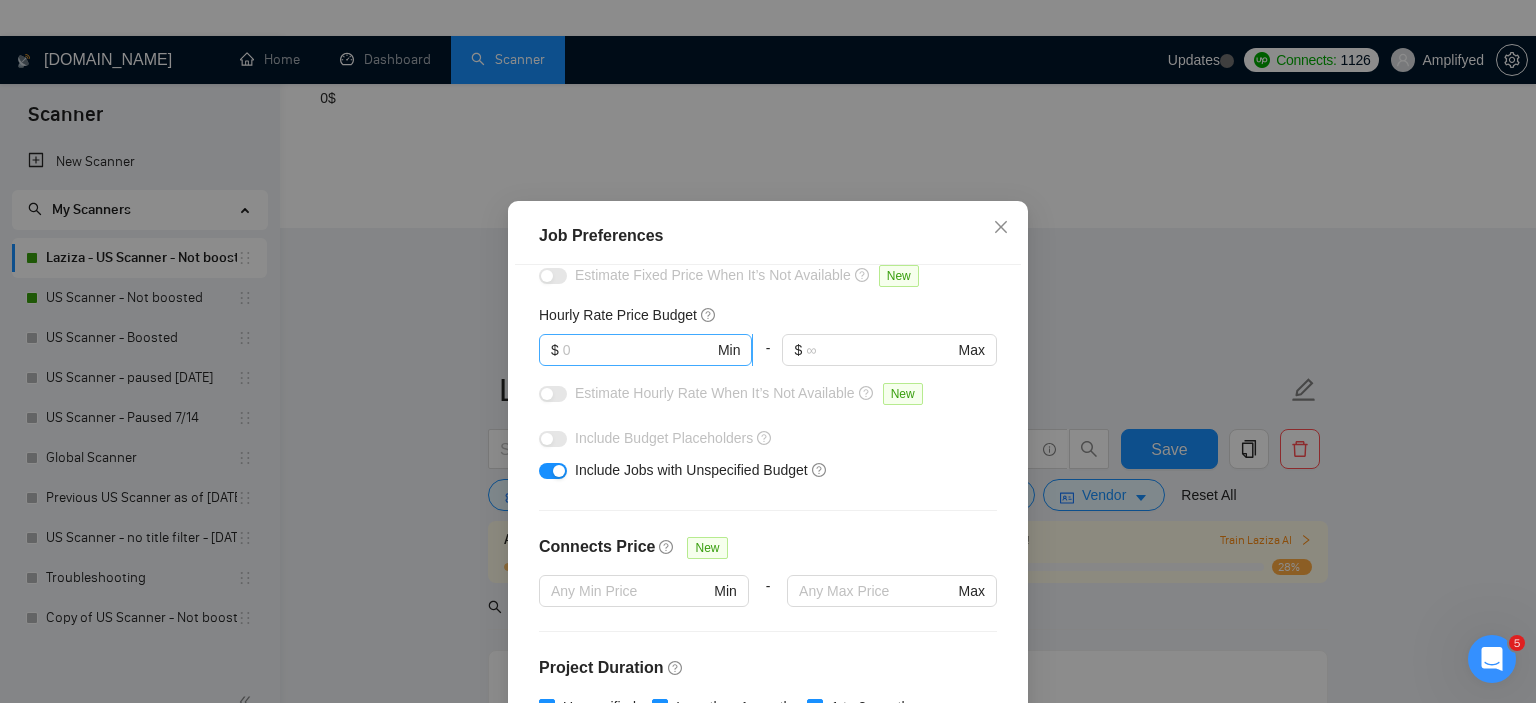 click on "Min" at bounding box center (729, 350) 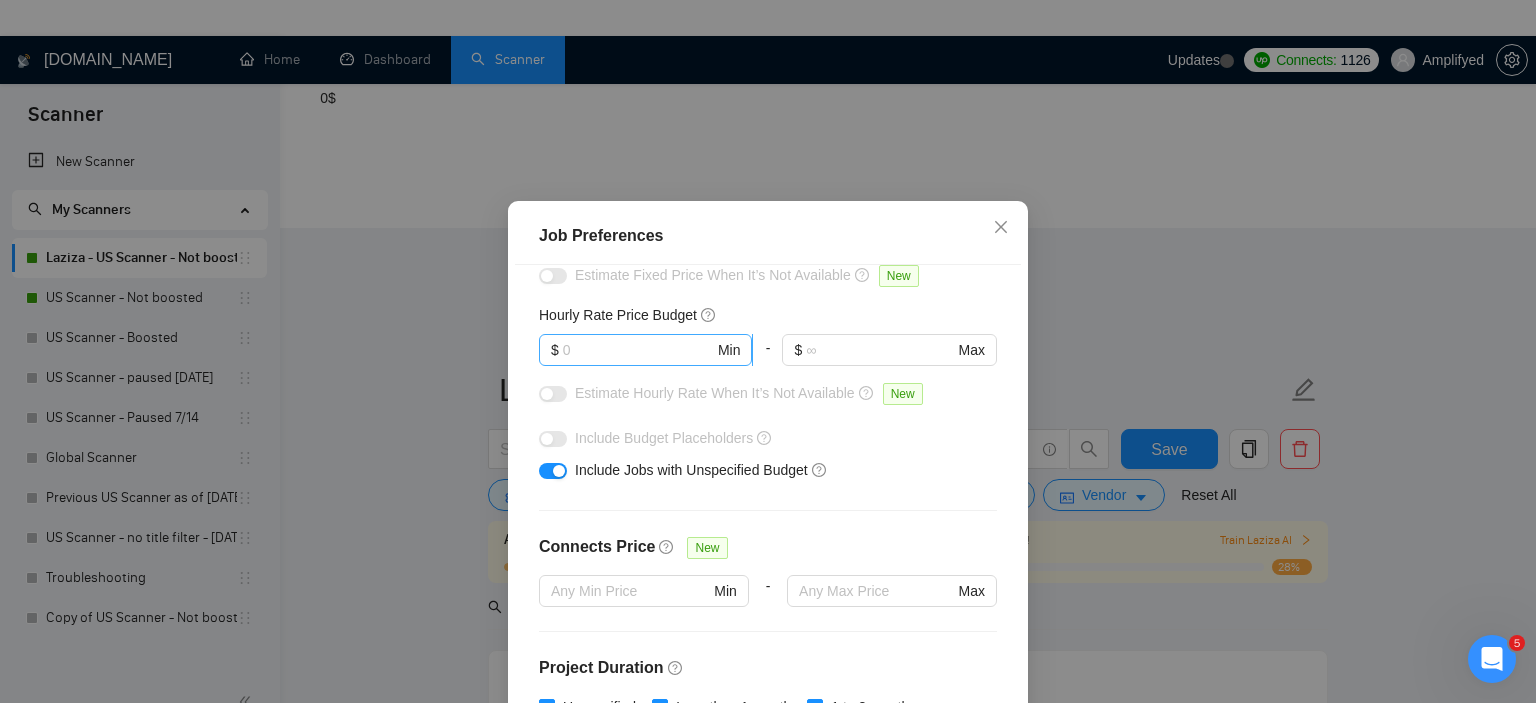 click on "$ Min" at bounding box center (645, 350) 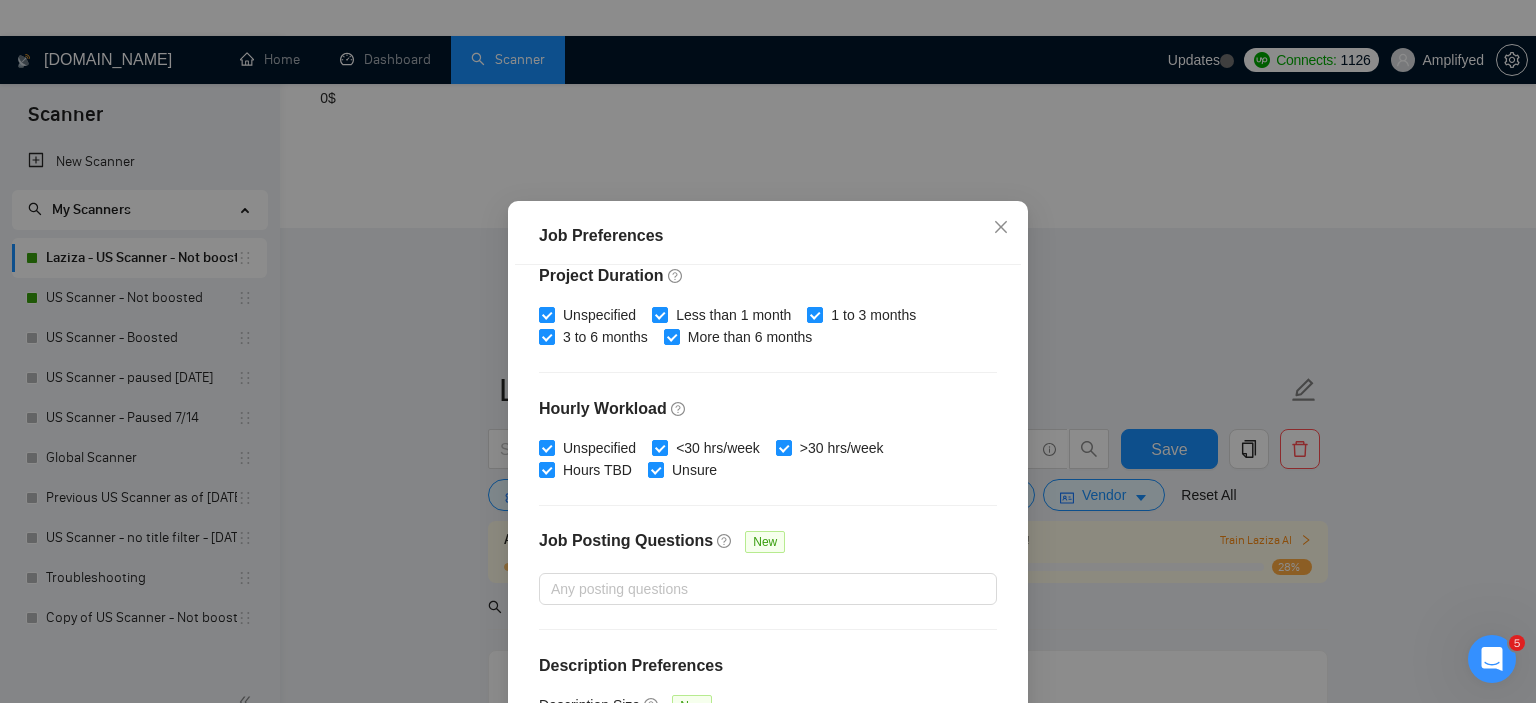 scroll, scrollTop: 635, scrollLeft: 0, axis: vertical 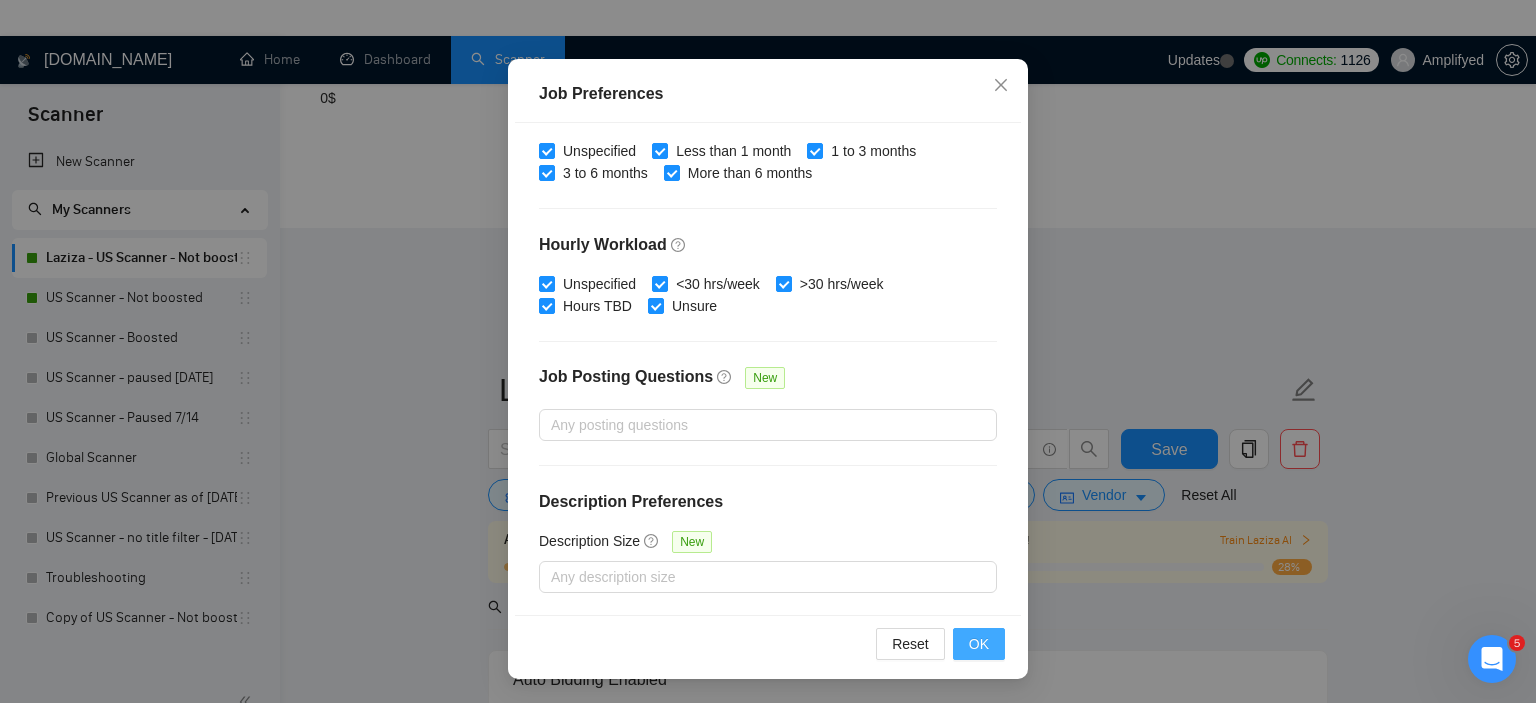 click on "OK" at bounding box center (979, 644) 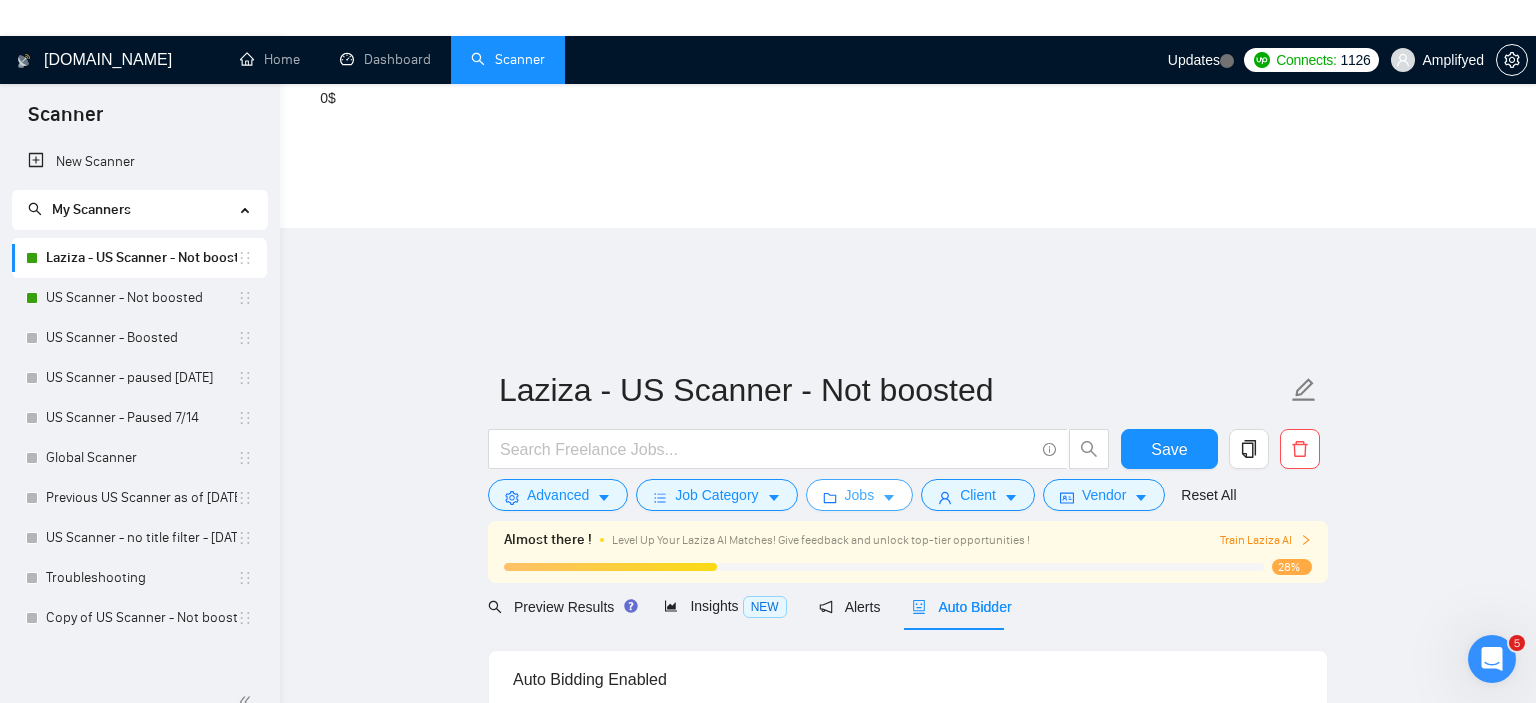 scroll, scrollTop: 0, scrollLeft: 0, axis: both 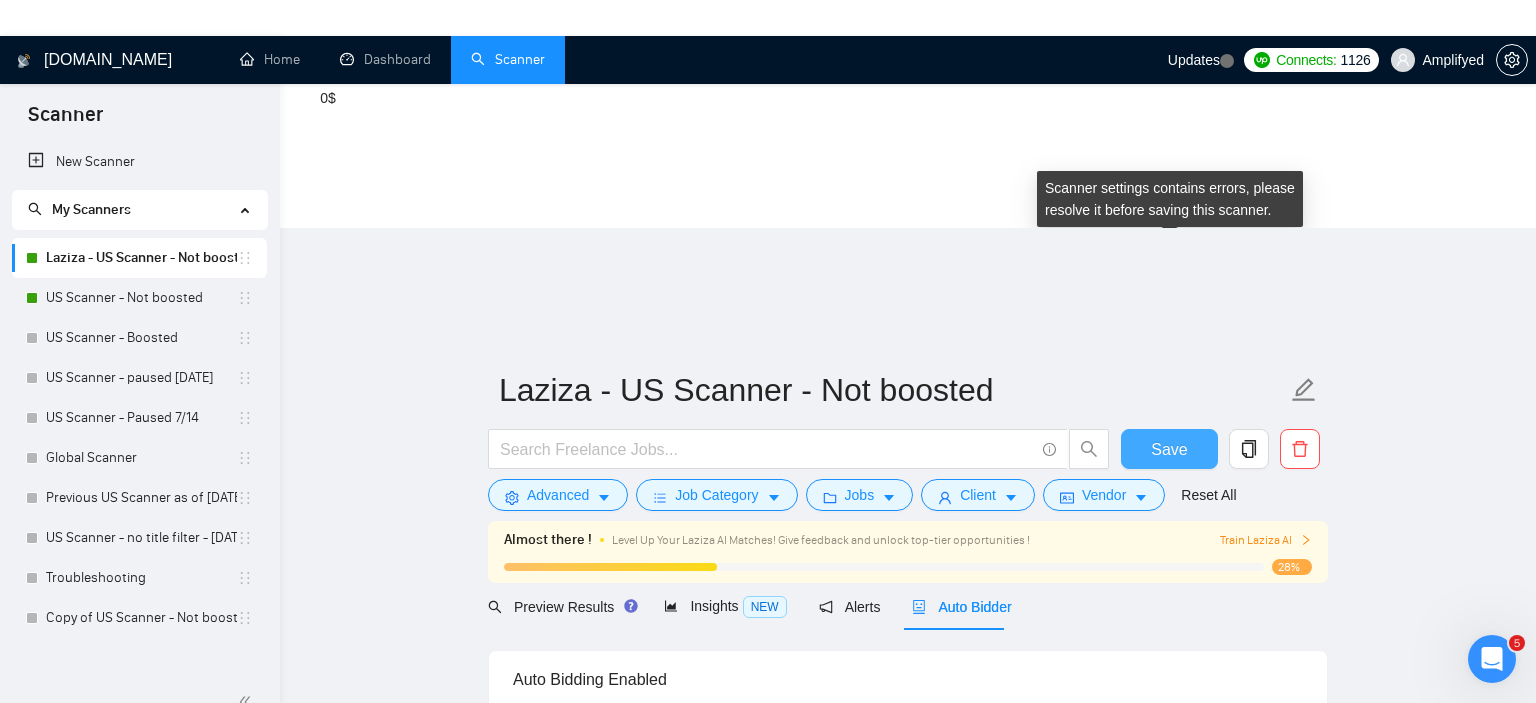click on "Save" at bounding box center [1169, 449] 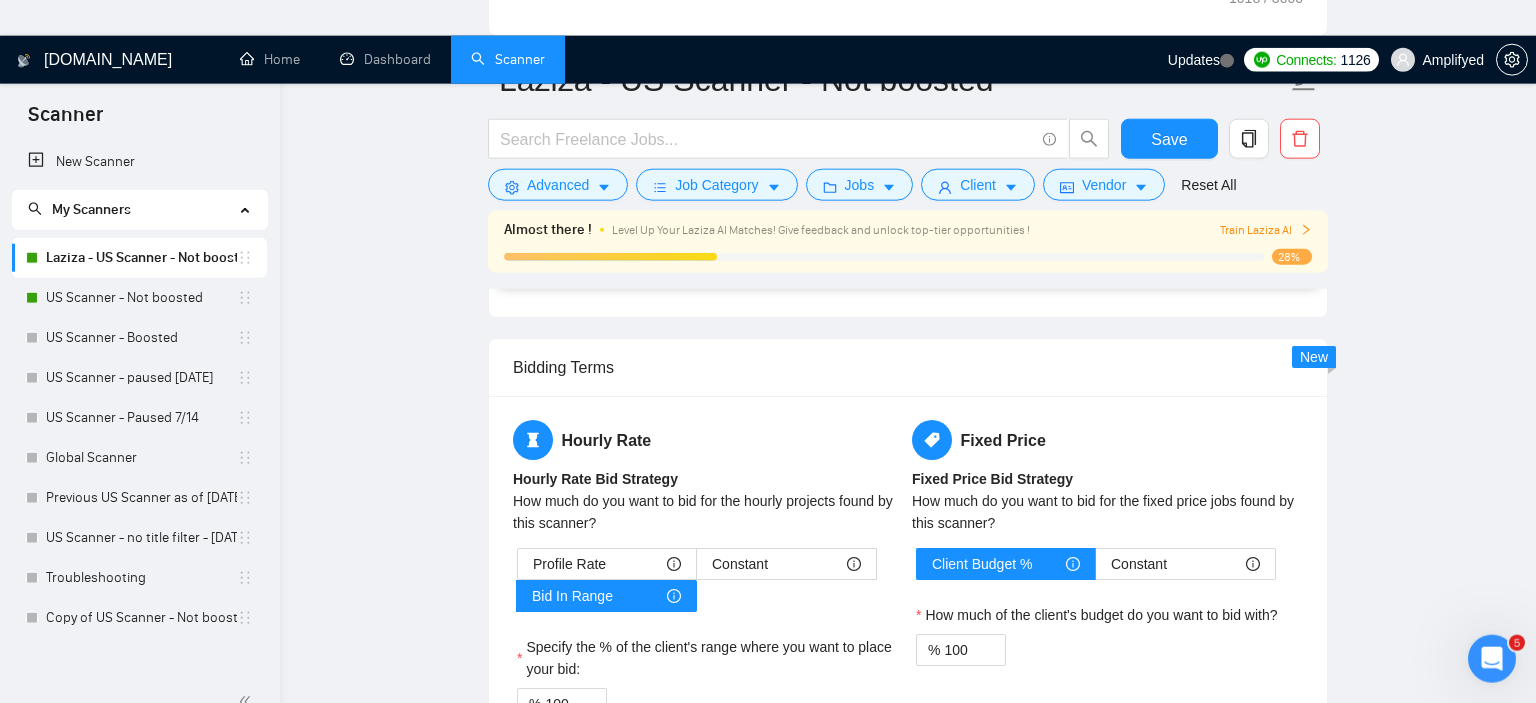 scroll, scrollTop: 2745, scrollLeft: 0, axis: vertical 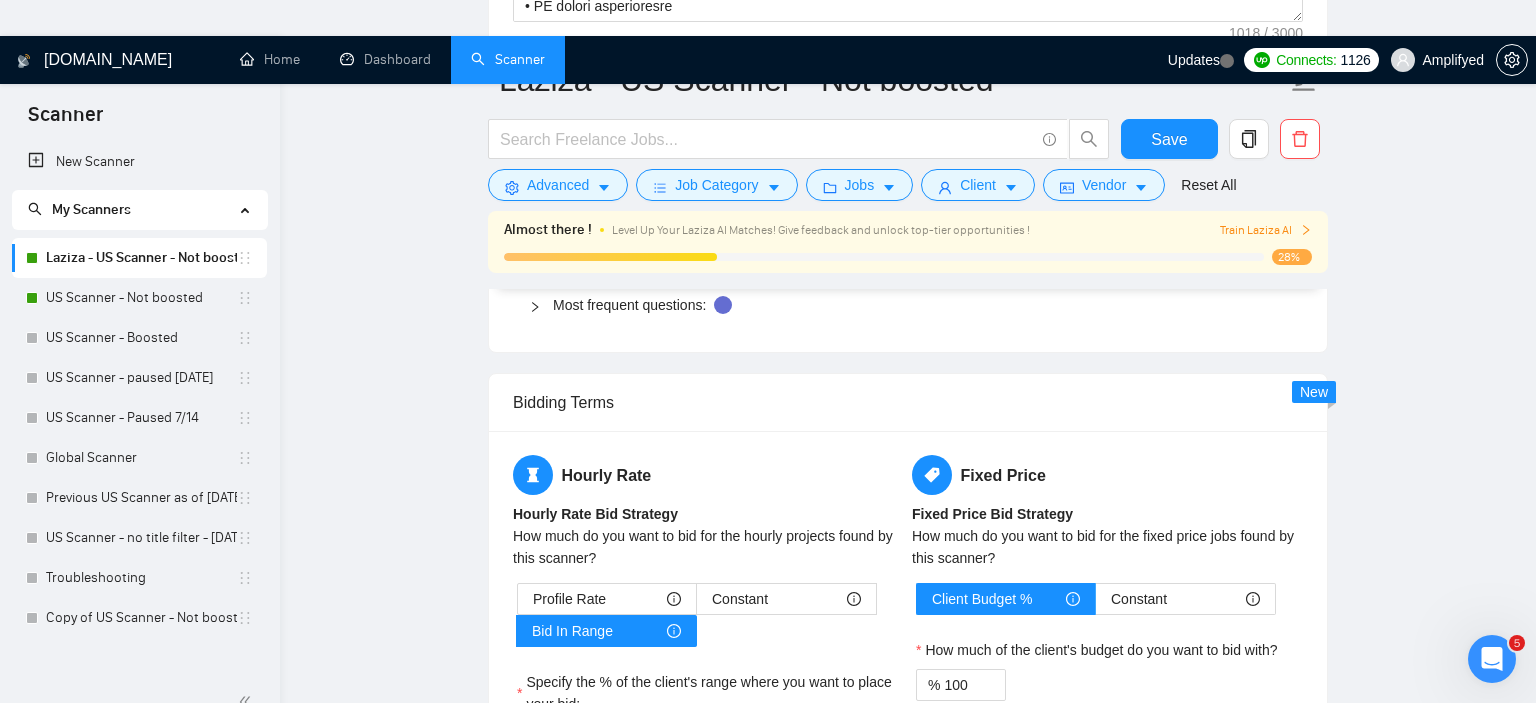 click on "100" at bounding box center (575, 739) 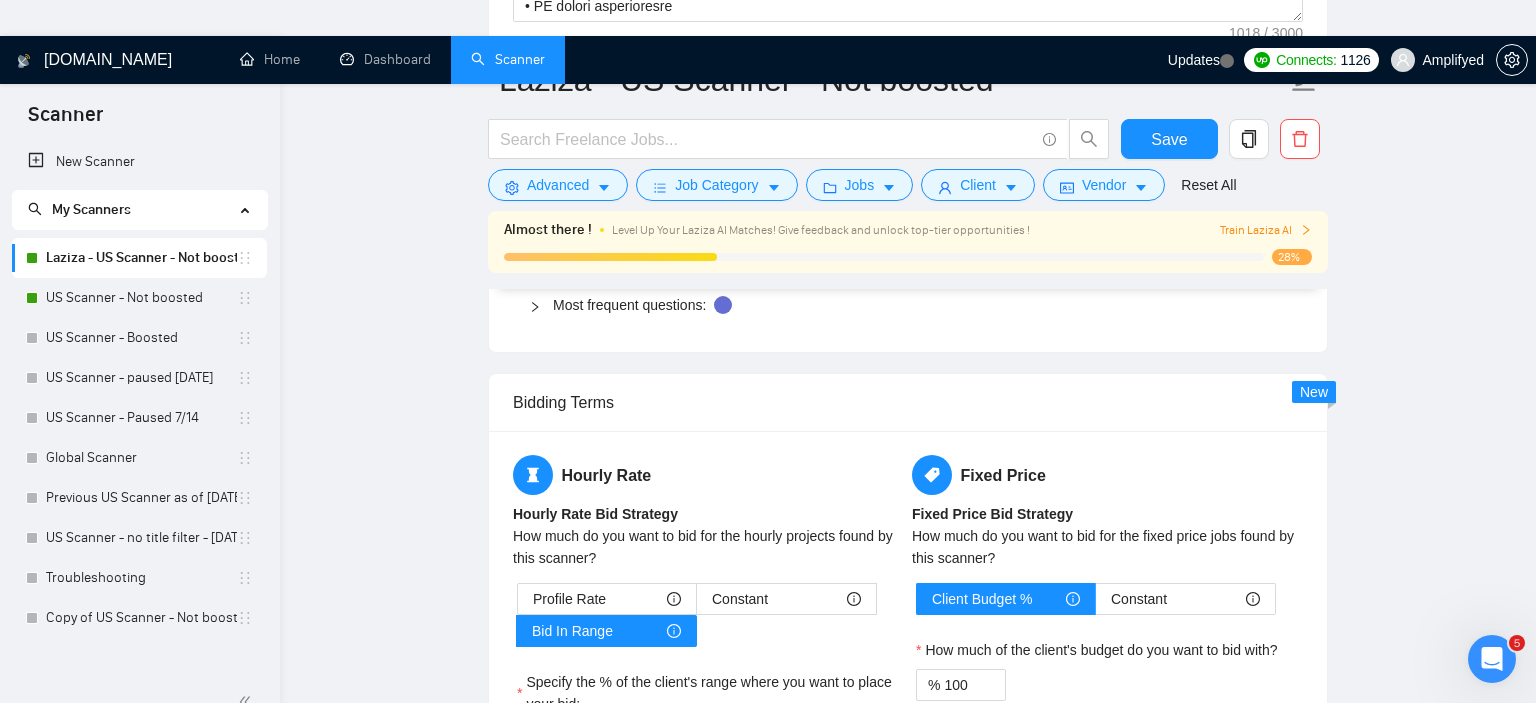 drag, startPoint x: 567, startPoint y: 546, endPoint x: 543, endPoint y: 547, distance: 24.020824 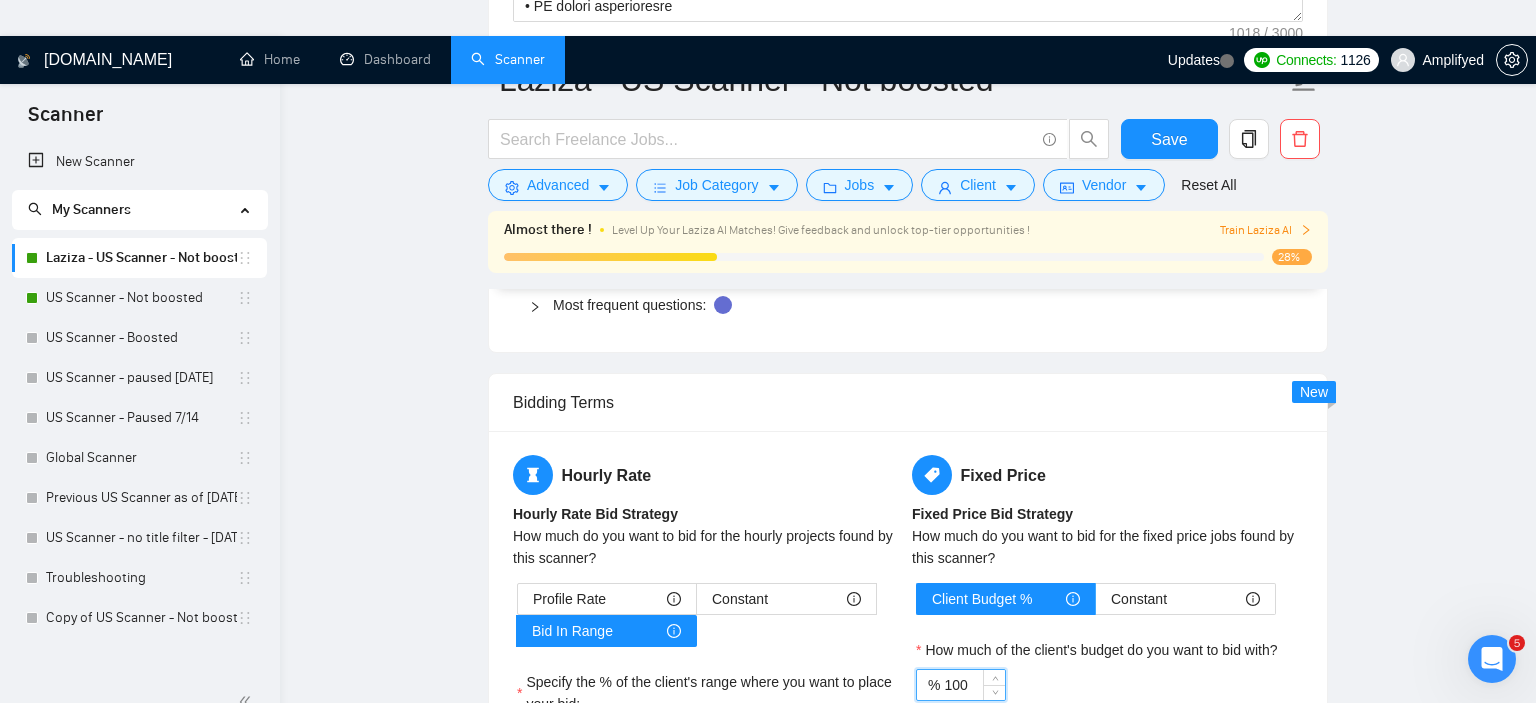 click on "100" at bounding box center (974, 685) 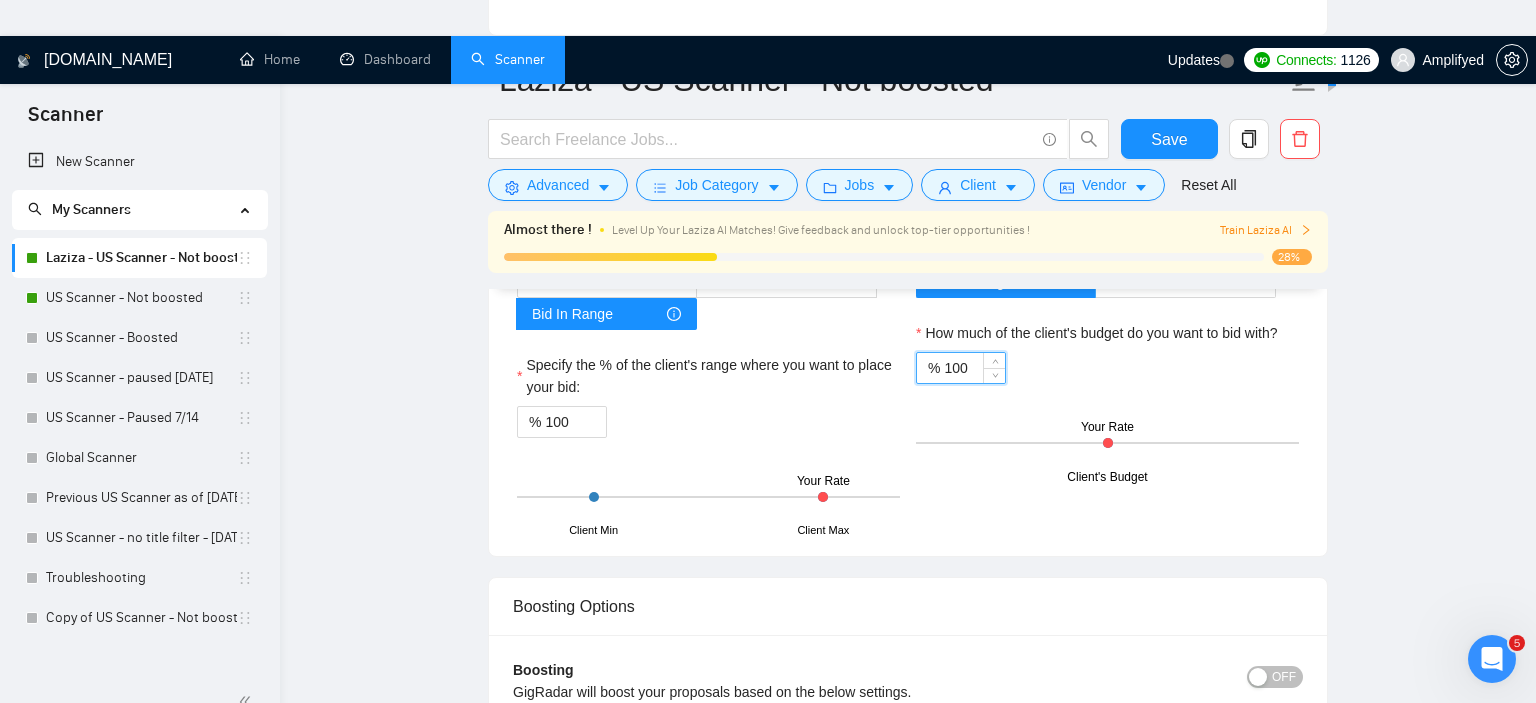 scroll, scrollTop: 2851, scrollLeft: 0, axis: vertical 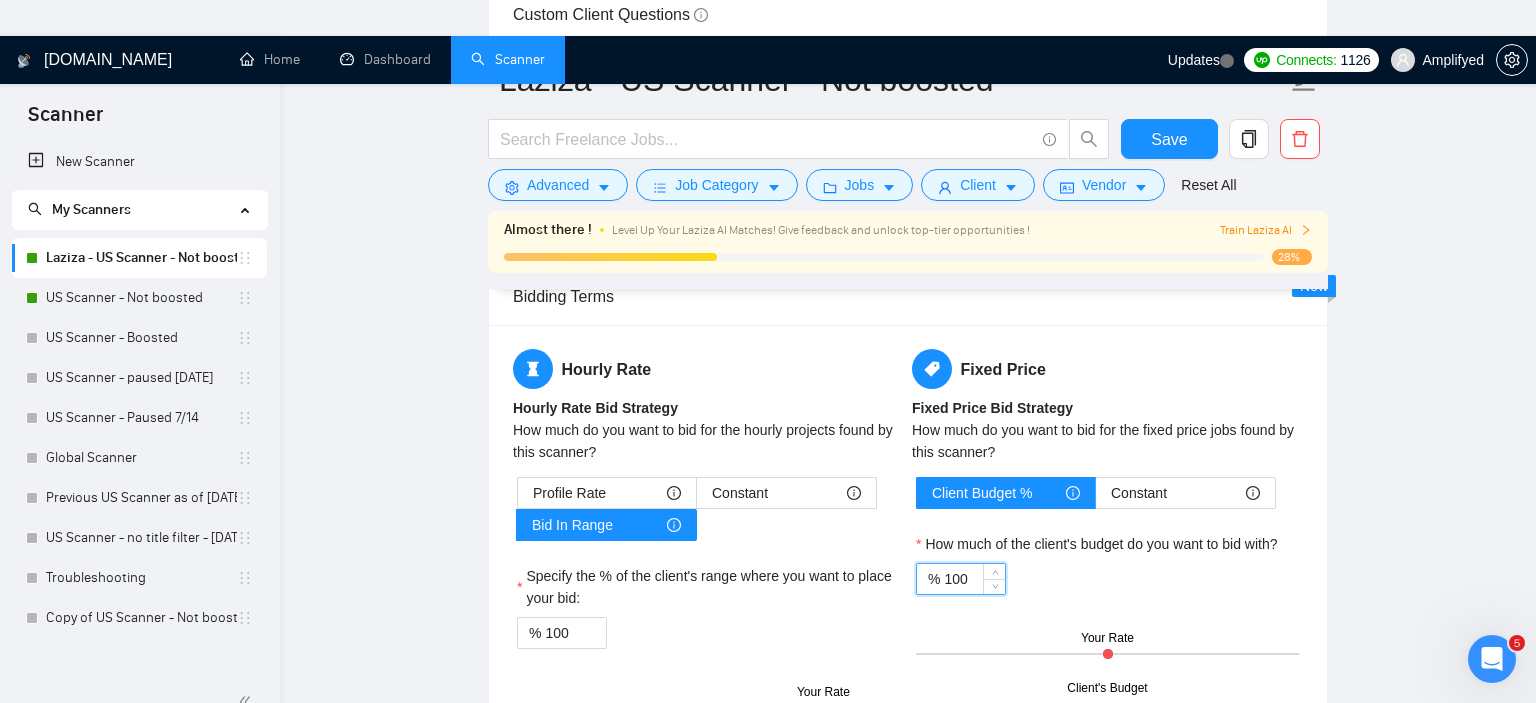 drag, startPoint x: 974, startPoint y: 397, endPoint x: 942, endPoint y: 391, distance: 32.55764 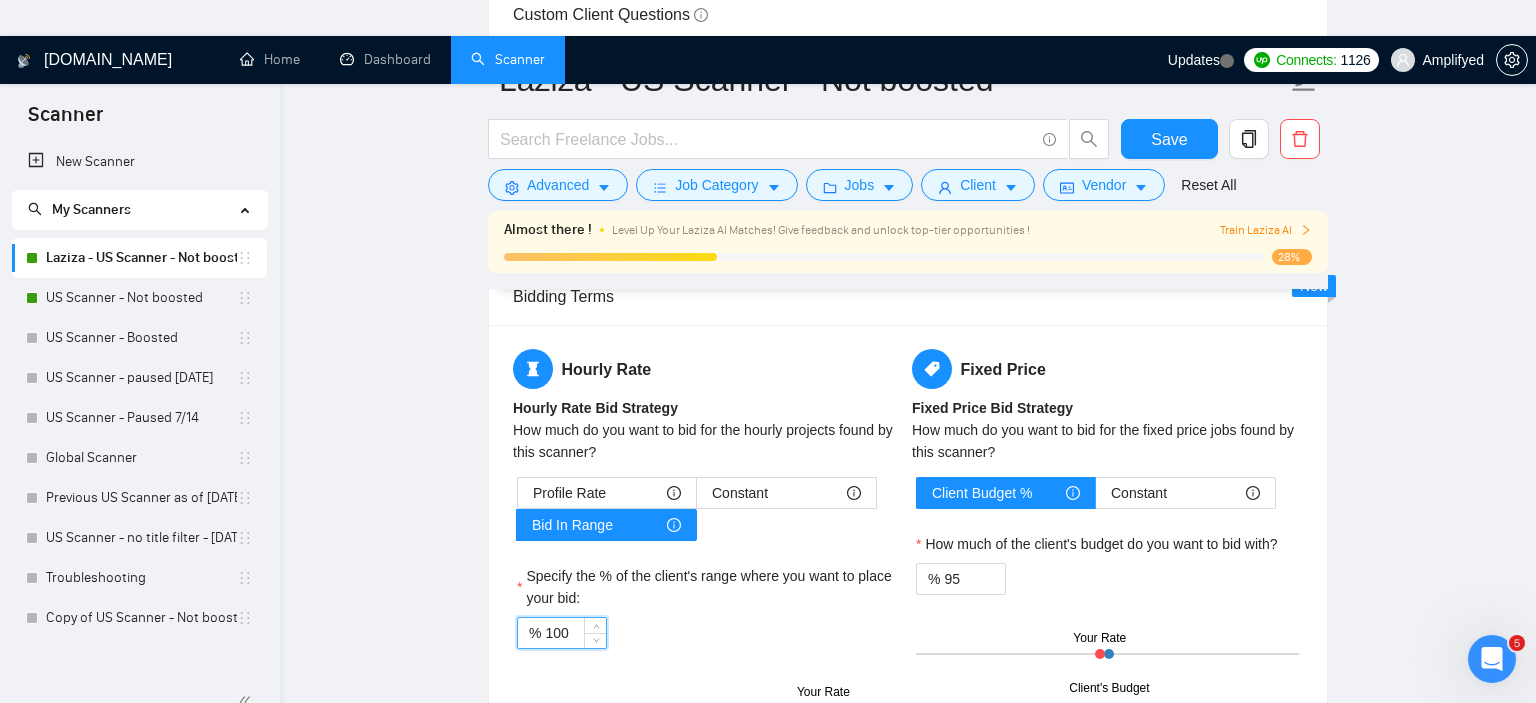 click on "100" at bounding box center (575, 633) 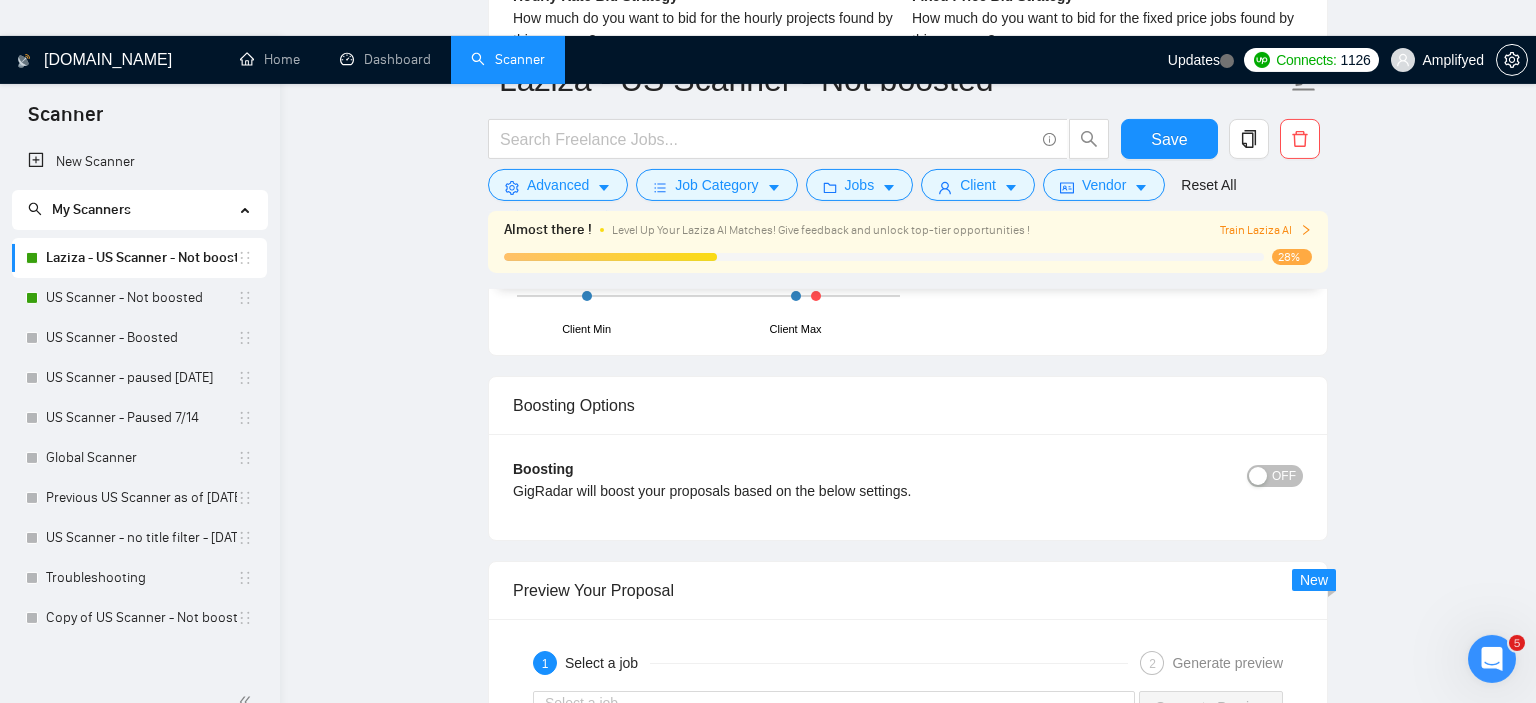 scroll, scrollTop: 3273, scrollLeft: 0, axis: vertical 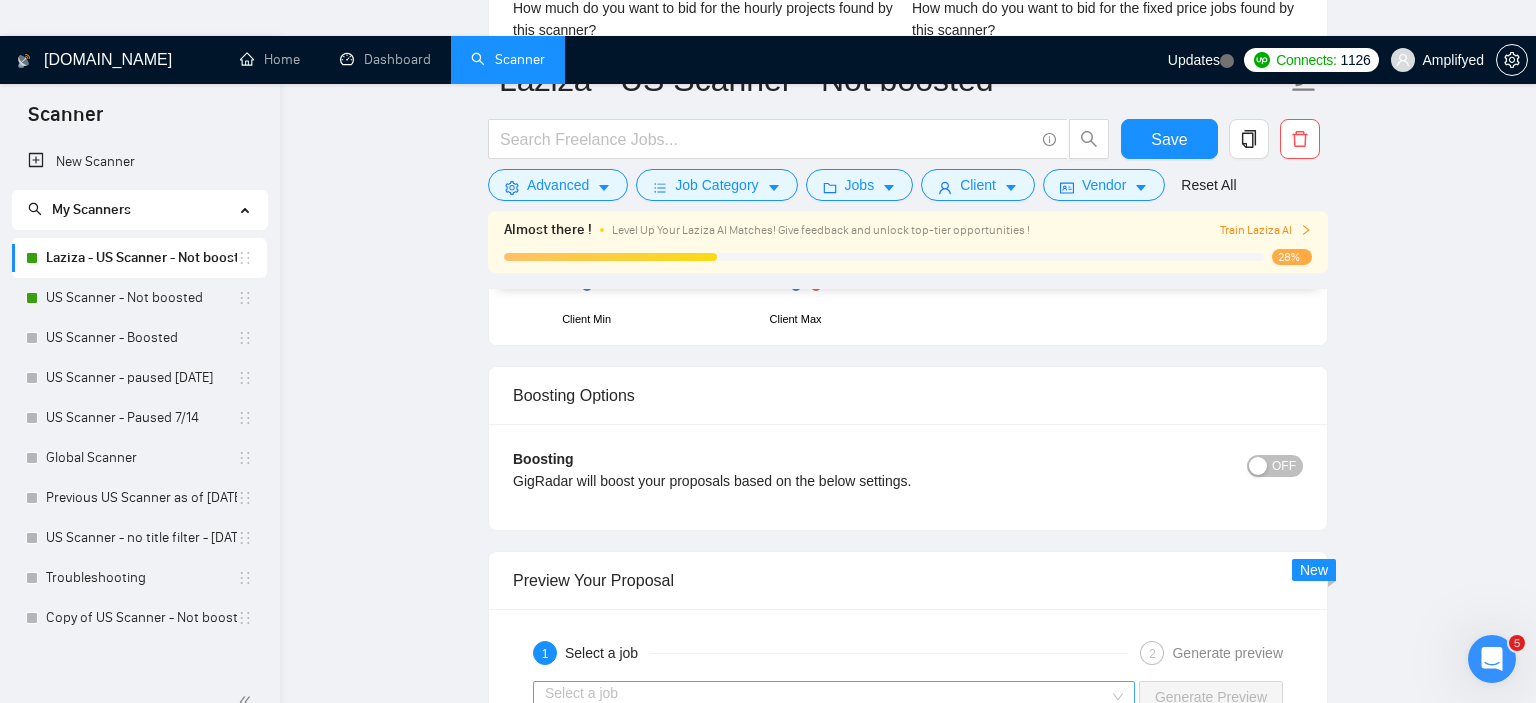 click at bounding box center [827, 697] 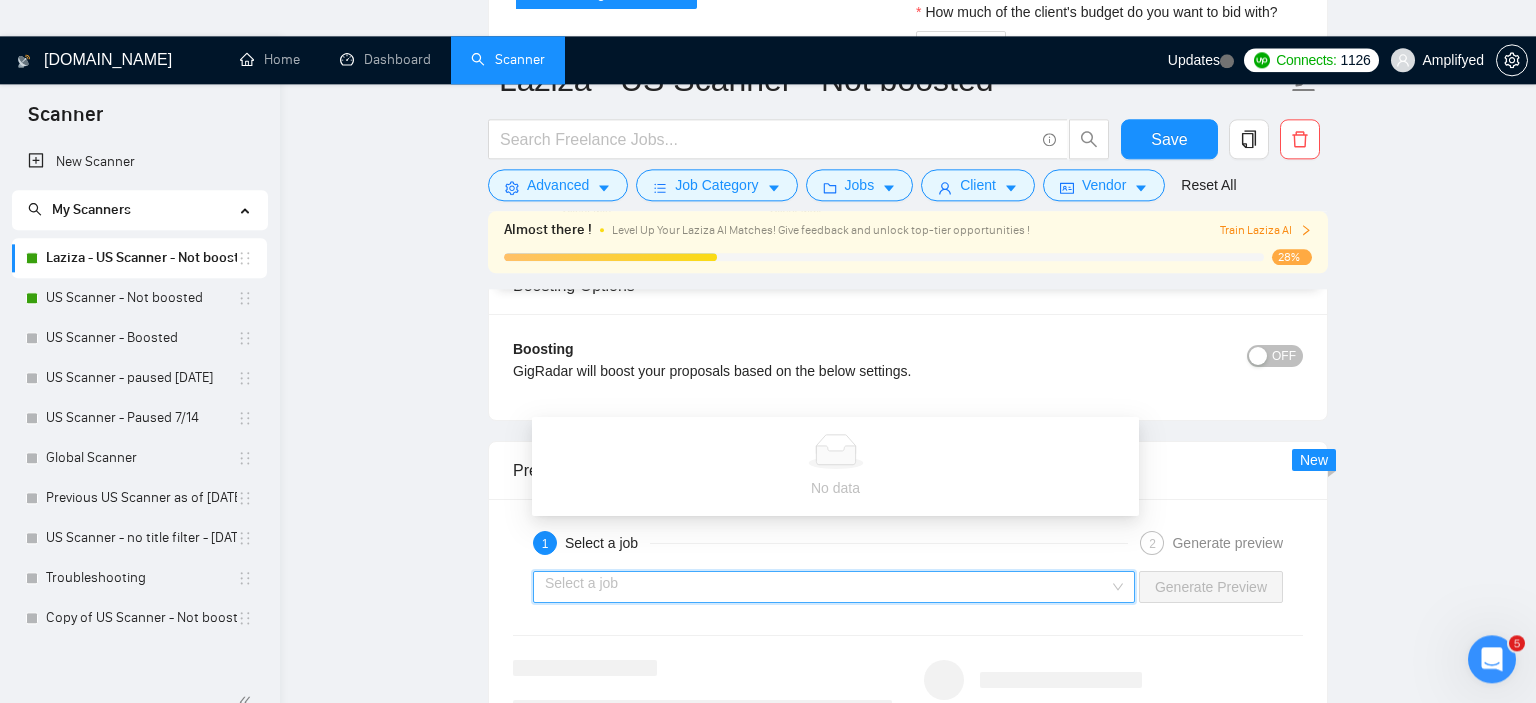 scroll, scrollTop: 3379, scrollLeft: 0, axis: vertical 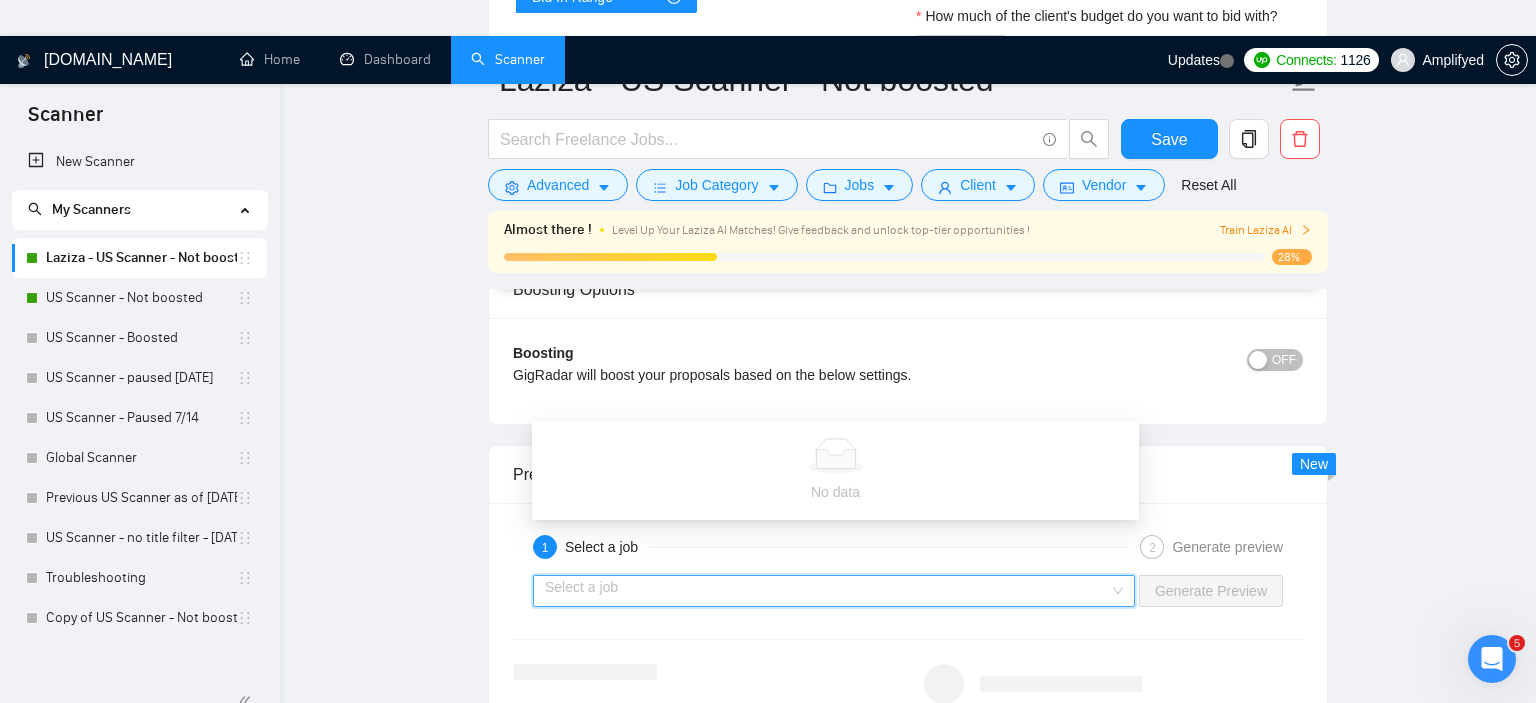 click on "1 Select a job 2 Generate preview Select a job Generate Preview" at bounding box center [908, 655] 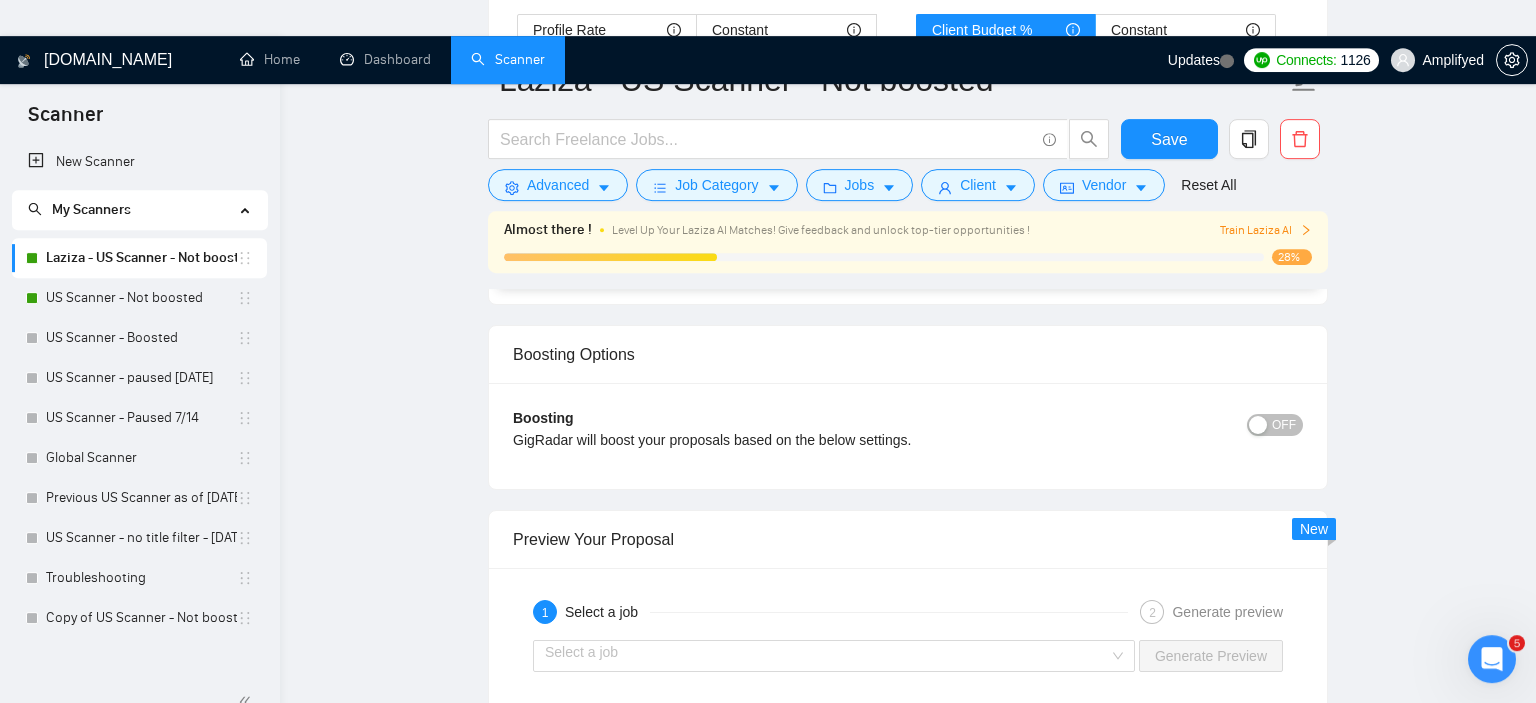 scroll, scrollTop: 3273, scrollLeft: 0, axis: vertical 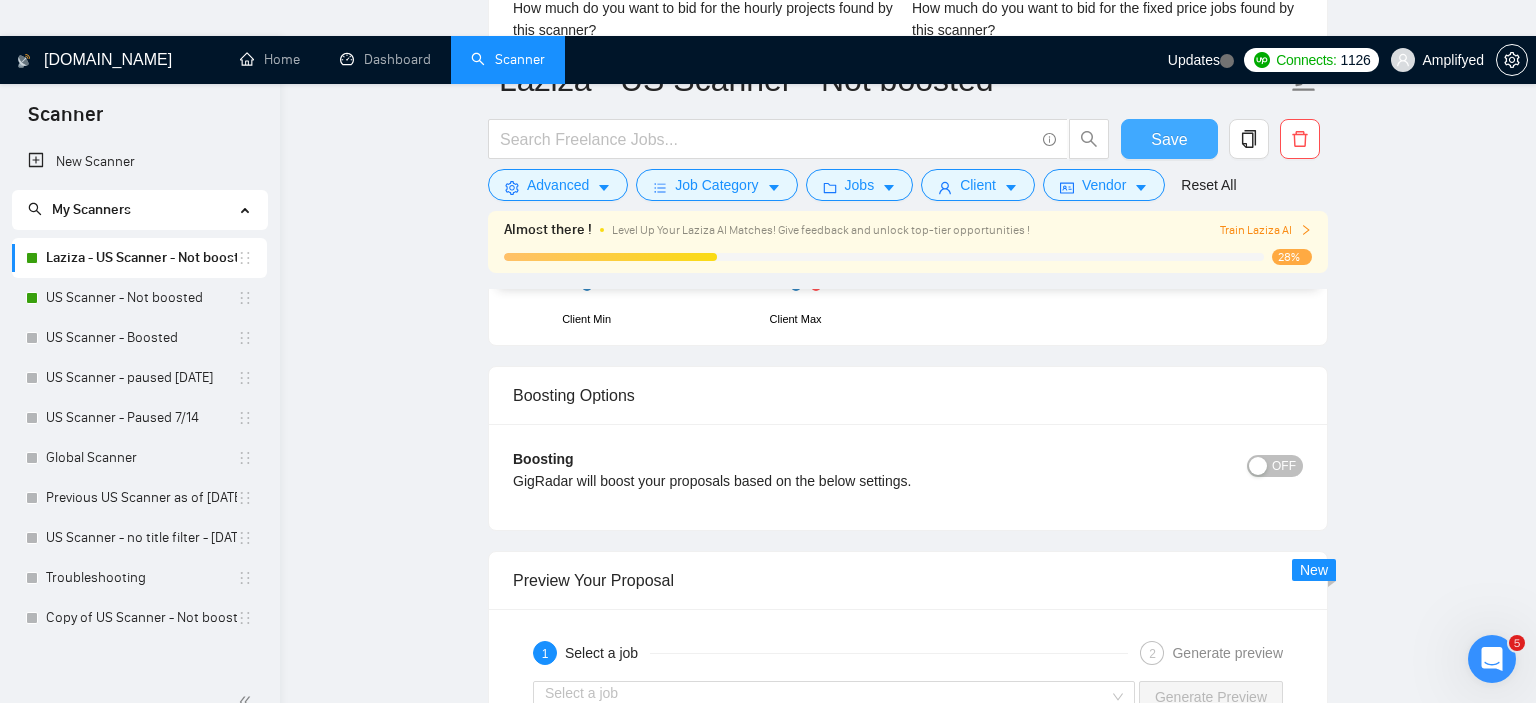 click on "Save" at bounding box center [1169, 139] 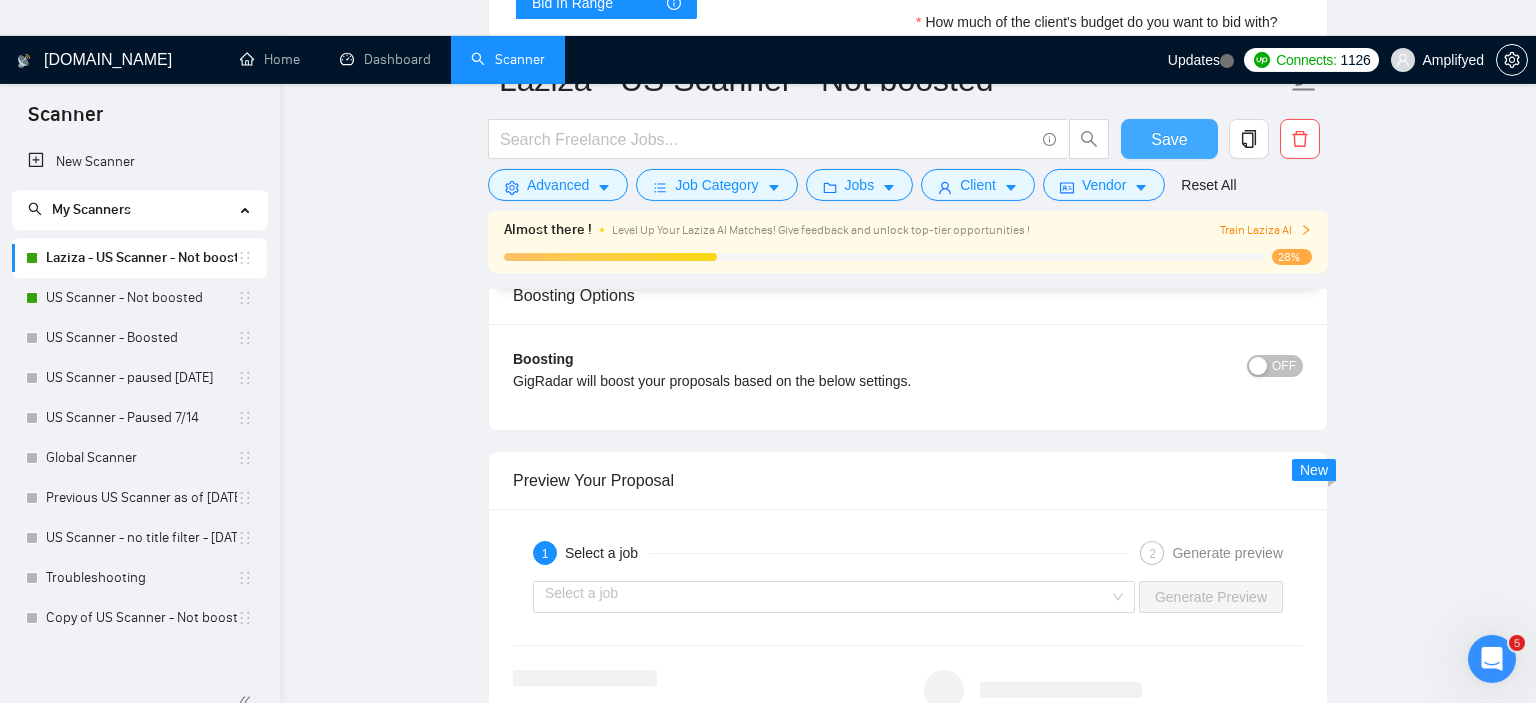 scroll, scrollTop: 3379, scrollLeft: 0, axis: vertical 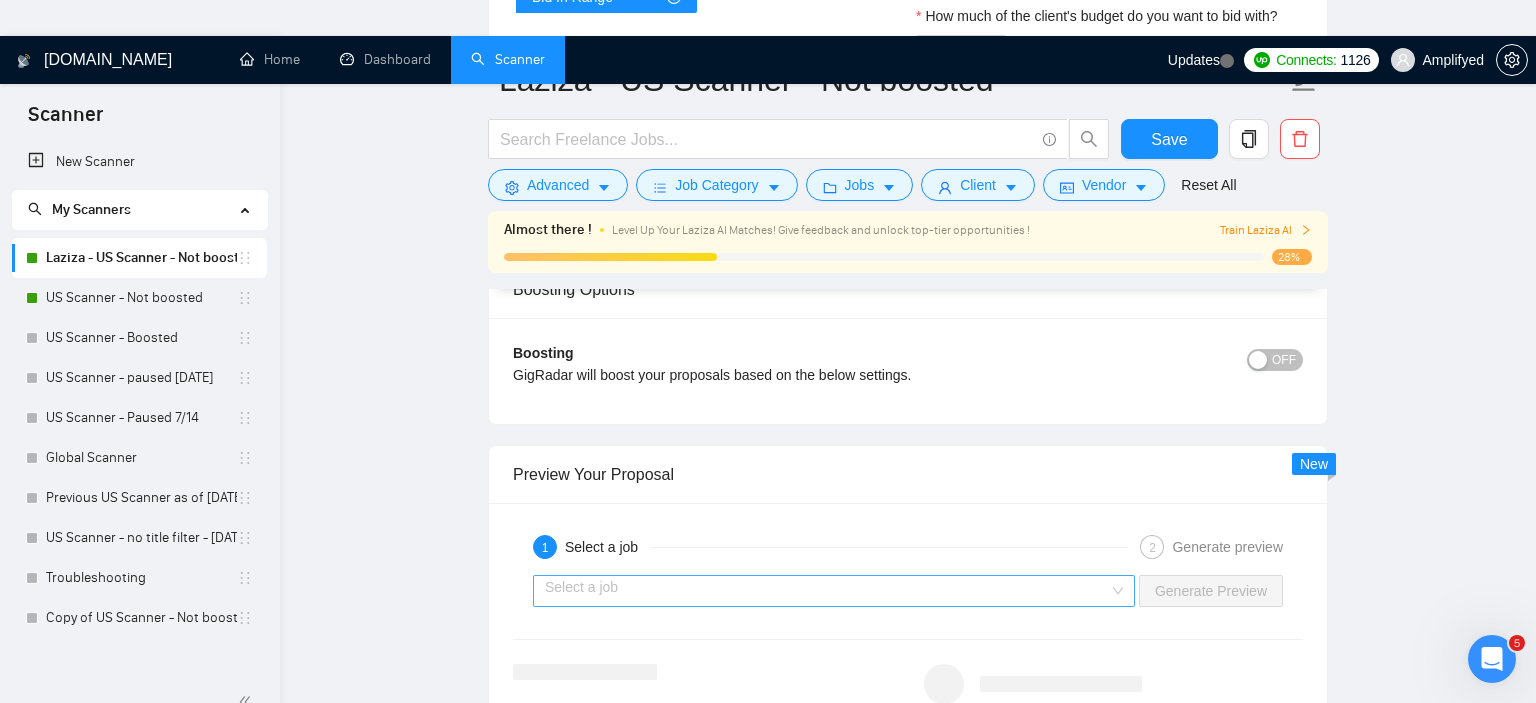 click at bounding box center [827, 591] 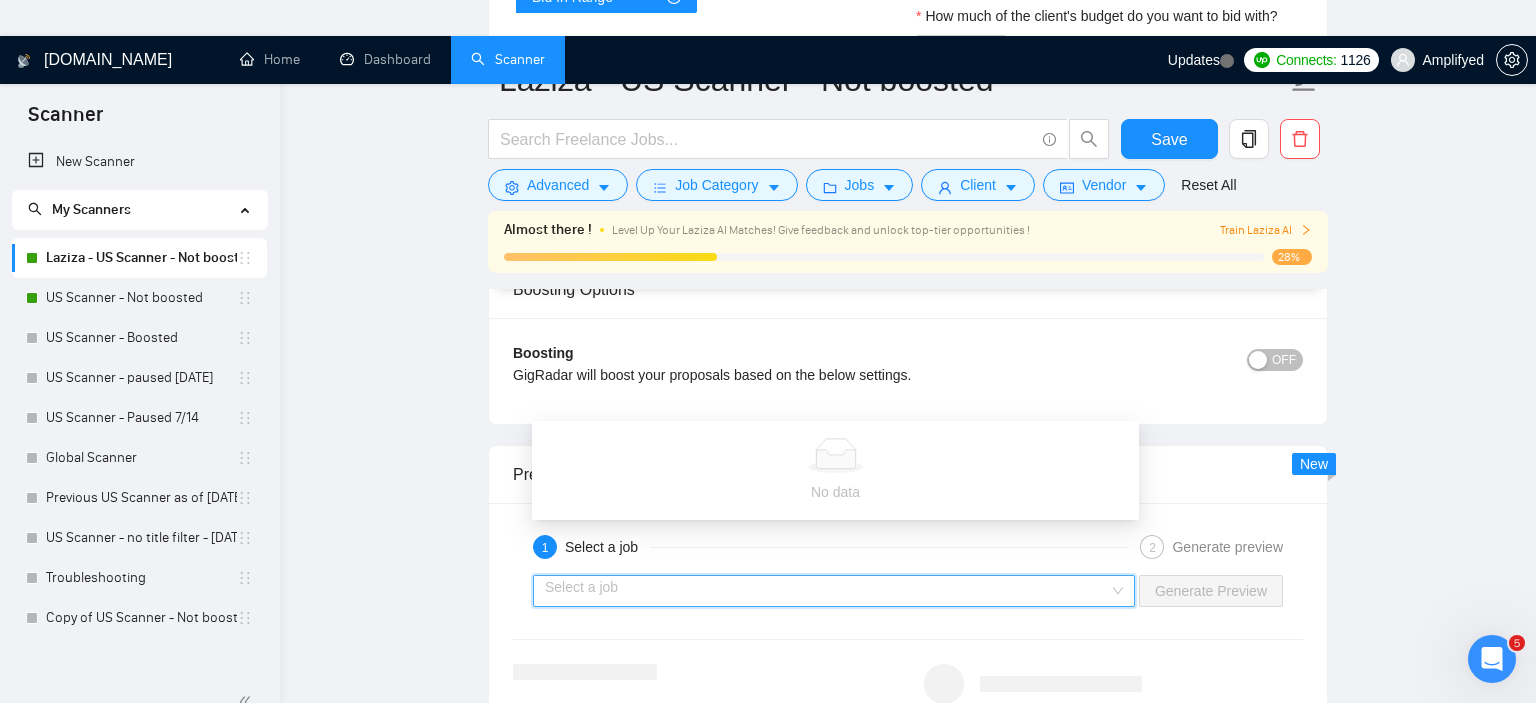 click on "Select a job" at bounding box center (834, 591) 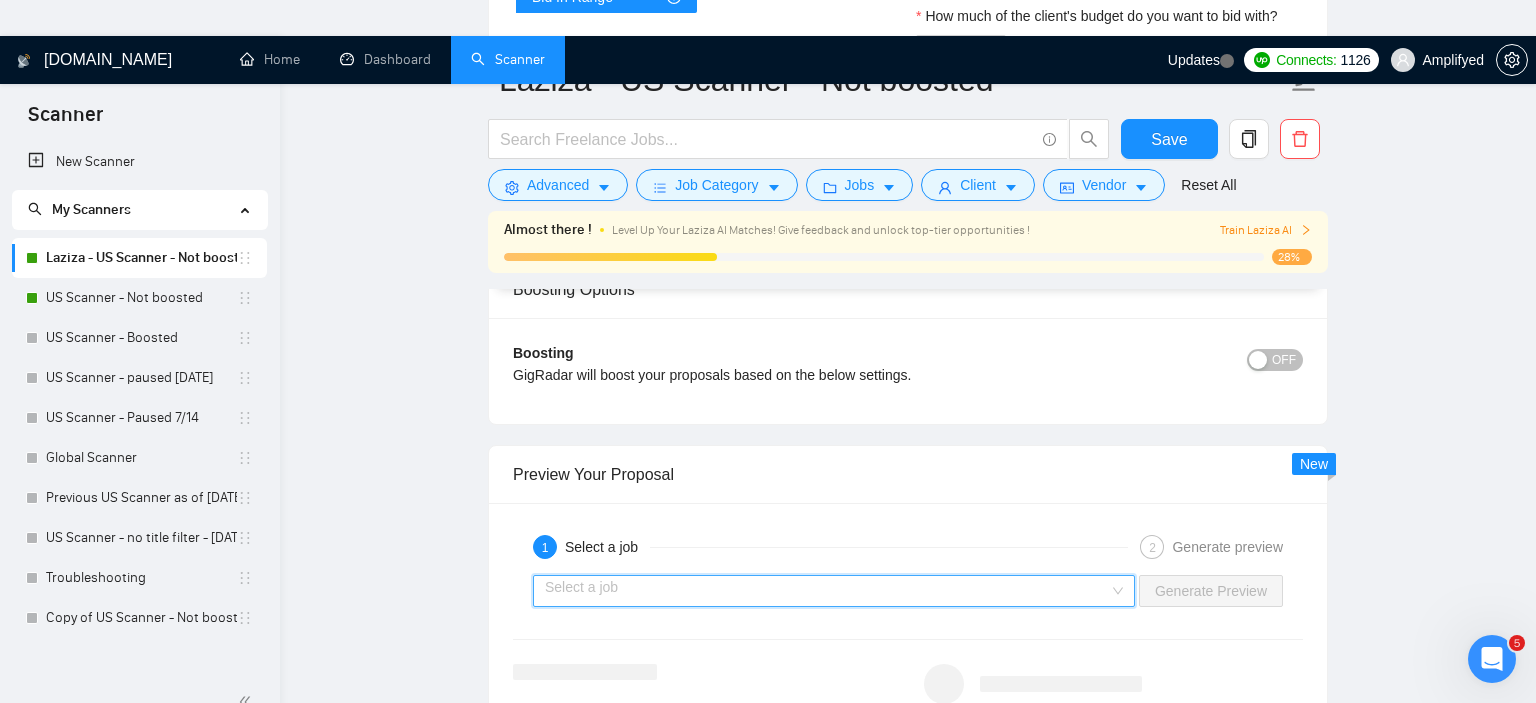 click on "Select a job" at bounding box center [834, 591] 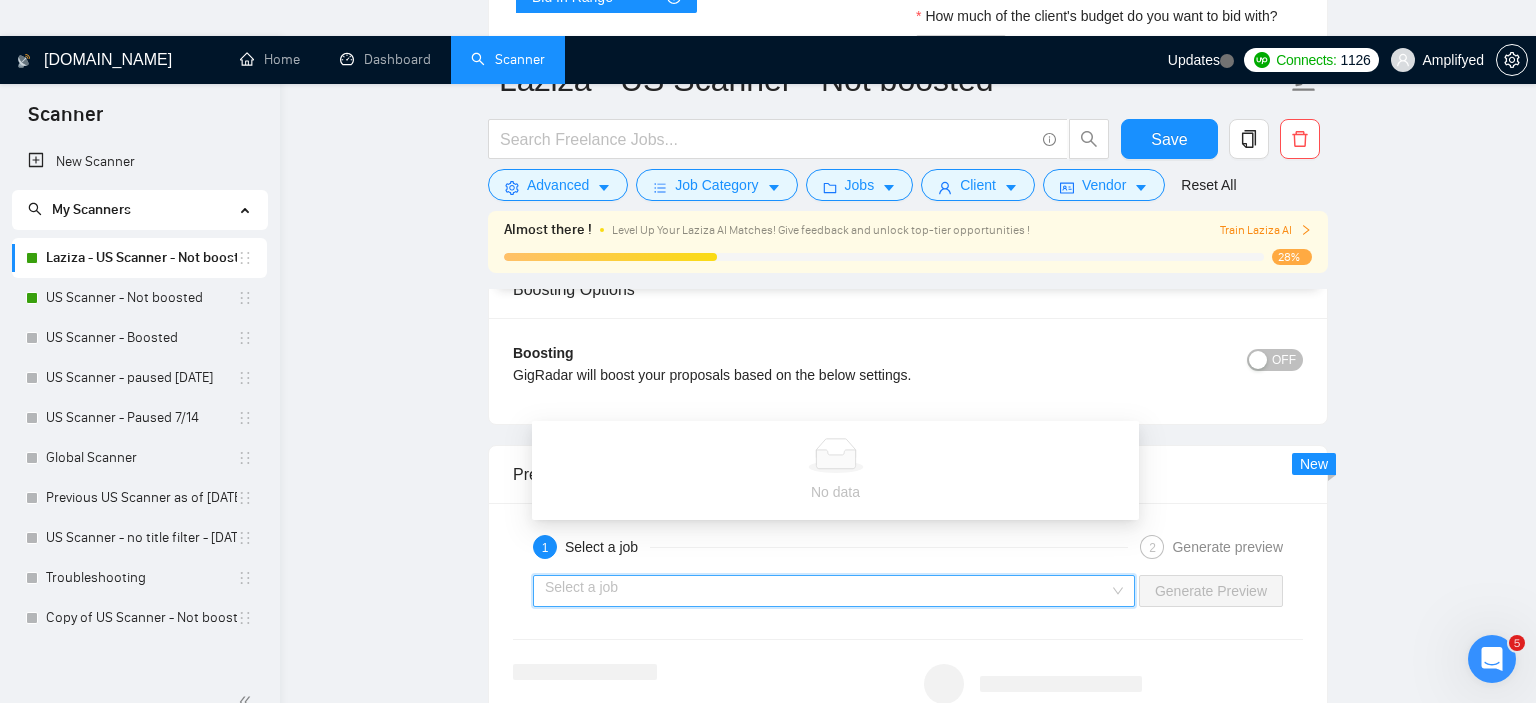 click on "Select a job" at bounding box center (834, 591) 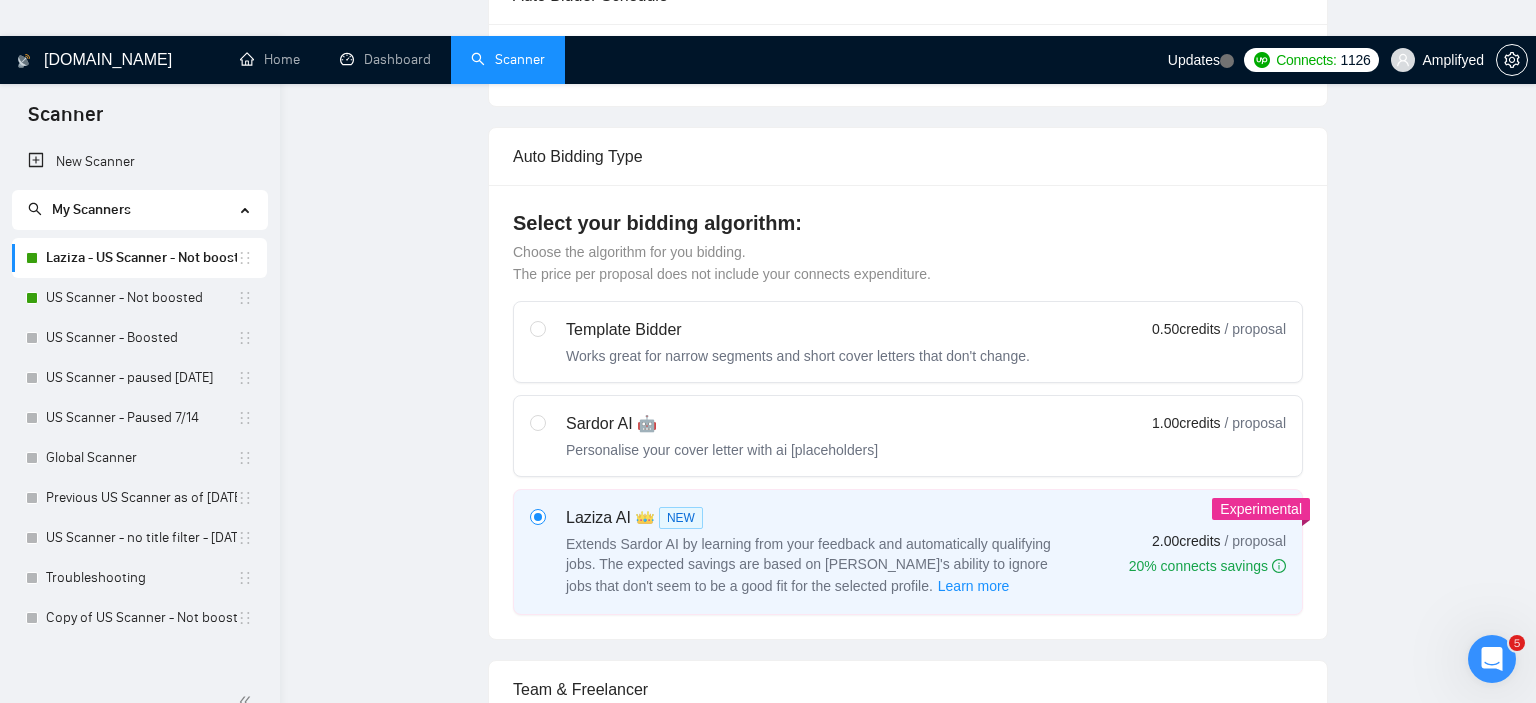 scroll, scrollTop: 0, scrollLeft: 0, axis: both 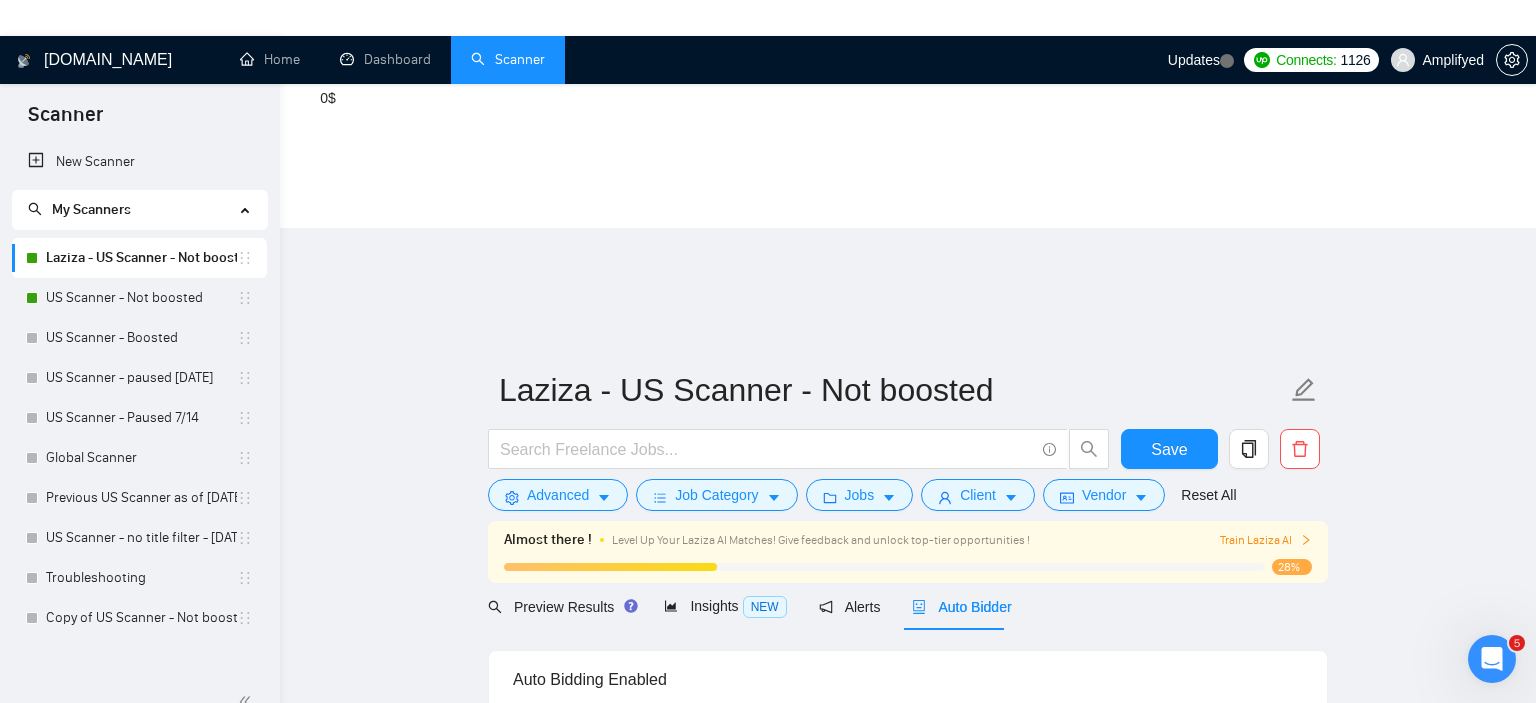 click on "Laziza - US Scanner - Not boosted" at bounding box center (141, 258) 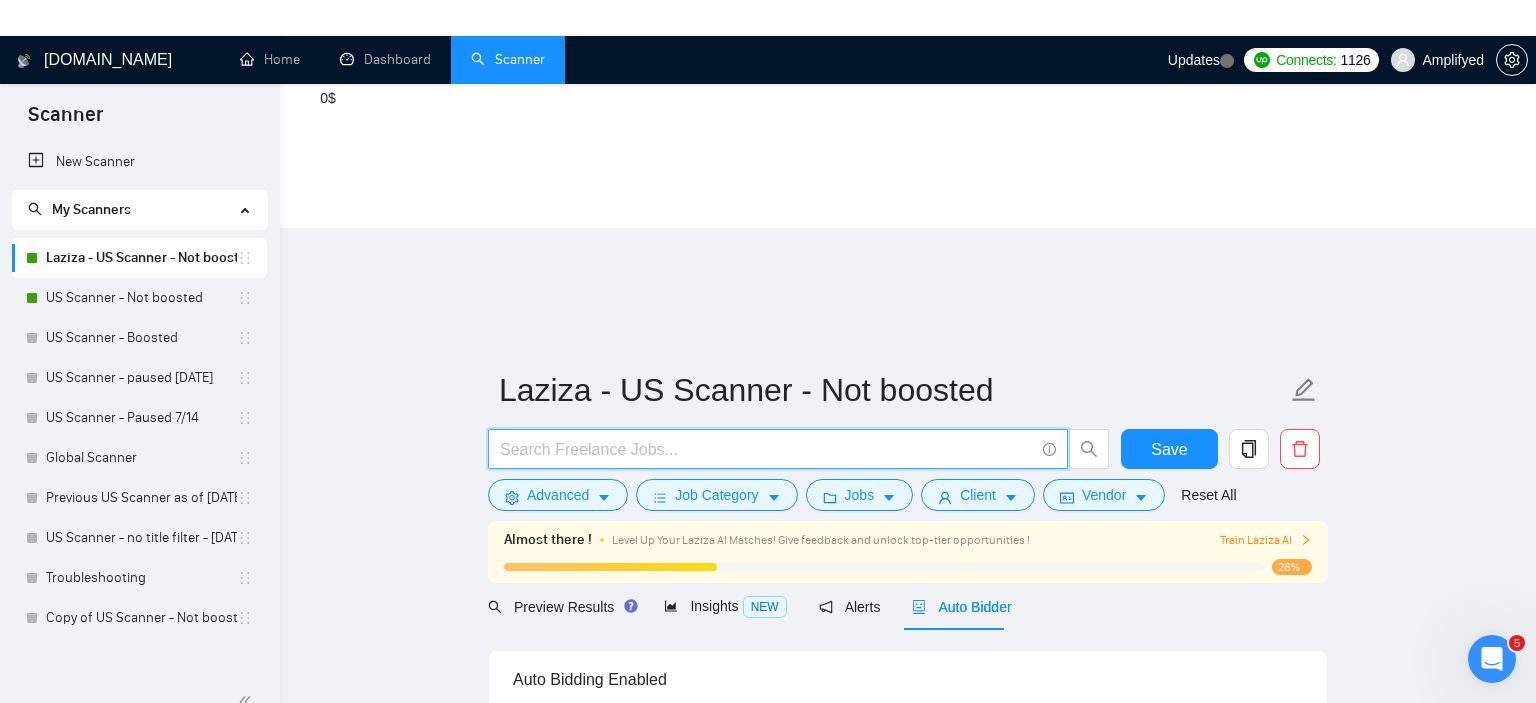 click at bounding box center (767, 449) 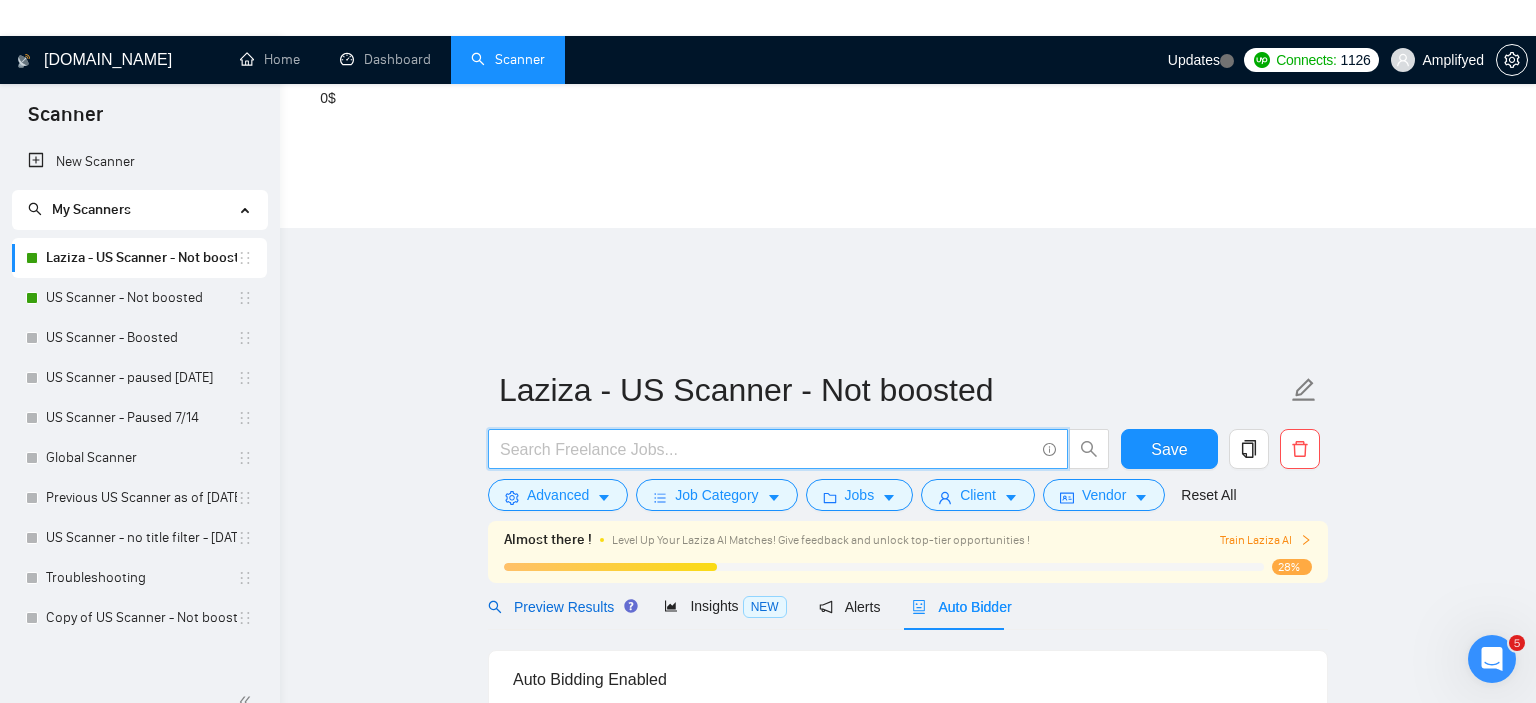 click on "Preview Results" at bounding box center (560, 607) 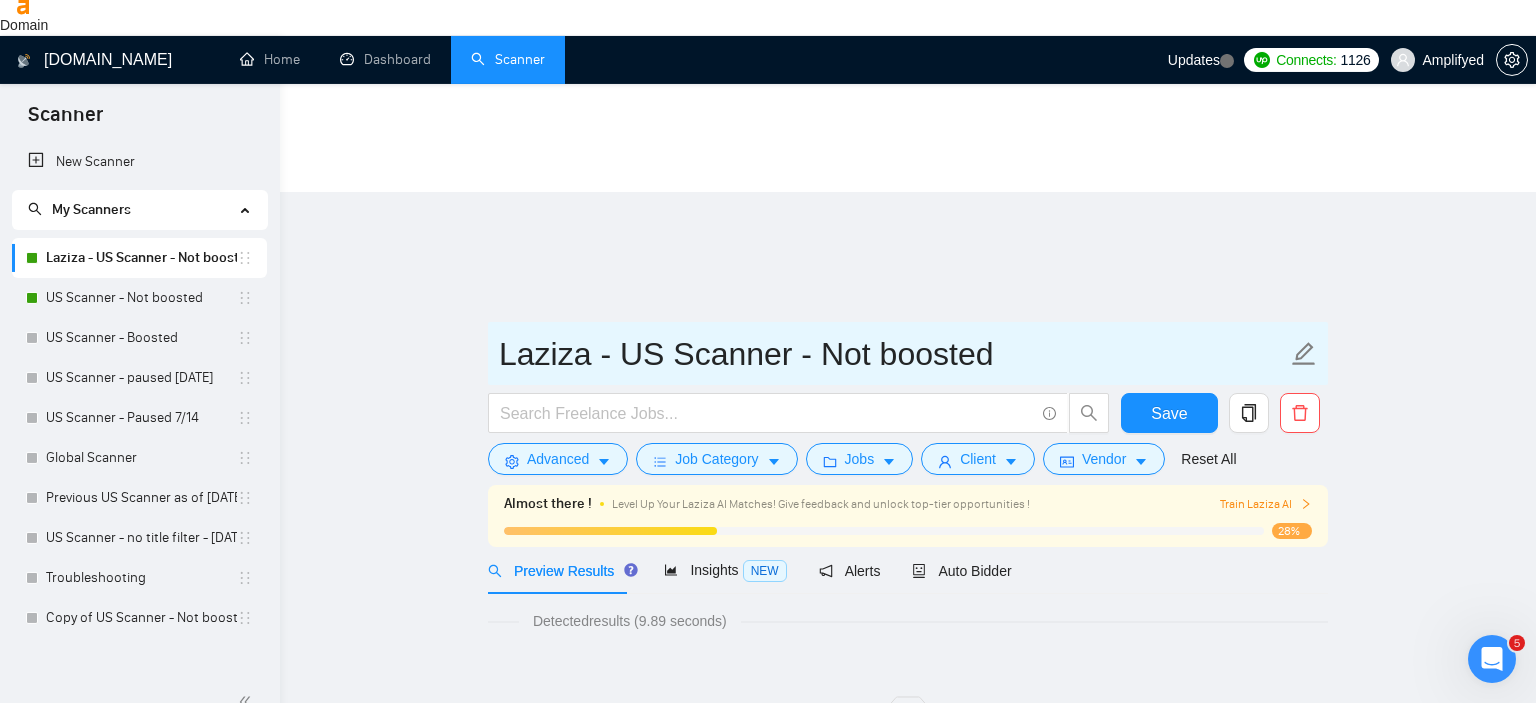 scroll, scrollTop: 3, scrollLeft: 0, axis: vertical 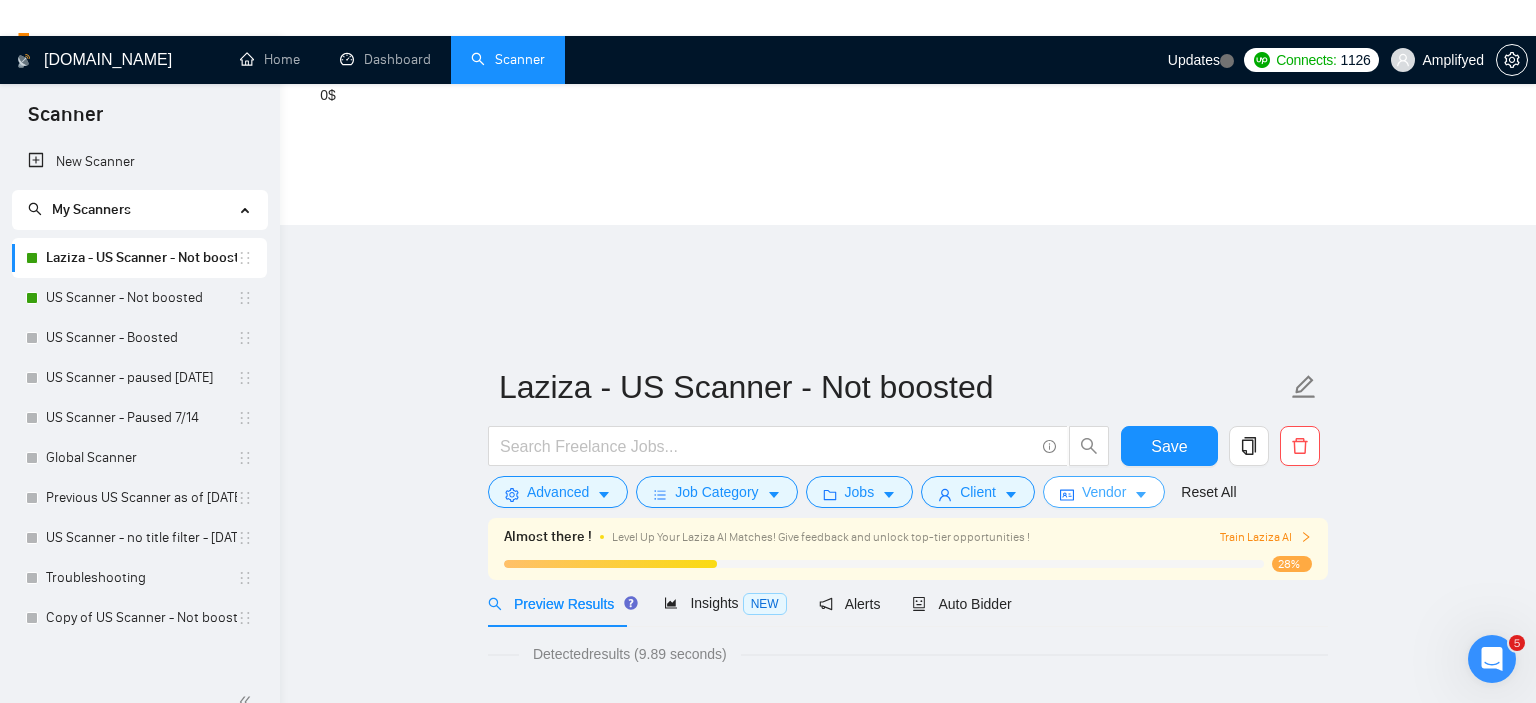 click on "Vendor" at bounding box center [1104, 492] 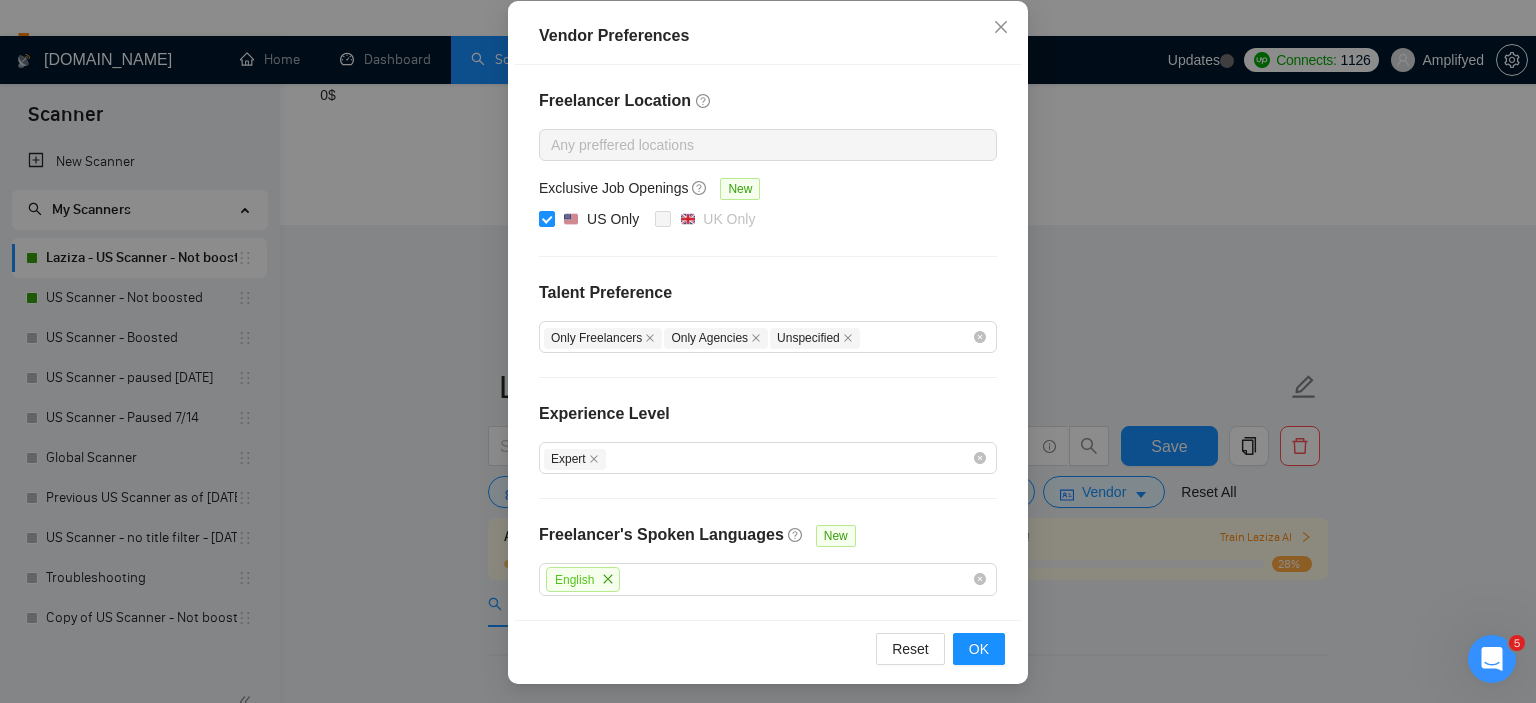 scroll, scrollTop: 220, scrollLeft: 0, axis: vertical 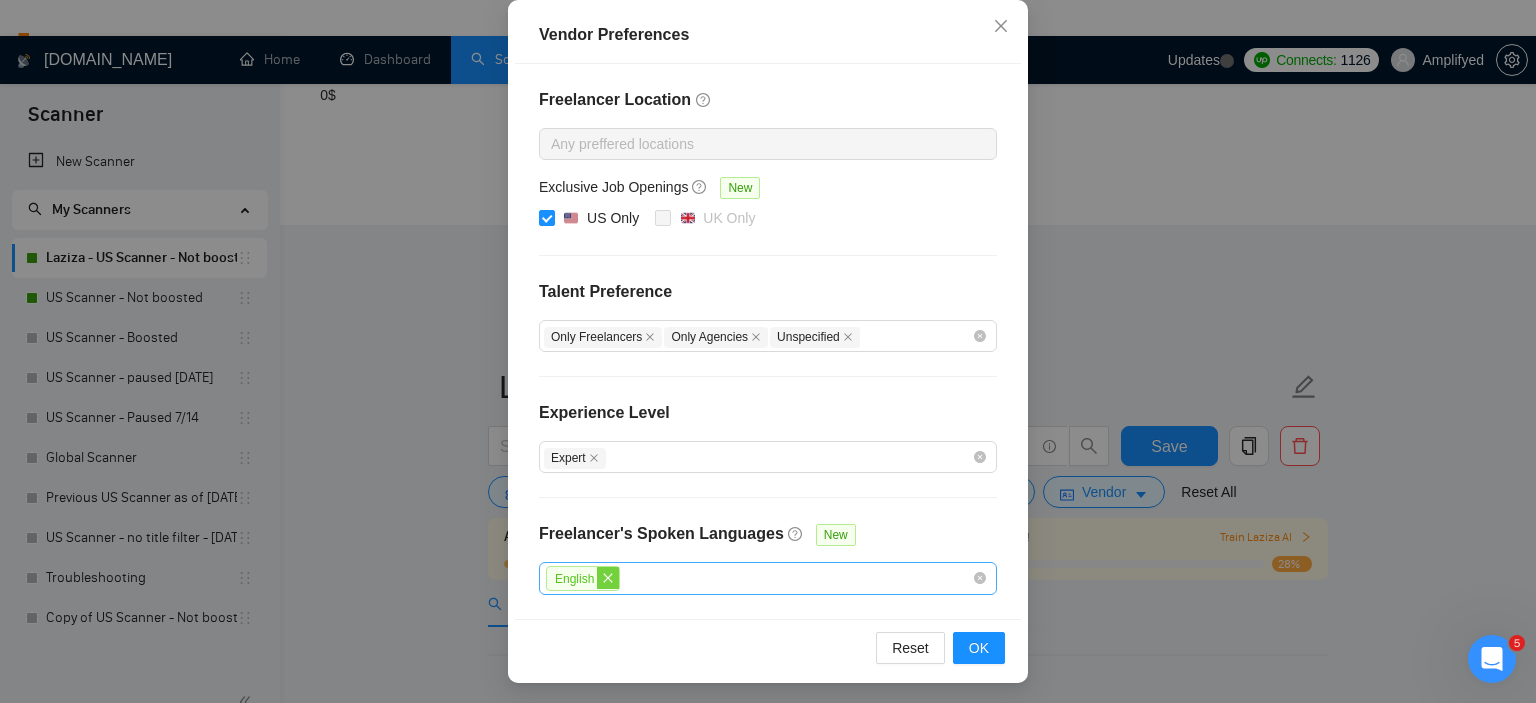 click 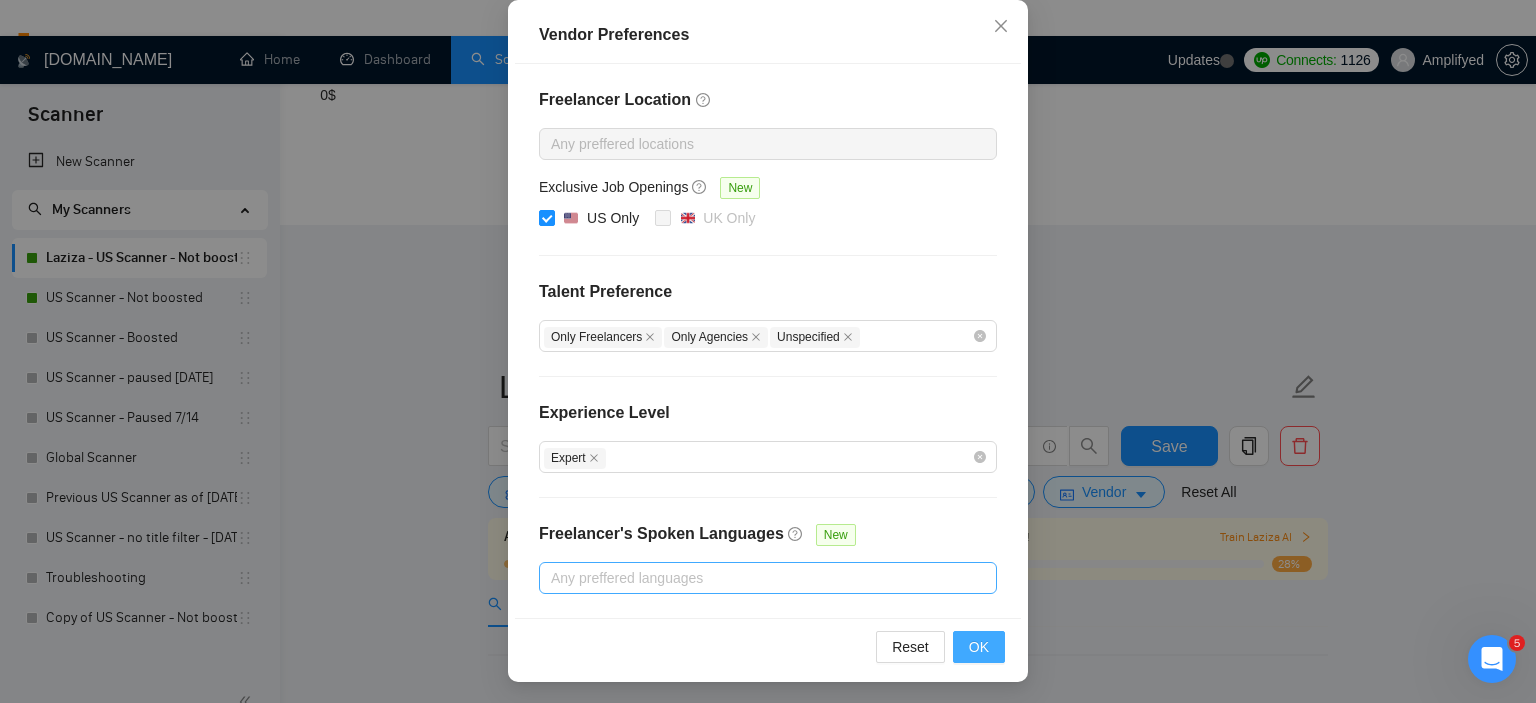 click on "OK" at bounding box center (979, 647) 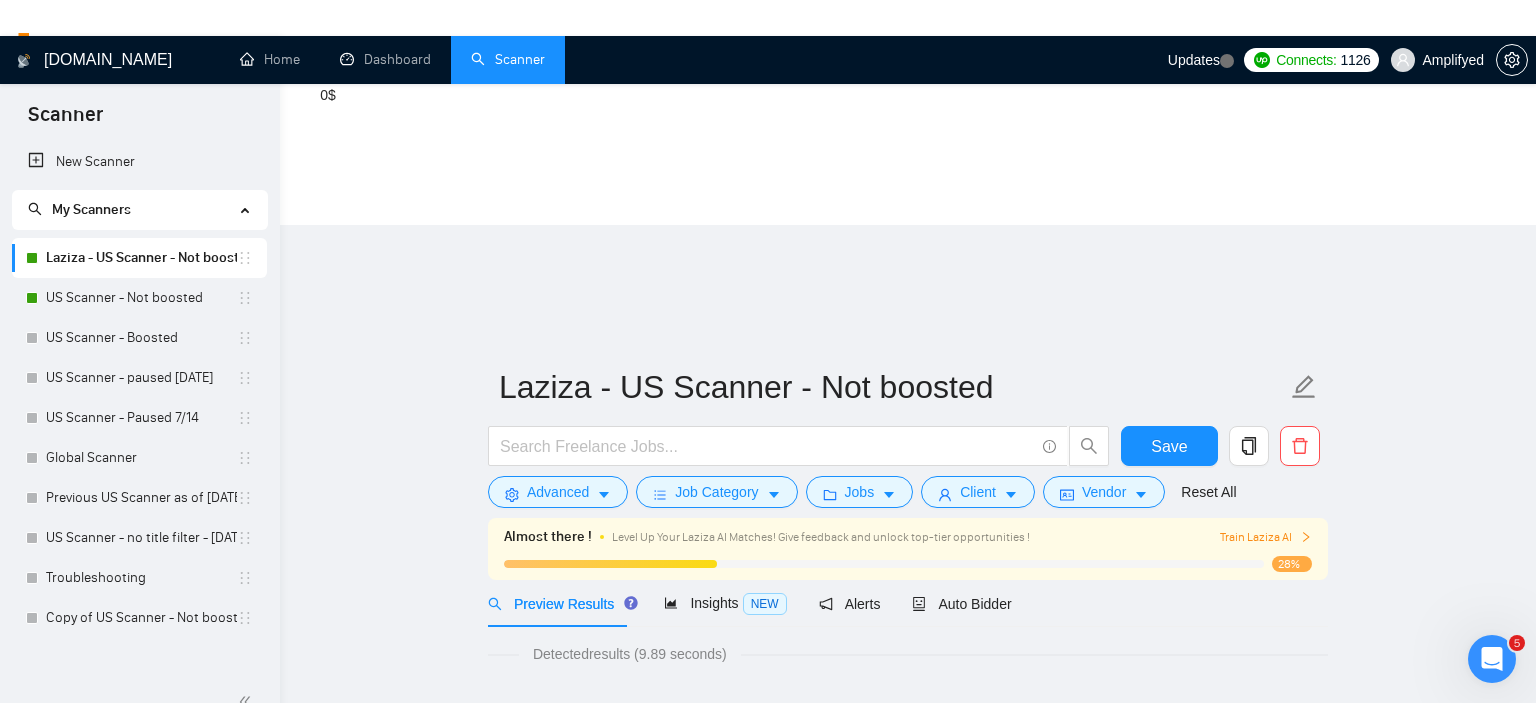 scroll, scrollTop: 120, scrollLeft: 0, axis: vertical 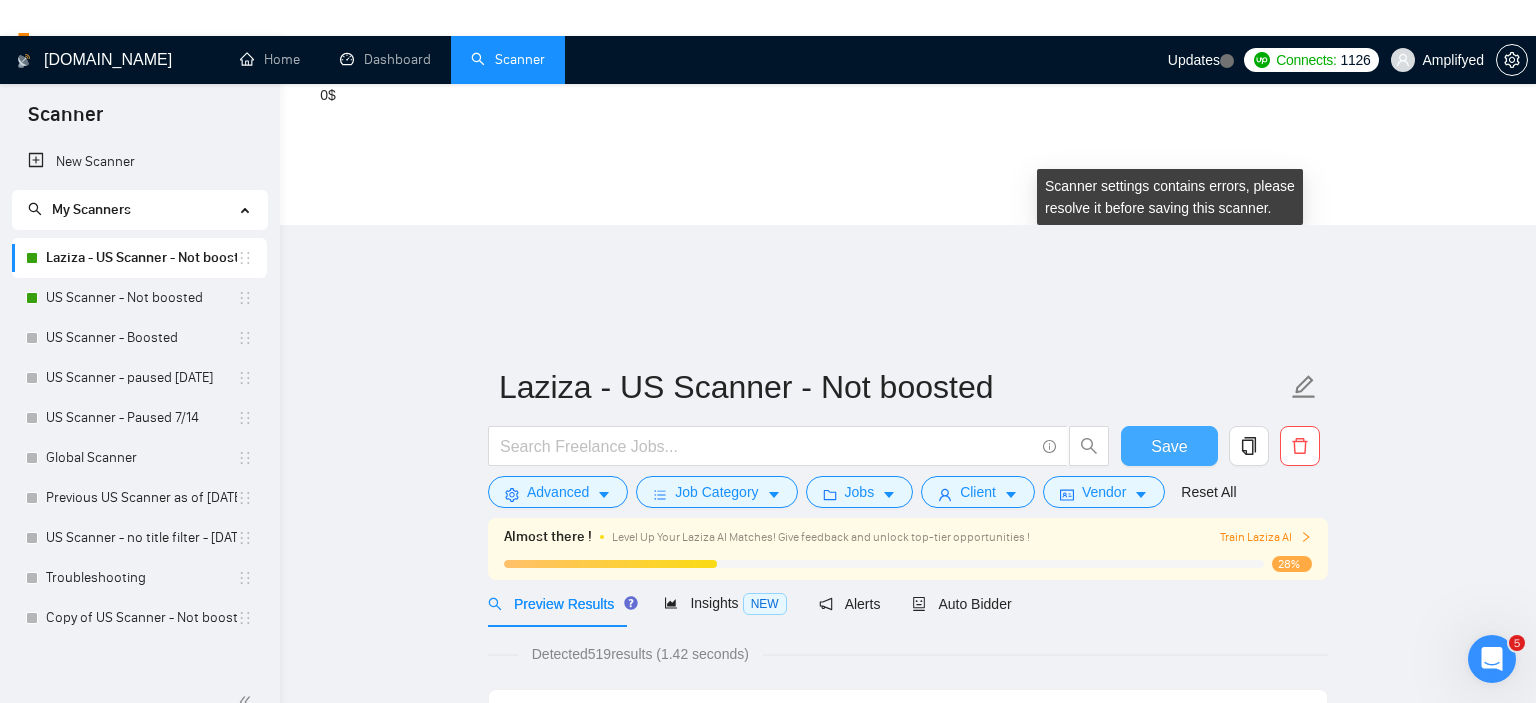 click on "Save" at bounding box center (1169, 446) 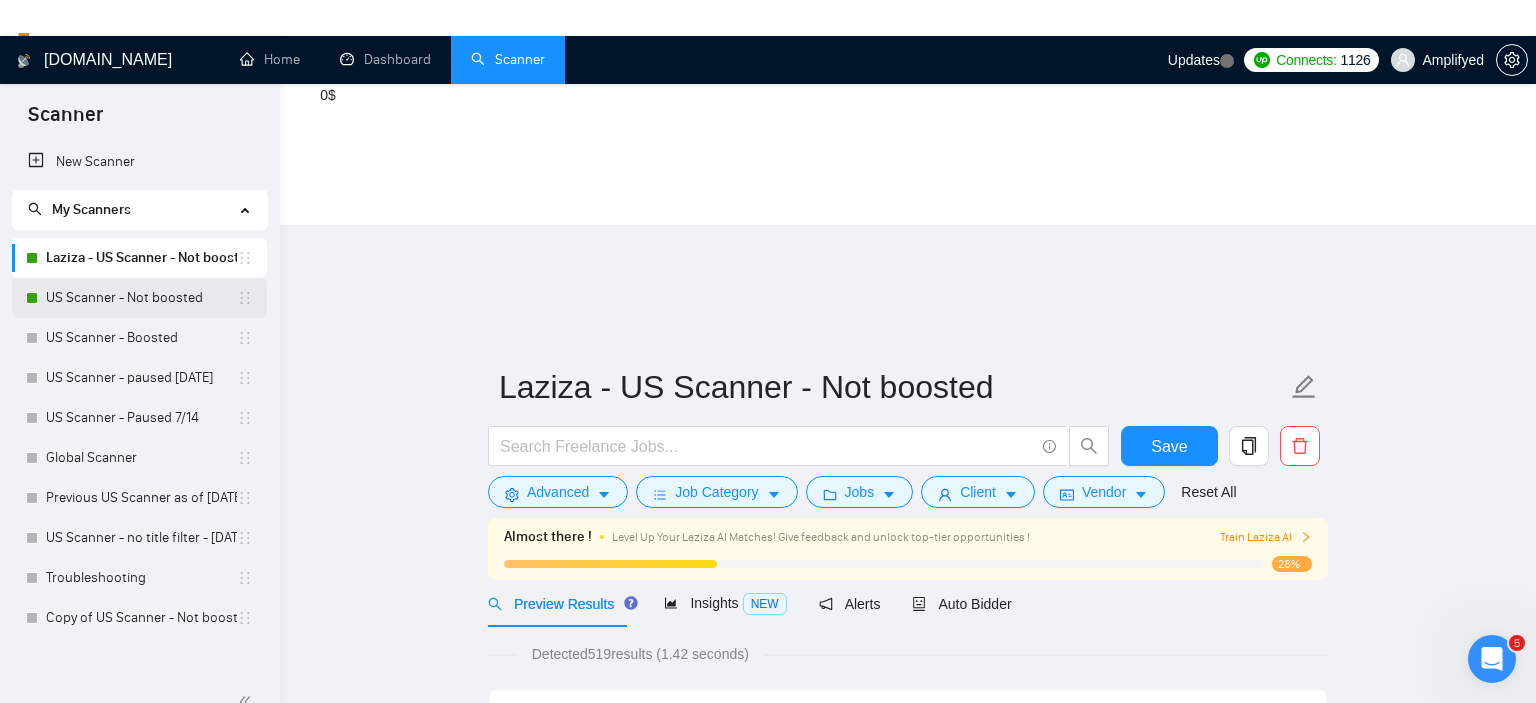 click on "US Scanner - Not boosted" at bounding box center (141, 298) 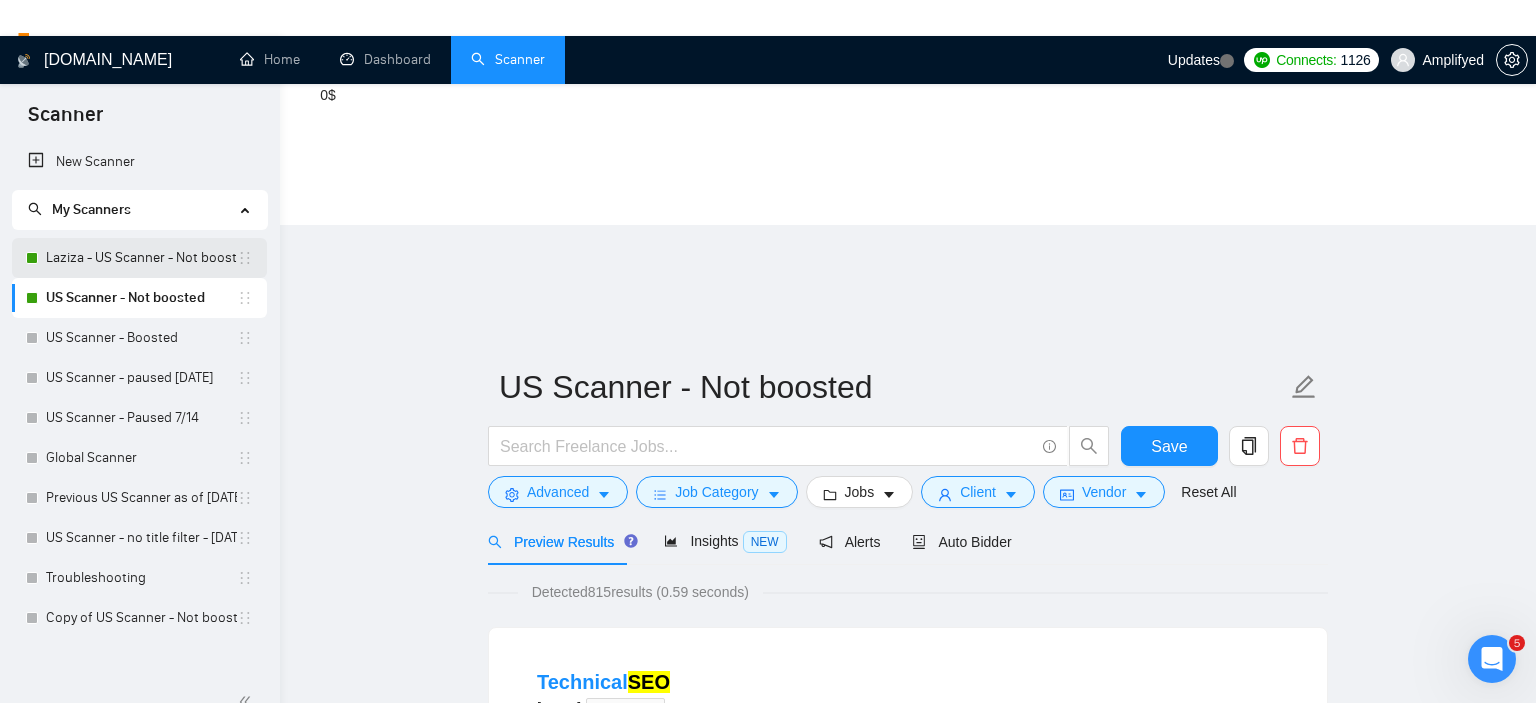 click on "Laziza - US Scanner - Not boosted" at bounding box center (141, 258) 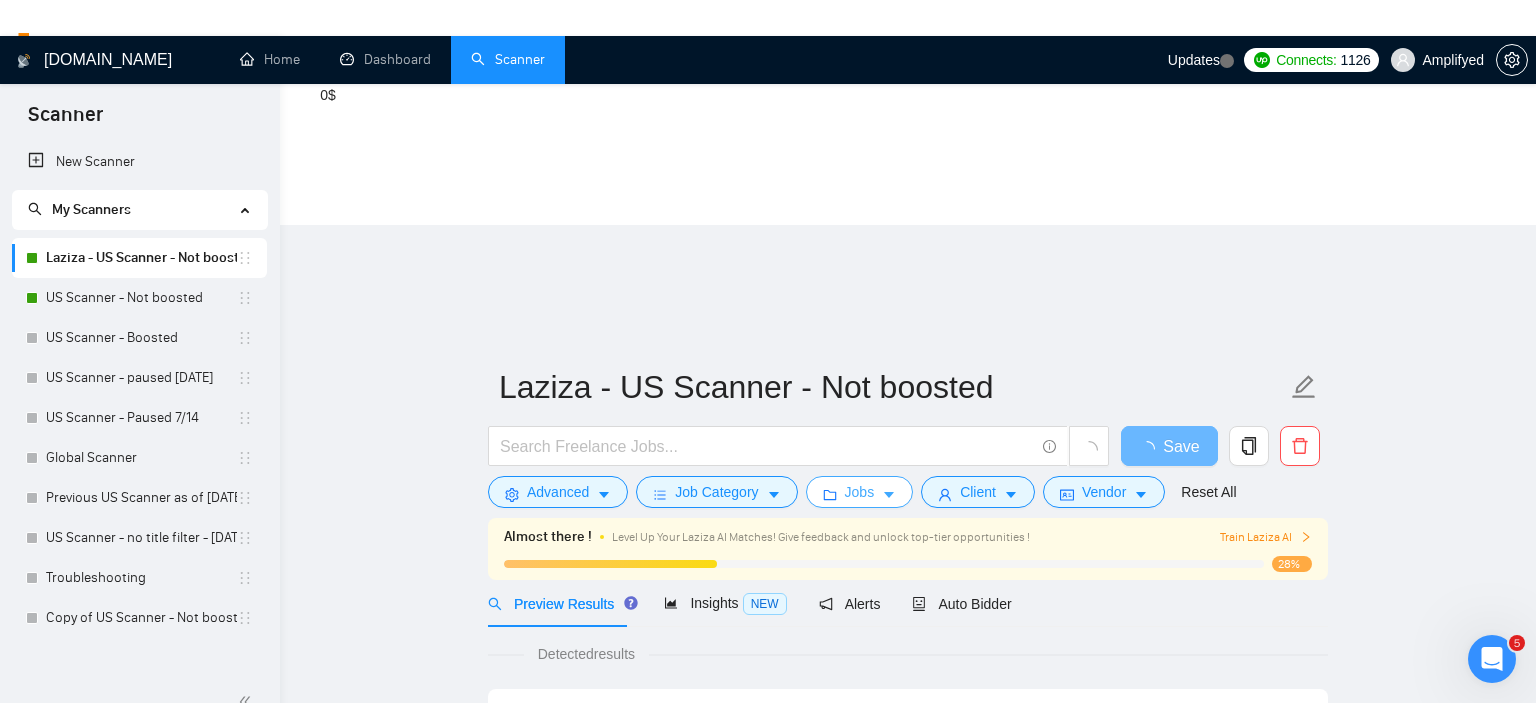 click on "Jobs" at bounding box center (860, 492) 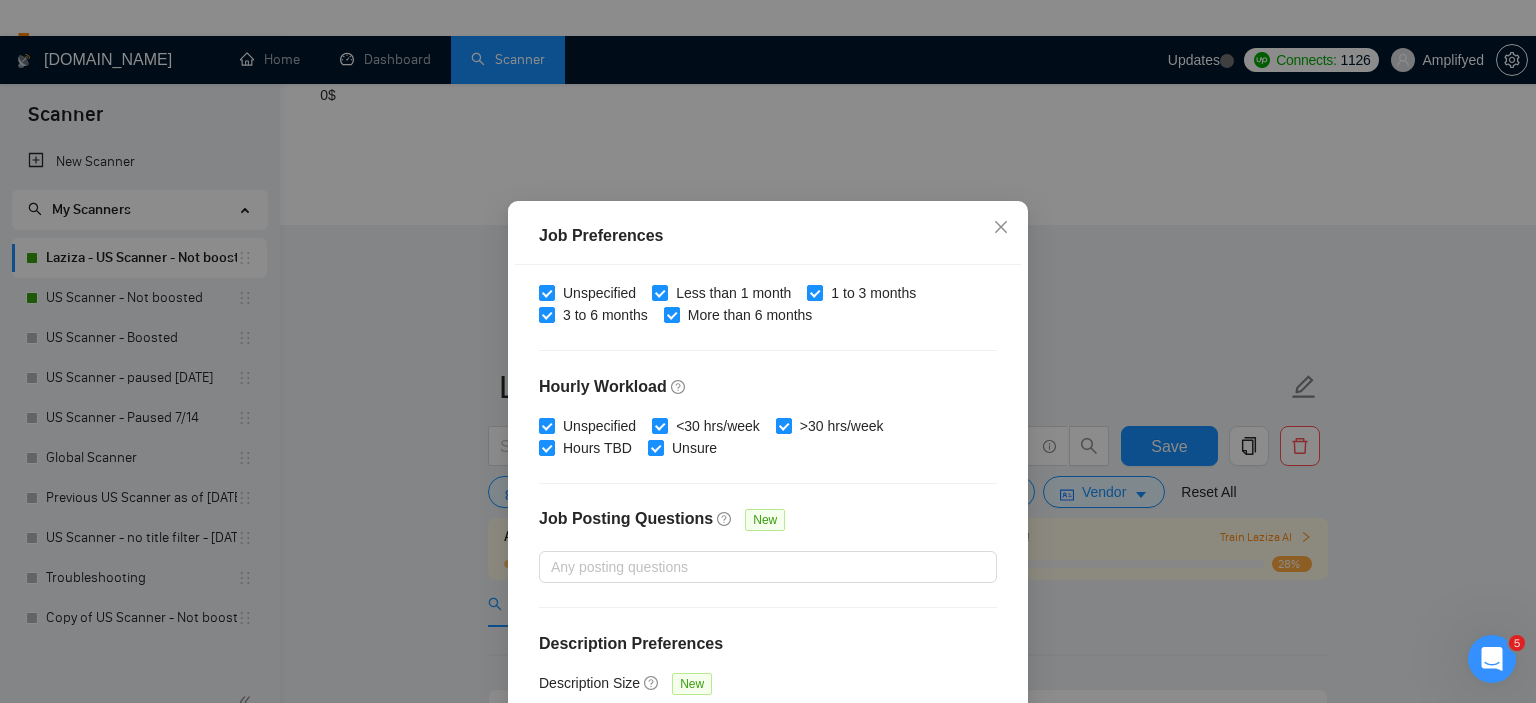 click on "Job Preferences Budget Project Type All Fixed Price Hourly Rate   Fixed Price Budget $ Min - $ Max Estimate Fixed Price When It’s Not Available New   Hourly Rate Price Budget $ 50 Min - $ Max Estimate Hourly Rate When It’s Not Available New Include Budget Placeholders Include Jobs with Unspecified Budget   Connects Price New Min - Max Project Duration   Unspecified Less than 1 month 1 to 3 months 3 to 6 months More than 6 months Hourly Workload   Unspecified <30 hrs/week >30 hrs/week Hours TBD Unsure Job Posting Questions New   Any posting questions Description Preferences Description Size New   Any description size Reset OK" at bounding box center (768, 351) 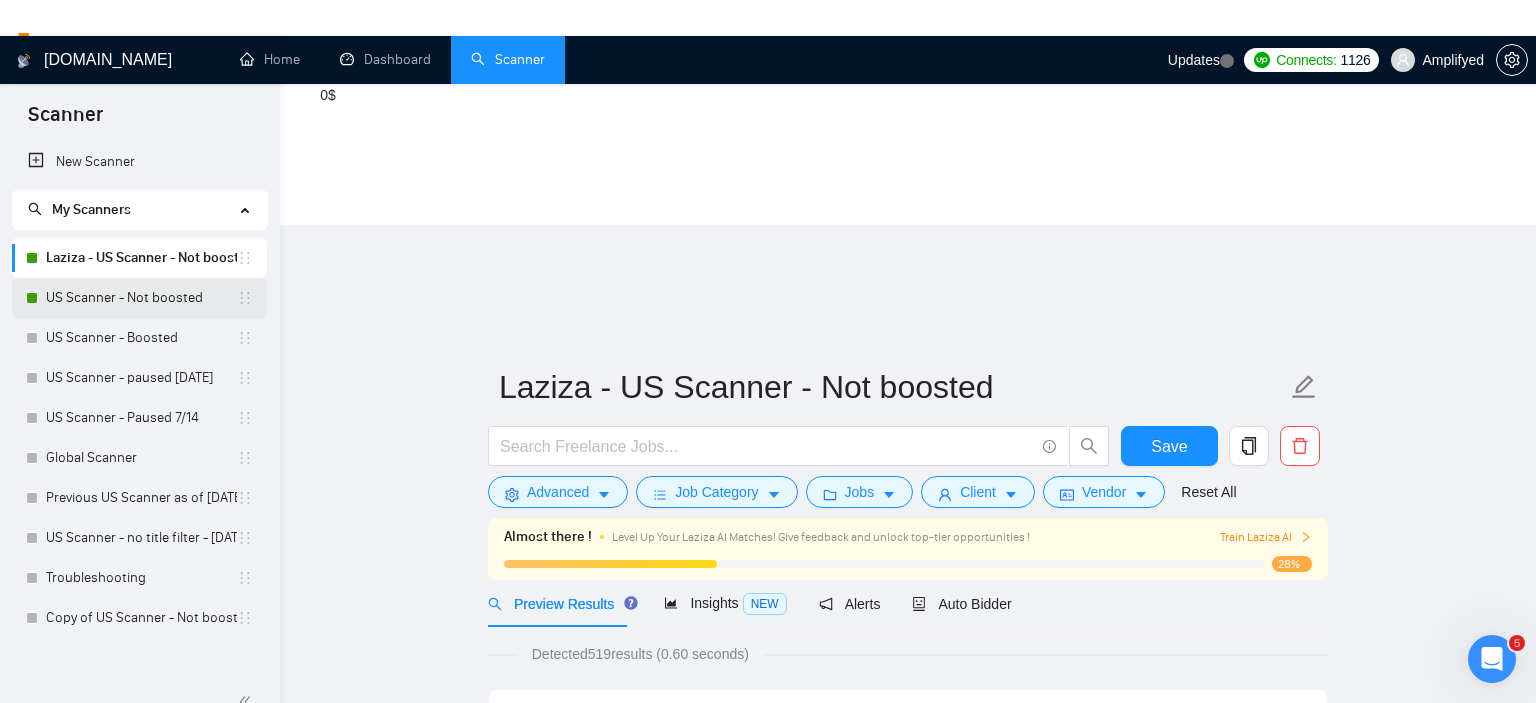 click on "US Scanner - Not boosted" at bounding box center [141, 298] 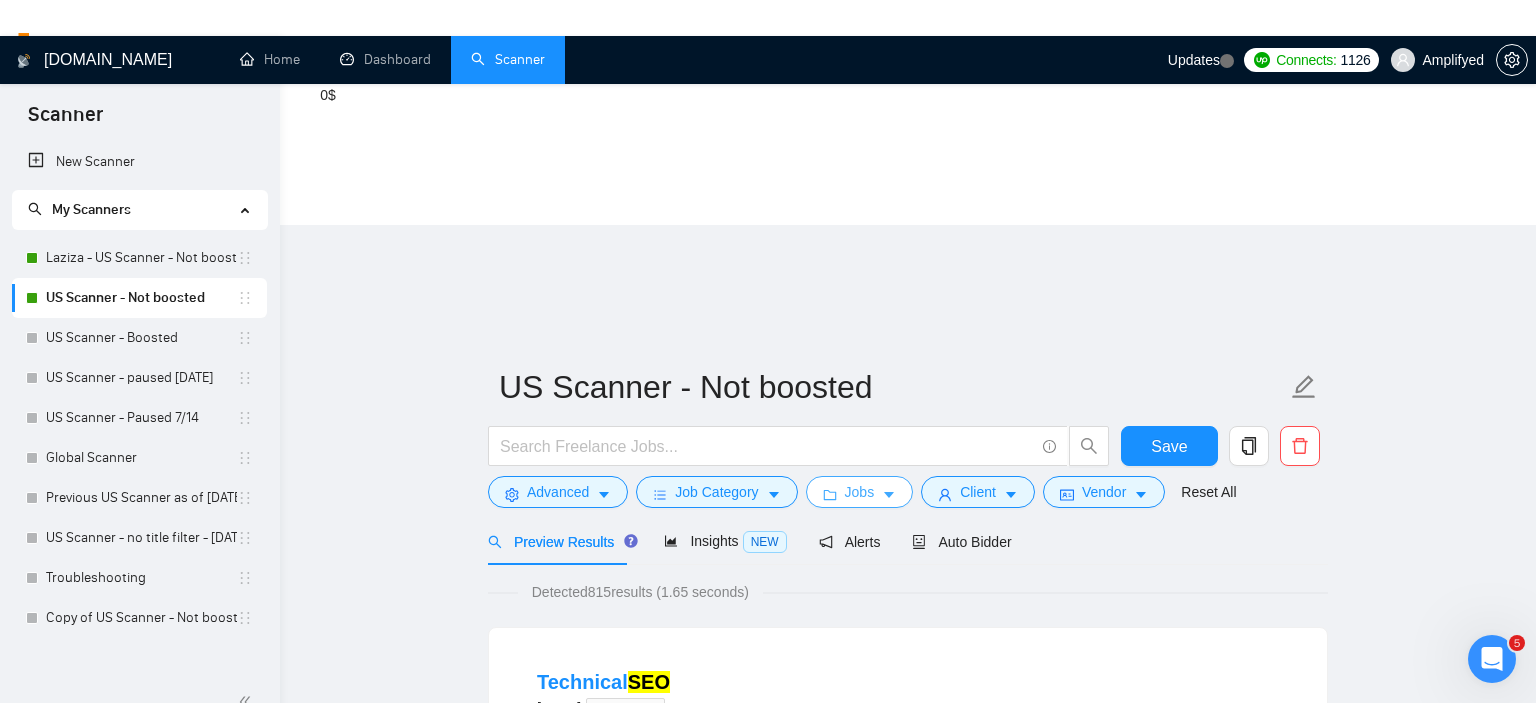 click on "Jobs" at bounding box center [860, 492] 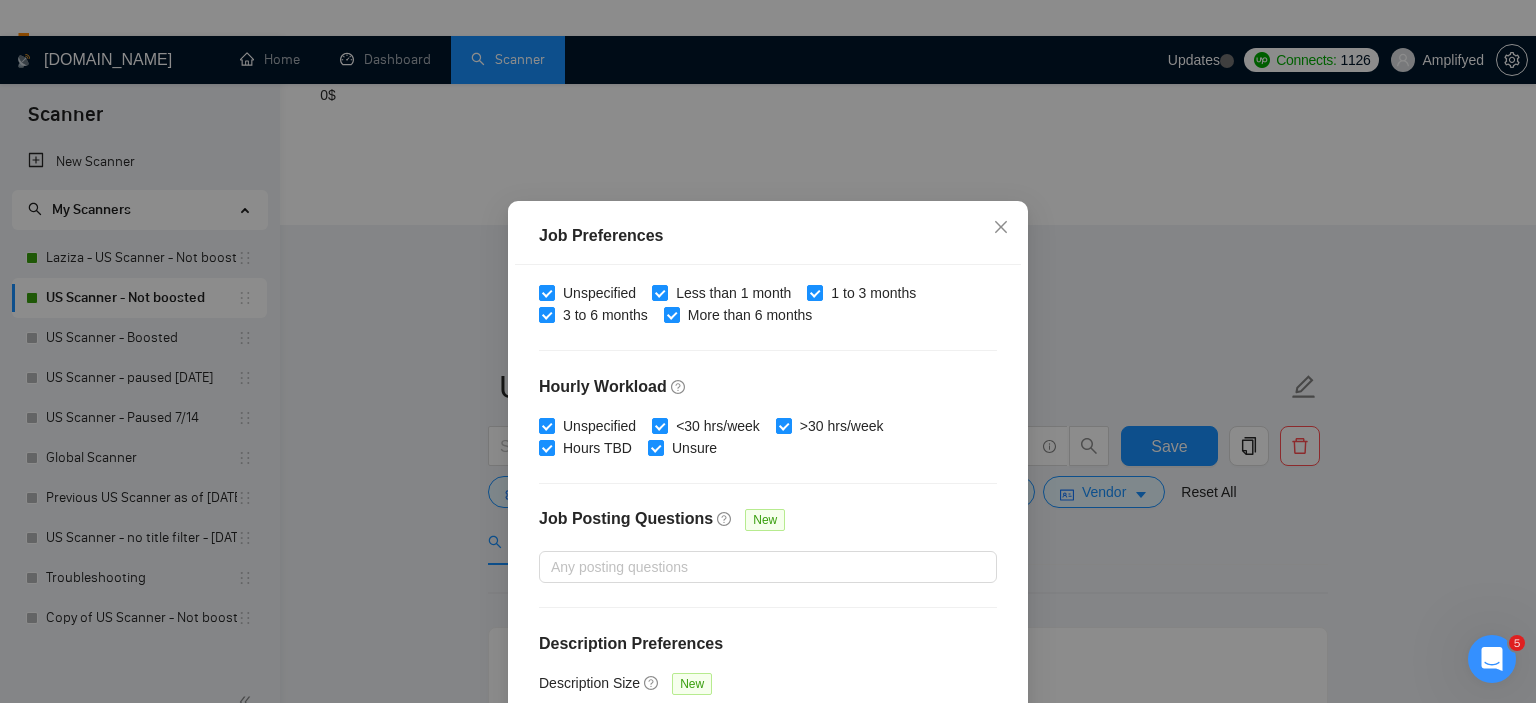 click at bounding box center [879, -64] 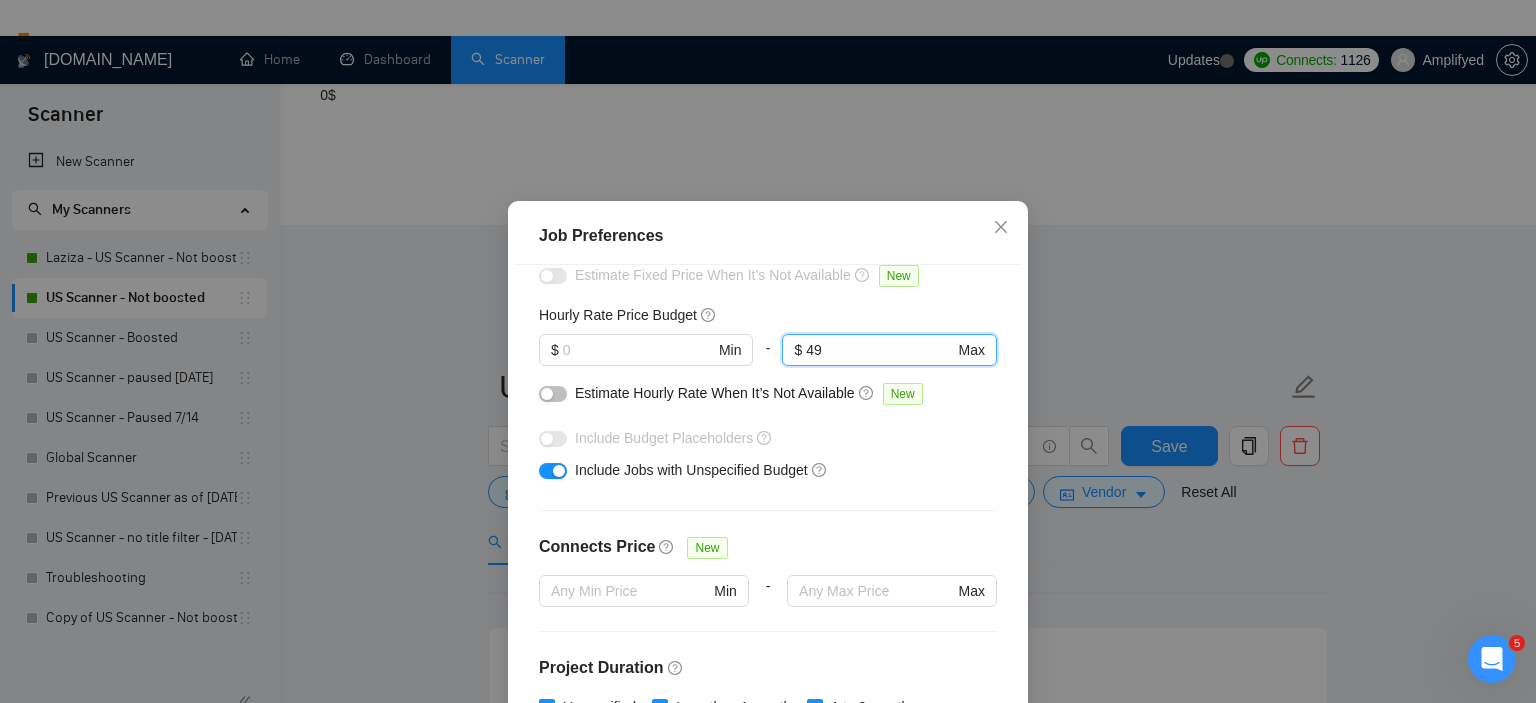 scroll, scrollTop: 635, scrollLeft: 0, axis: vertical 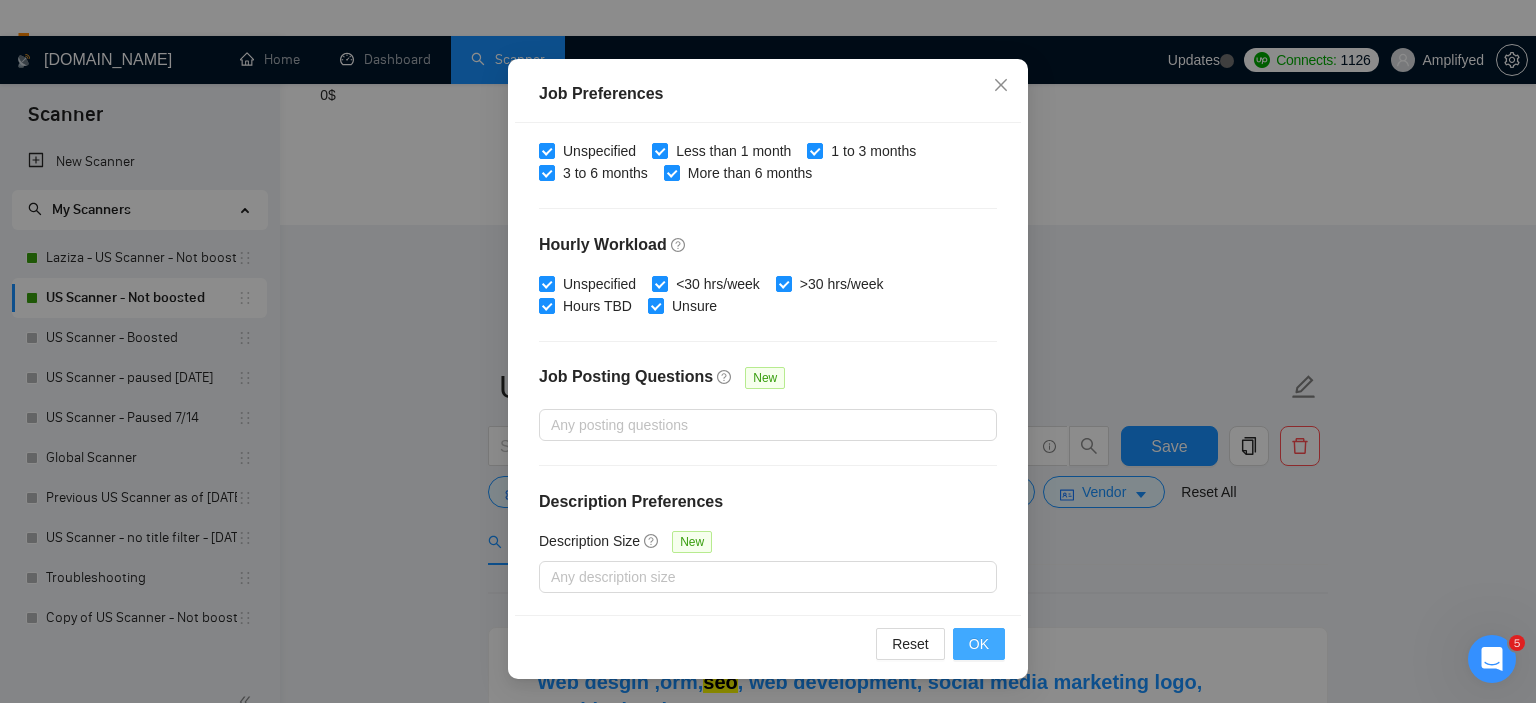 click on "OK" at bounding box center [979, 644] 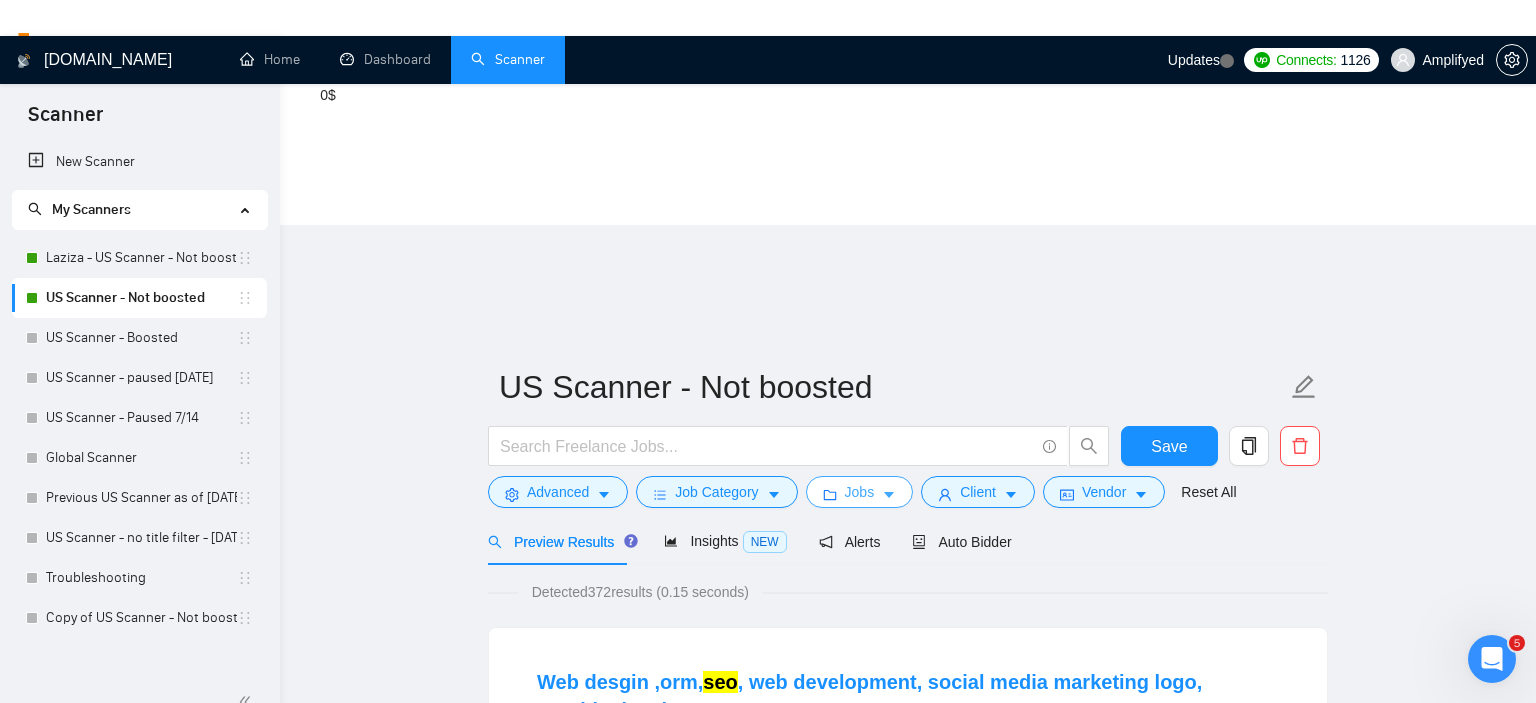 scroll, scrollTop: 0, scrollLeft: 0, axis: both 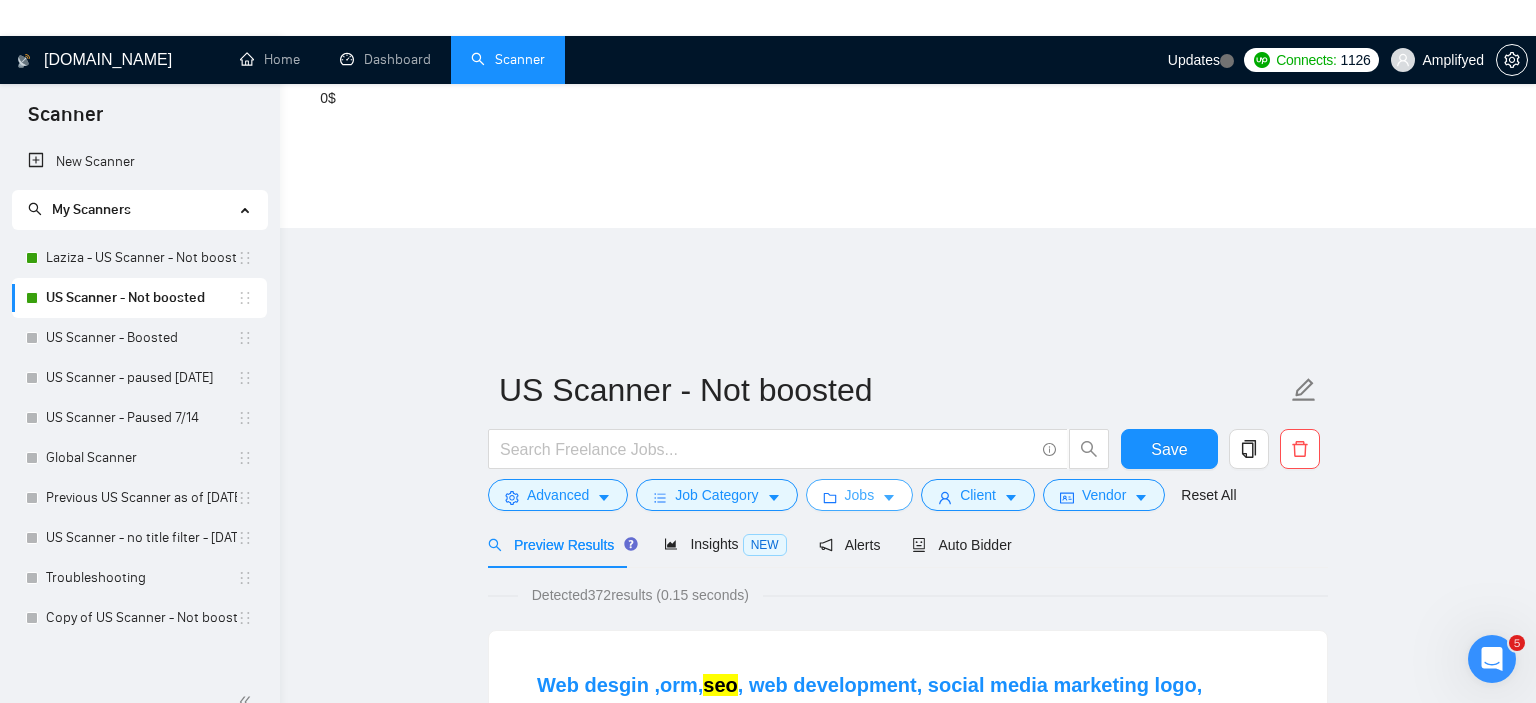 click on "Jobs" at bounding box center (860, 495) 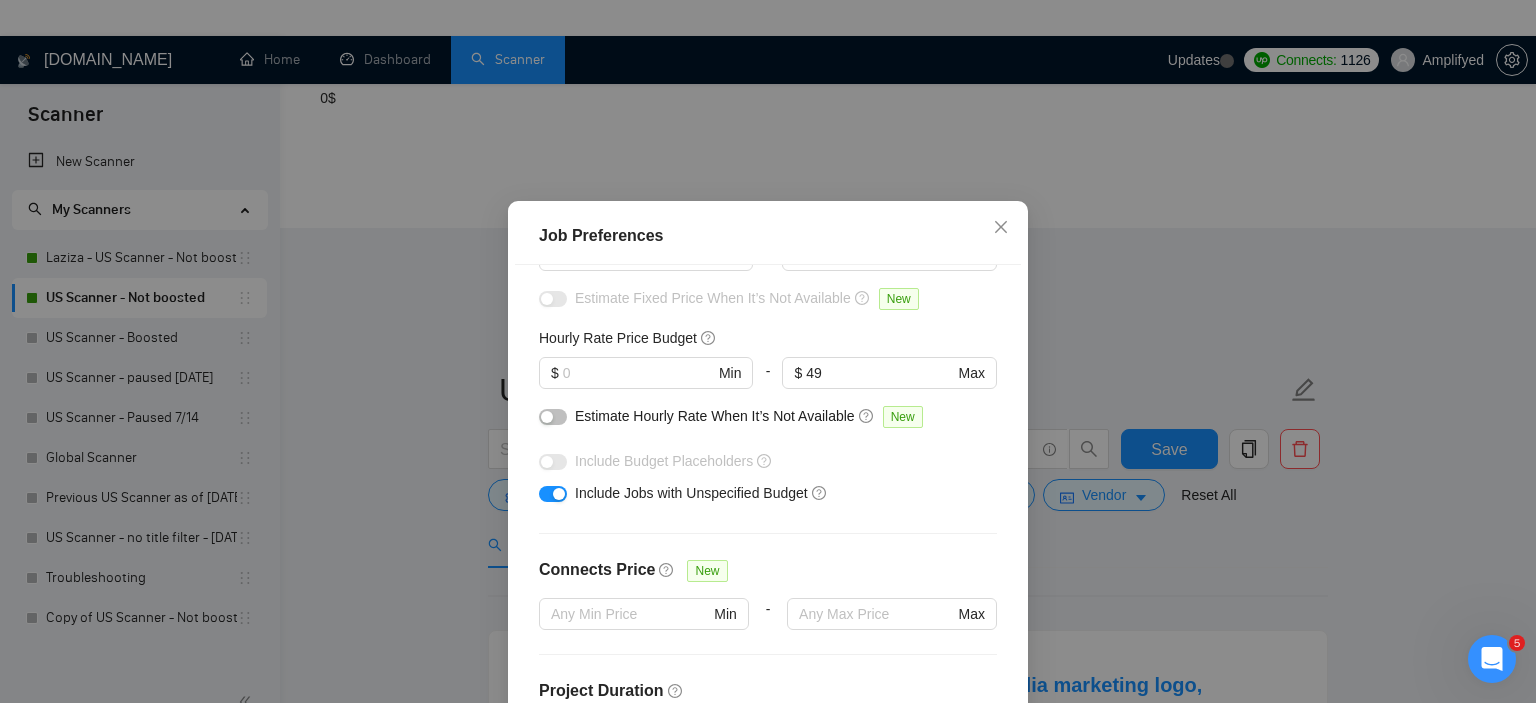 scroll, scrollTop: 221, scrollLeft: 0, axis: vertical 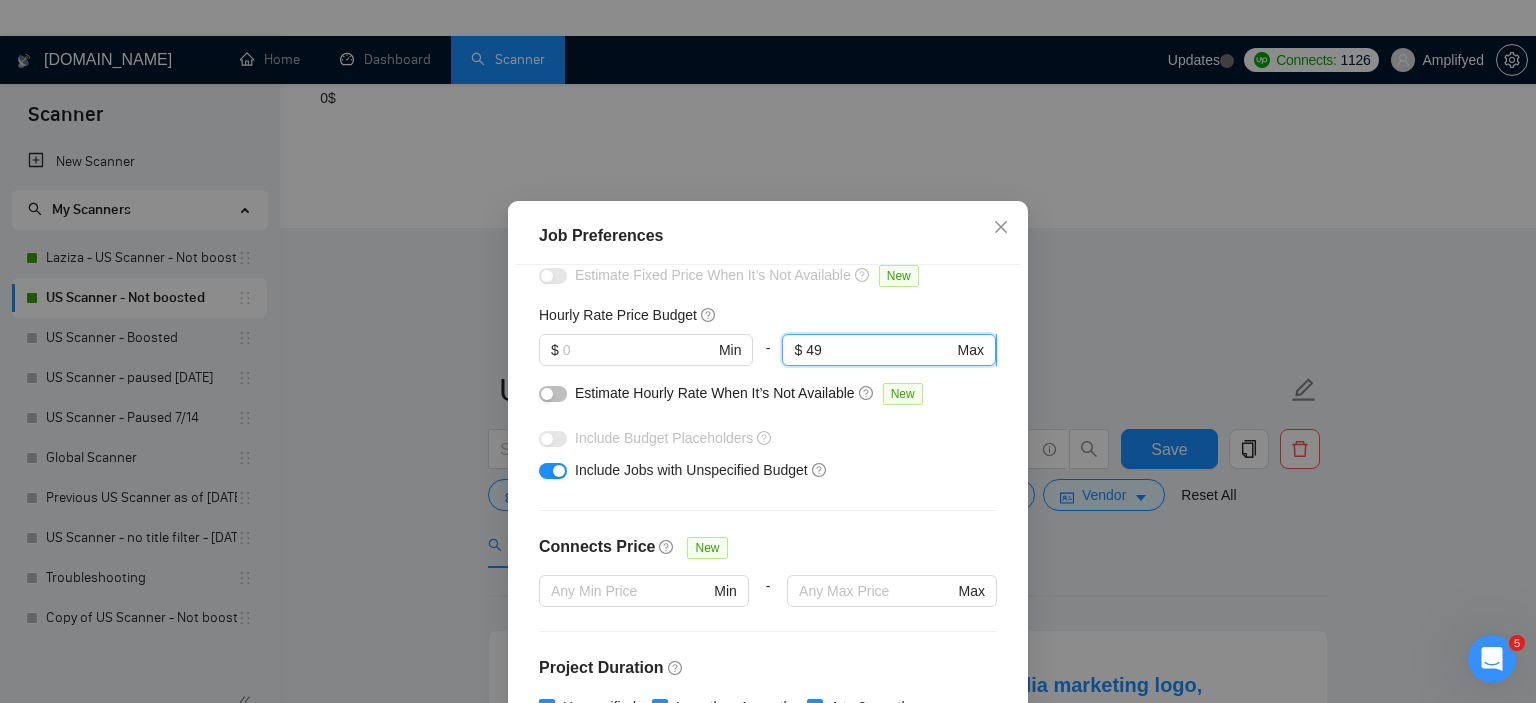 drag, startPoint x: 838, startPoint y: 348, endPoint x: 804, endPoint y: 351, distance: 34.132095 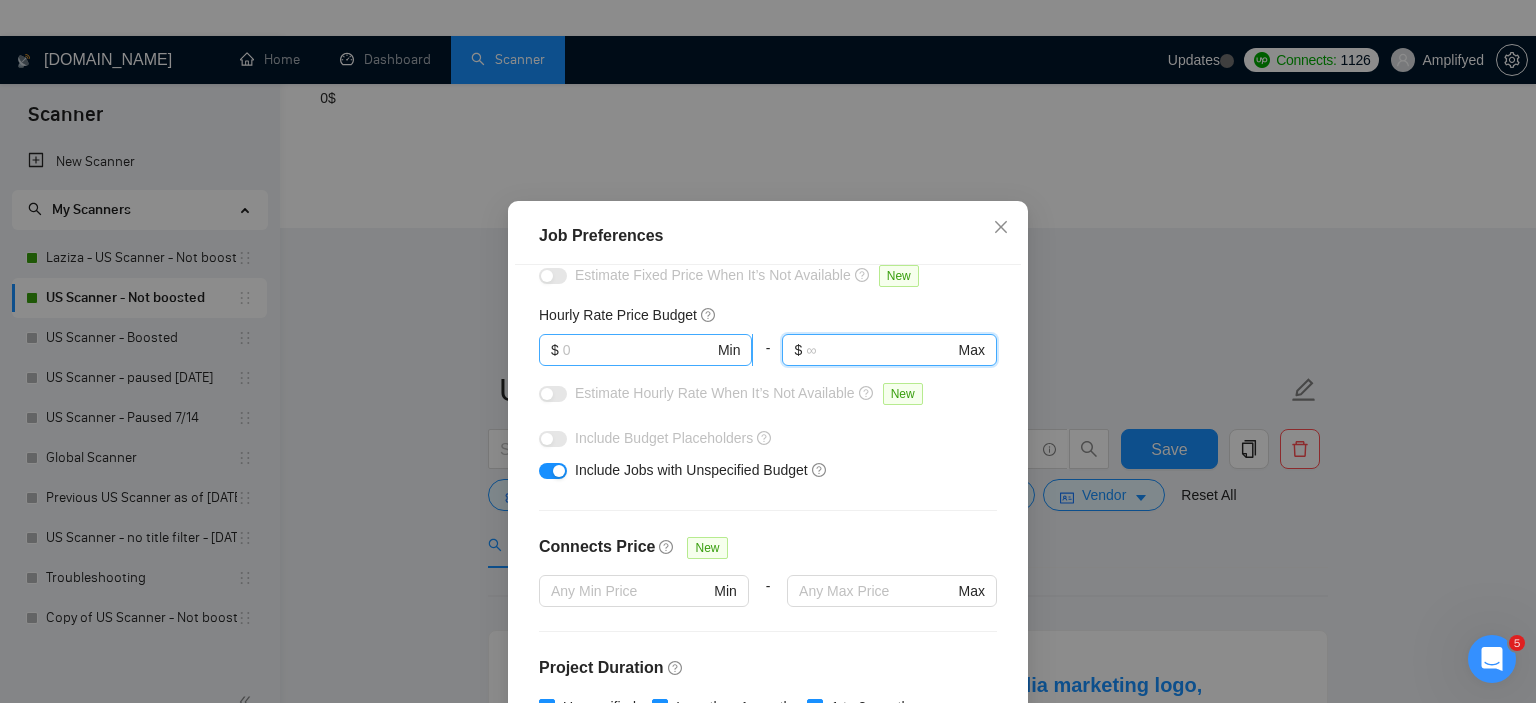 click at bounding box center (638, 350) 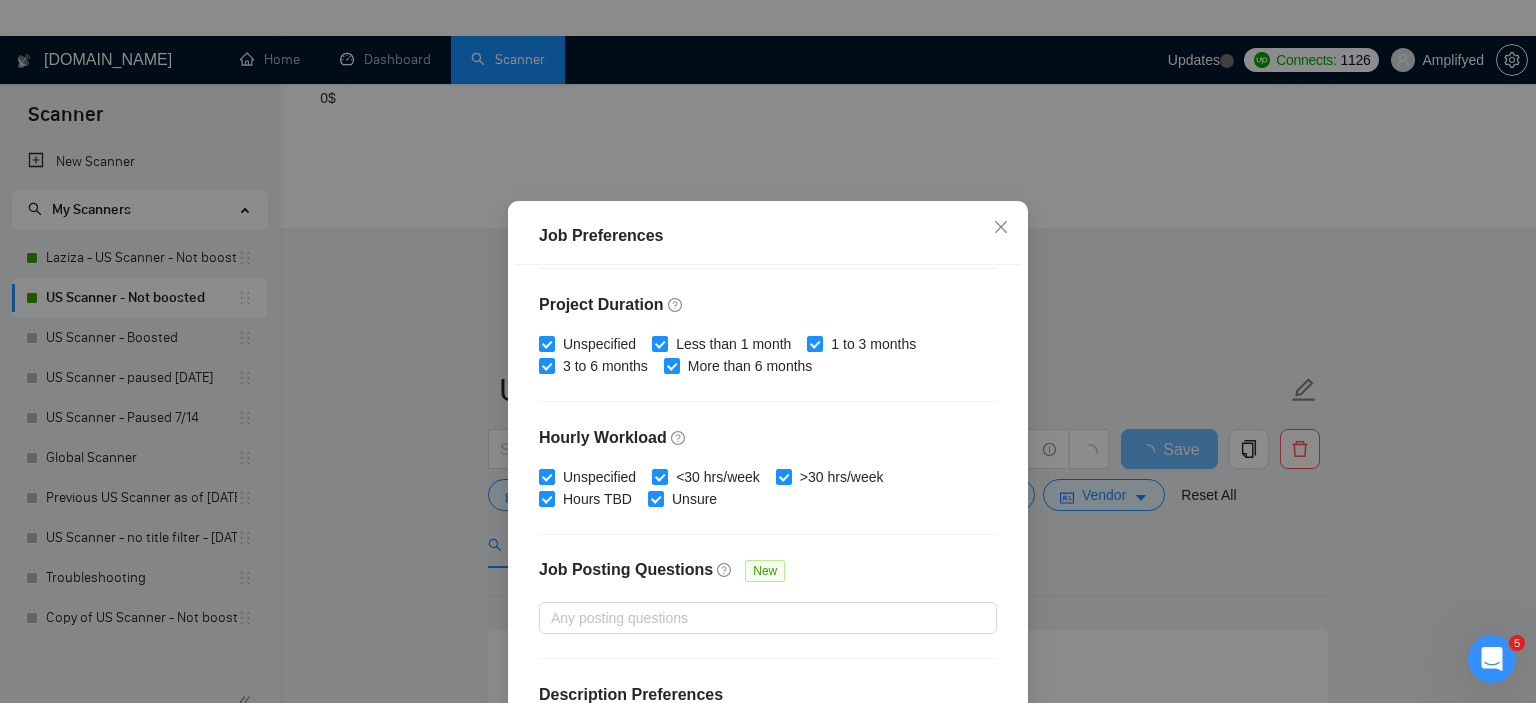scroll, scrollTop: 635, scrollLeft: 0, axis: vertical 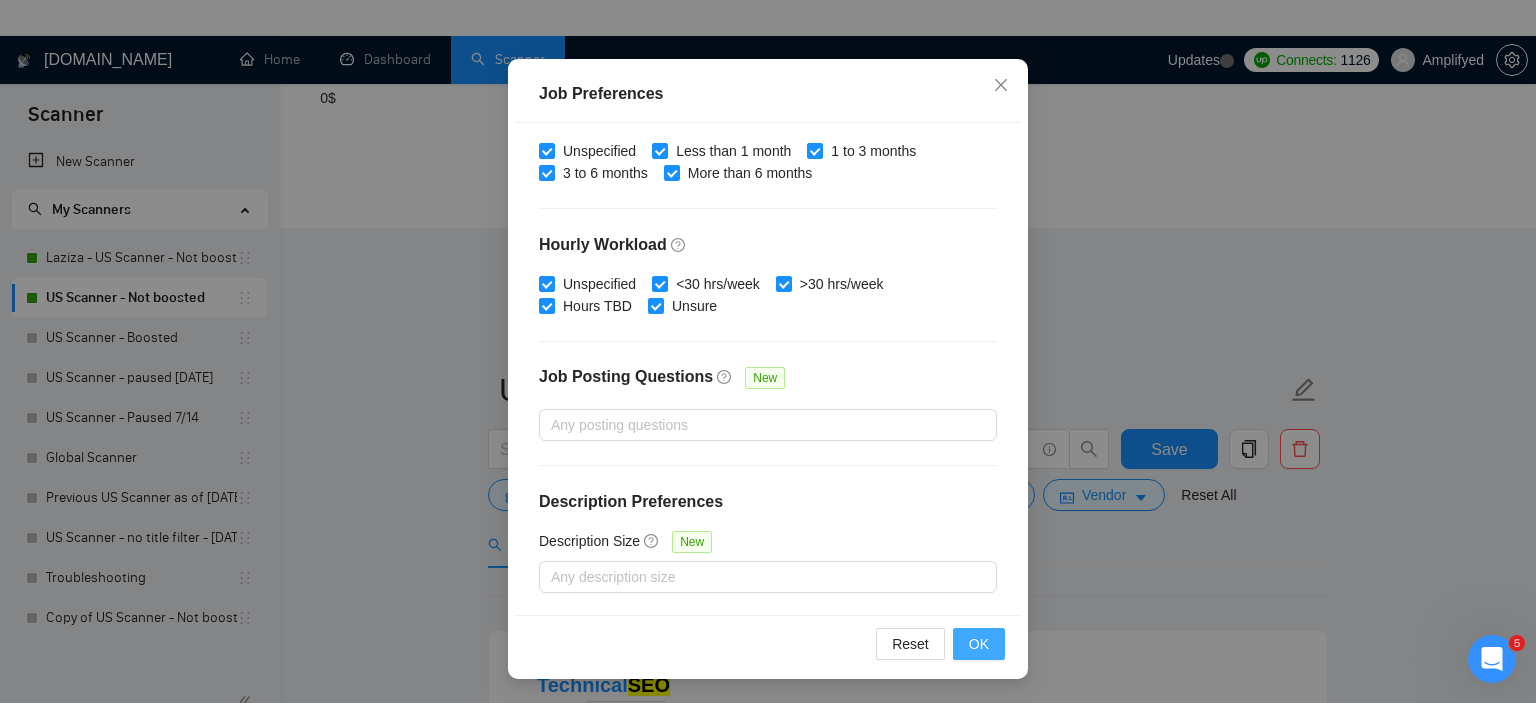 click on "OK" at bounding box center [979, 644] 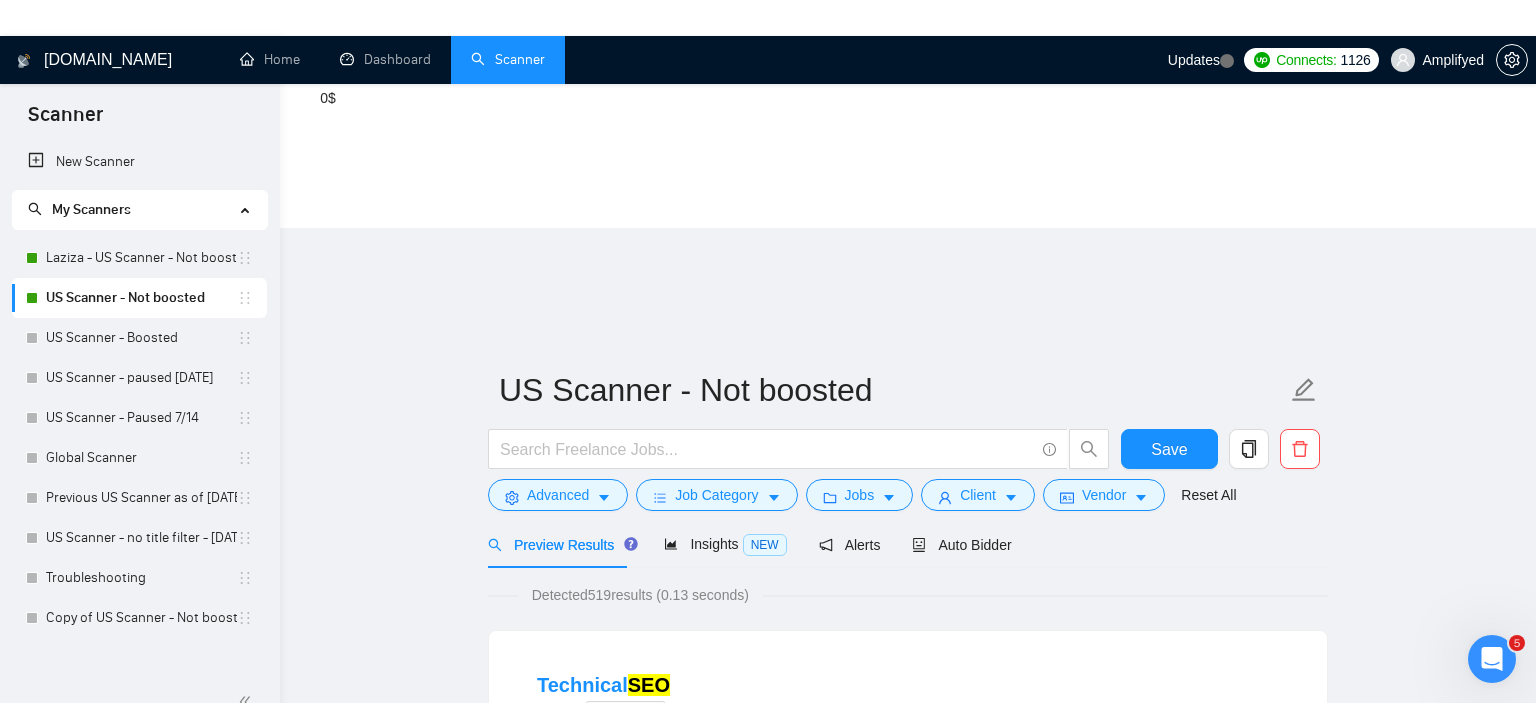 scroll, scrollTop: 61, scrollLeft: 0, axis: vertical 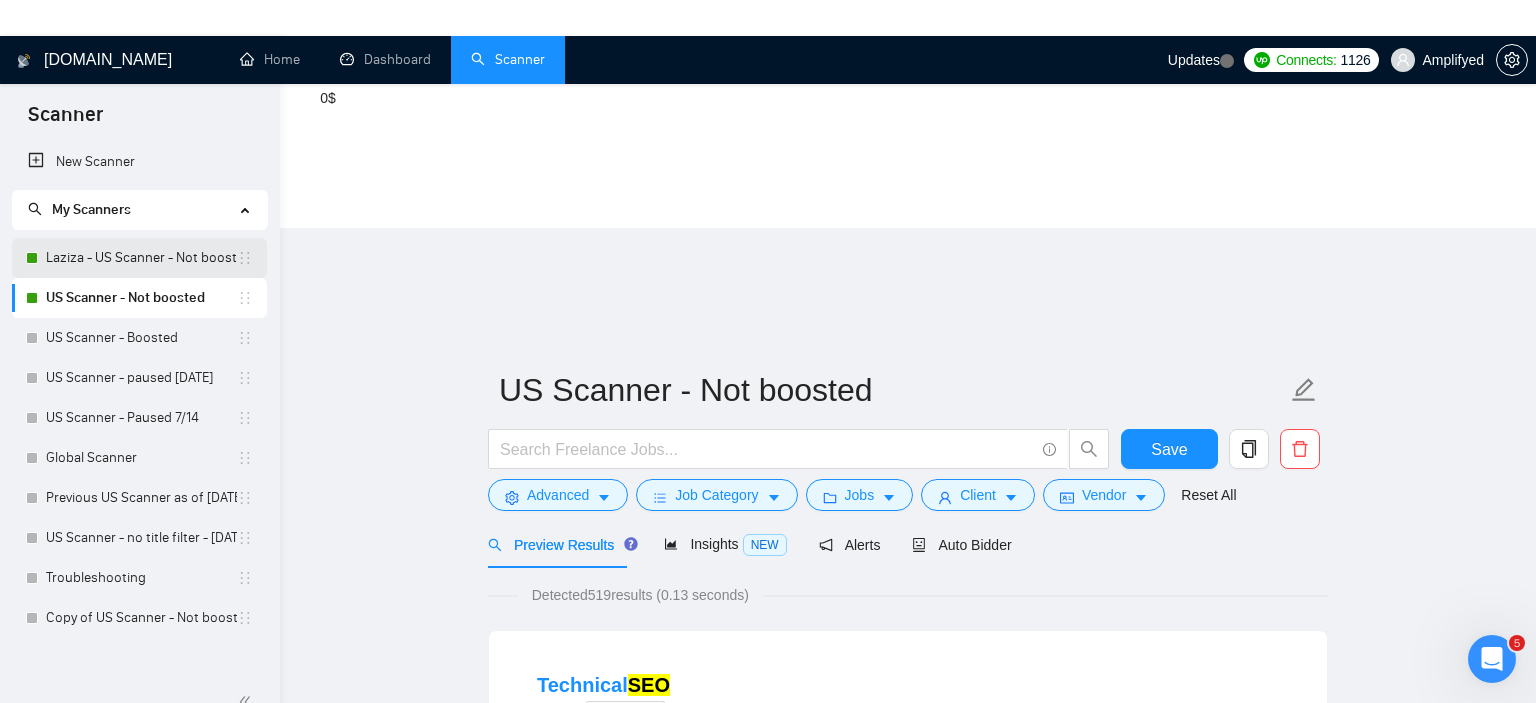 click on "Laziza - US Scanner - Not boosted" at bounding box center [141, 258] 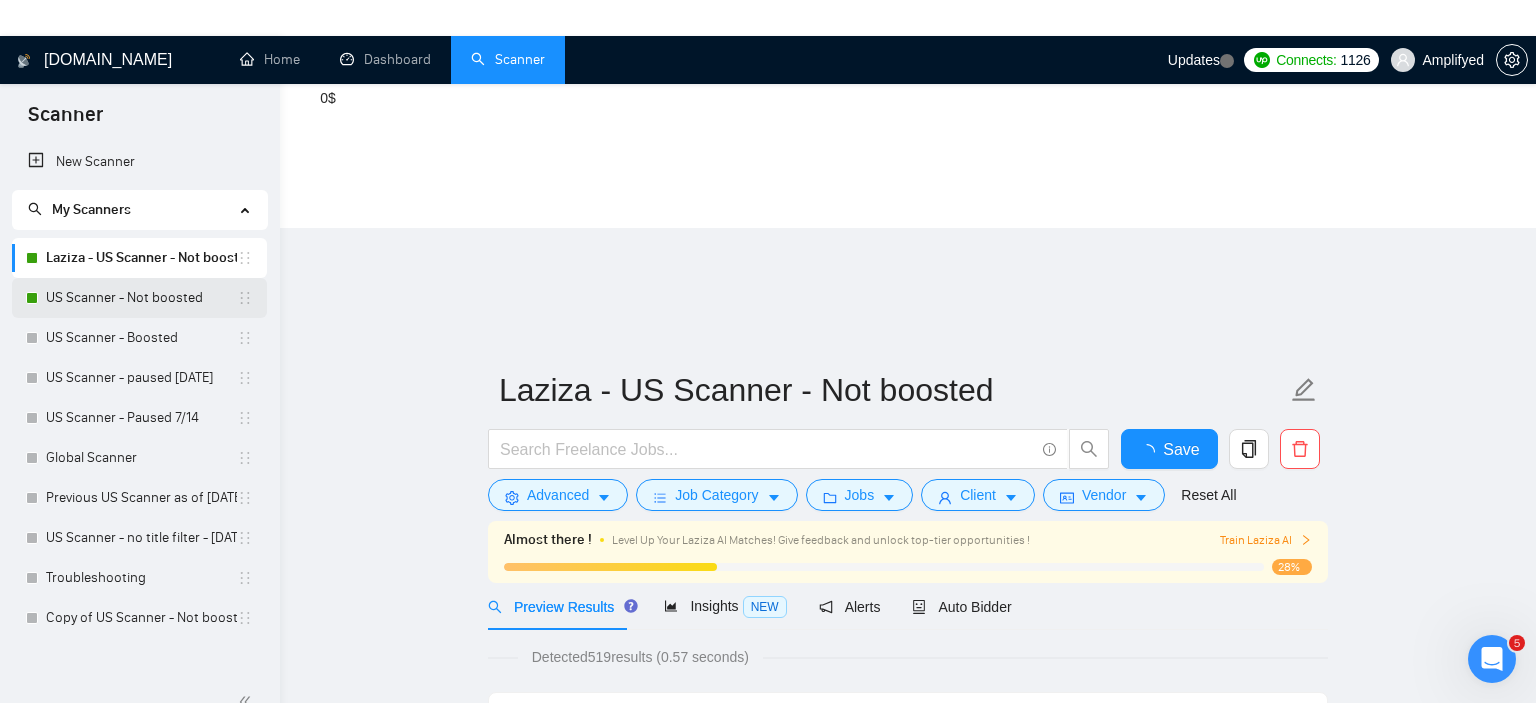 click on "US Scanner - Not boosted" at bounding box center (141, 298) 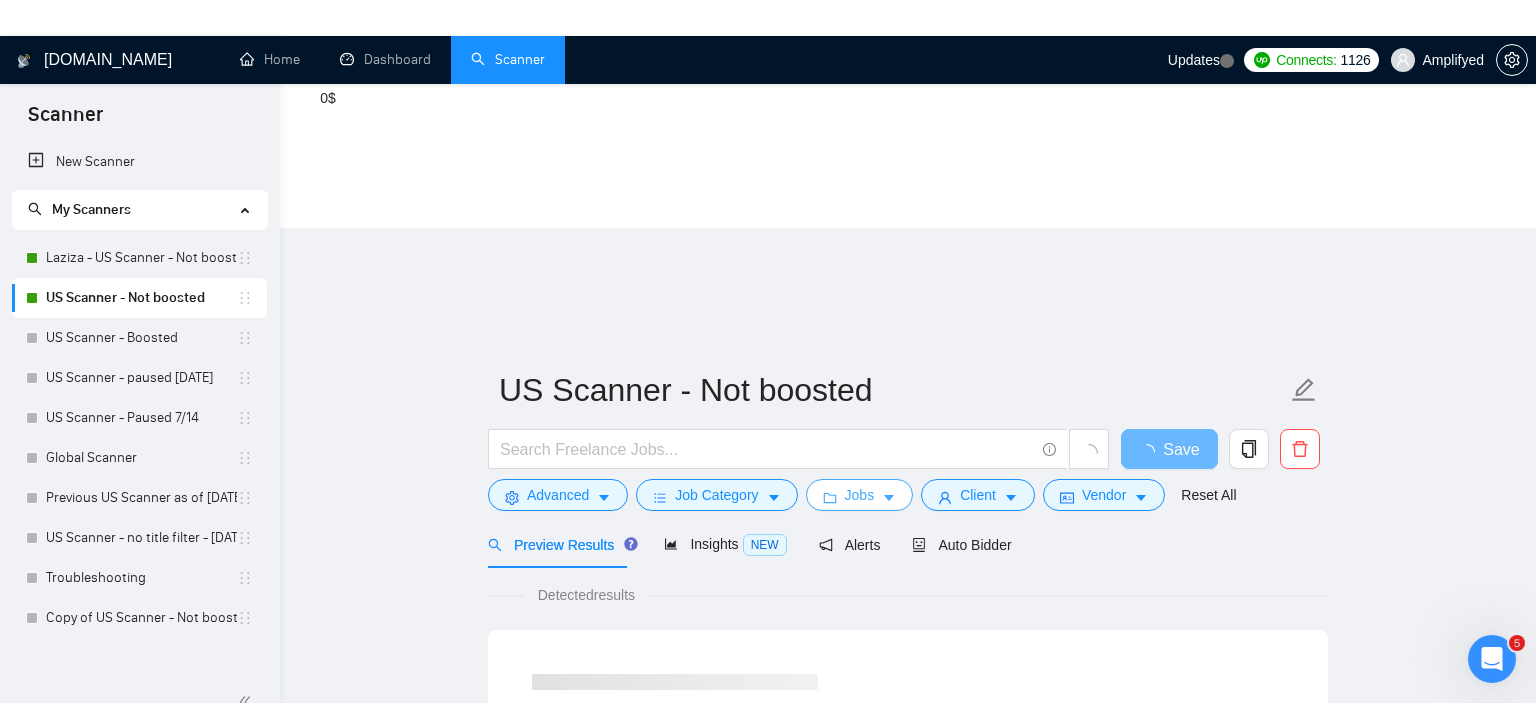 click on "Jobs" at bounding box center (860, 495) 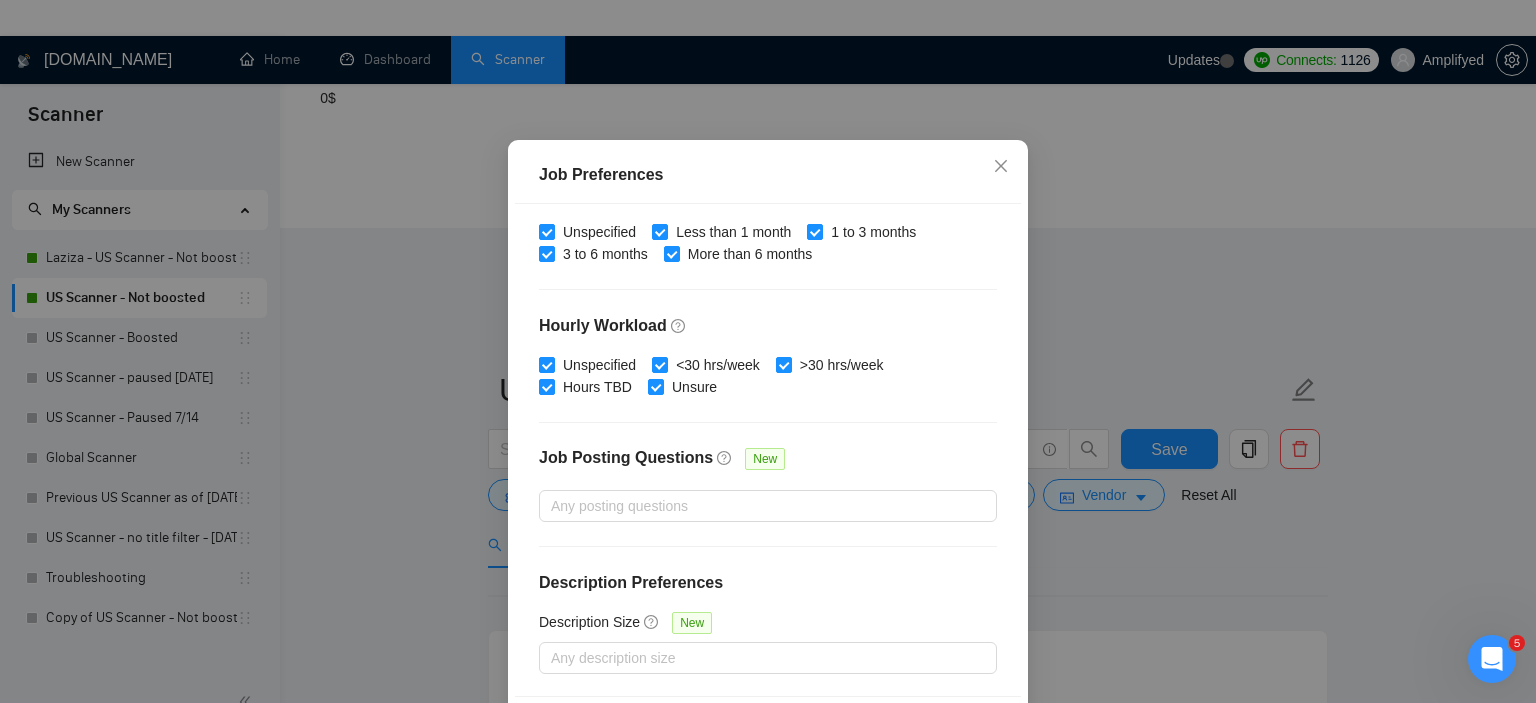 click at bounding box center (638, -125) 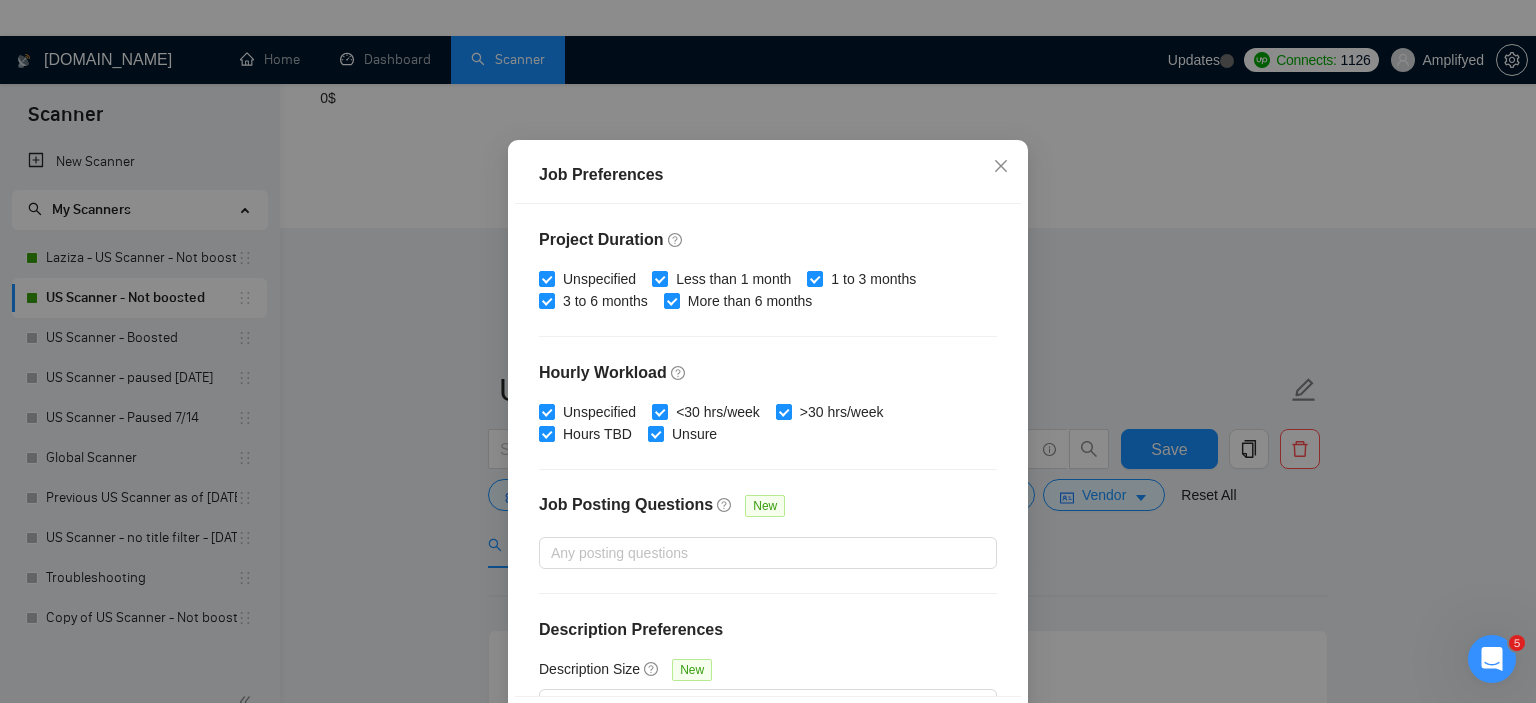 scroll, scrollTop: 635, scrollLeft: 0, axis: vertical 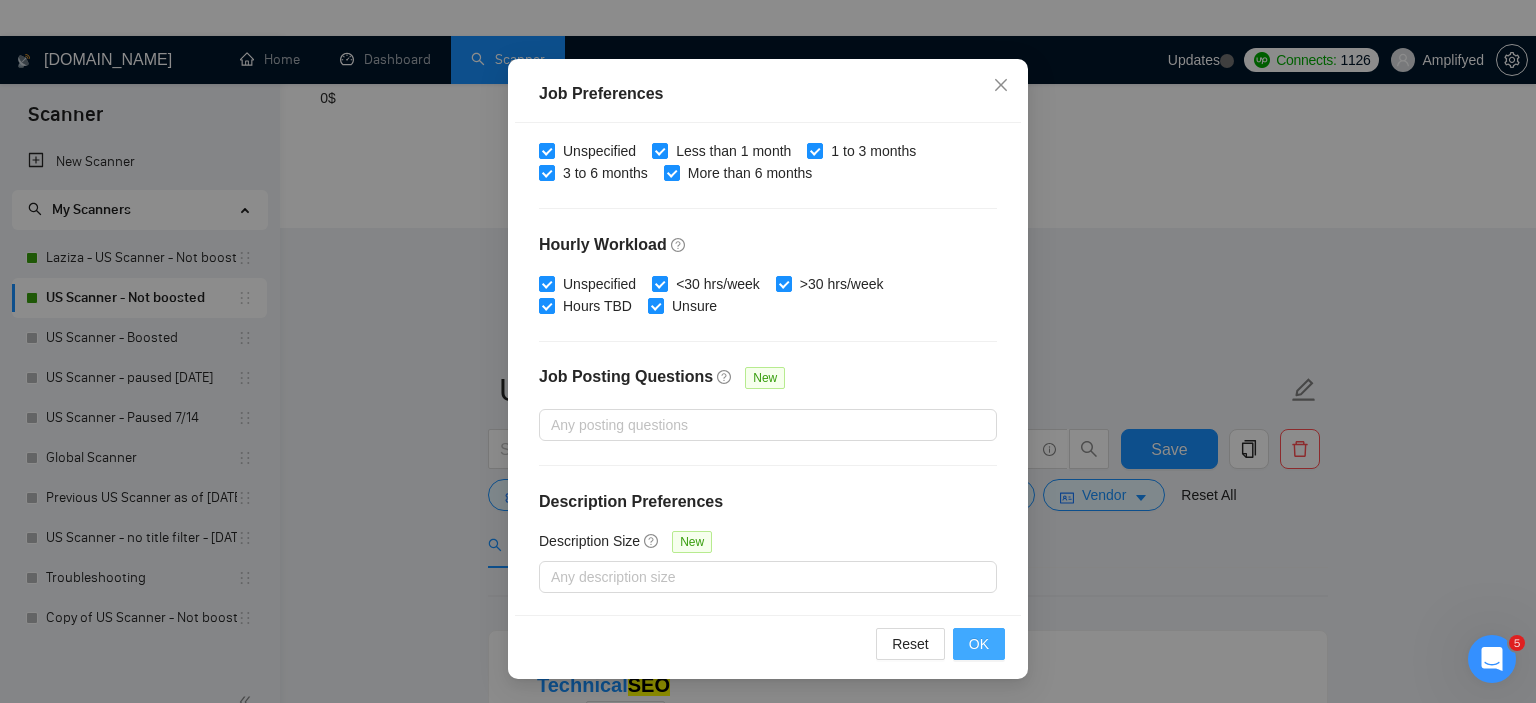 click on "OK" at bounding box center [979, 644] 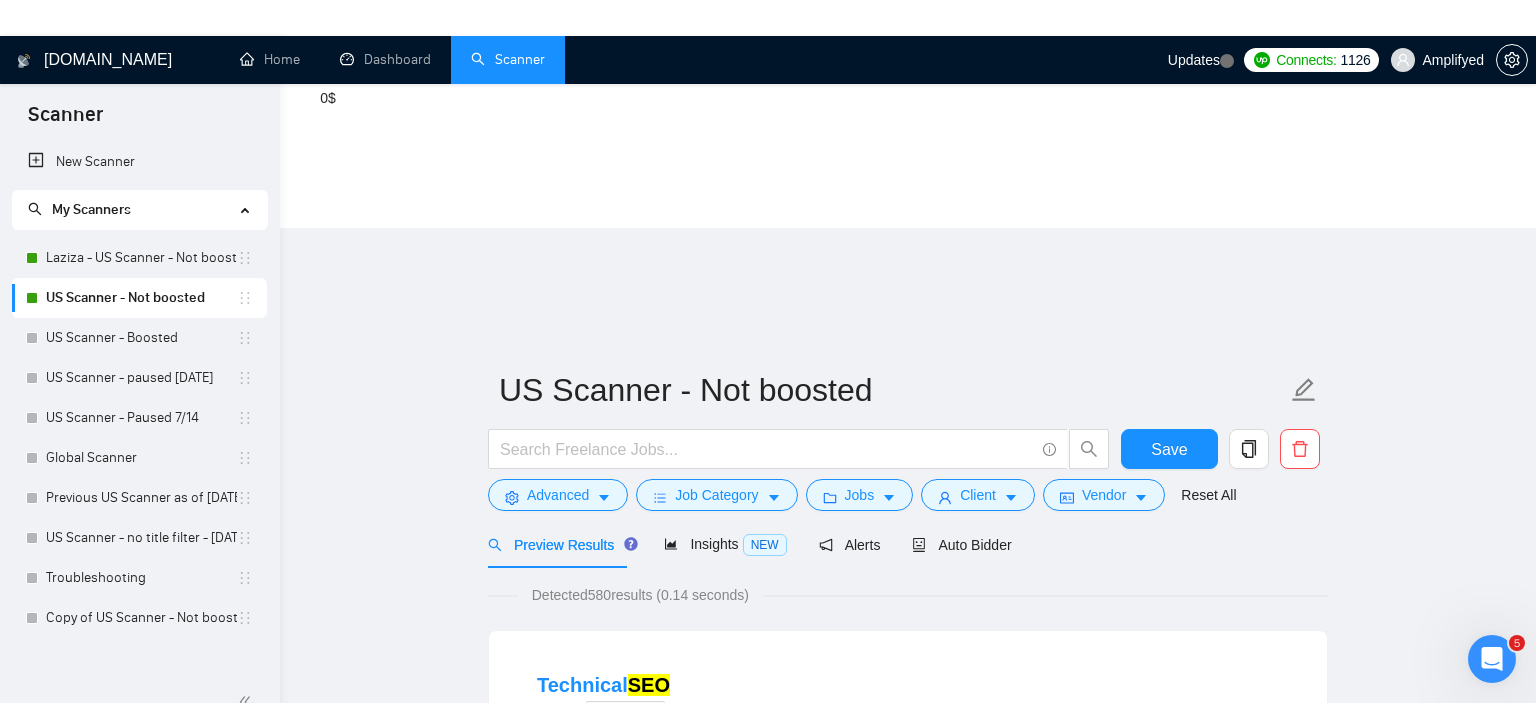 scroll, scrollTop: 61, scrollLeft: 0, axis: vertical 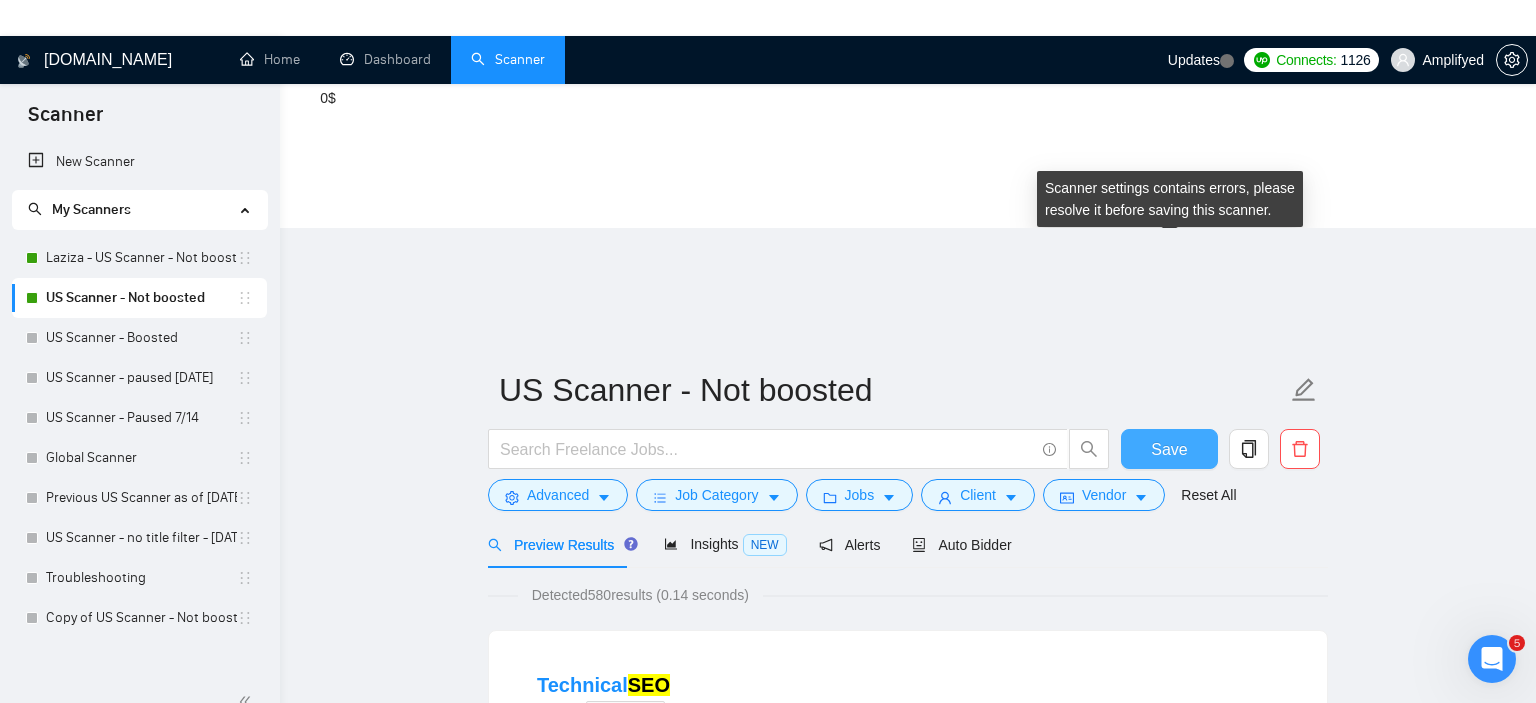 click on "Save" at bounding box center (1169, 449) 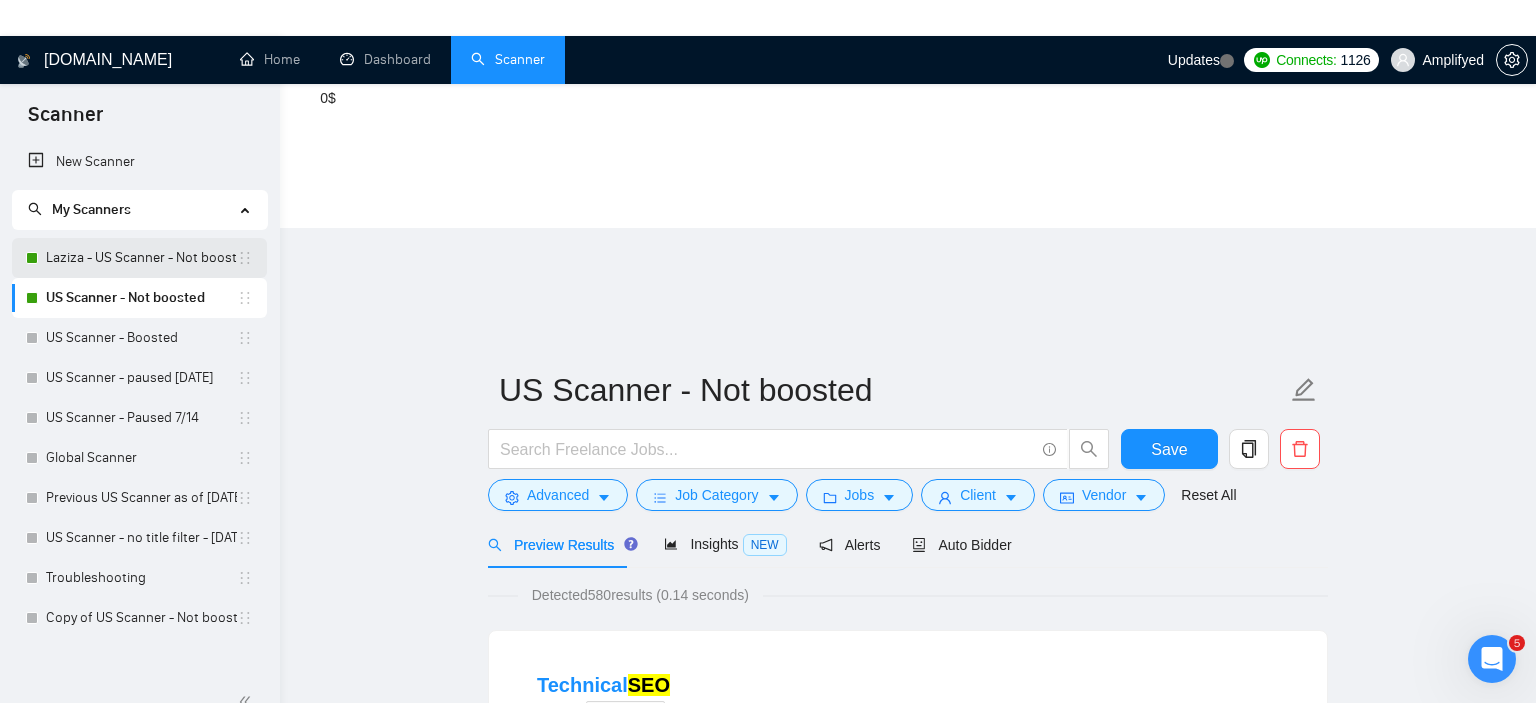 click on "Laziza - US Scanner - Not boosted" at bounding box center [141, 258] 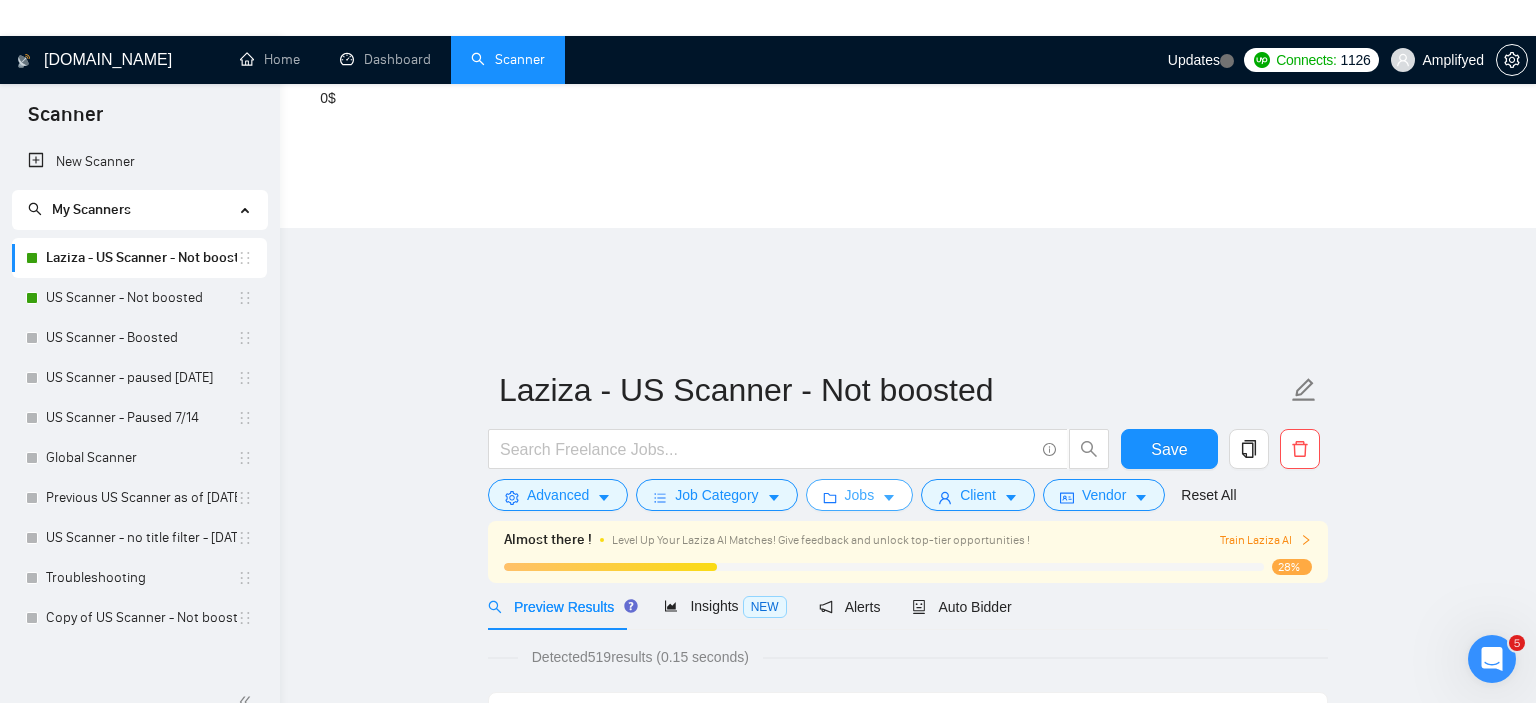 click on "Jobs" at bounding box center (860, 495) 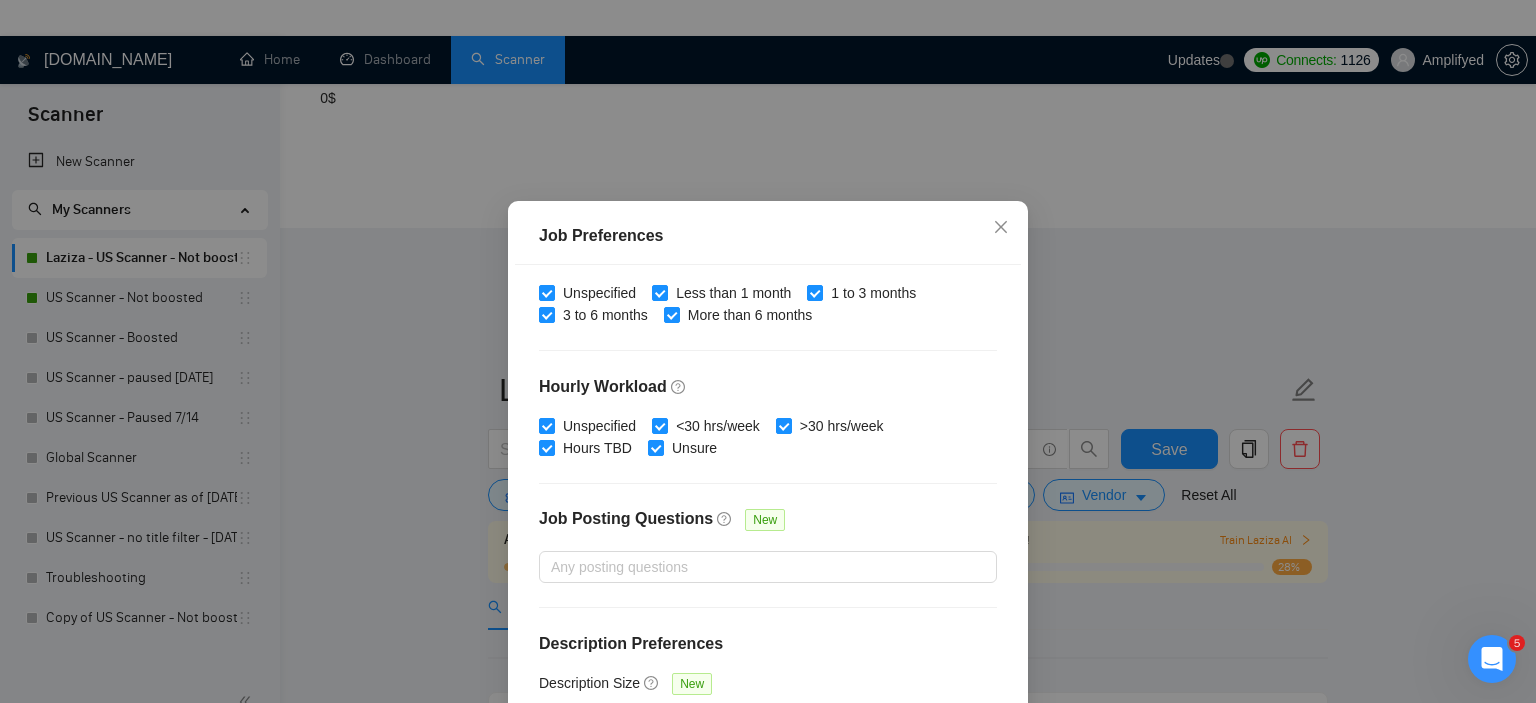 scroll, scrollTop: 110, scrollLeft: 0, axis: vertical 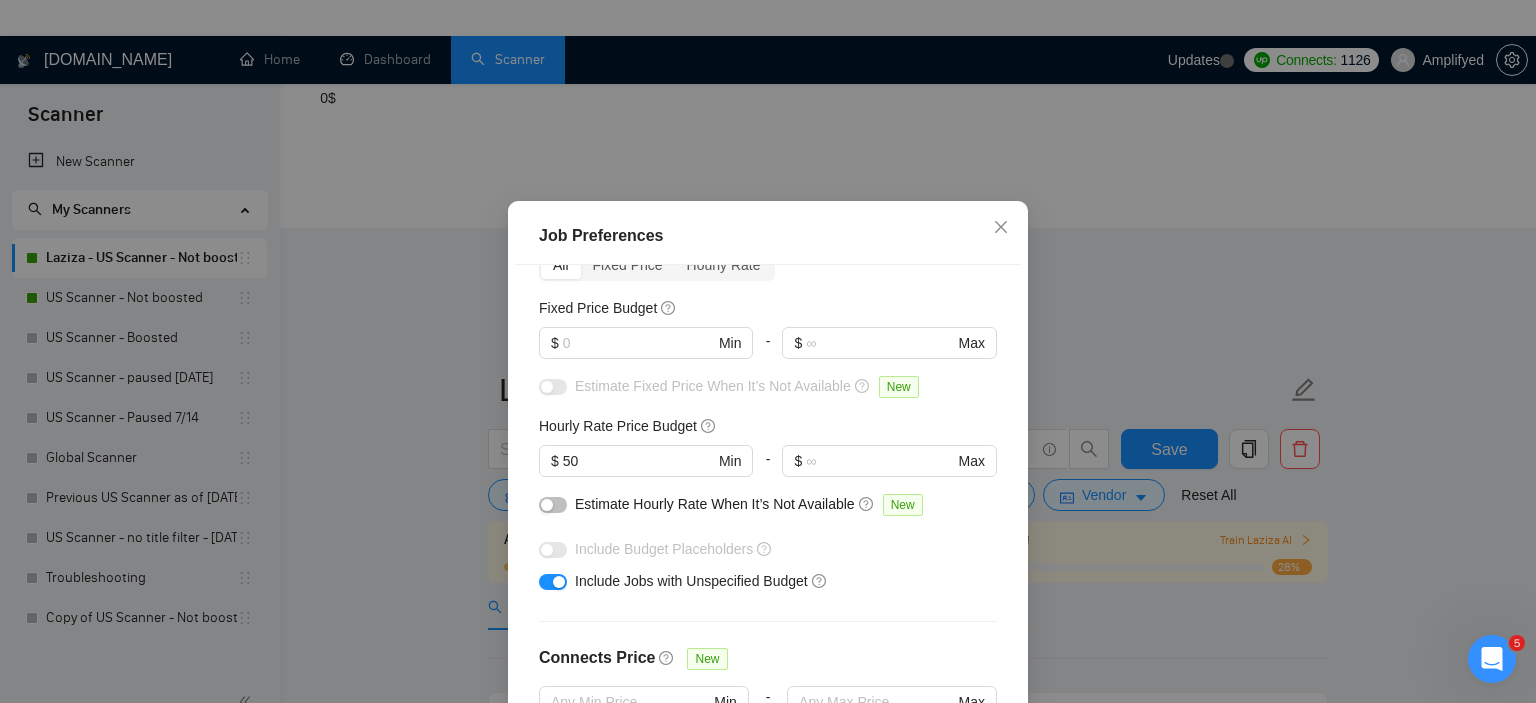 click at bounding box center (553, 505) 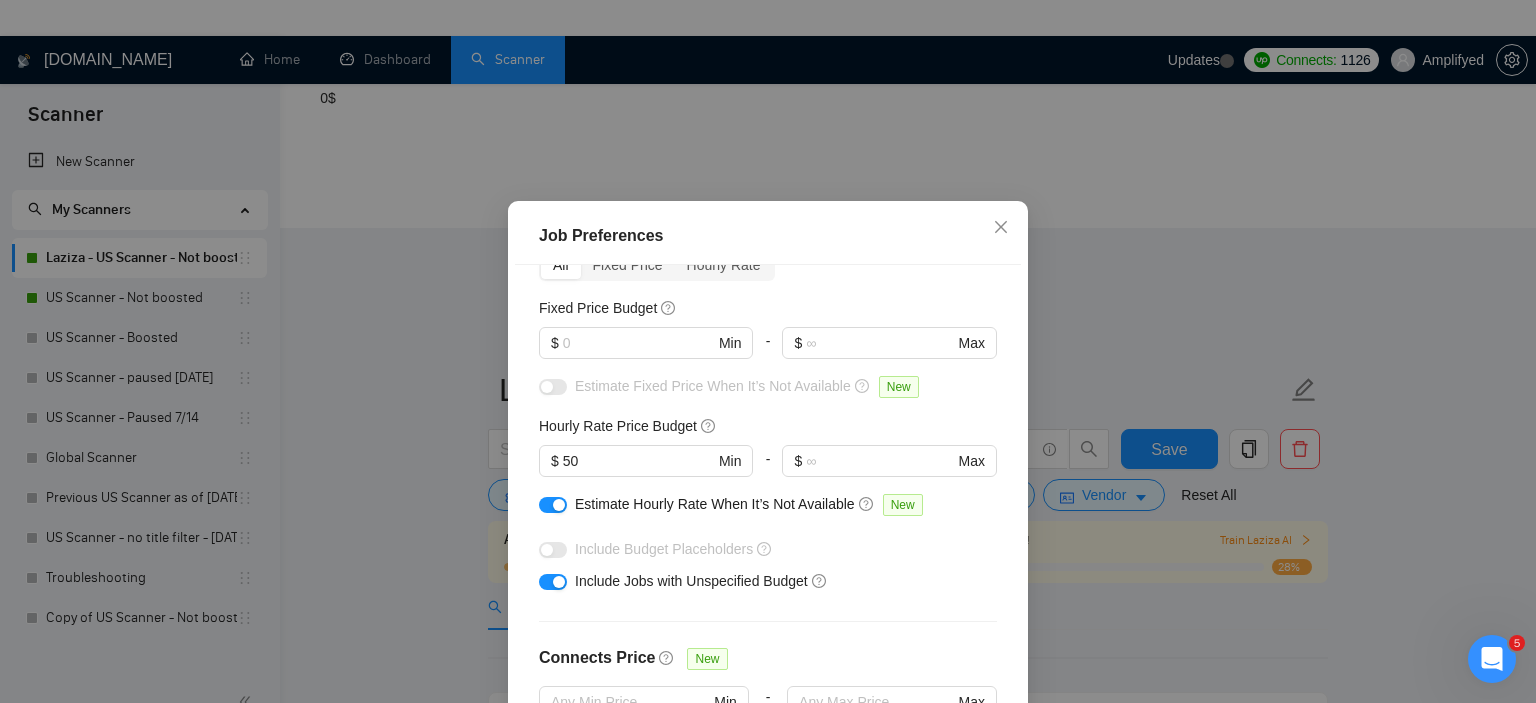 click at bounding box center [559, 505] 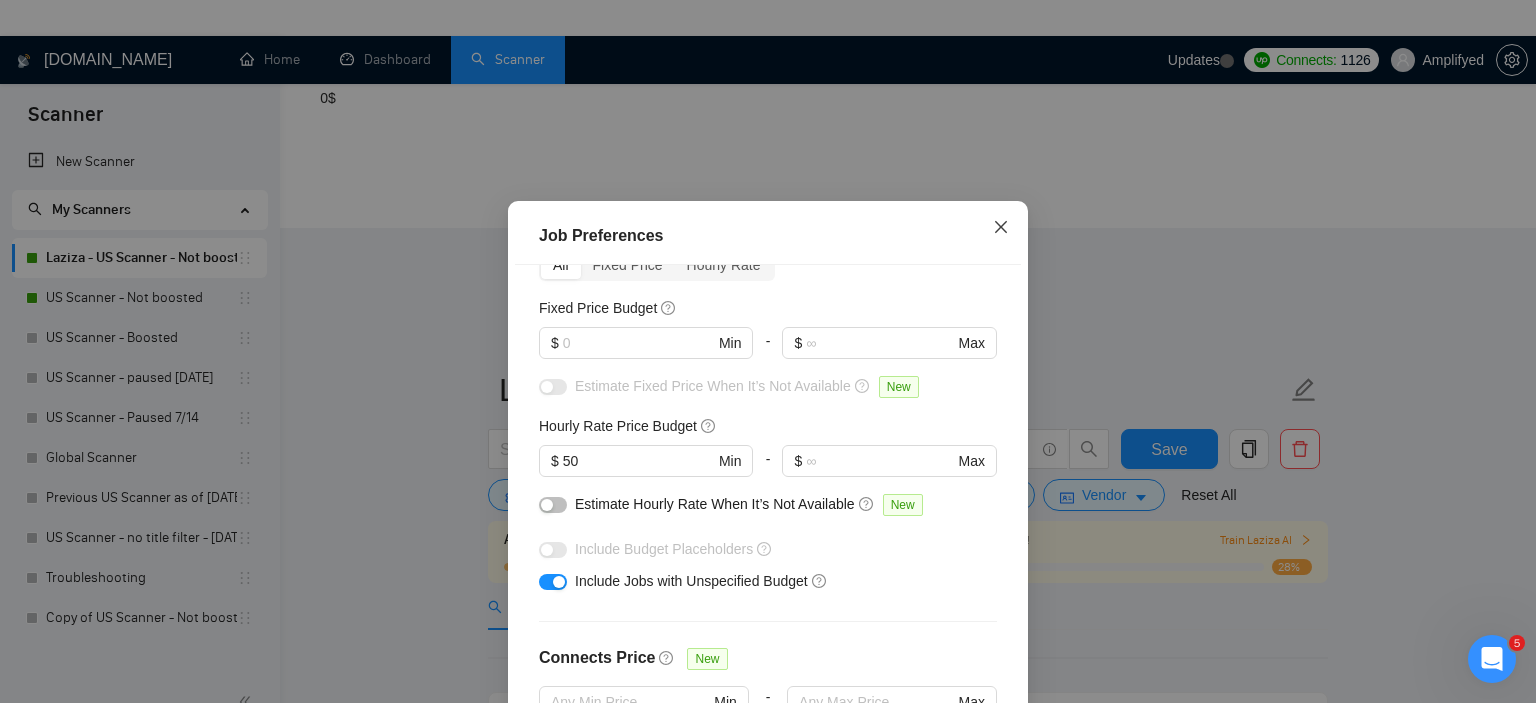 click 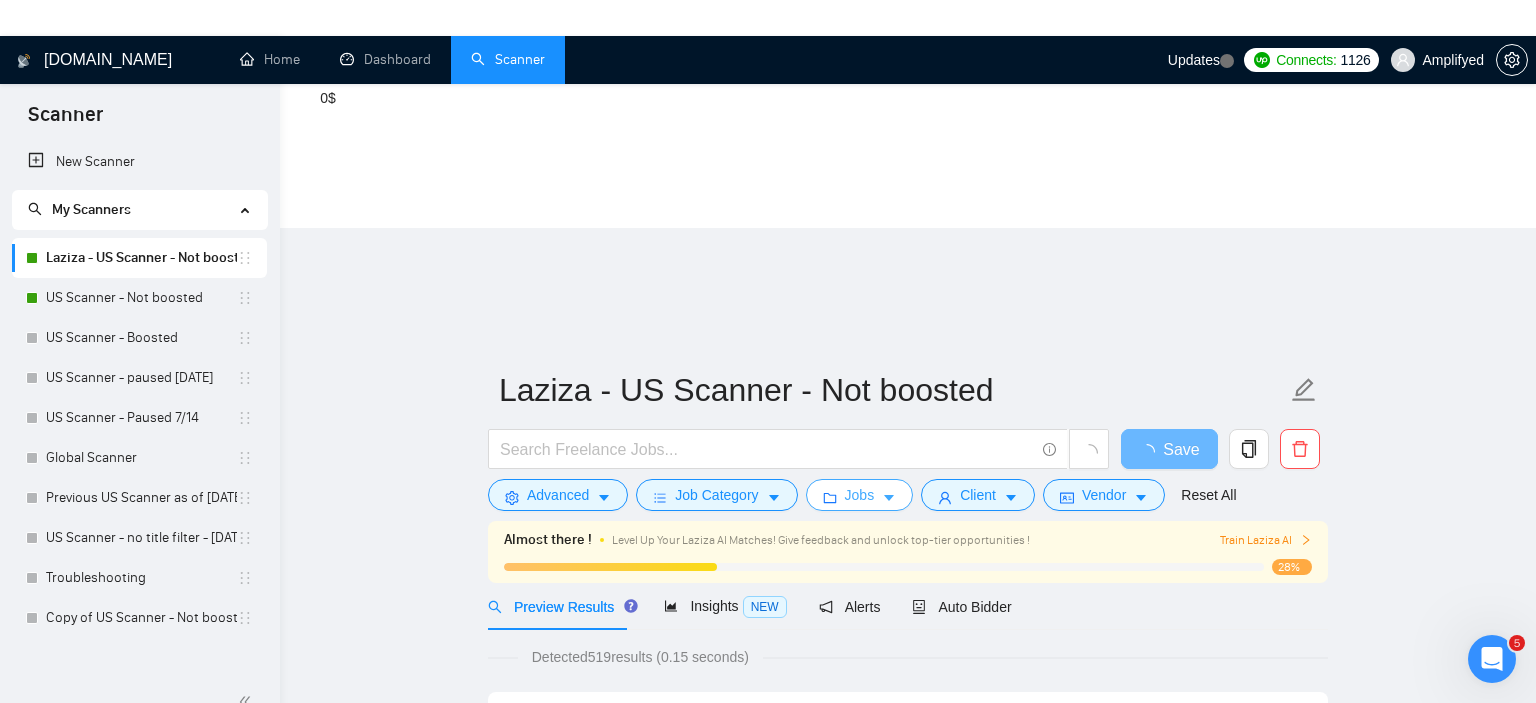 click on "Jobs" at bounding box center (860, 495) 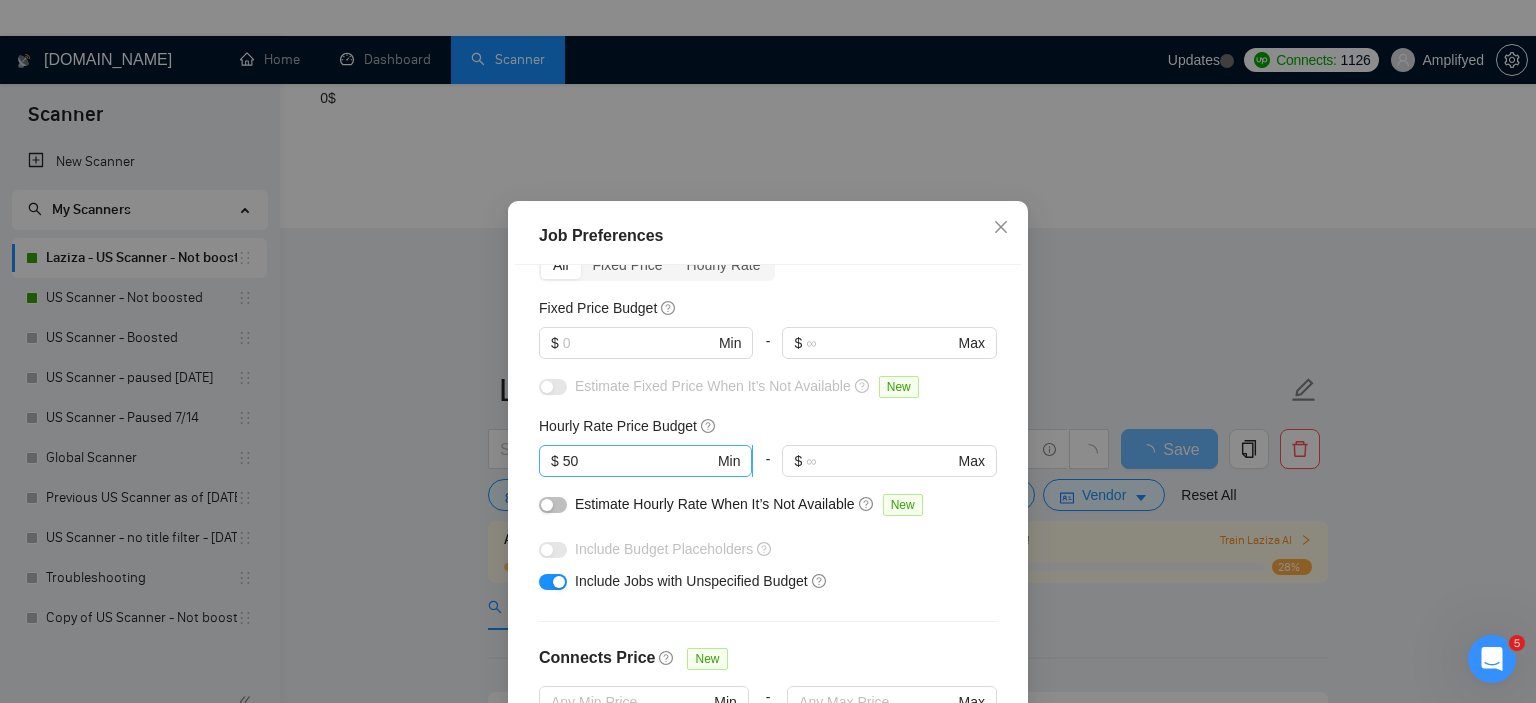 scroll, scrollTop: 221, scrollLeft: 0, axis: vertical 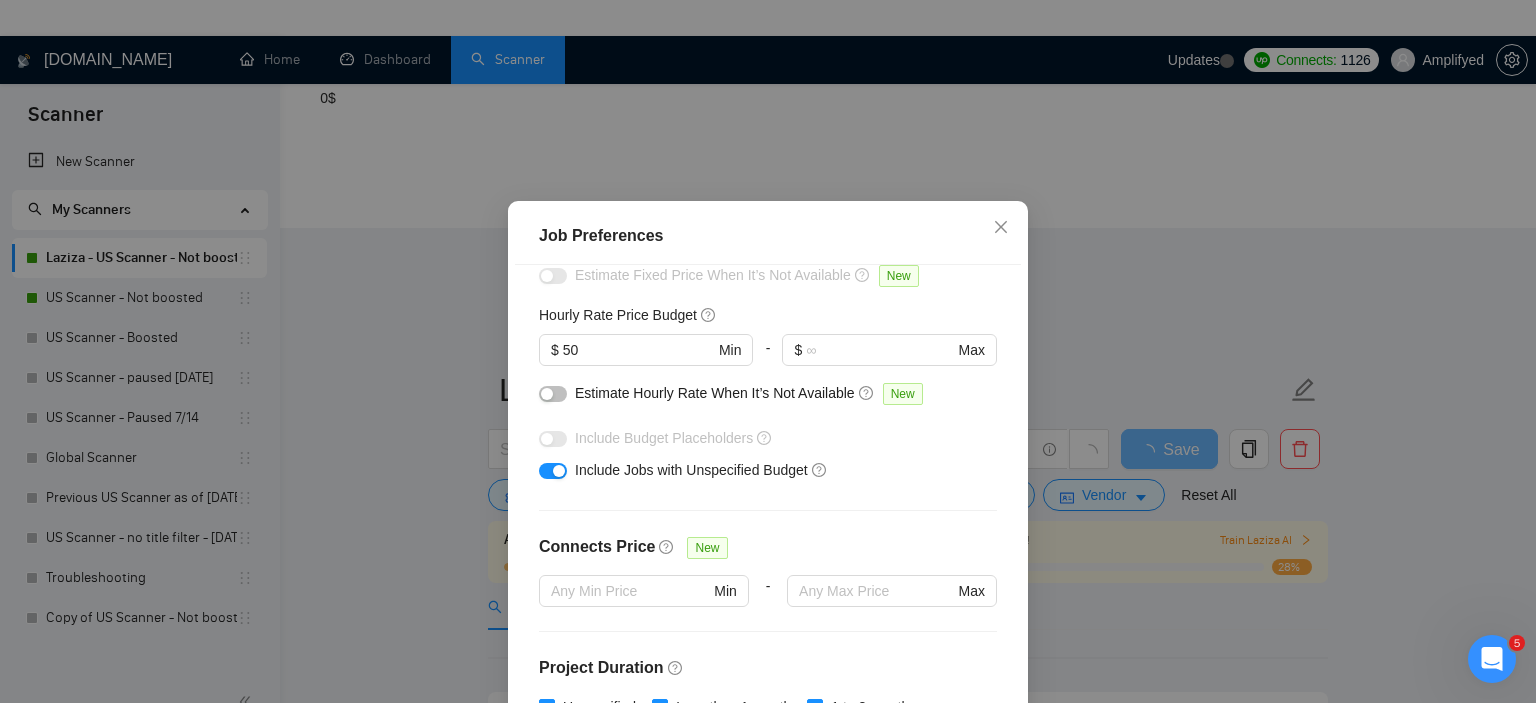 click at bounding box center [553, 394] 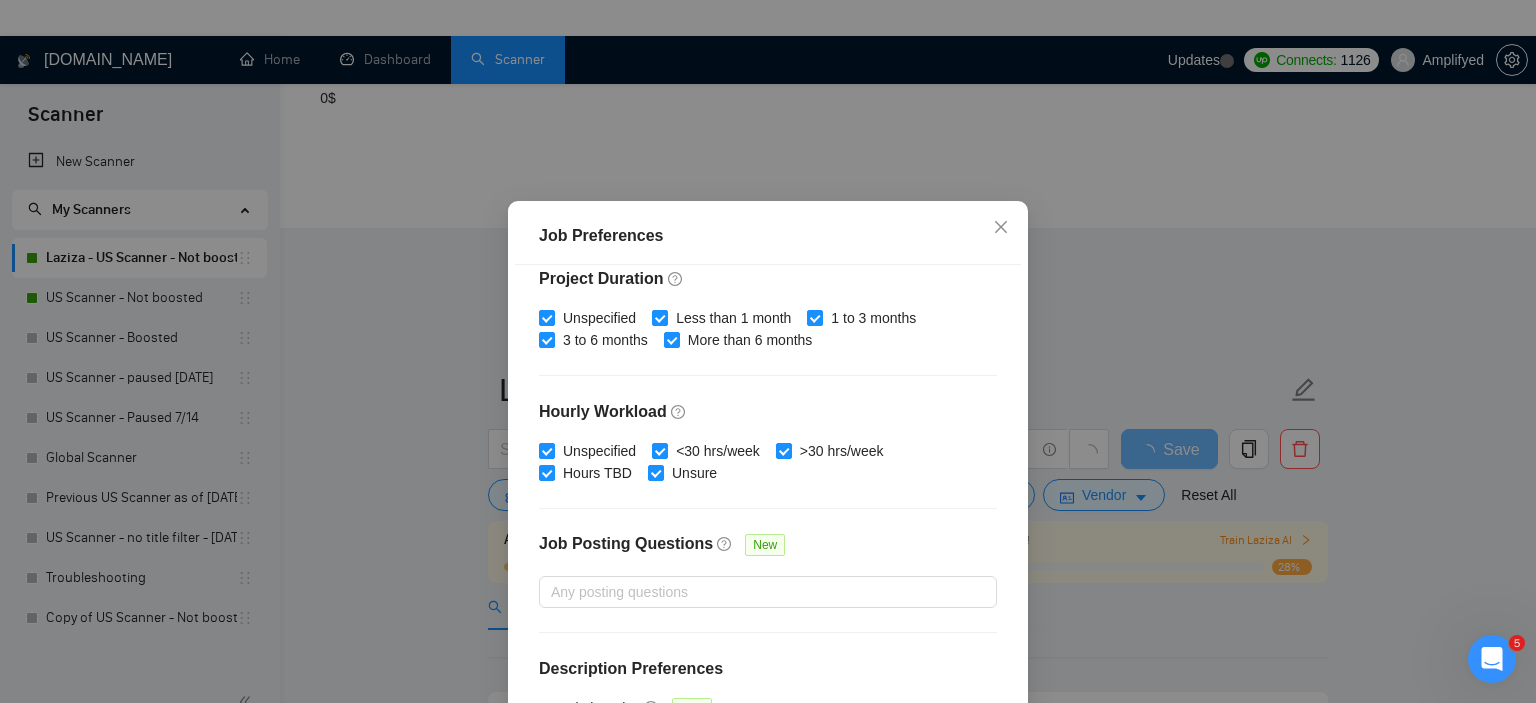 scroll, scrollTop: 635, scrollLeft: 0, axis: vertical 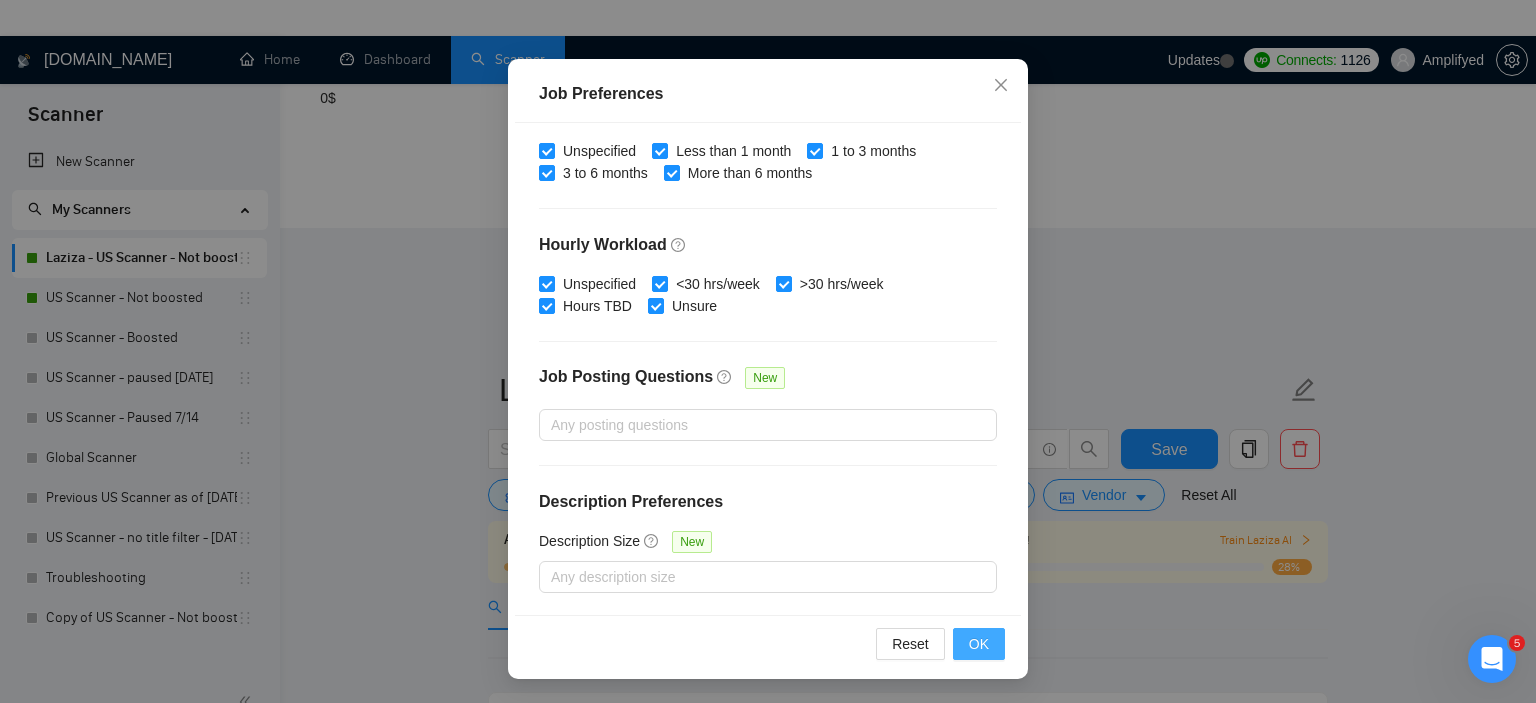 click on "OK" at bounding box center [979, 644] 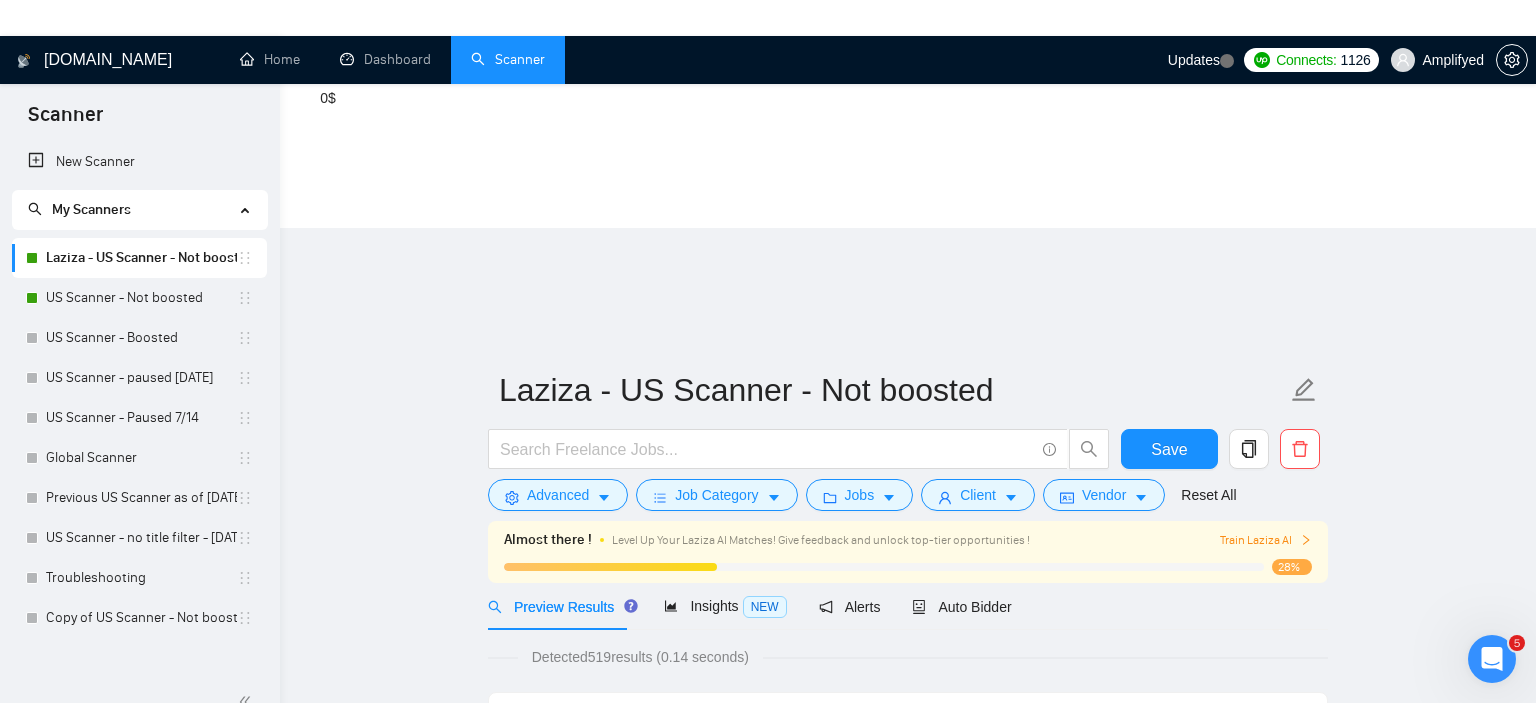 scroll, scrollTop: 61, scrollLeft: 0, axis: vertical 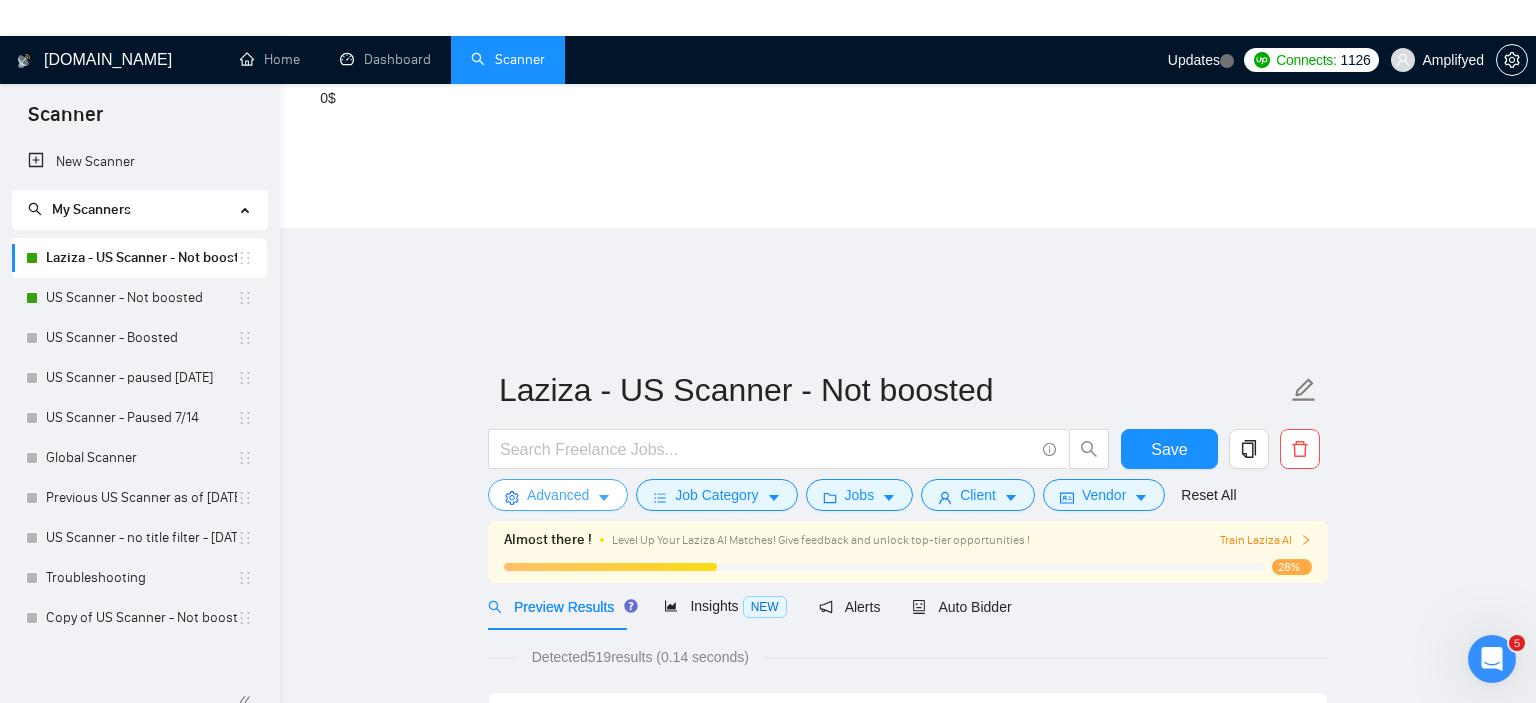 click on "Advanced" at bounding box center [558, 495] 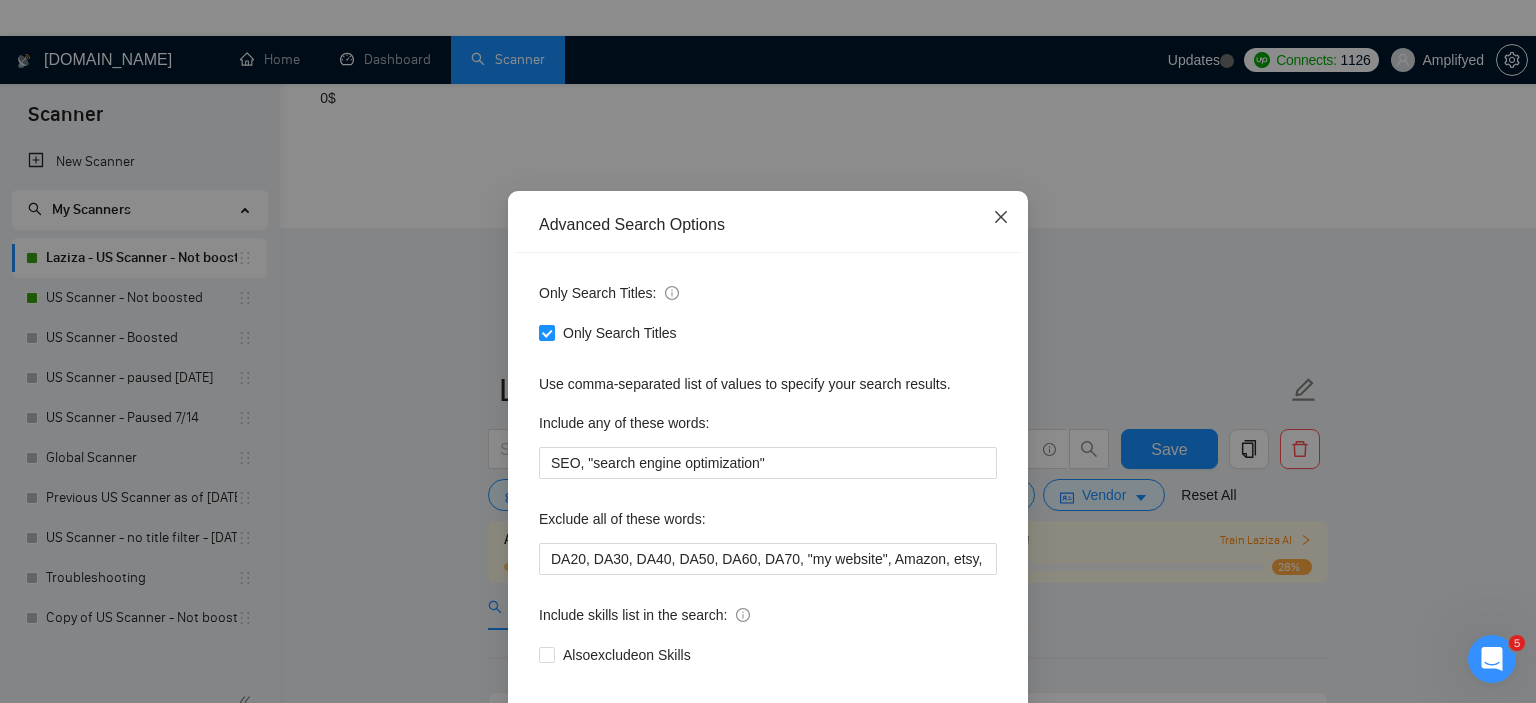 click at bounding box center [1001, 218] 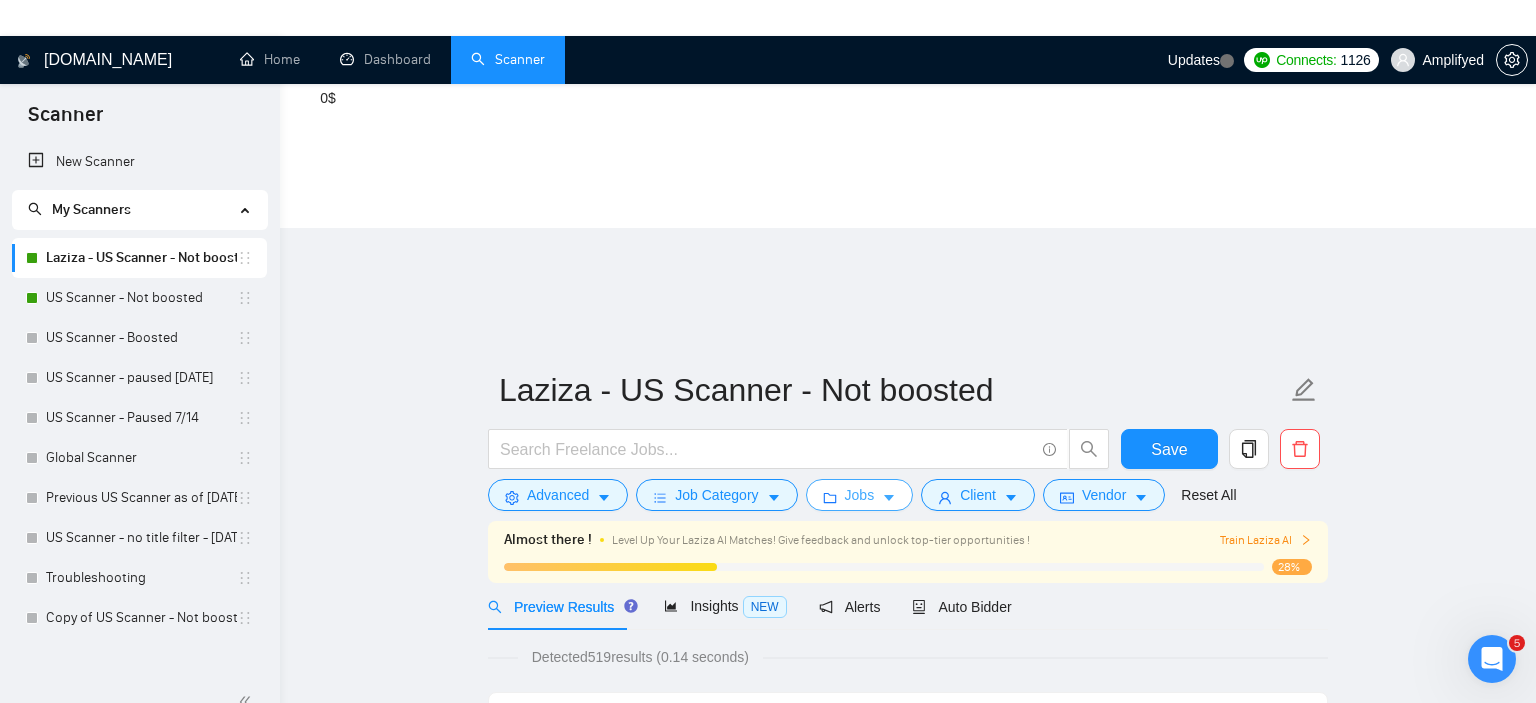 click on "Jobs" at bounding box center (860, 495) 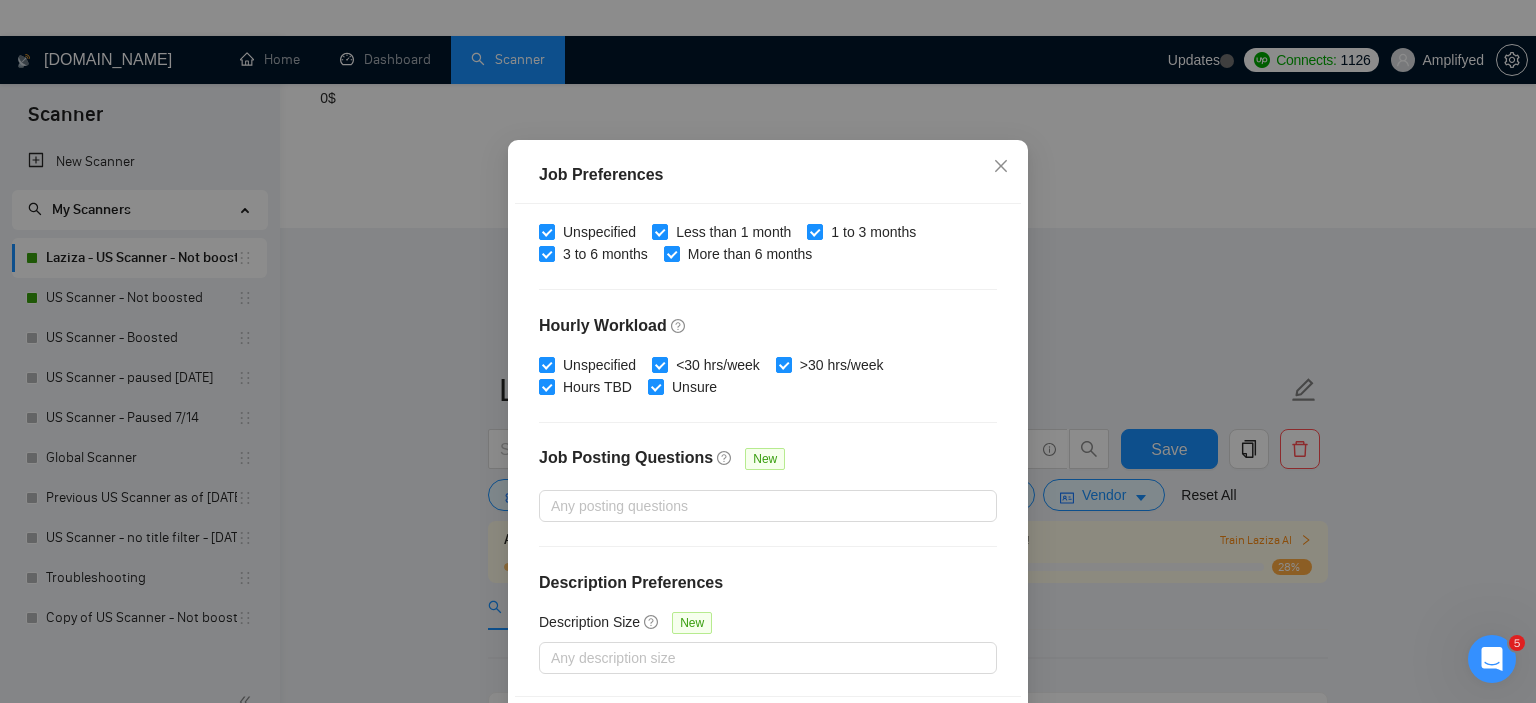 scroll, scrollTop: 110, scrollLeft: 0, axis: vertical 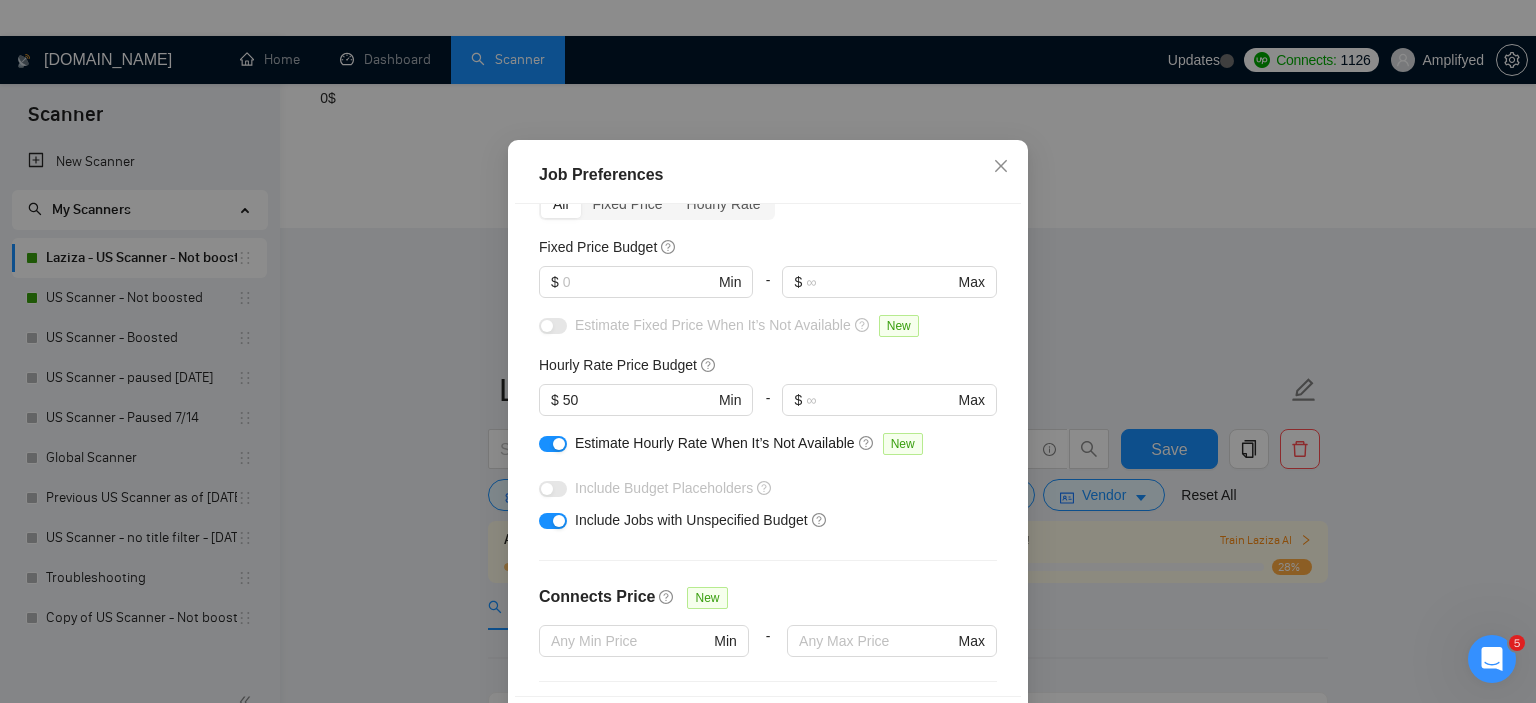 click at bounding box center [559, 444] 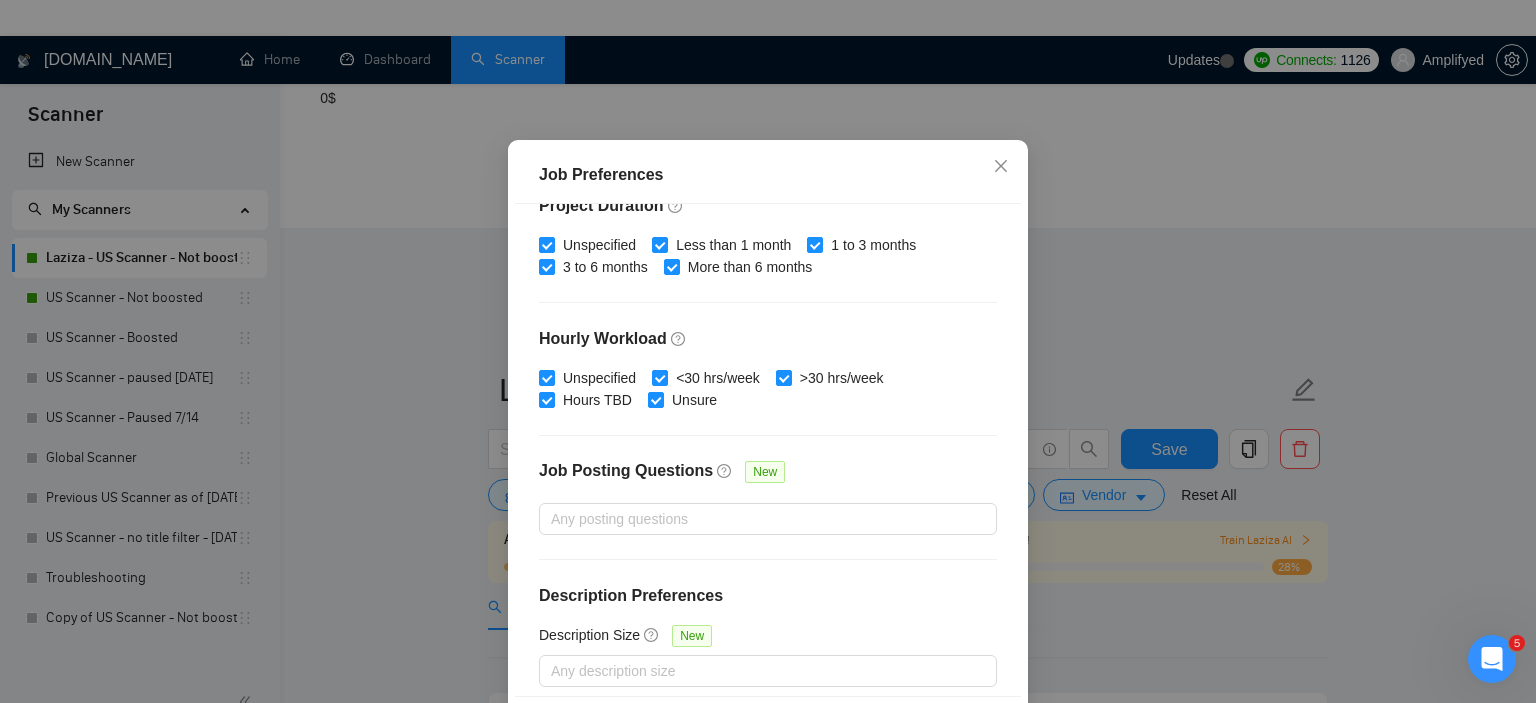 scroll, scrollTop: 635, scrollLeft: 0, axis: vertical 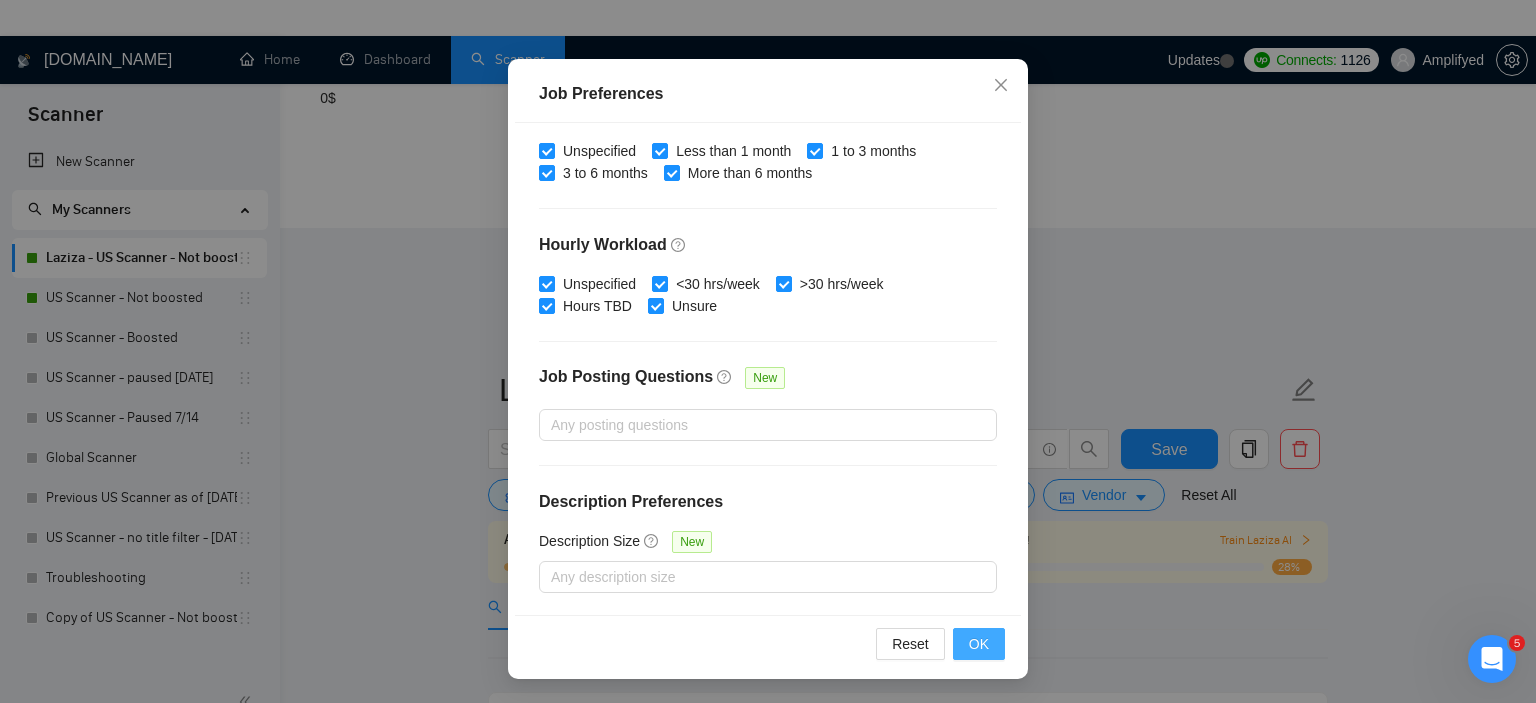 click on "OK" at bounding box center [979, 644] 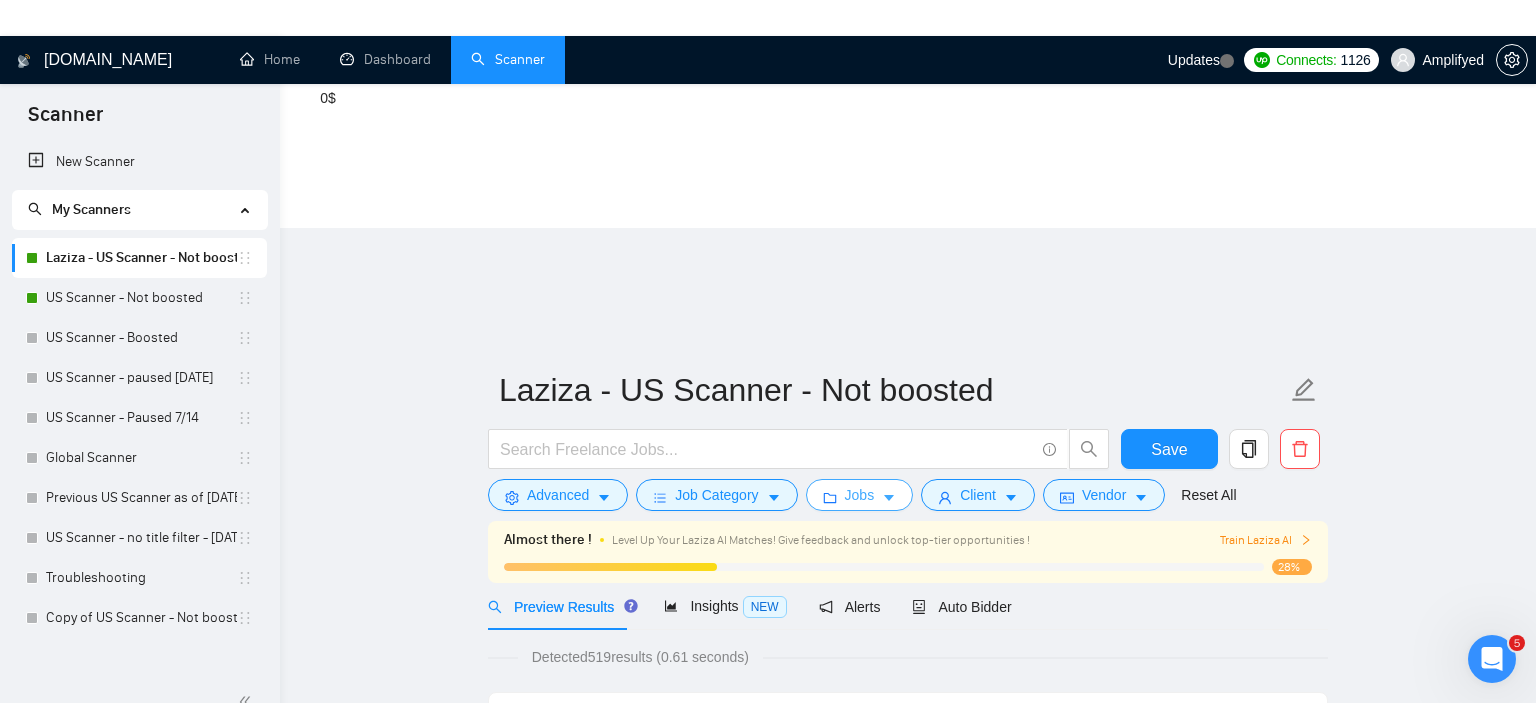 scroll, scrollTop: 0, scrollLeft: 0, axis: both 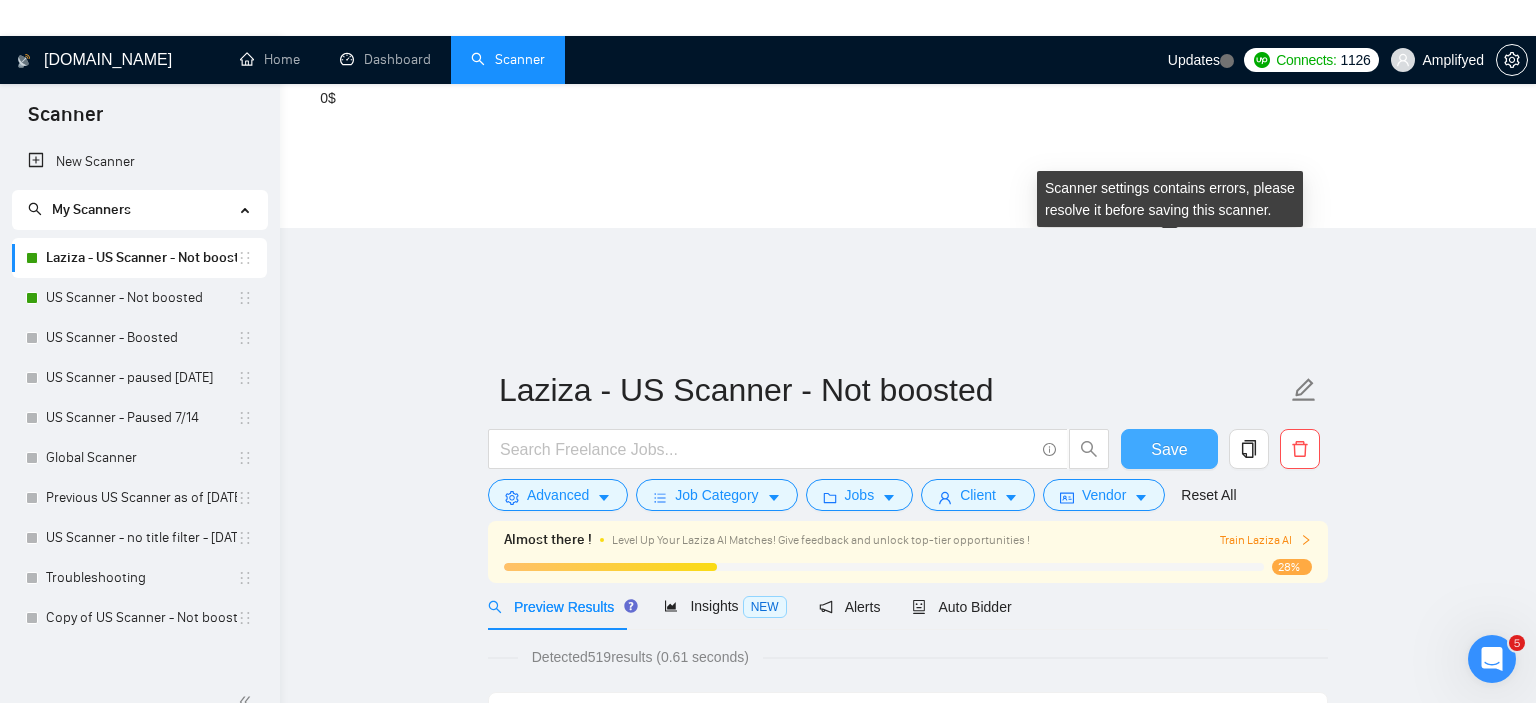 click on "Save" at bounding box center (1169, 449) 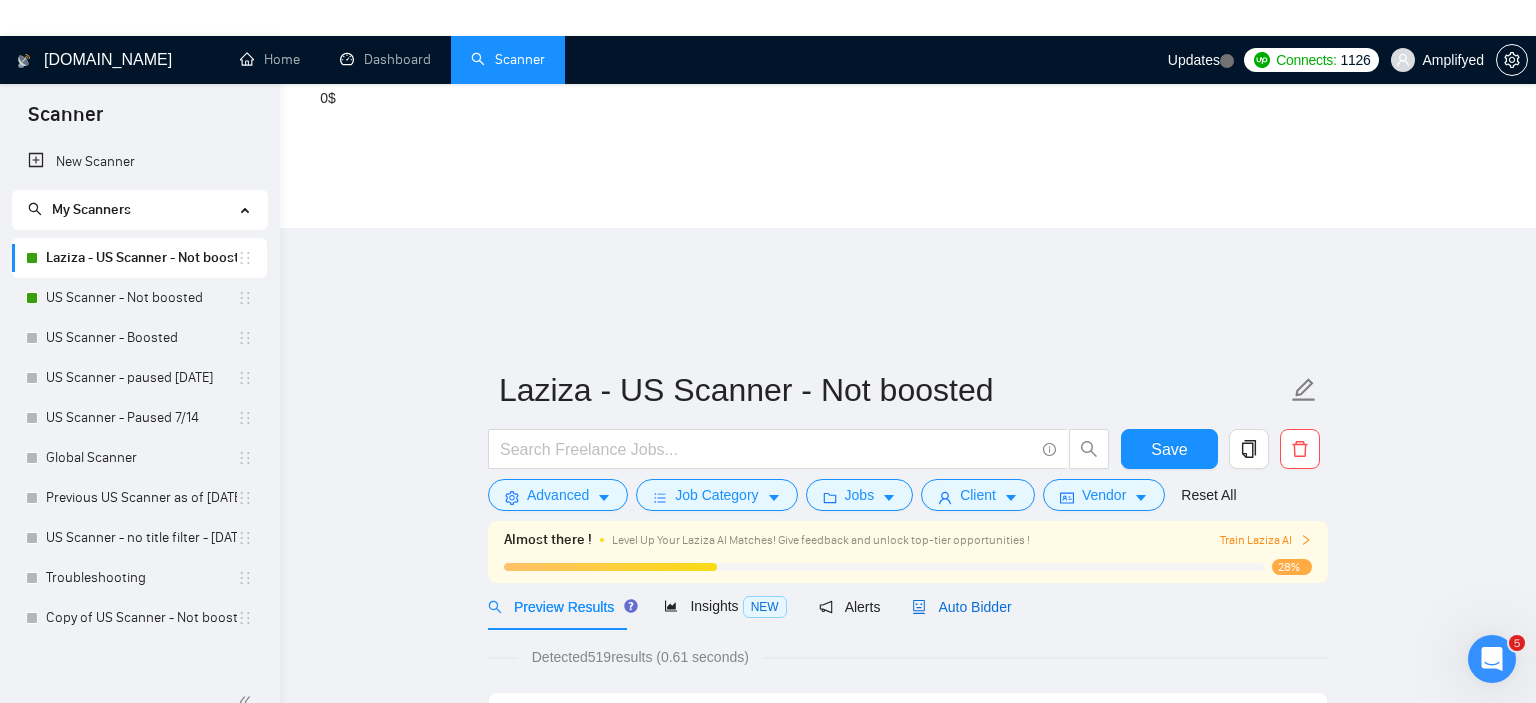 click on "Auto Bidder" at bounding box center [961, 607] 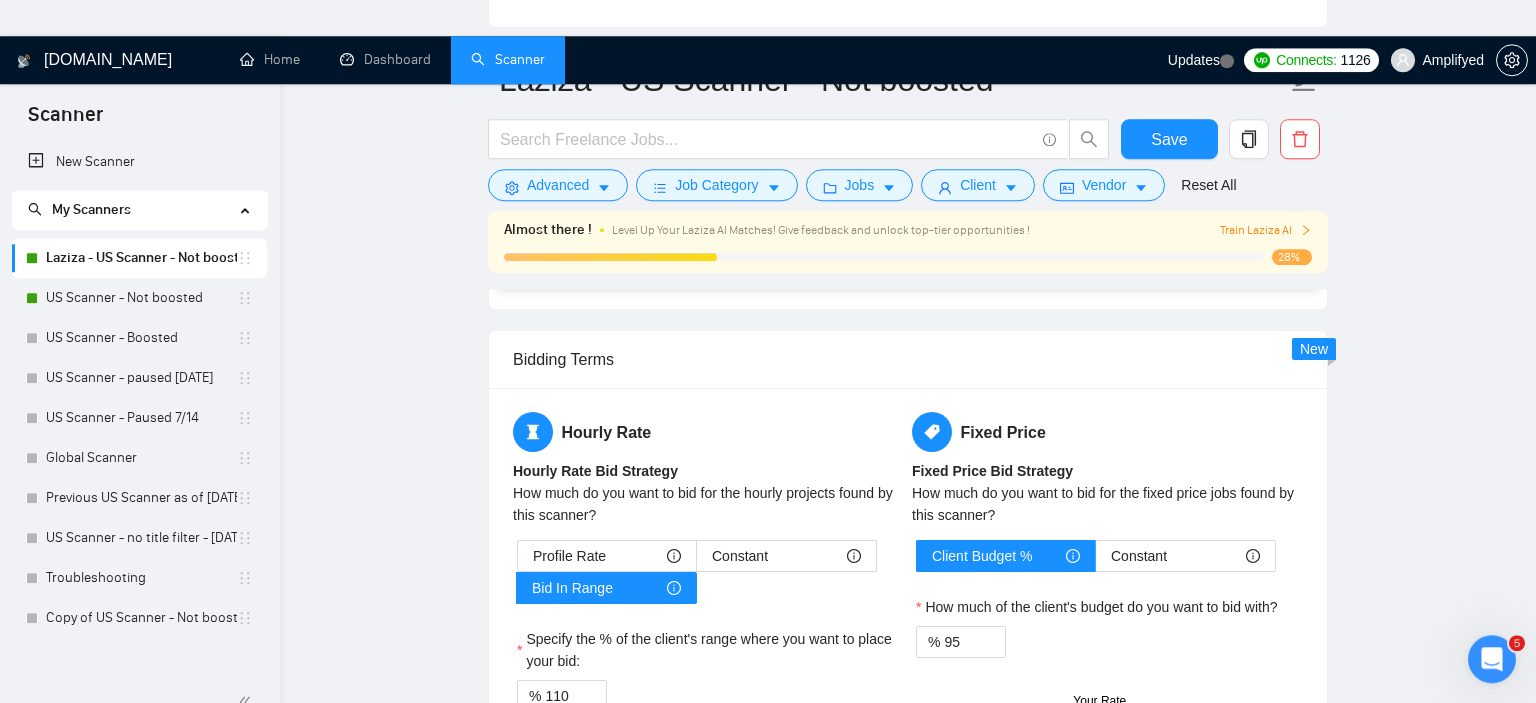 scroll, scrollTop: 2745, scrollLeft: 0, axis: vertical 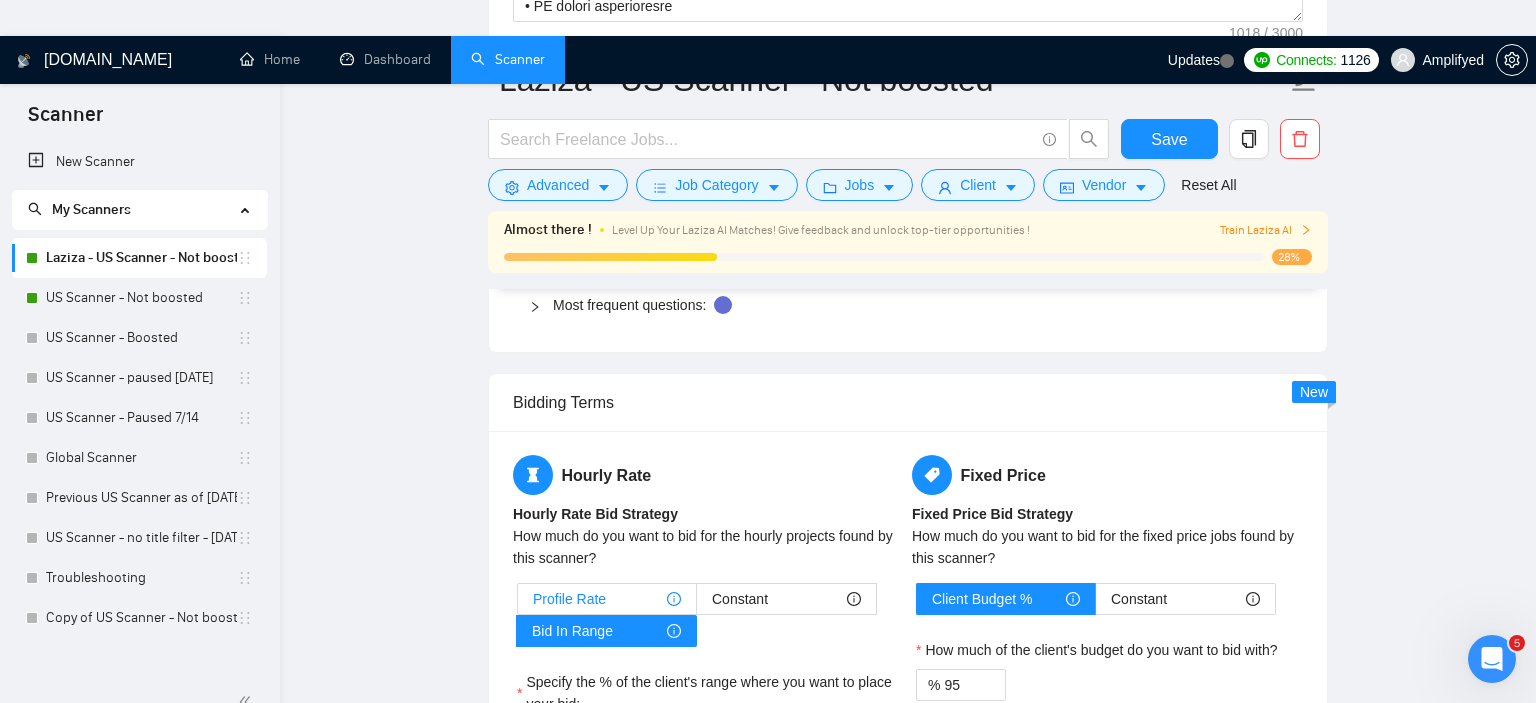 click on "Profile Rate" at bounding box center [569, 599] 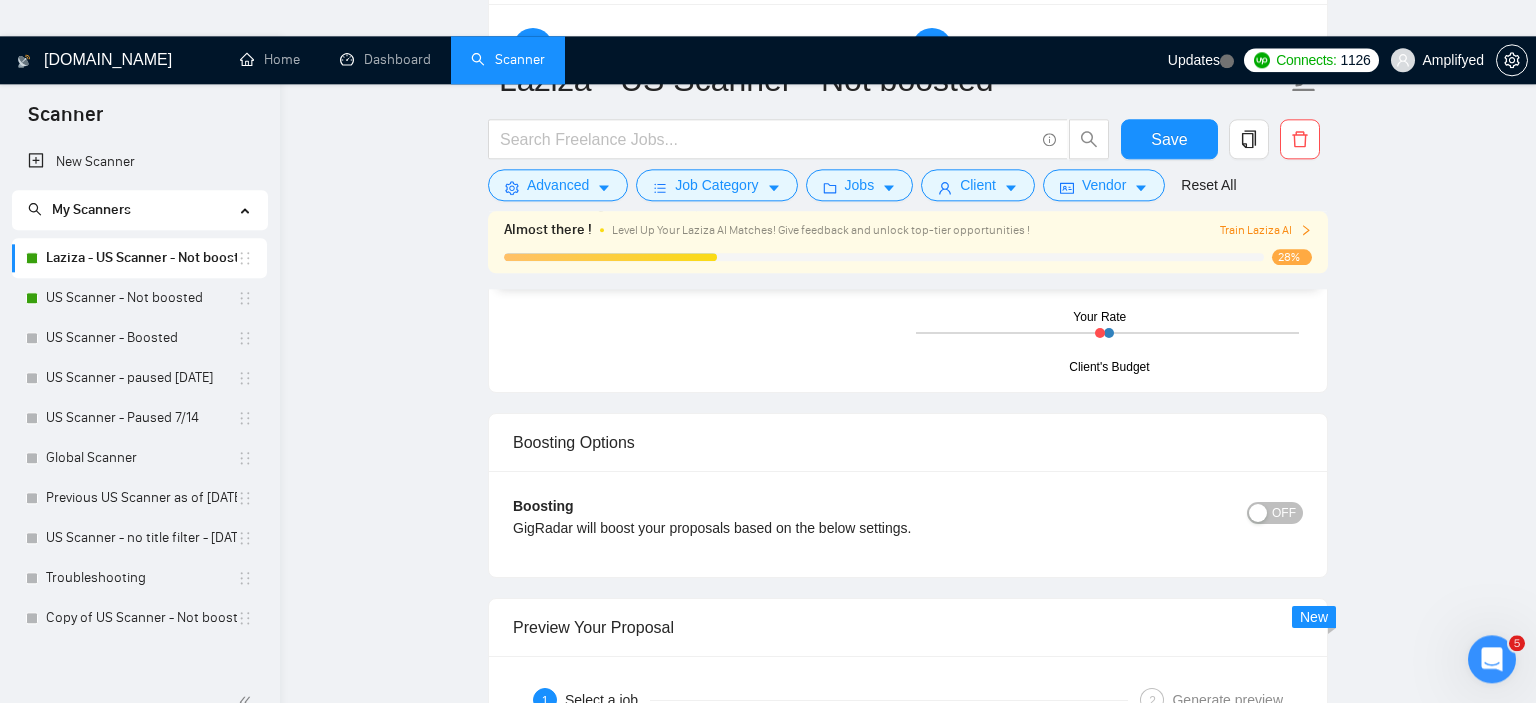 scroll, scrollTop: 3062, scrollLeft: 0, axis: vertical 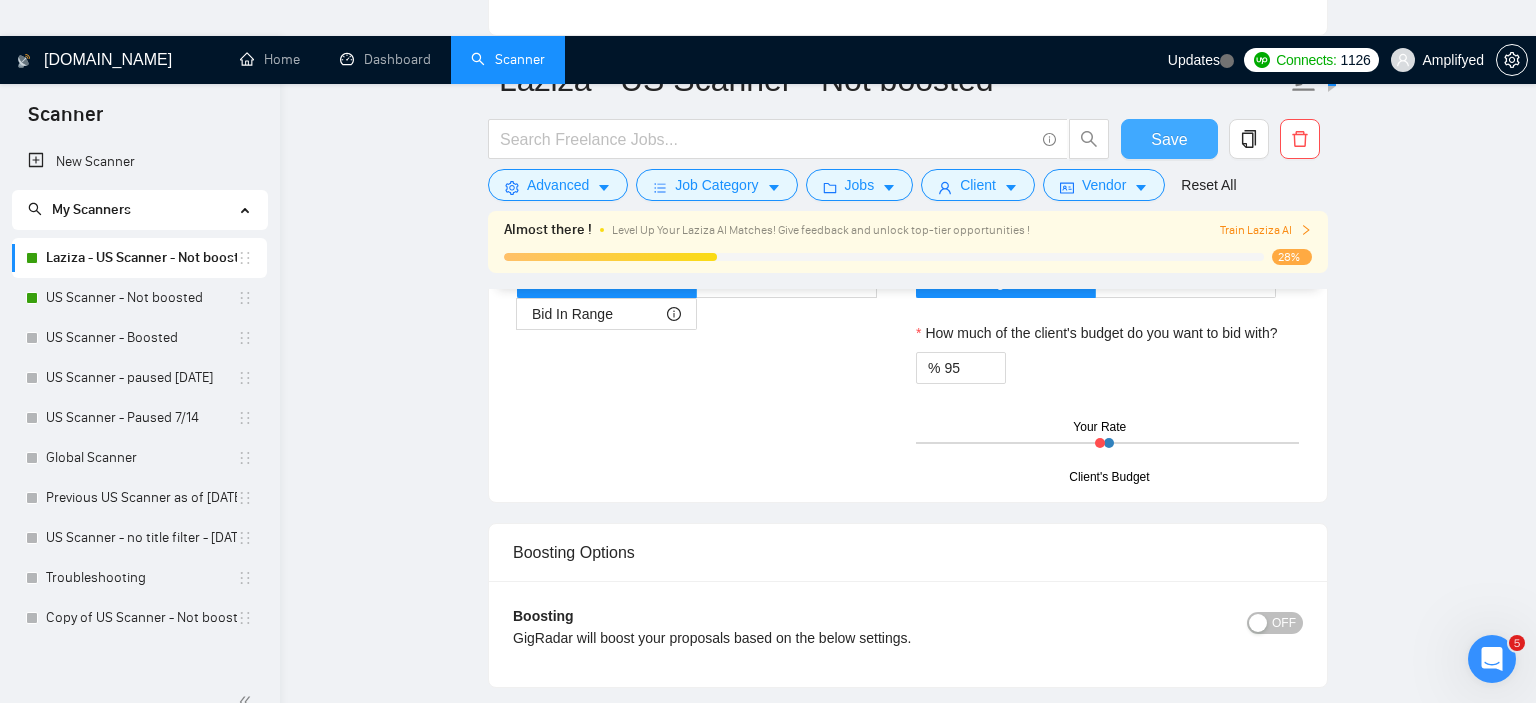 click on "Save" at bounding box center (1169, 139) 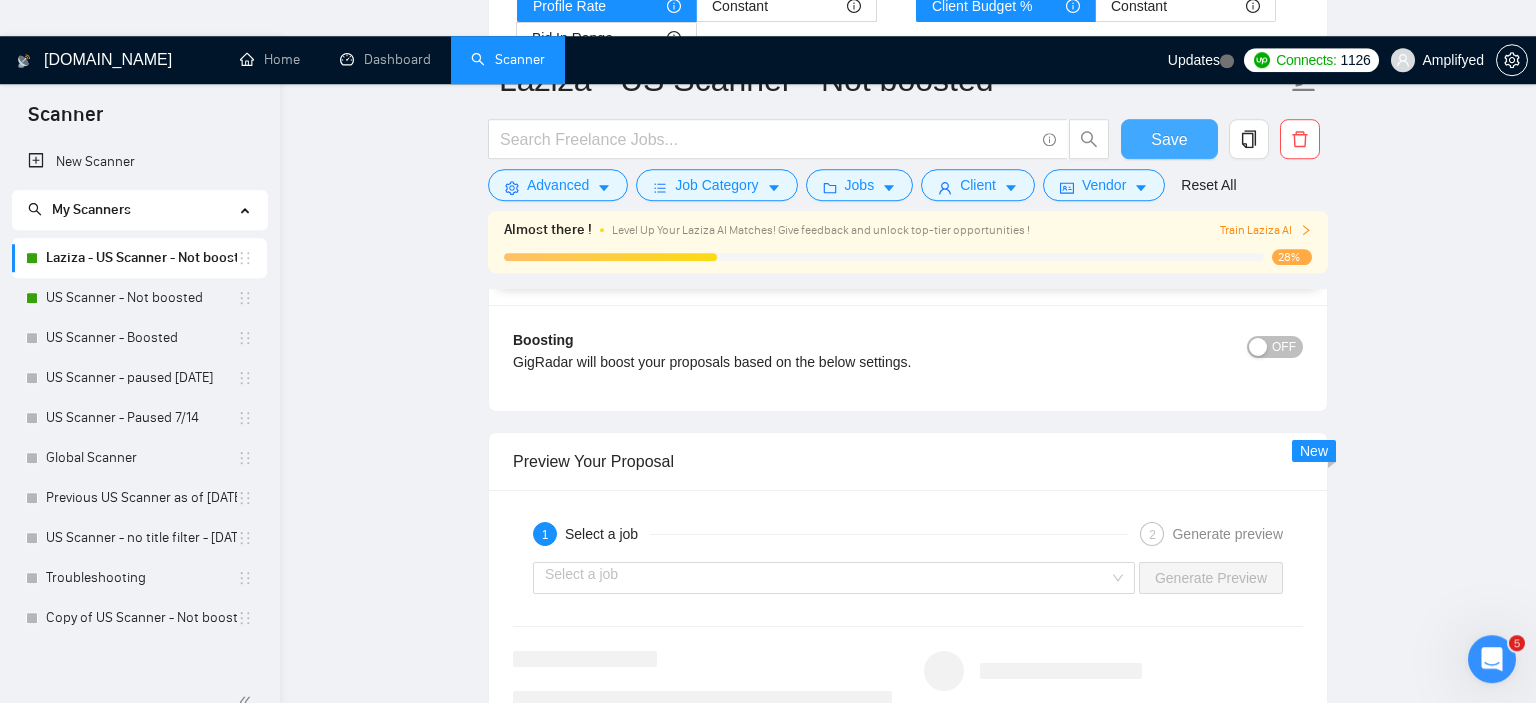 scroll, scrollTop: 3379, scrollLeft: 0, axis: vertical 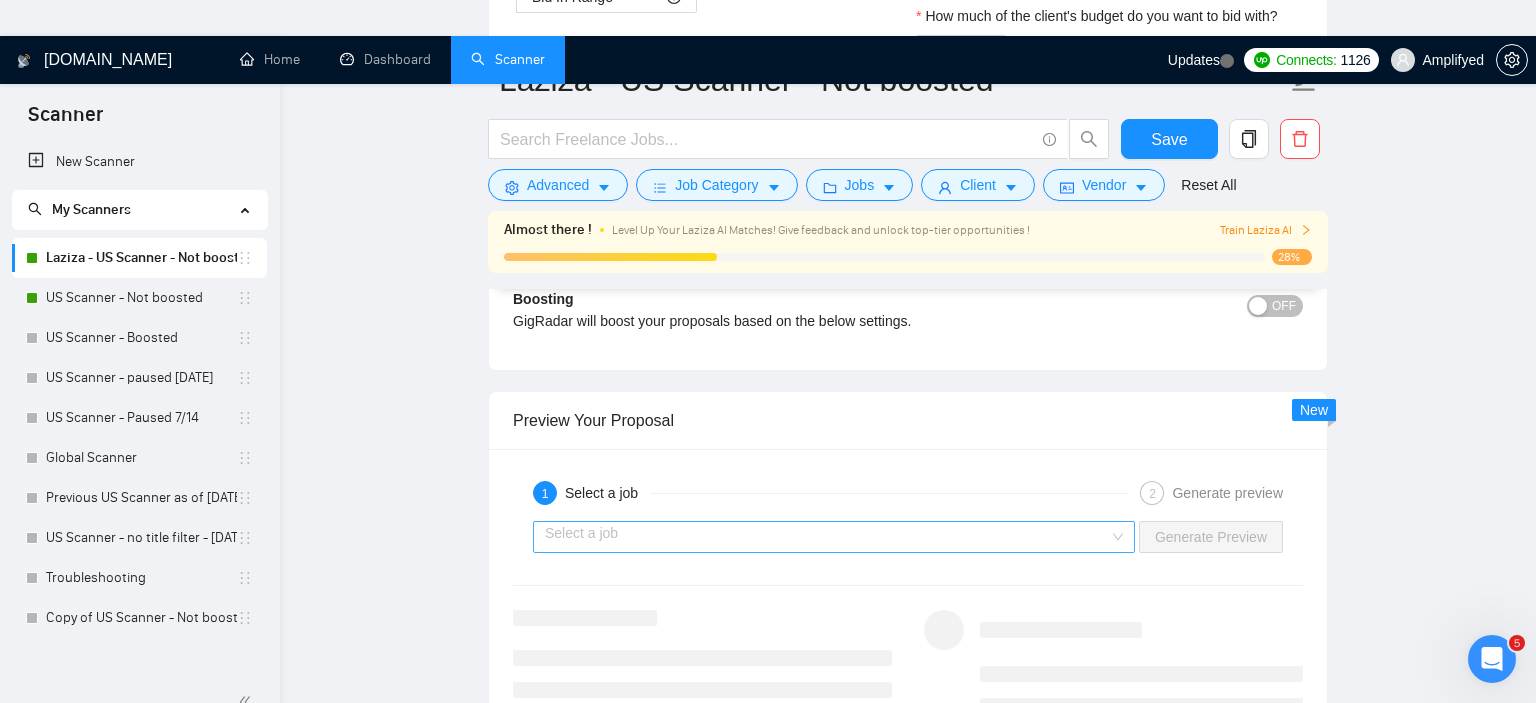 click at bounding box center [827, 537] 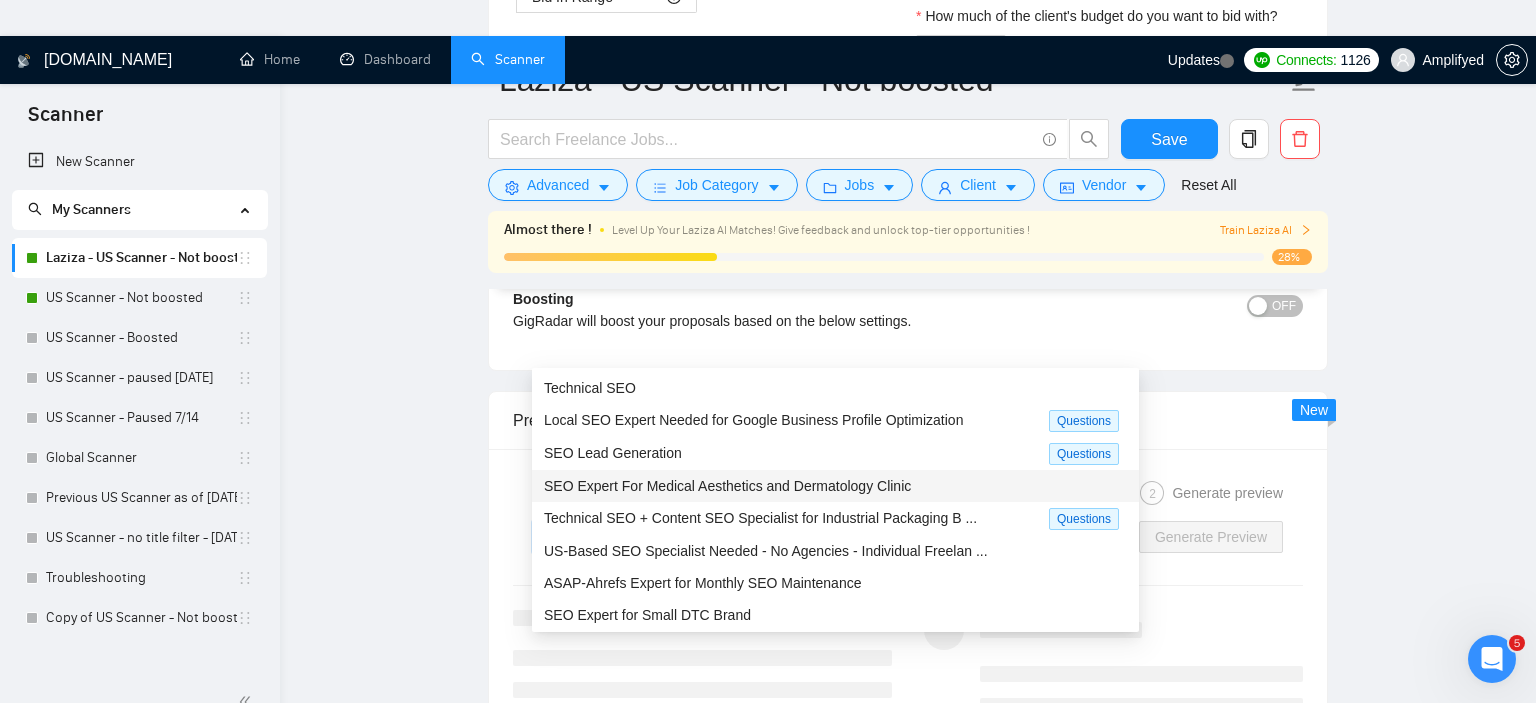 click on "SEO Expert For Medical Aesthetics and Dermatology Clinic" at bounding box center (727, 486) 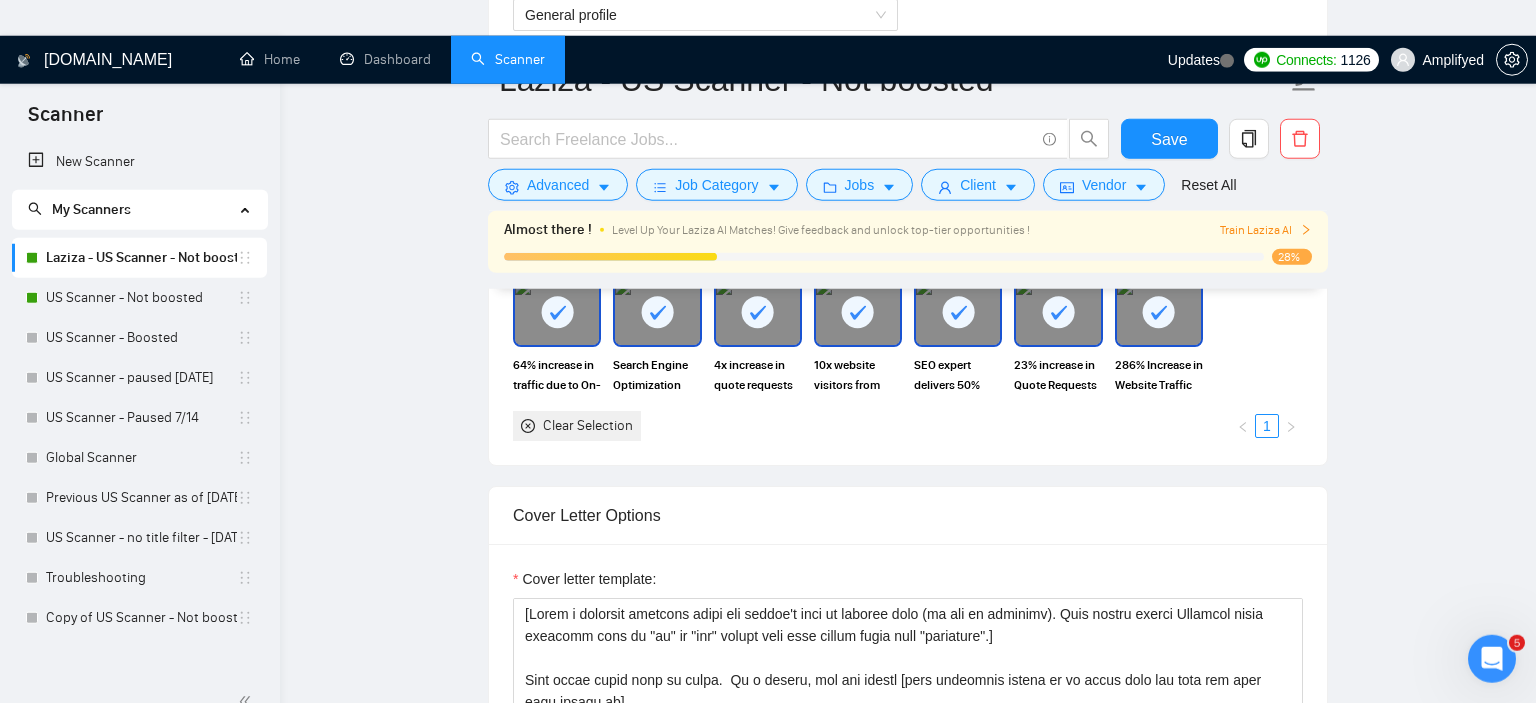scroll, scrollTop: 1584, scrollLeft: 0, axis: vertical 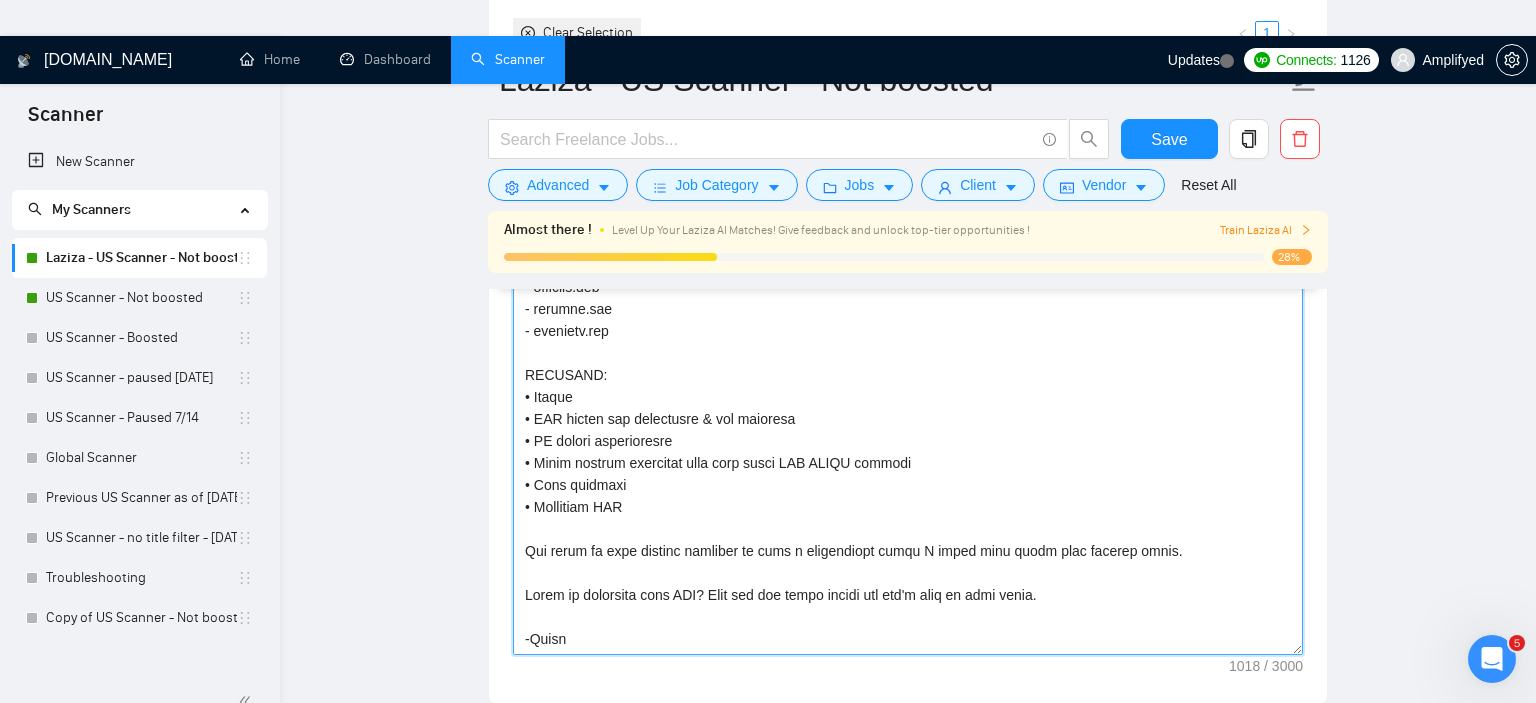drag, startPoint x: 524, startPoint y: 557, endPoint x: 814, endPoint y: 541, distance: 290.44104 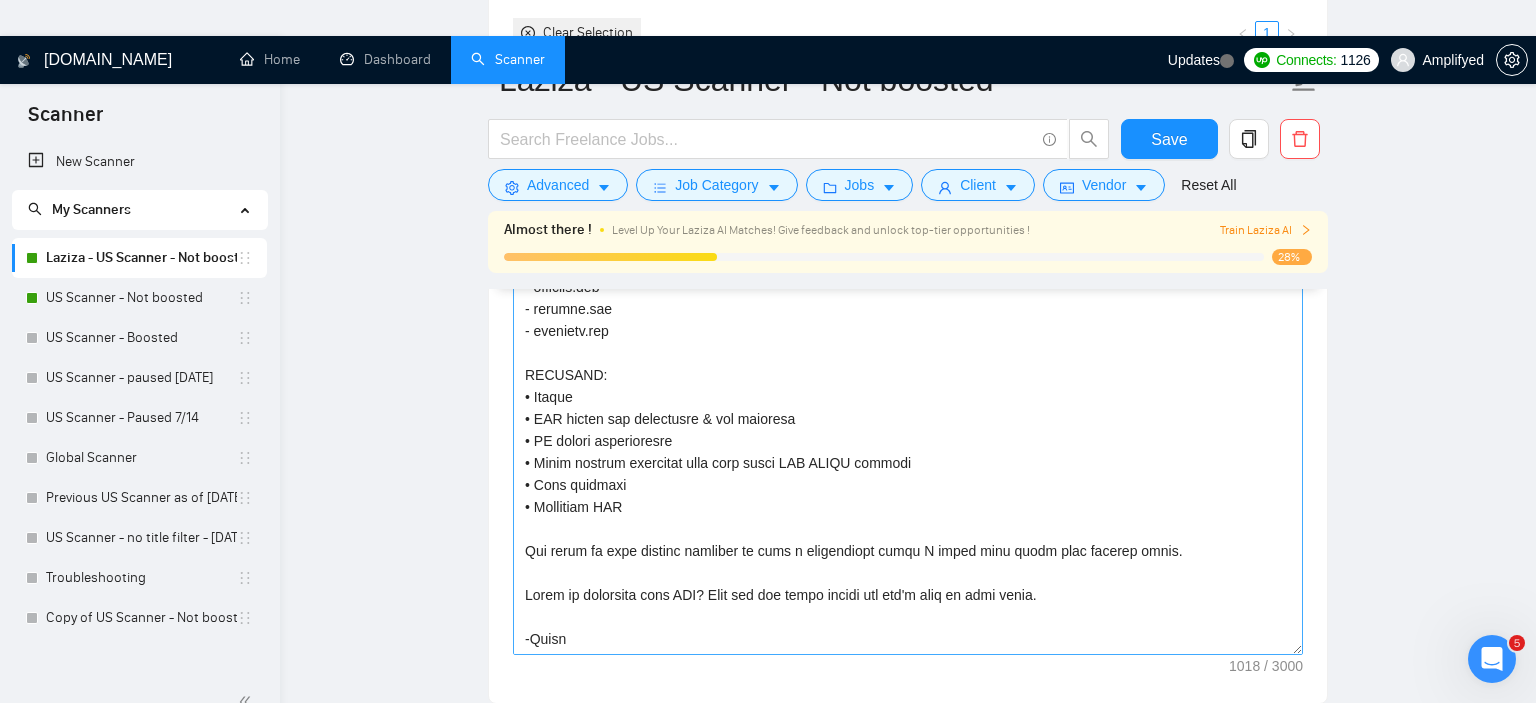 scroll, scrollTop: 0, scrollLeft: 0, axis: both 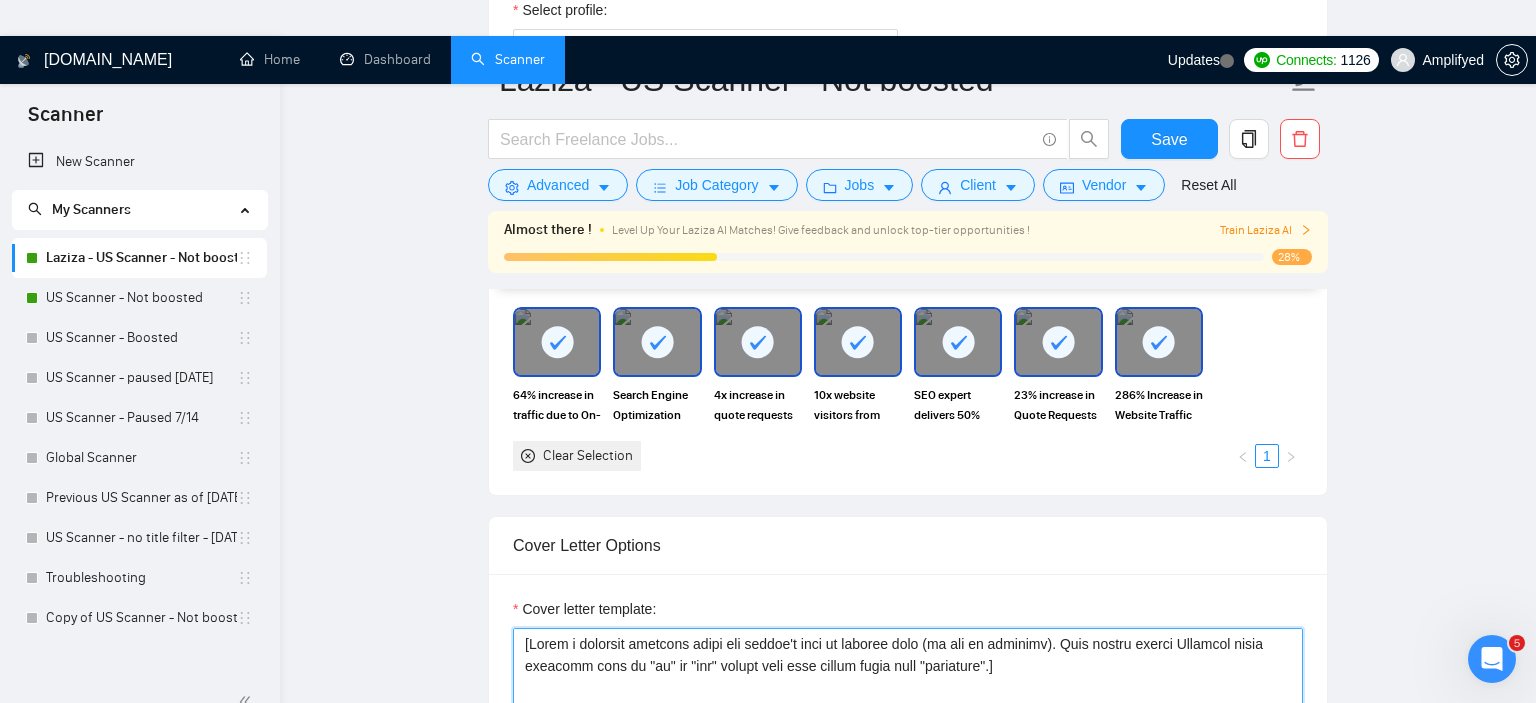click on "Cover letter template:" at bounding box center [908, 853] 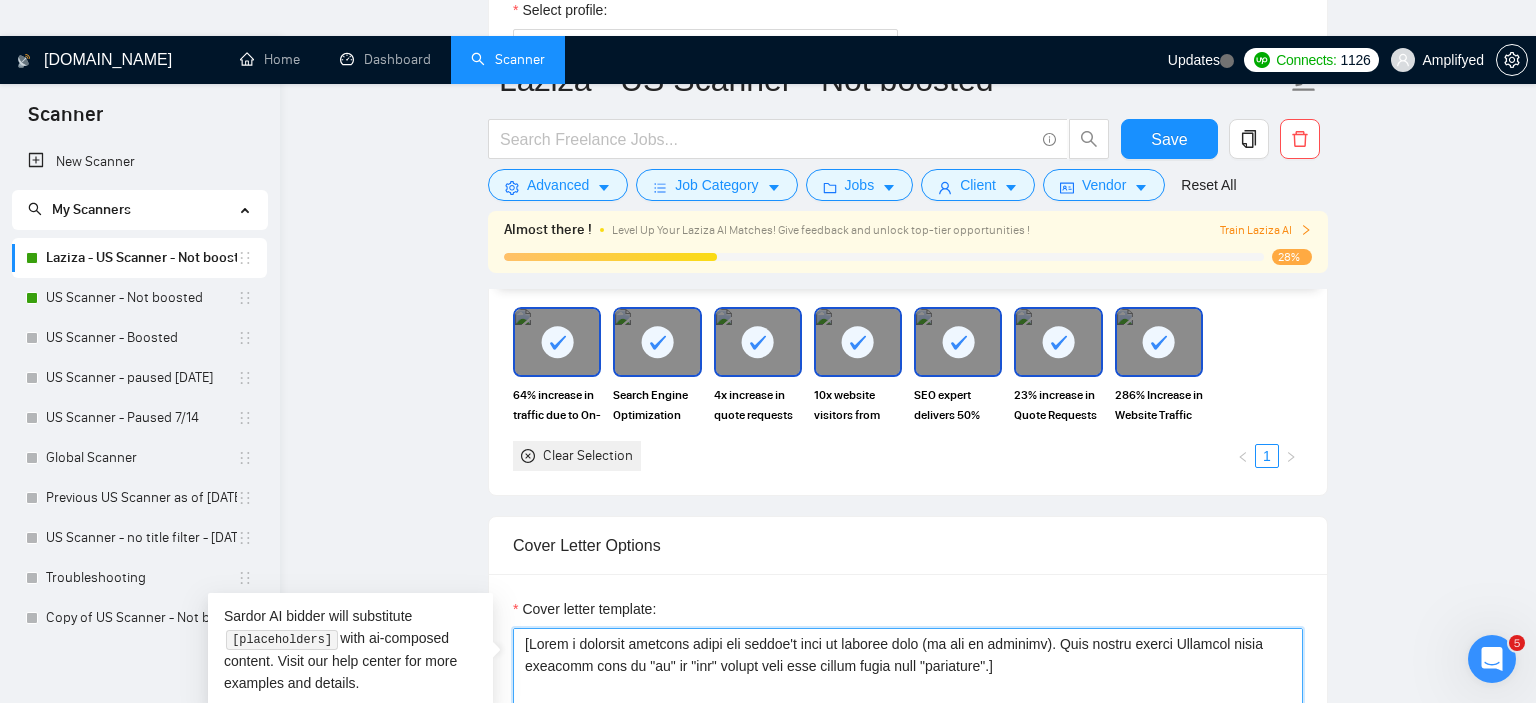 drag, startPoint x: 602, startPoint y: 547, endPoint x: 522, endPoint y: 529, distance: 82 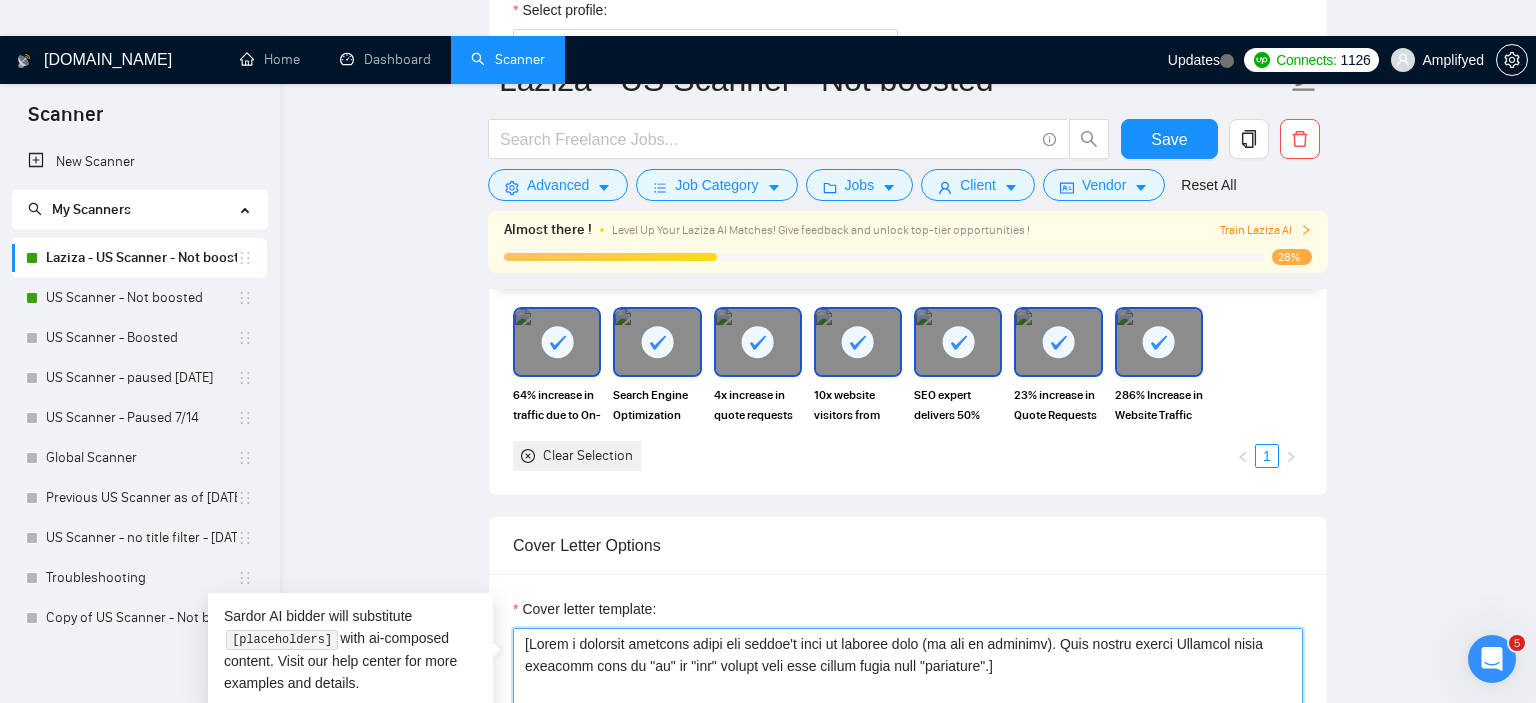 drag, startPoint x: 914, startPoint y: 522, endPoint x: 1155, endPoint y: 518, distance: 241.03319 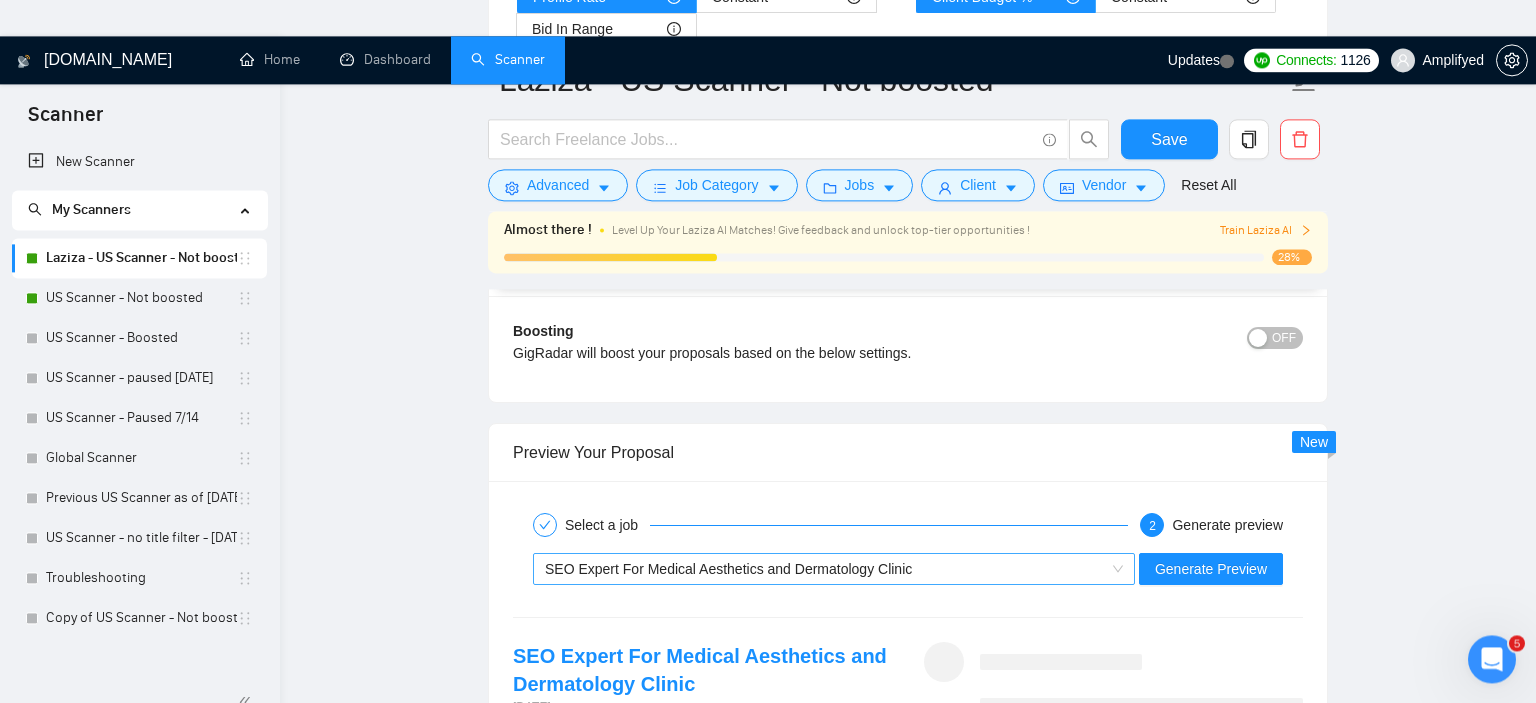 scroll, scrollTop: 3379, scrollLeft: 0, axis: vertical 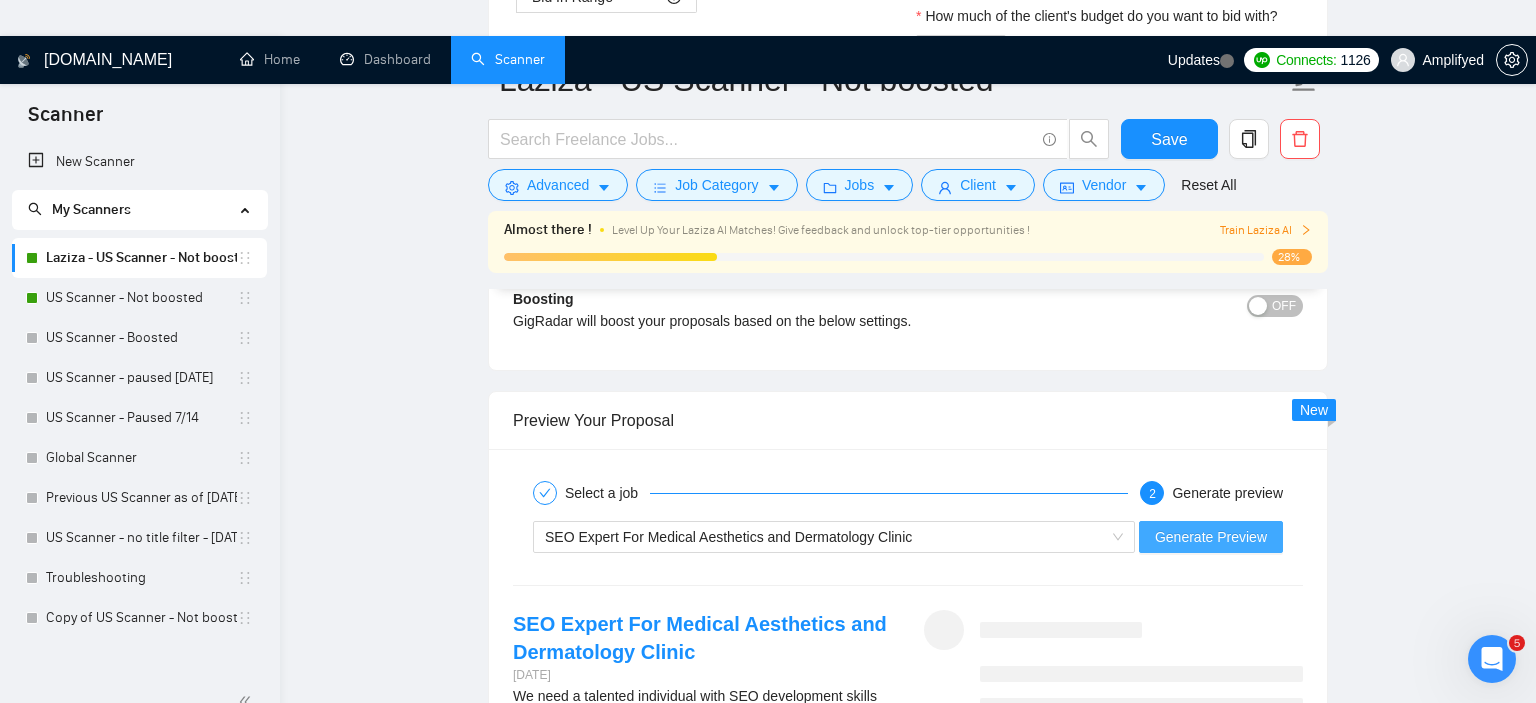 drag, startPoint x: 1166, startPoint y: 350, endPoint x: 1154, endPoint y: 350, distance: 12 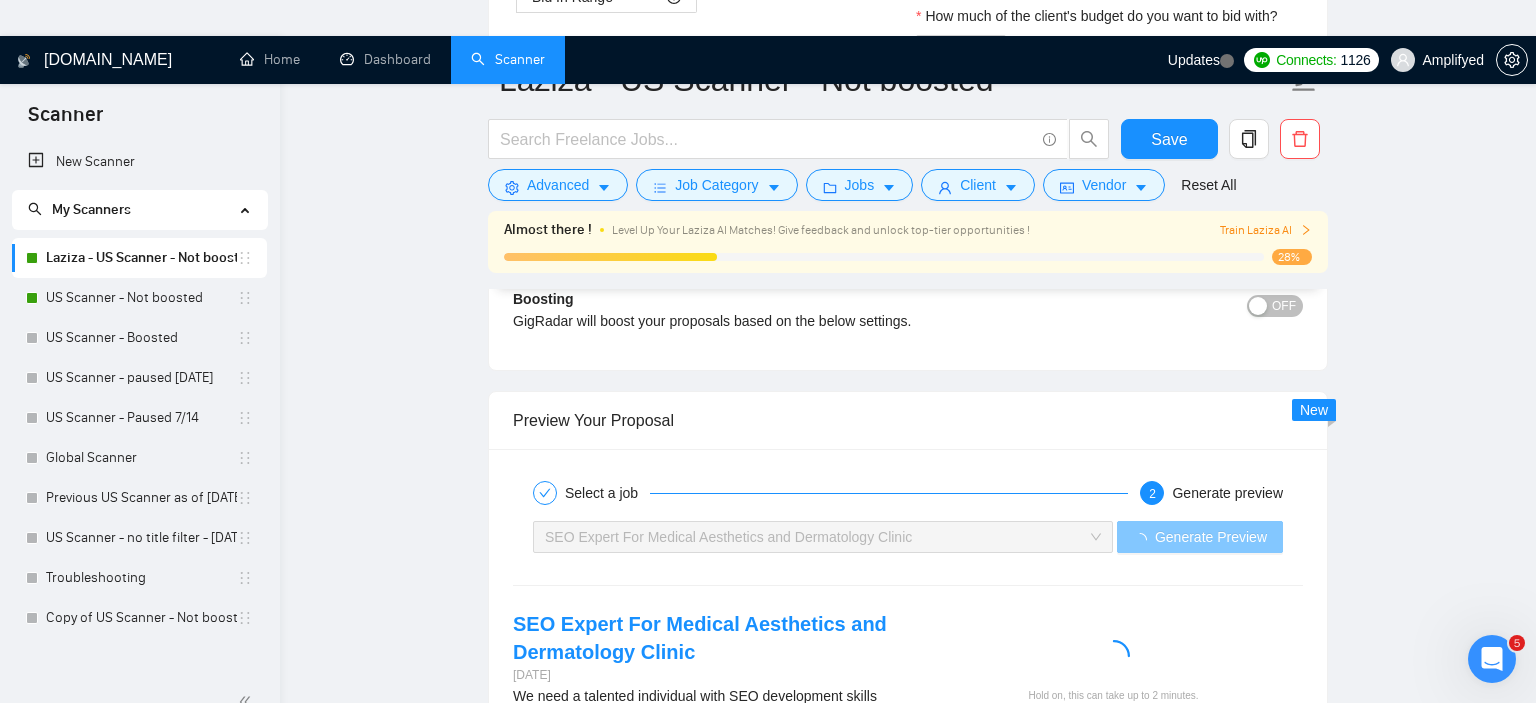 scroll, scrollTop: 3484, scrollLeft: 0, axis: vertical 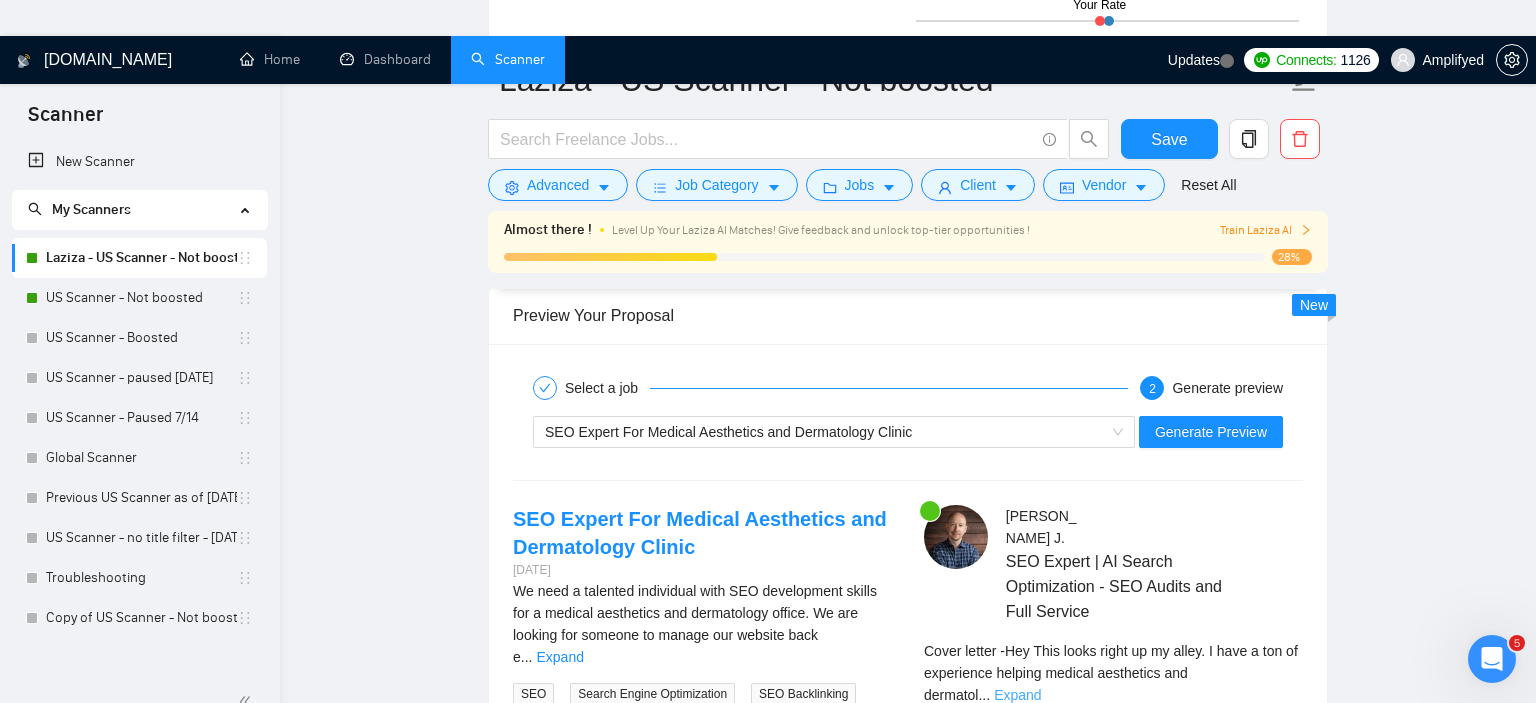 click on "Expand" at bounding box center (1017, 695) 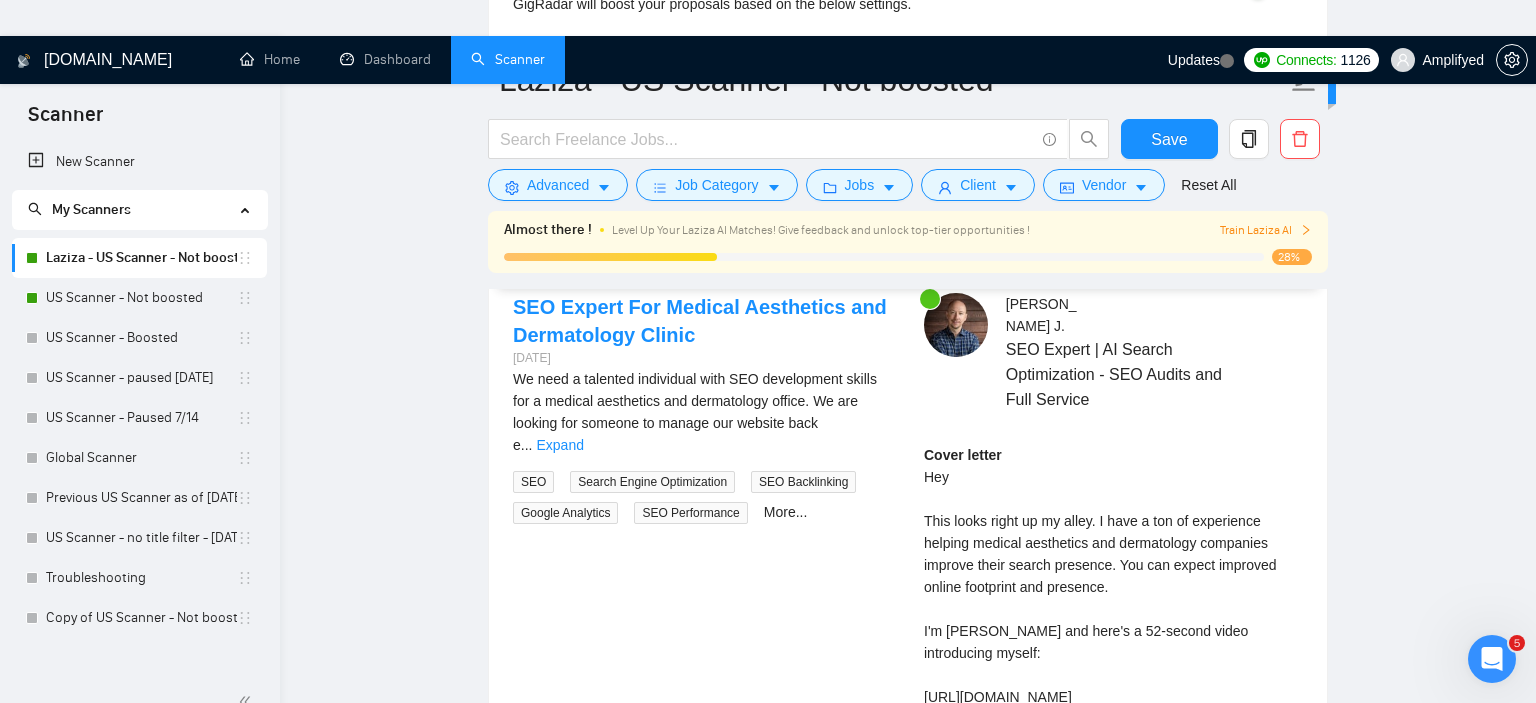 scroll, scrollTop: 3590, scrollLeft: 0, axis: vertical 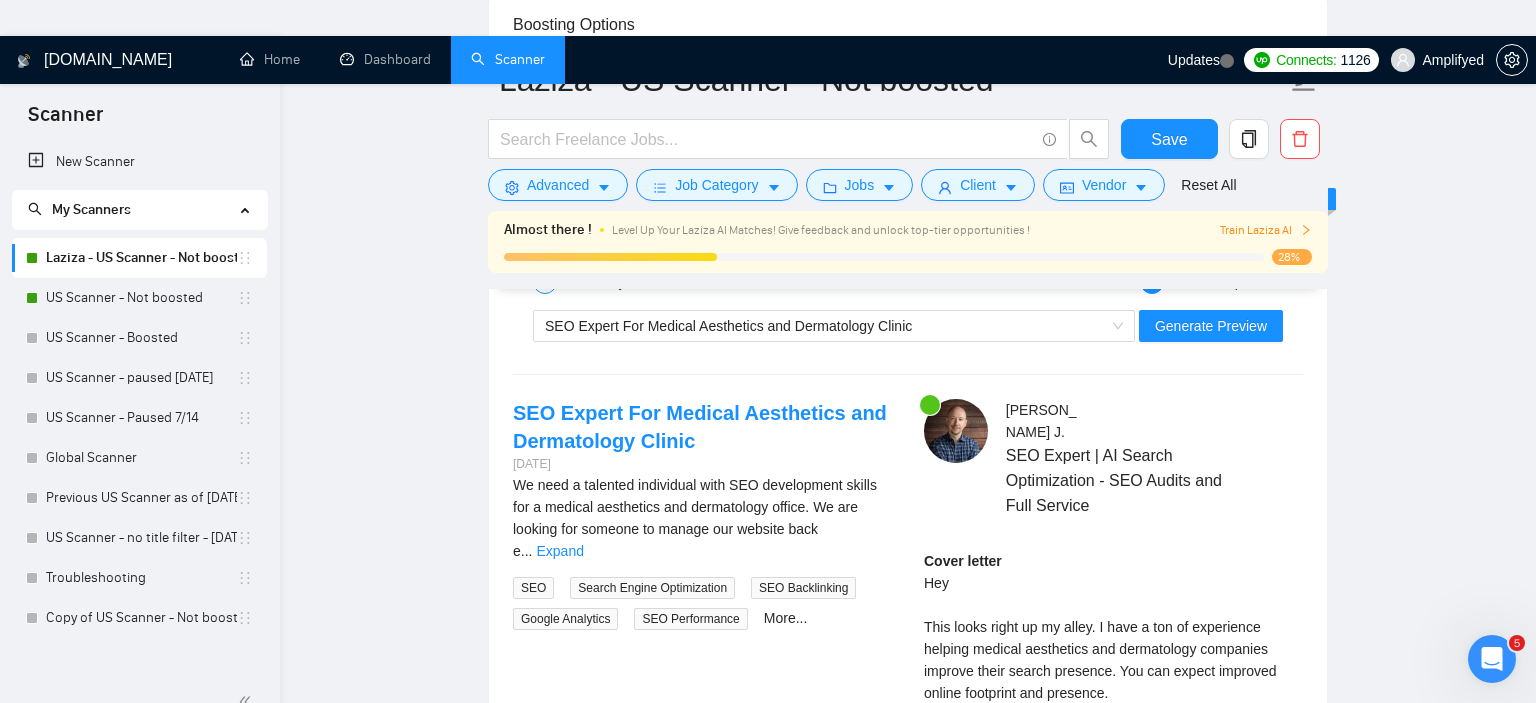 click on "[PERSON_NAME]      SEO Expert | AI Search Optimization - SEO Audits and Full Service Cover letter Hey
This looks right up my alley. I have a ton of experience helping medical aesthetics and dermatology companies improve their search presence. You can expect improved online footprint and presence.
I'm [PERSON_NAME] and here's a 52-second video introducing myself:
[URL][DOMAIN_NAME]
Here are a few of the many clients that have achieved fantastic results with my SEO:
- [DOMAIN_NAME]
- [DOMAIN_NAME]
- [DOMAIN_NAME]
SERVICES:
• Audits
• SEO review for migrations & new websites
• AI search optimization
• Build content calendars that will drive THE RIGHT traffic
• Link building
• Technical SEO
The price in this initial proposal is just a placeholder until I learn more about your project first.
Ready to kickstart your SEO? Just hit the reply button and let's take it from there.
-[PERSON_NAME]" at bounding box center [1113, 886] 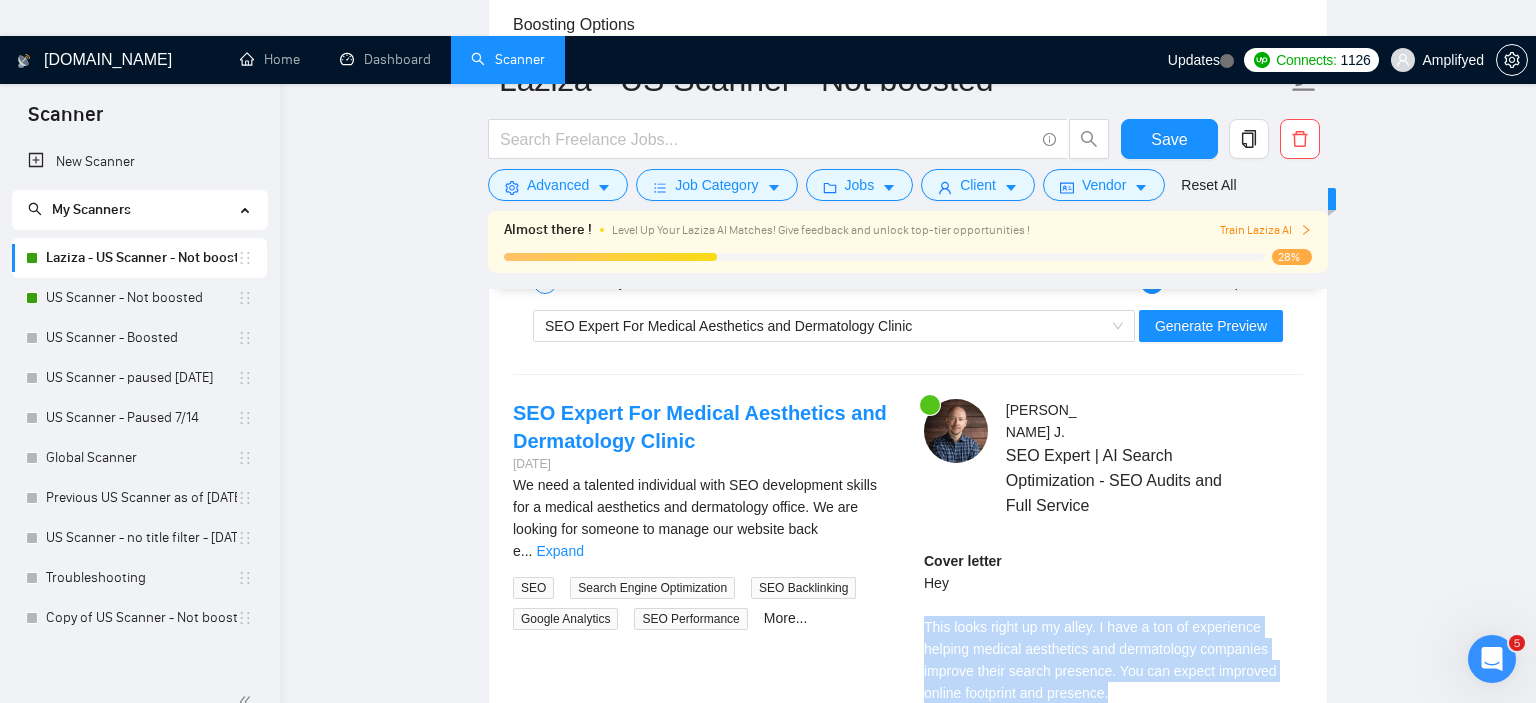 drag, startPoint x: 932, startPoint y: 415, endPoint x: 1122, endPoint y: 487, distance: 203.18465 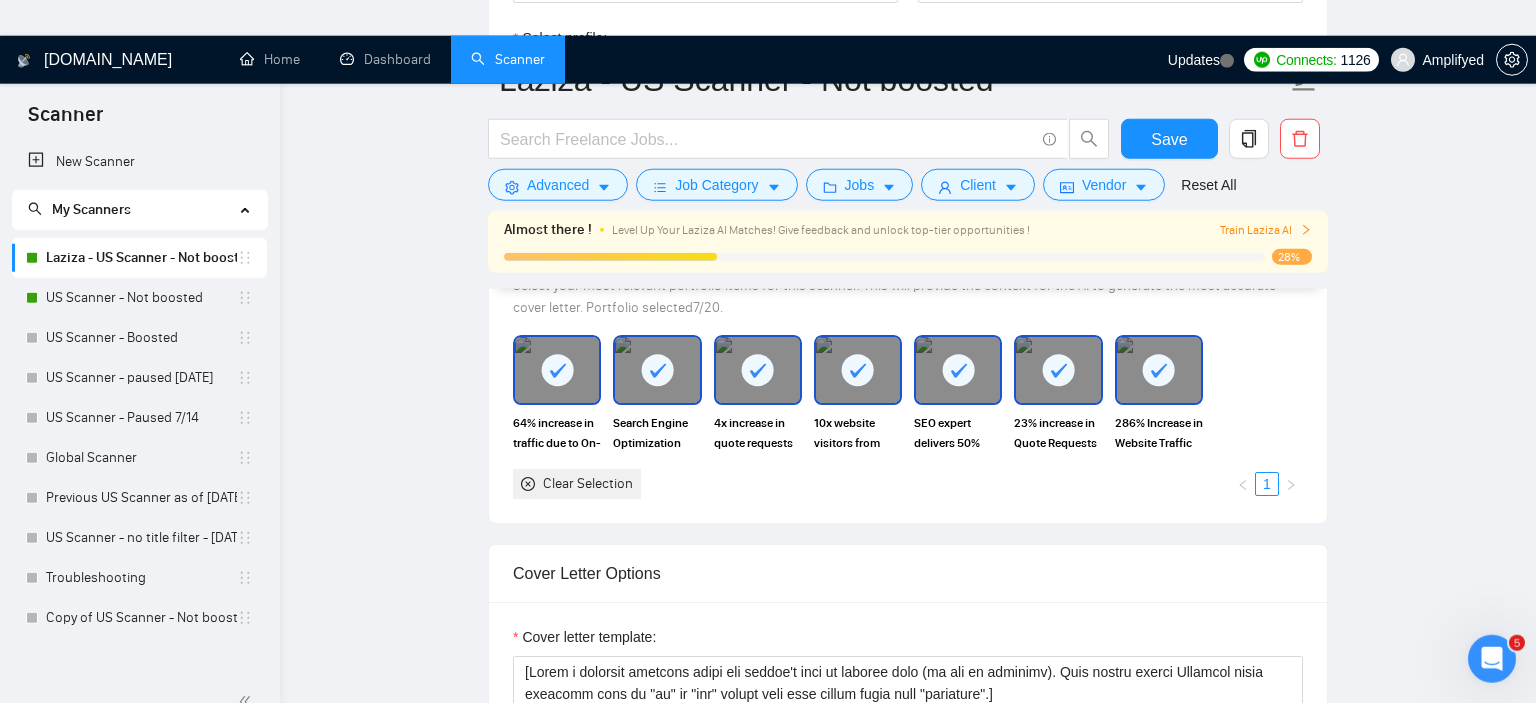 scroll, scrollTop: 1584, scrollLeft: 0, axis: vertical 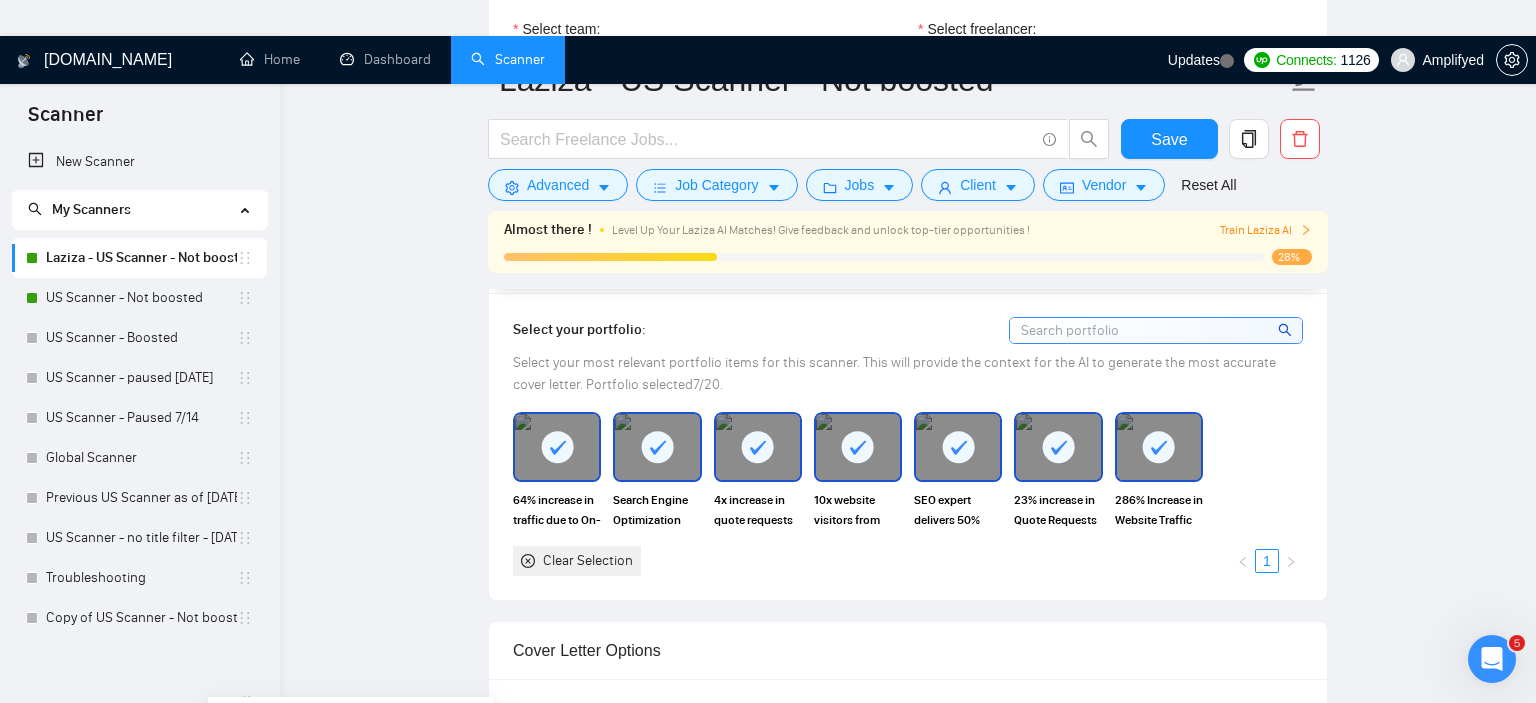 drag, startPoint x: 1012, startPoint y: 582, endPoint x: 518, endPoint y: 567, distance: 494.2277 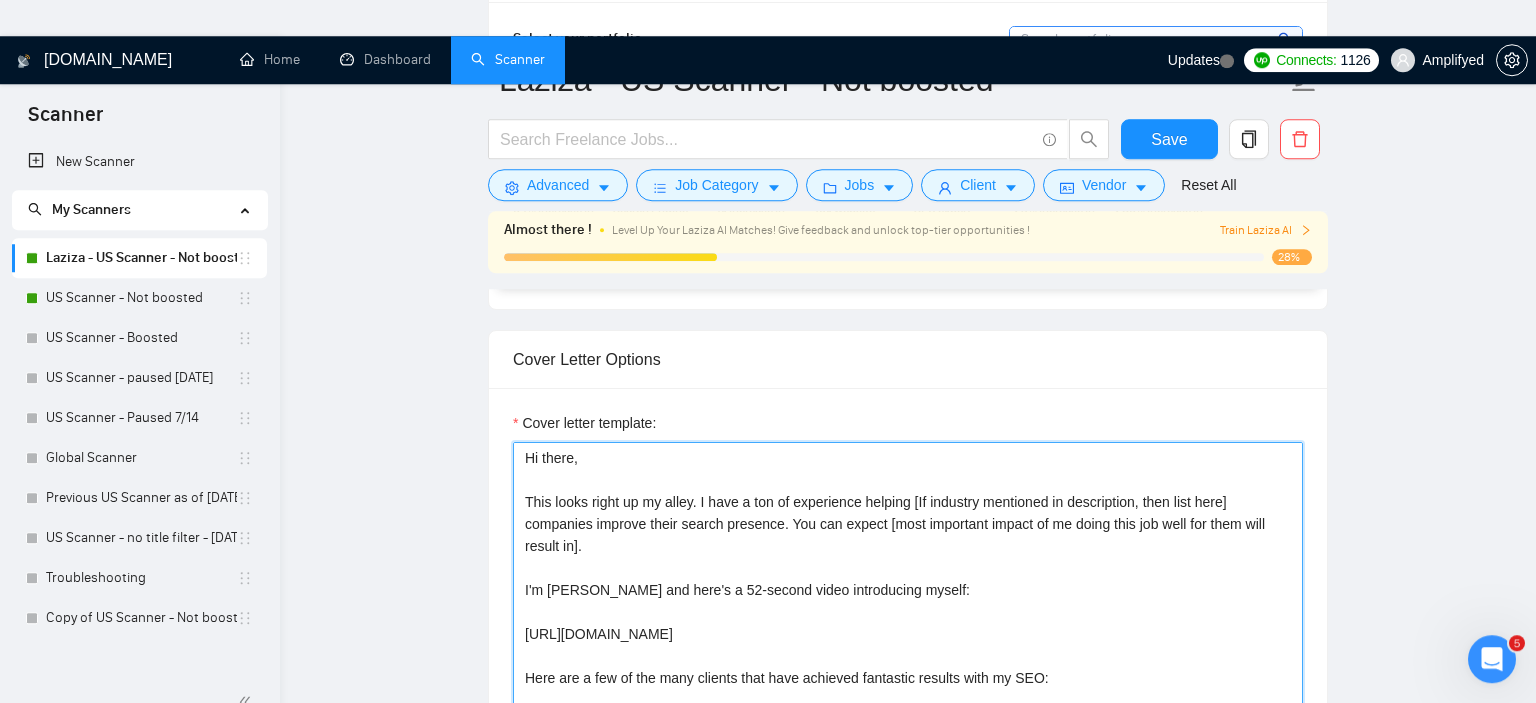 scroll, scrollTop: 1795, scrollLeft: 0, axis: vertical 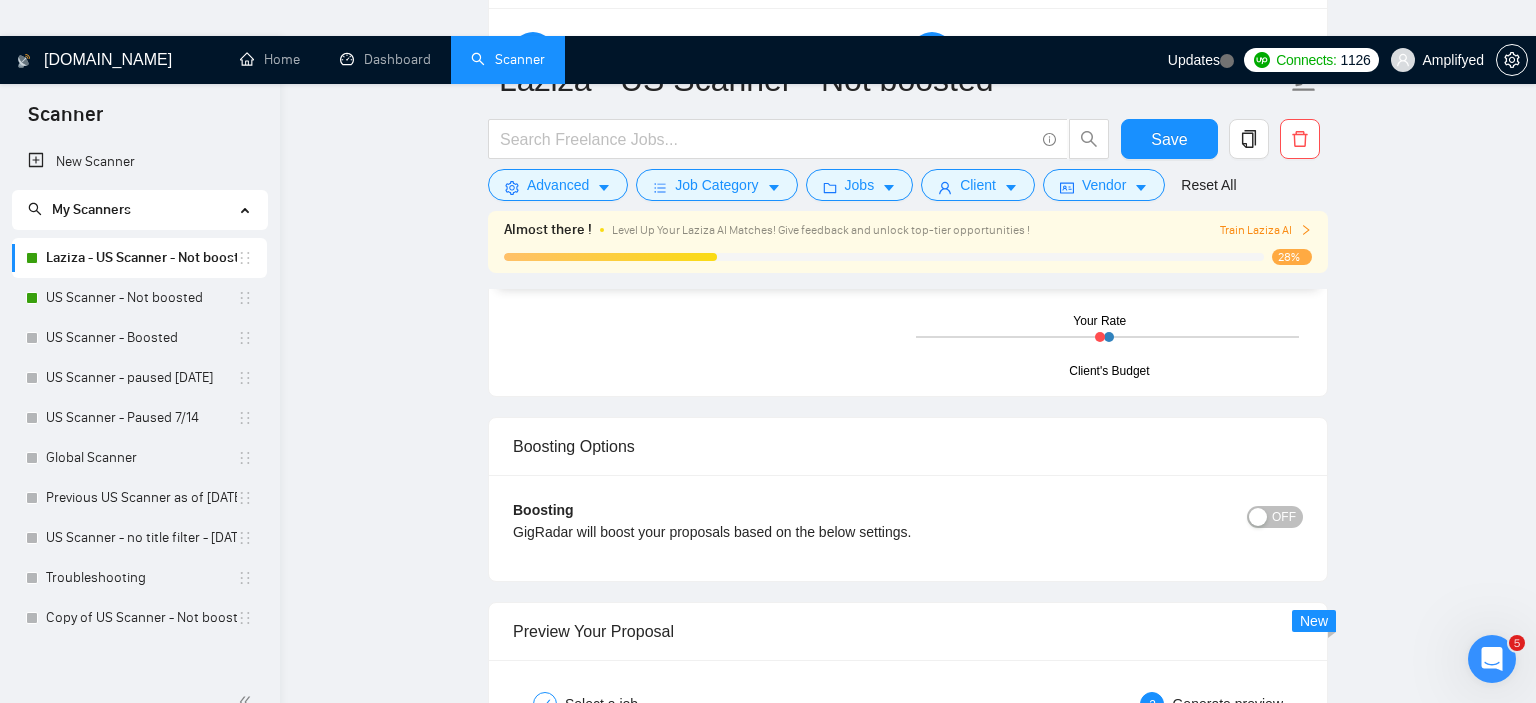 click on "SEO Expert For Medical Aesthetics and Dermatology Clinic" at bounding box center (728, 748) 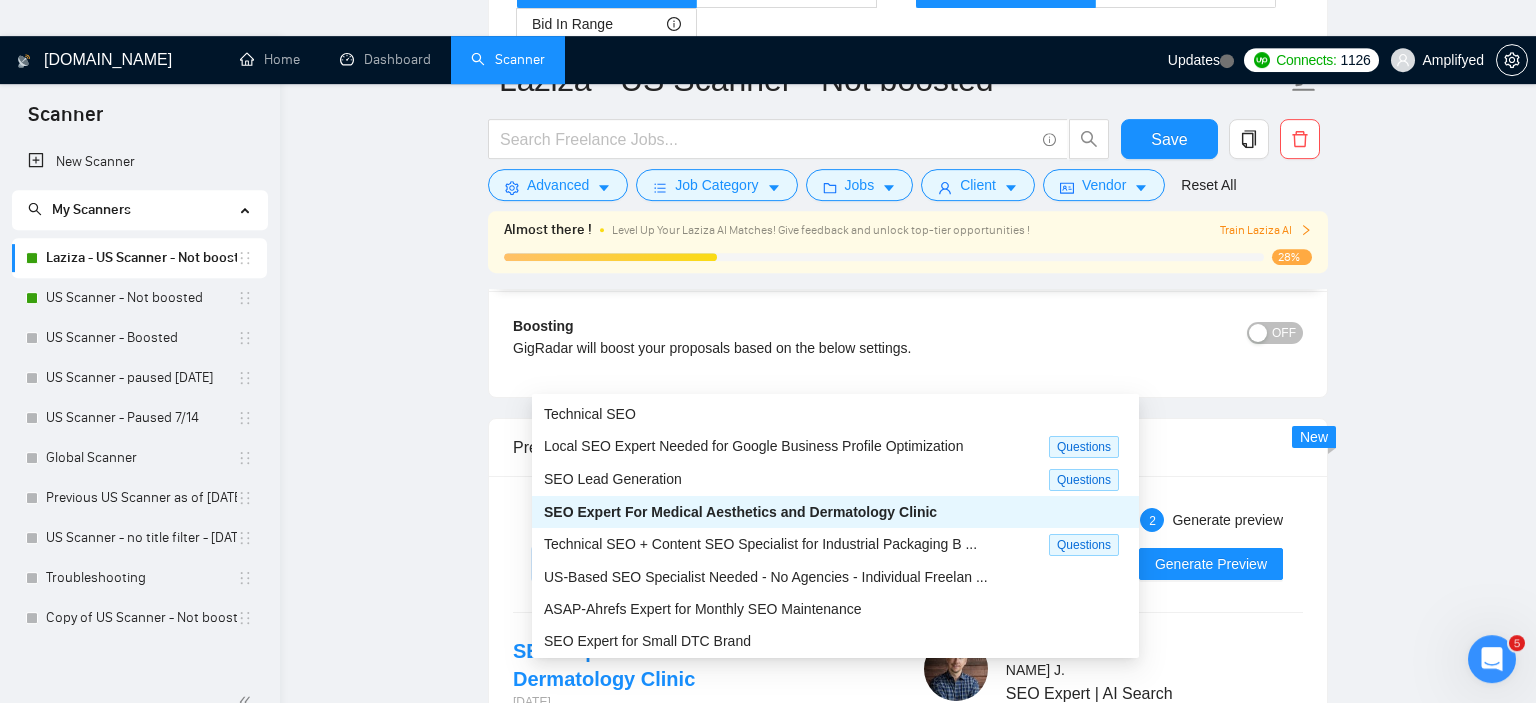 scroll, scrollTop: 3379, scrollLeft: 0, axis: vertical 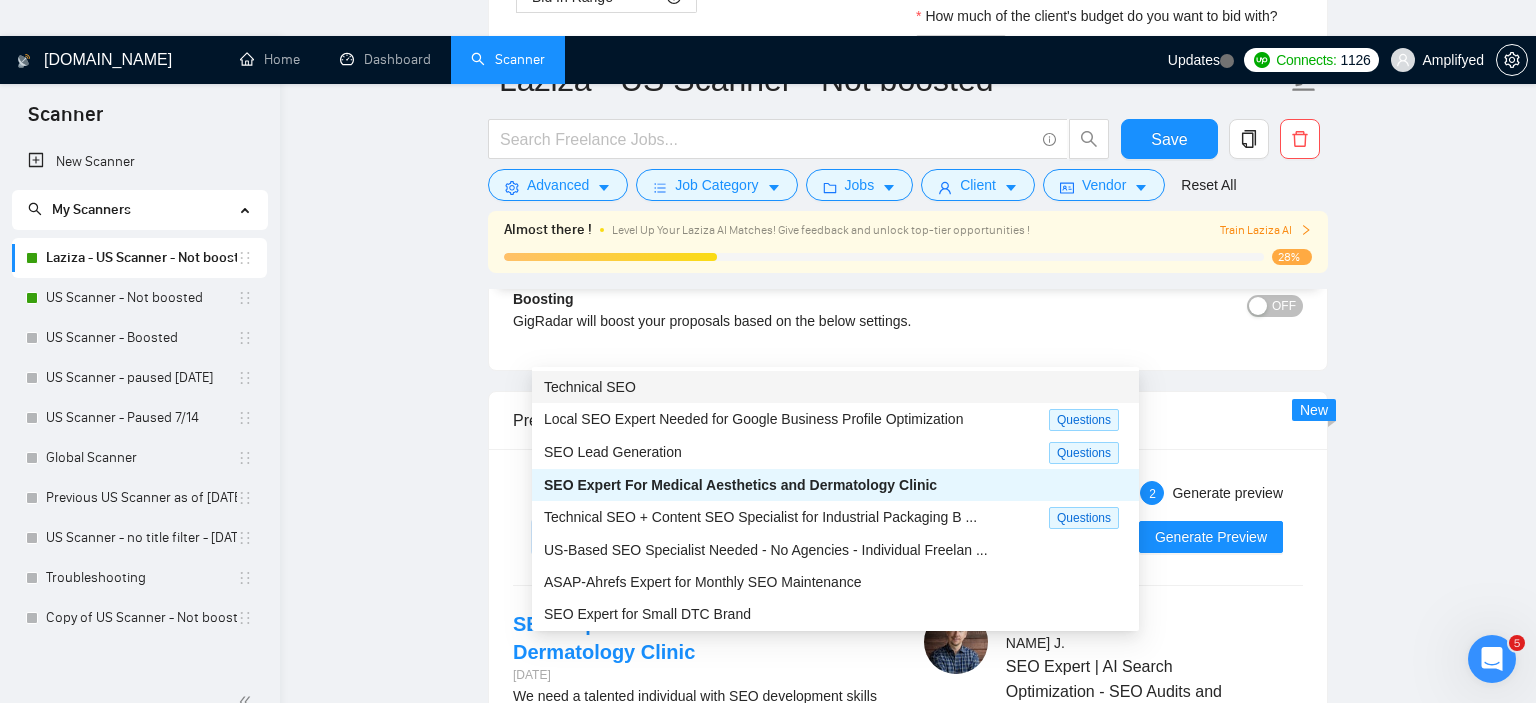 click on "Technical SEO" at bounding box center [835, 387] 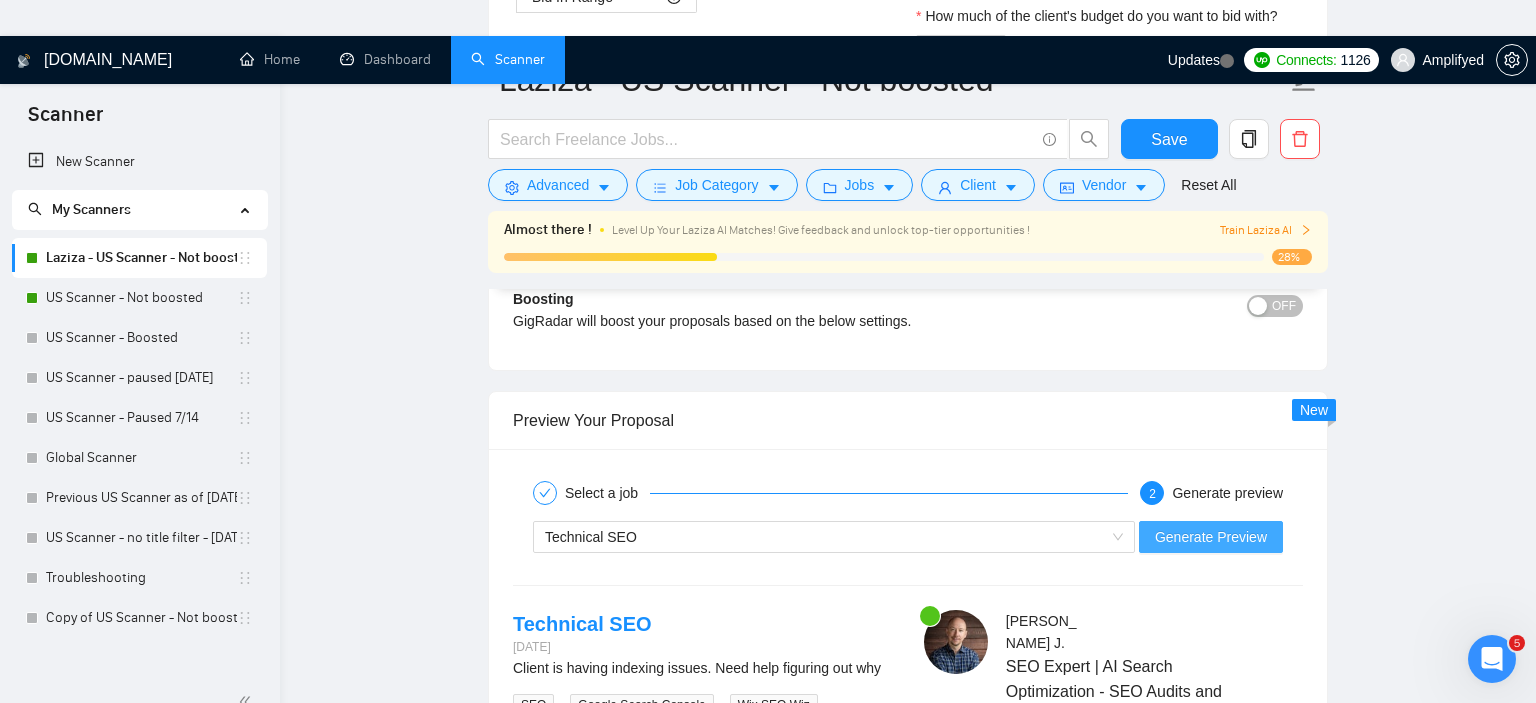 click on "Generate Preview" at bounding box center (1211, 537) 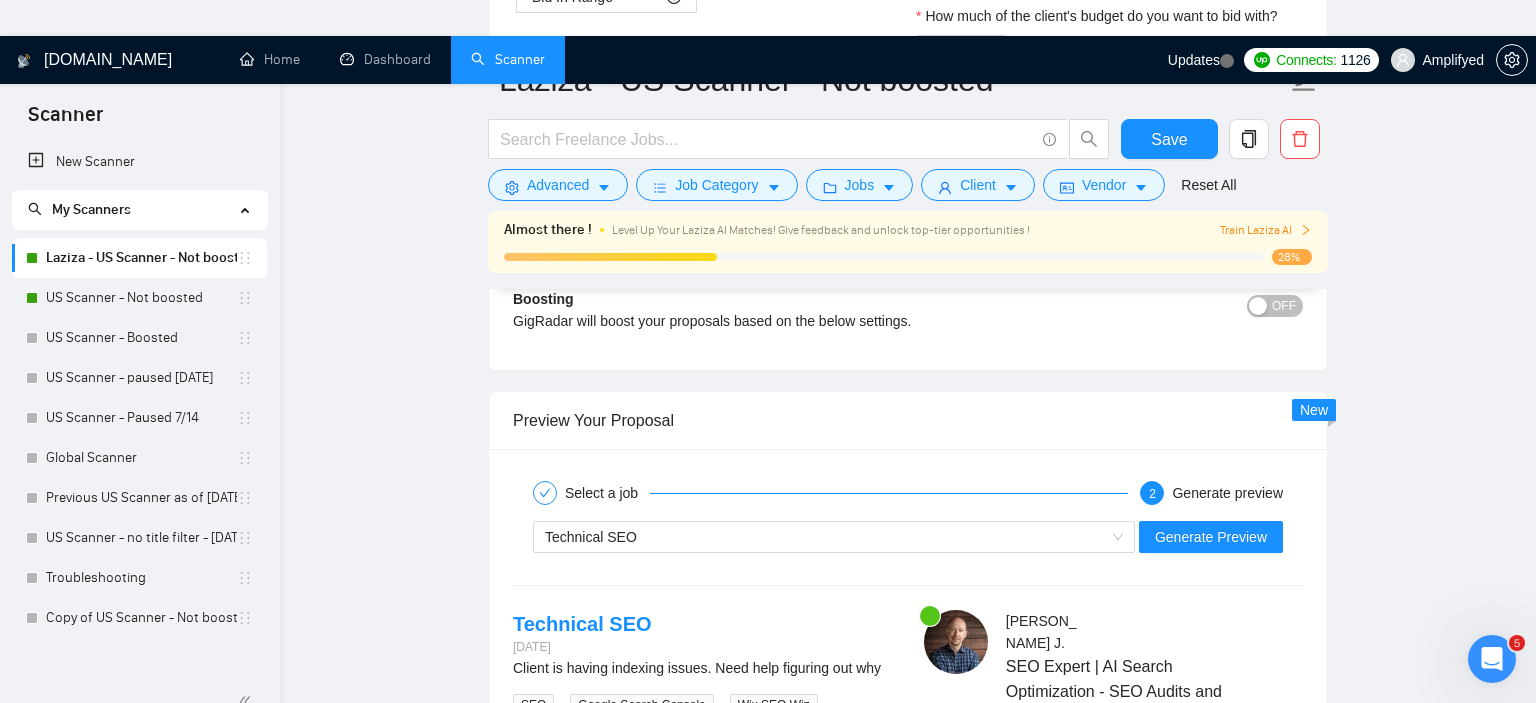 click on "Expand" at bounding box center [967, 800] 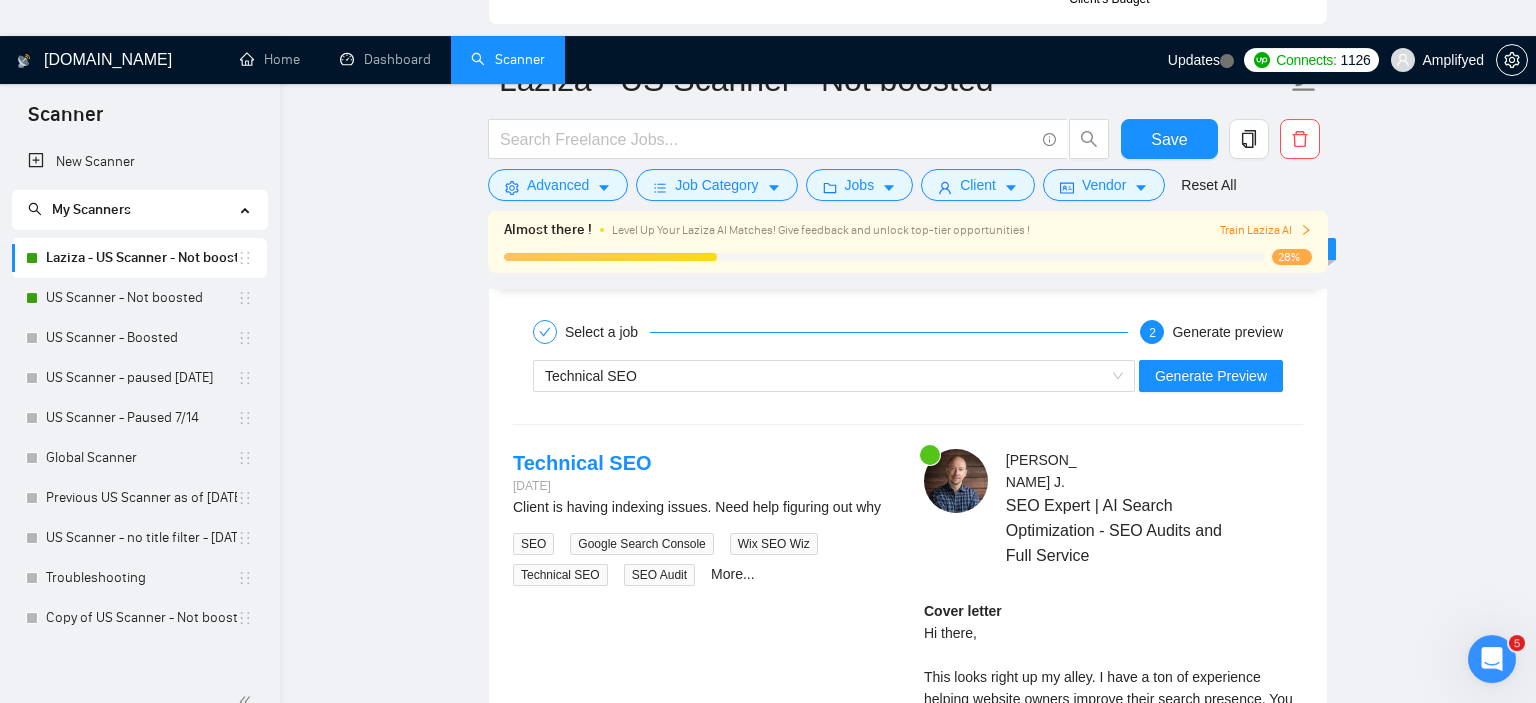 scroll, scrollTop: 3590, scrollLeft: 0, axis: vertical 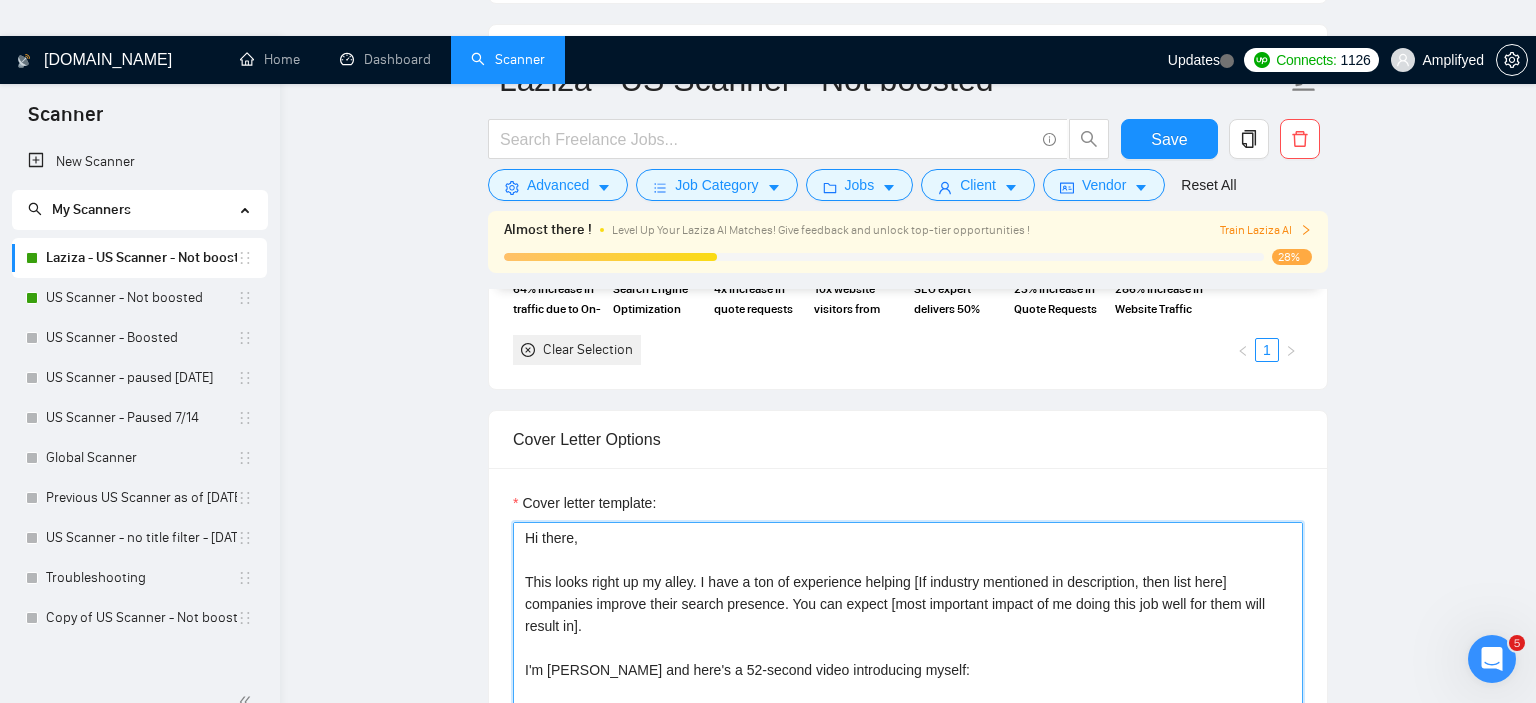 click on "Hi there,
This looks right up my alley. I have a ton of experience helping [If industry mentioned in description, then list here] companies improve their search presence. You can expect [most important impact of me doing this job well for them will result in].
I'm [PERSON_NAME] and here's a 52-second video introducing myself:
[URL][DOMAIN_NAME]
Here are a few of the many clients that have achieved fantastic results with my SEO:
- [DOMAIN_NAME]
- [DOMAIN_NAME]
- [DOMAIN_NAME]
SERVICES:
• Audits
• SEO review for migrations & new websites
• AI search optimization
• Build content calendars that will drive THE RIGHT traffic
• Link building
• Technical SEO
The price in this initial proposal is just a placeholder until I learn more about your project first.
Ready to kickstart your SEO? Just hit the reply button and let's take it from there.
-[PERSON_NAME]" at bounding box center [908, 747] 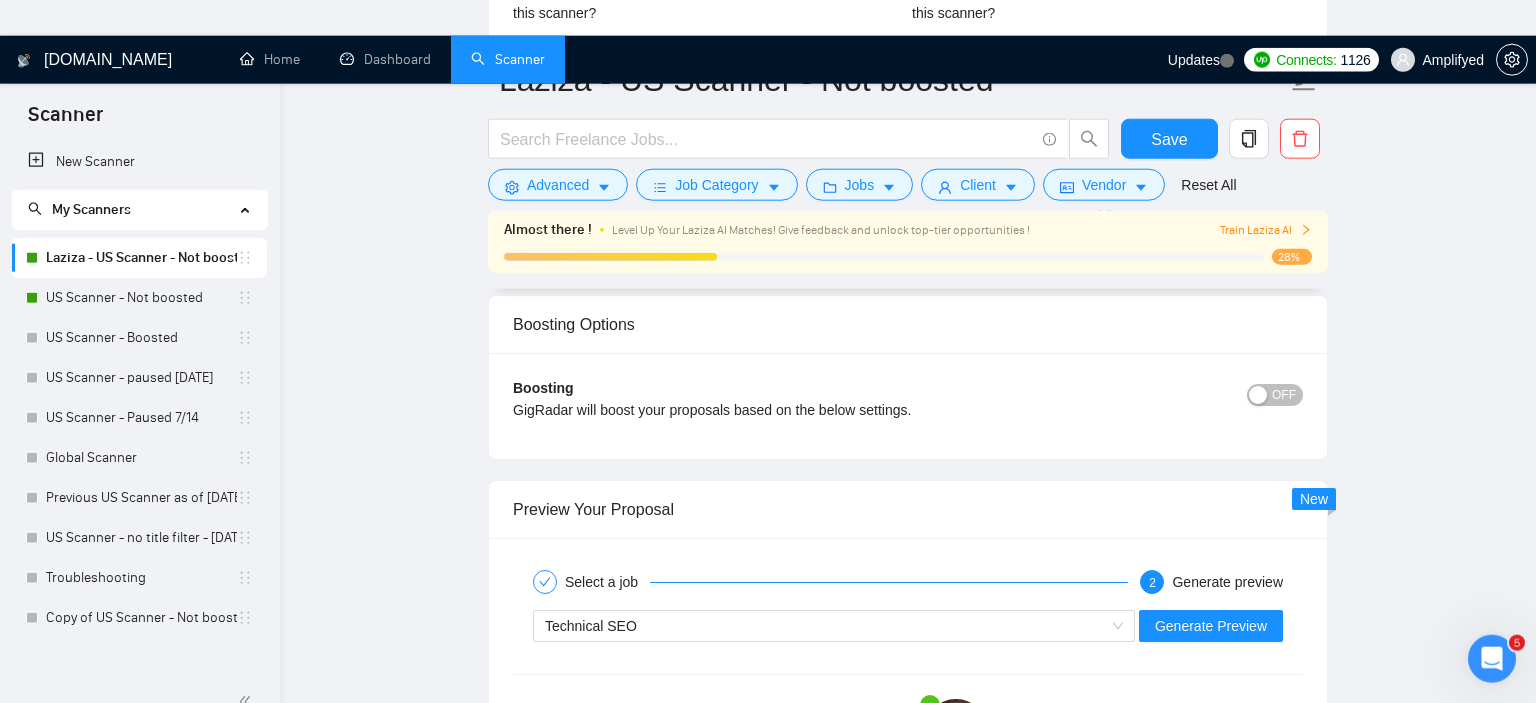 scroll, scrollTop: 3273, scrollLeft: 0, axis: vertical 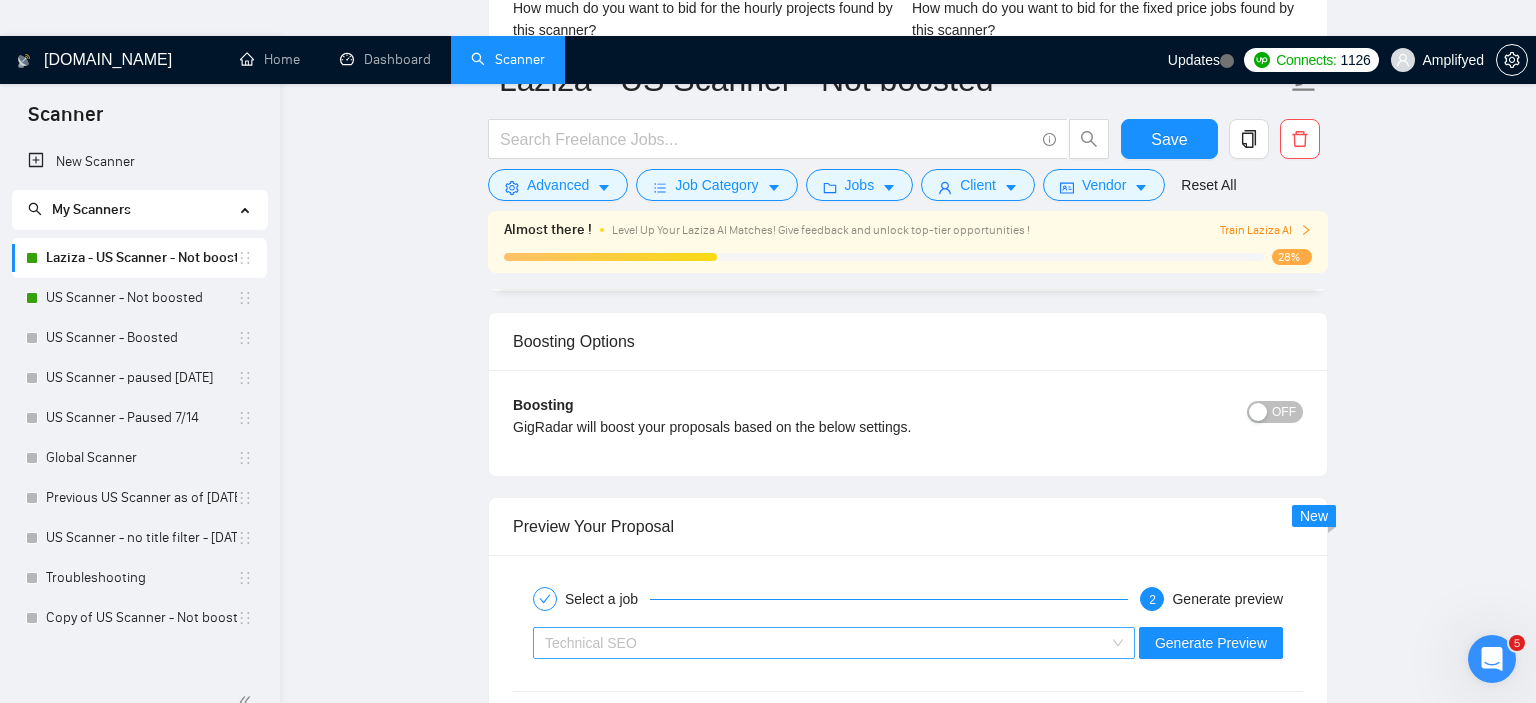 click on "Technical SEO" at bounding box center (825, 643) 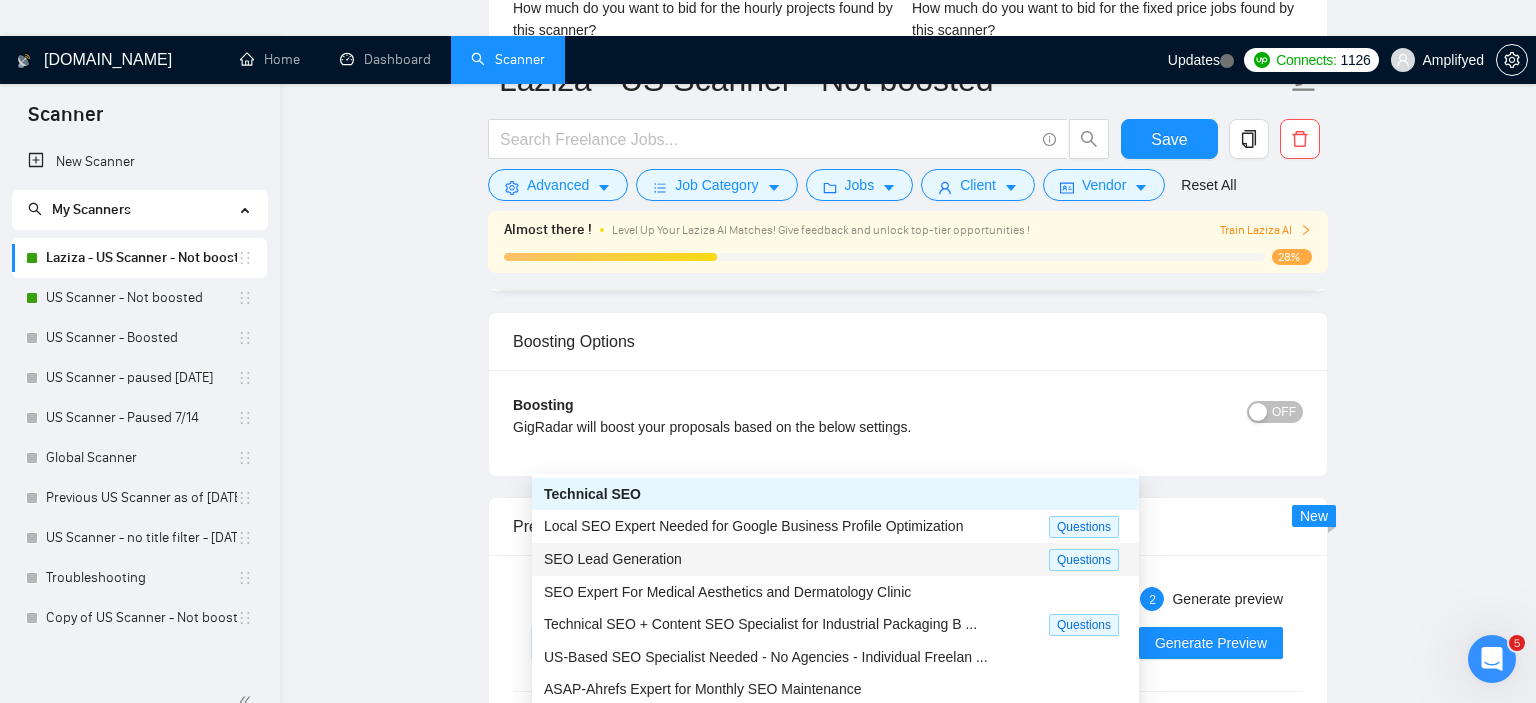 click on "SEO Lead Generation" at bounding box center (613, 559) 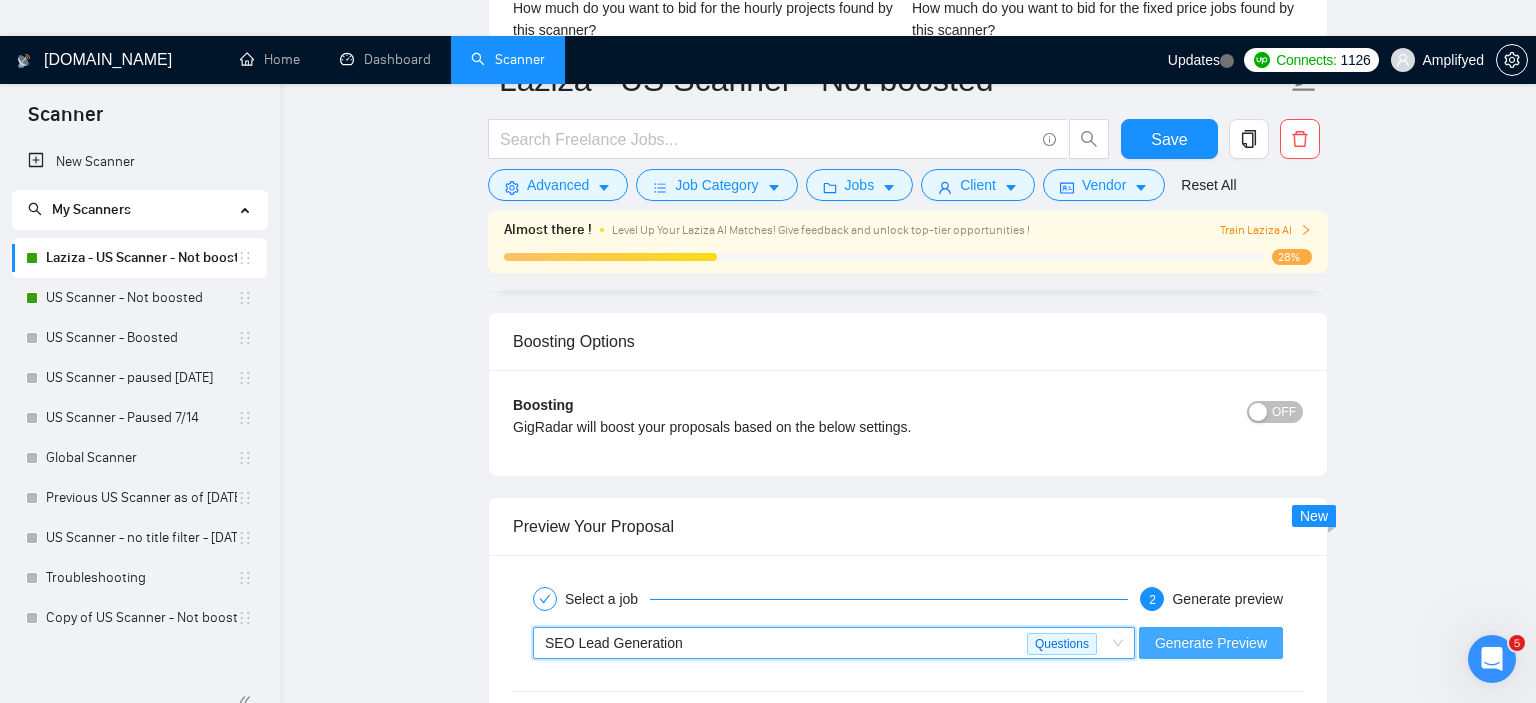 click on "Generate Preview" at bounding box center (1211, 643) 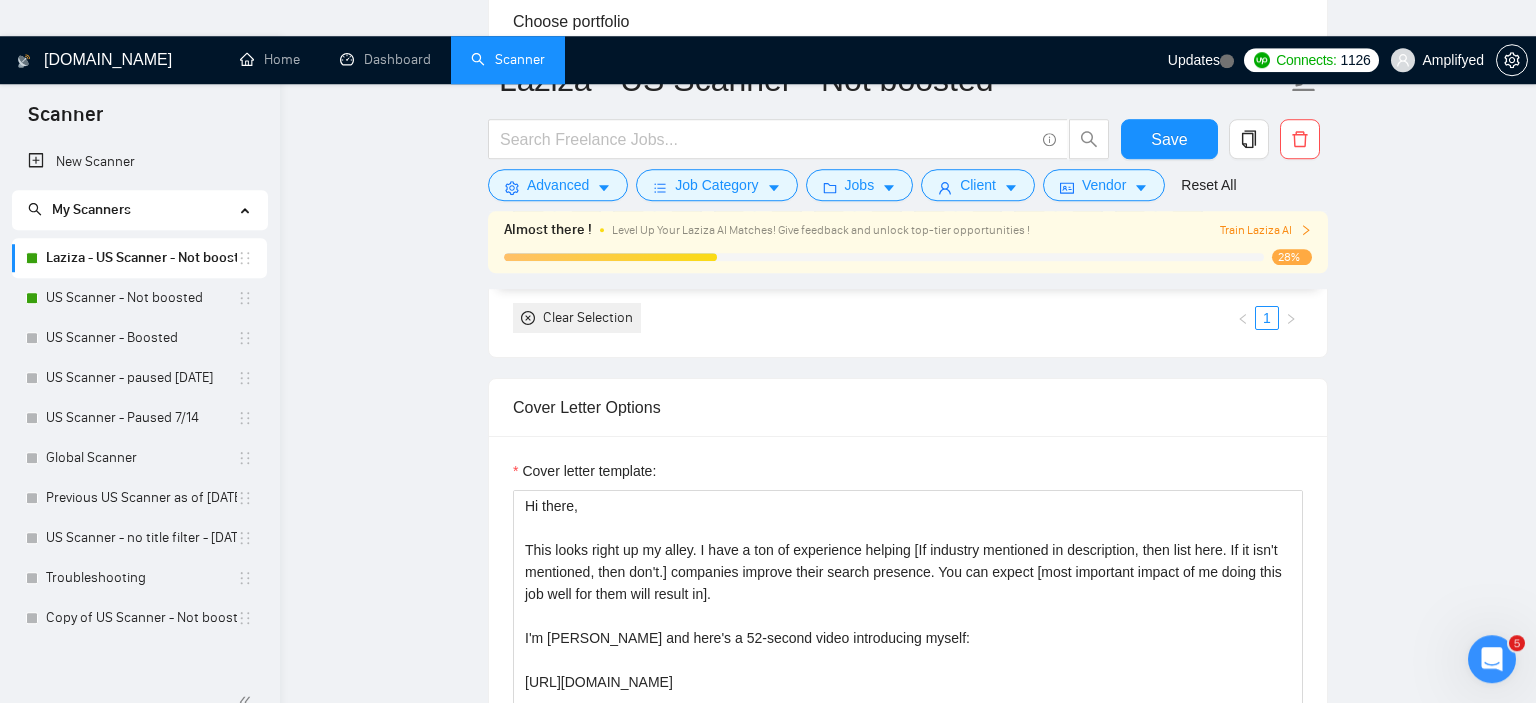 scroll, scrollTop: 1795, scrollLeft: 0, axis: vertical 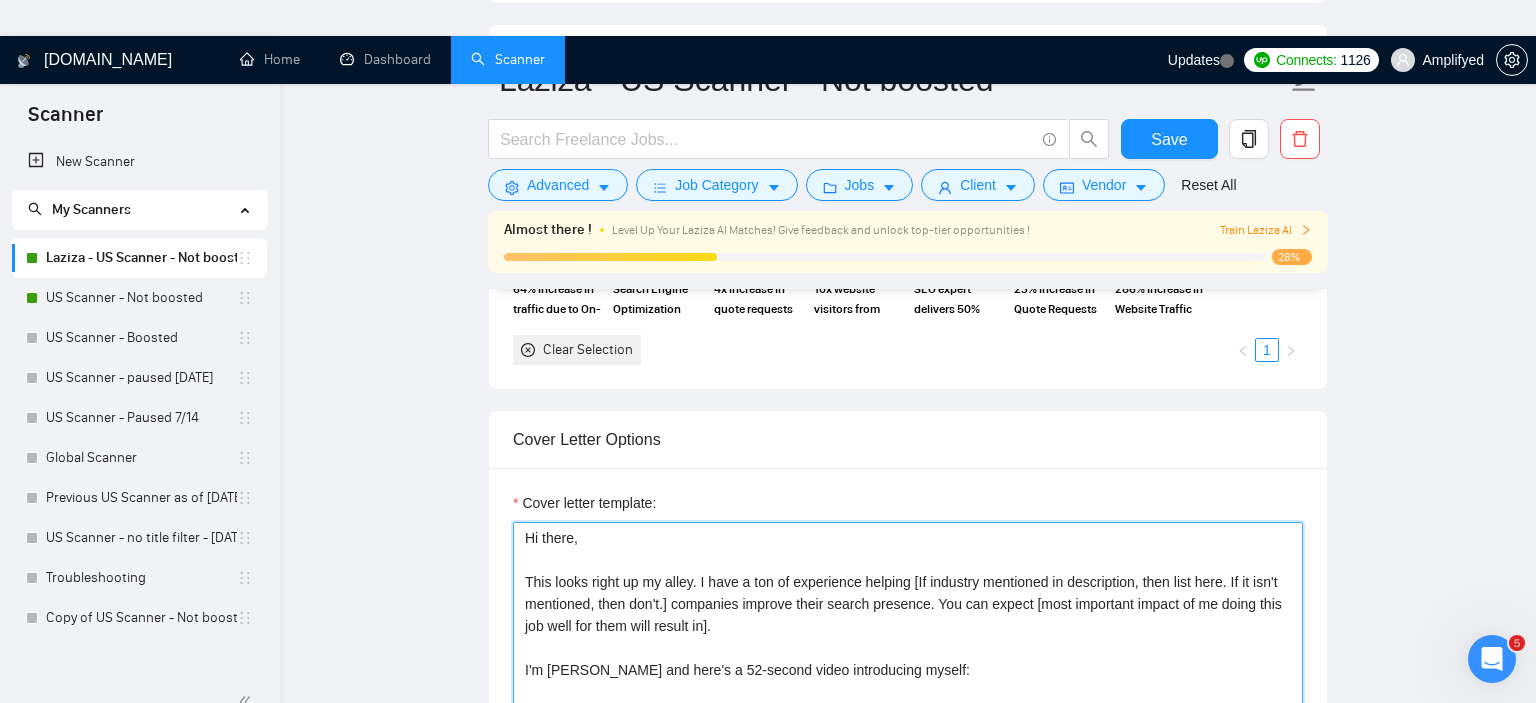 drag, startPoint x: 660, startPoint y: 414, endPoint x: 686, endPoint y: 416, distance: 26.076809 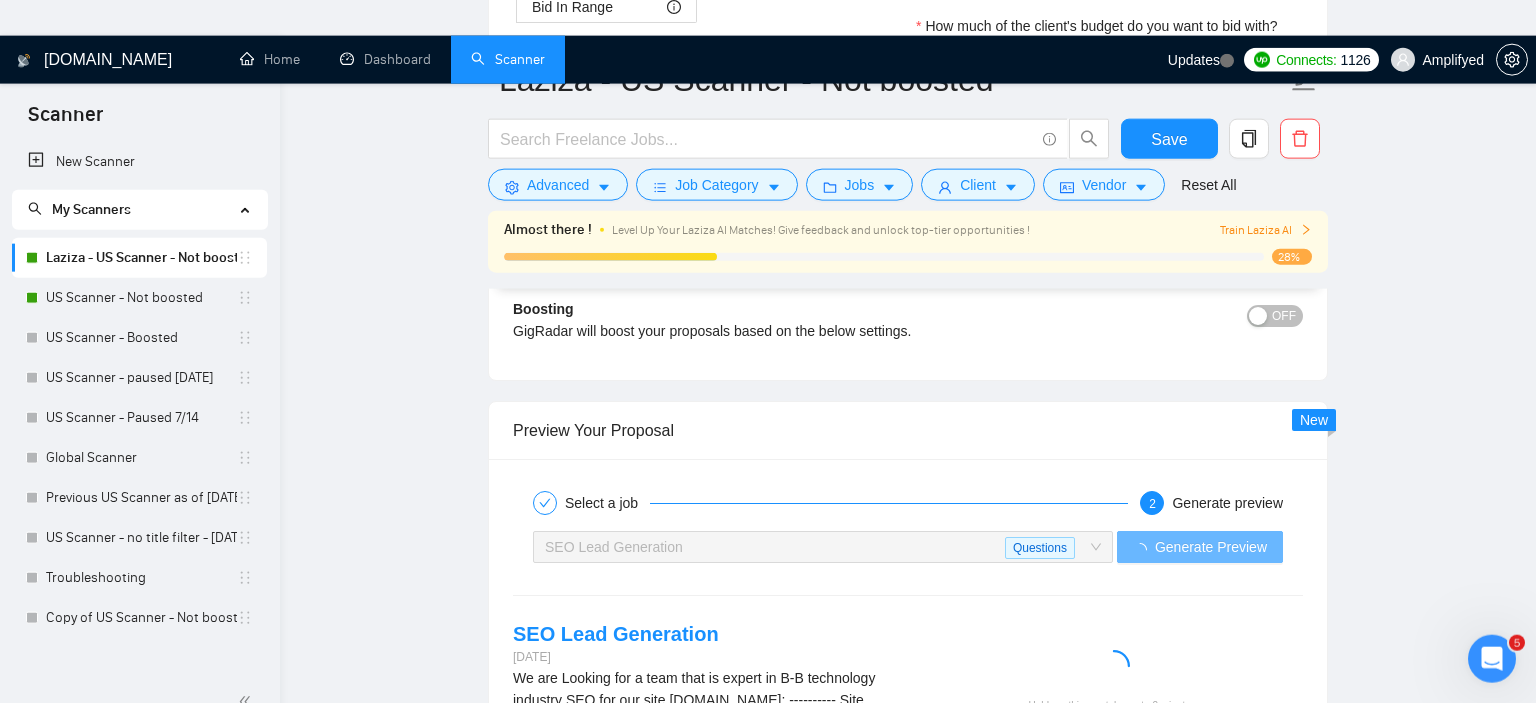 scroll, scrollTop: 3379, scrollLeft: 0, axis: vertical 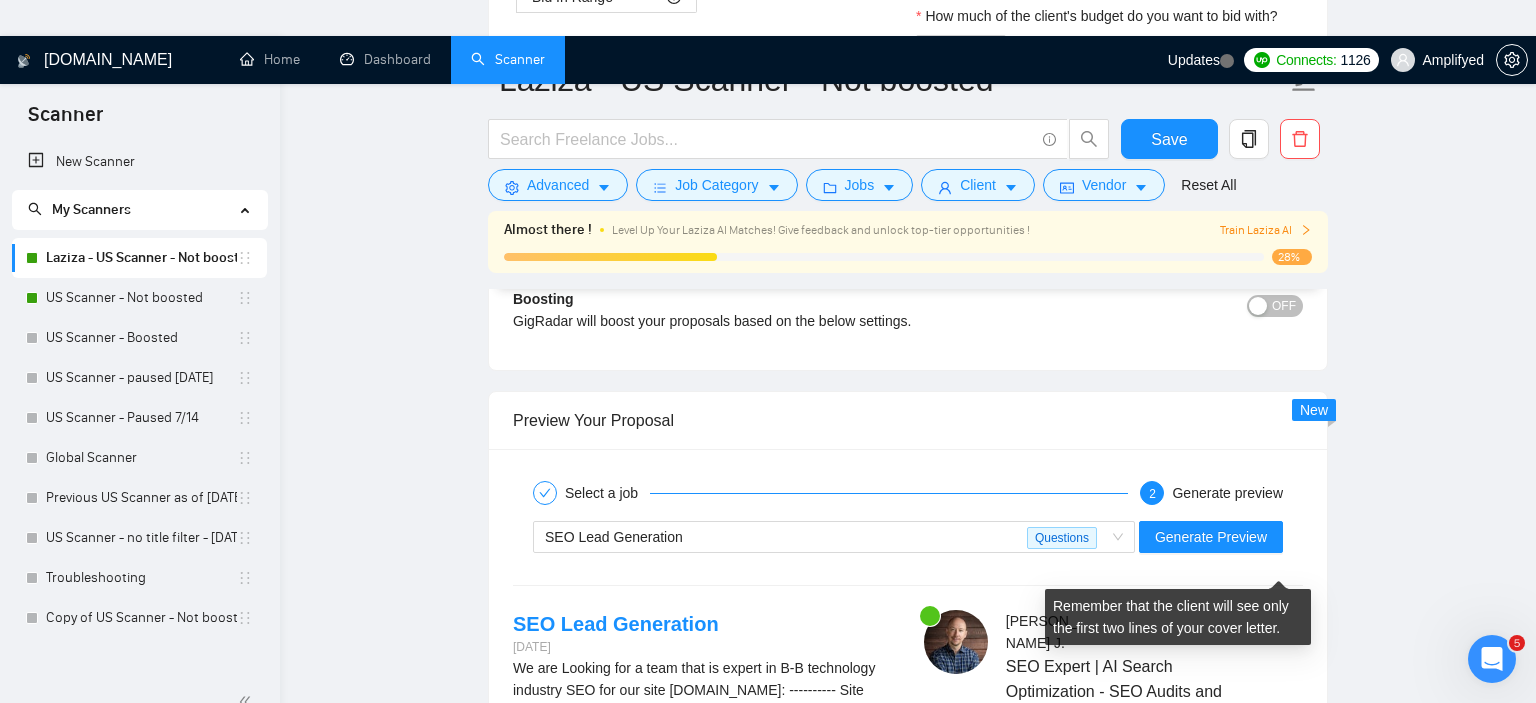 click on "Expand" at bounding box center (1023, 800) 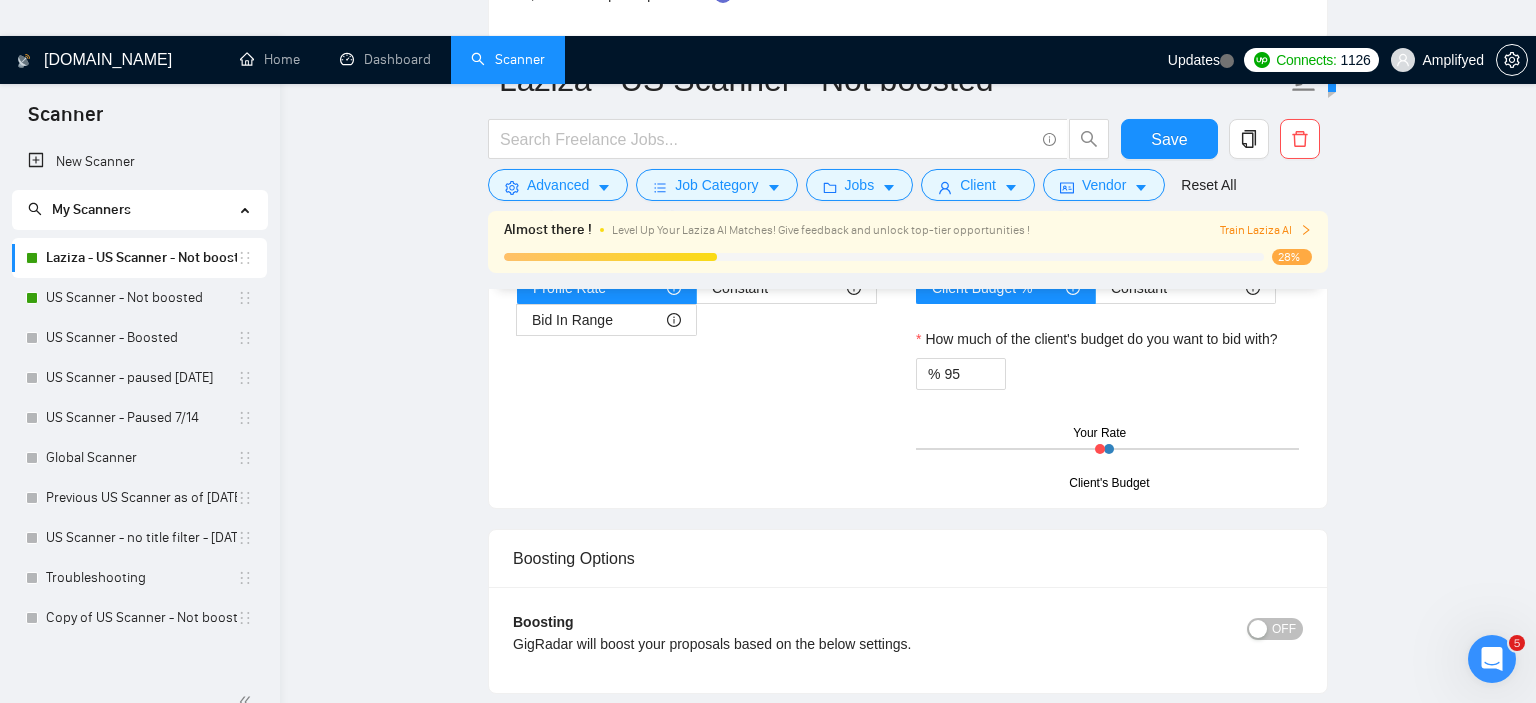 scroll, scrollTop: 3273, scrollLeft: 0, axis: vertical 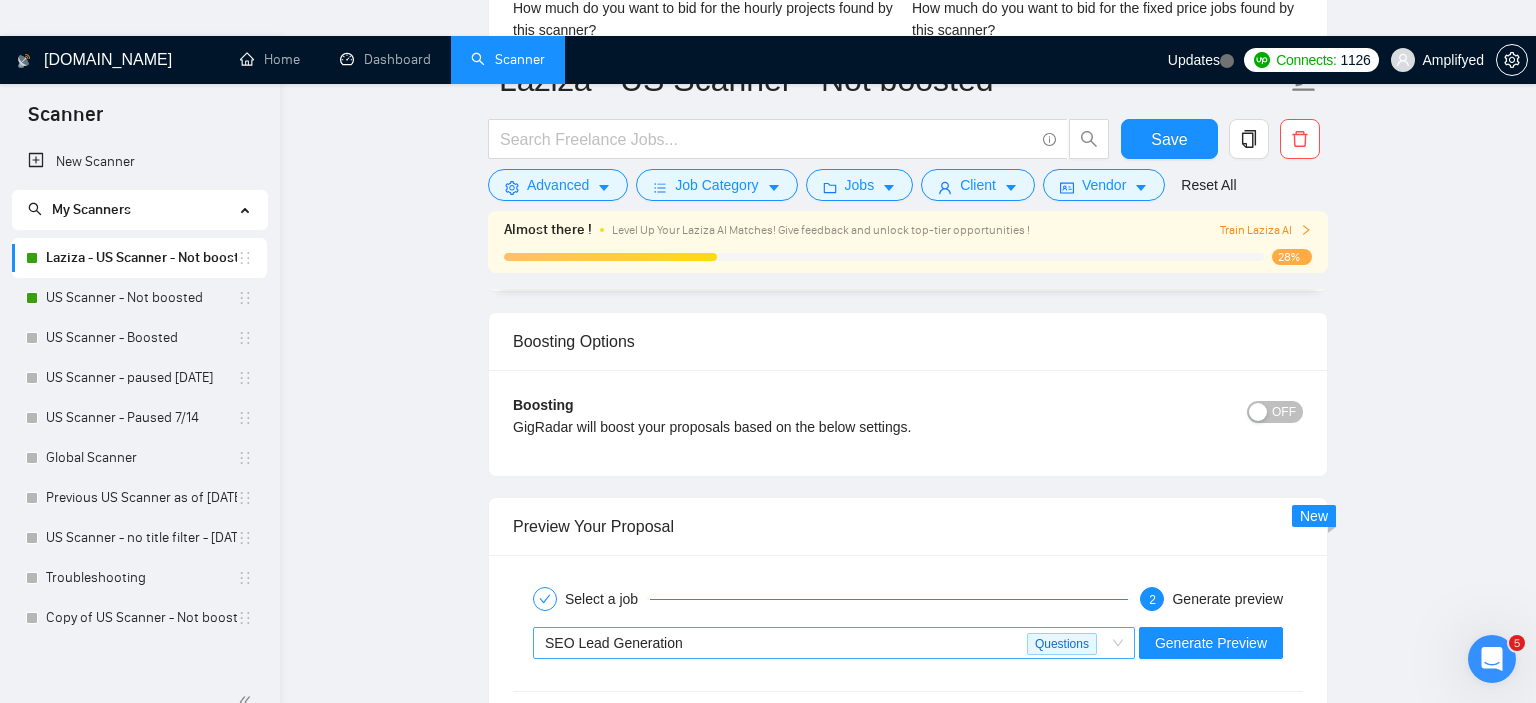 click on "SEO Lead Generation" at bounding box center (786, 643) 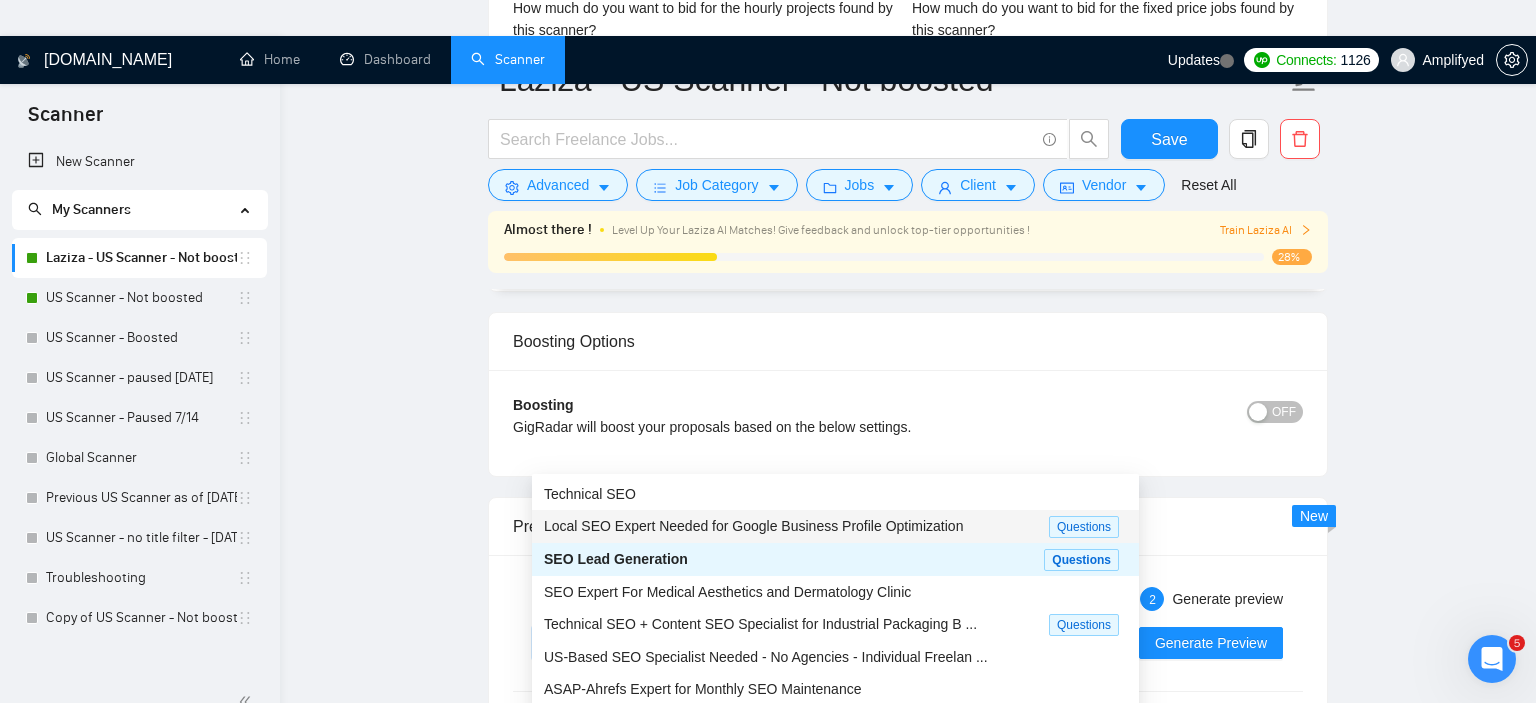 click on "Local SEO Expert Needed for Google Business Profile Optimization" at bounding box center (753, 526) 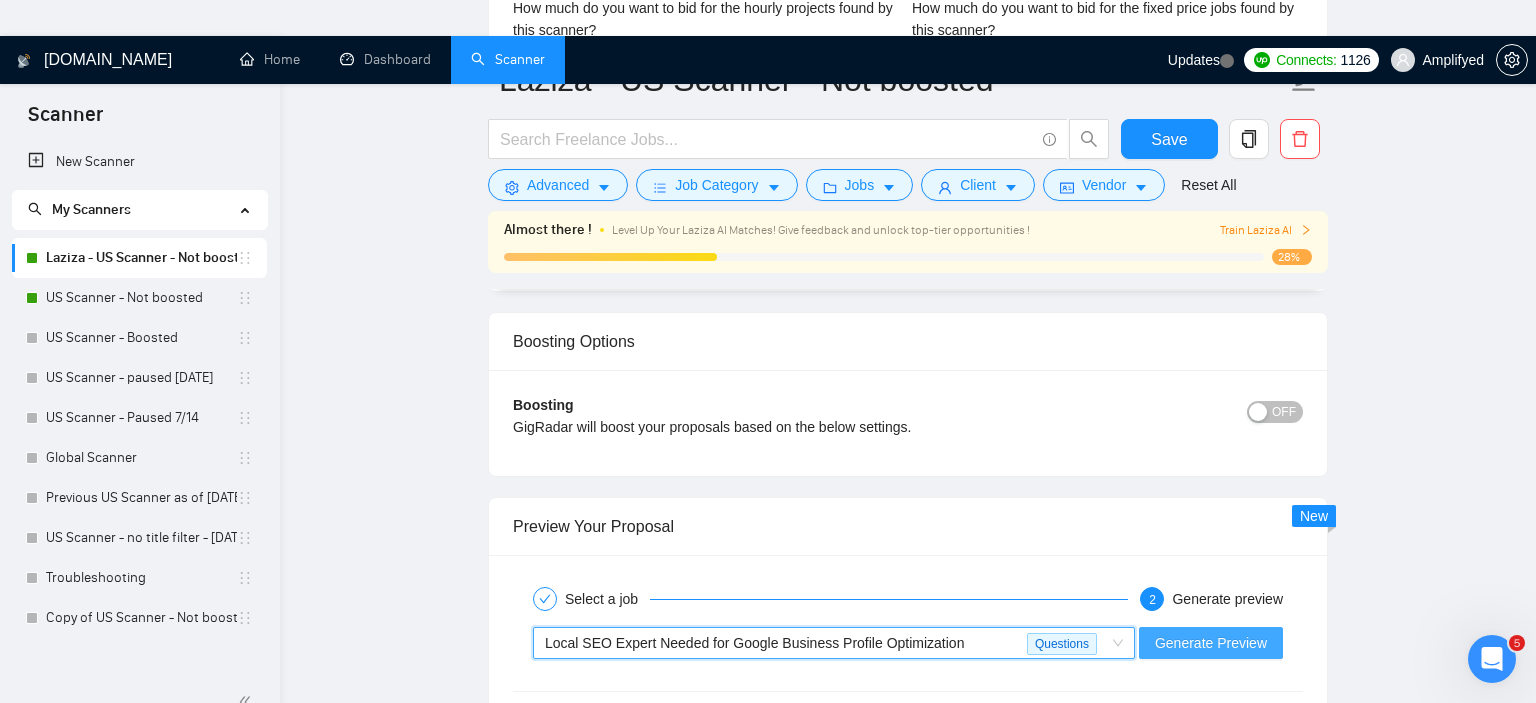 click on "Generate Preview" at bounding box center (1211, 643) 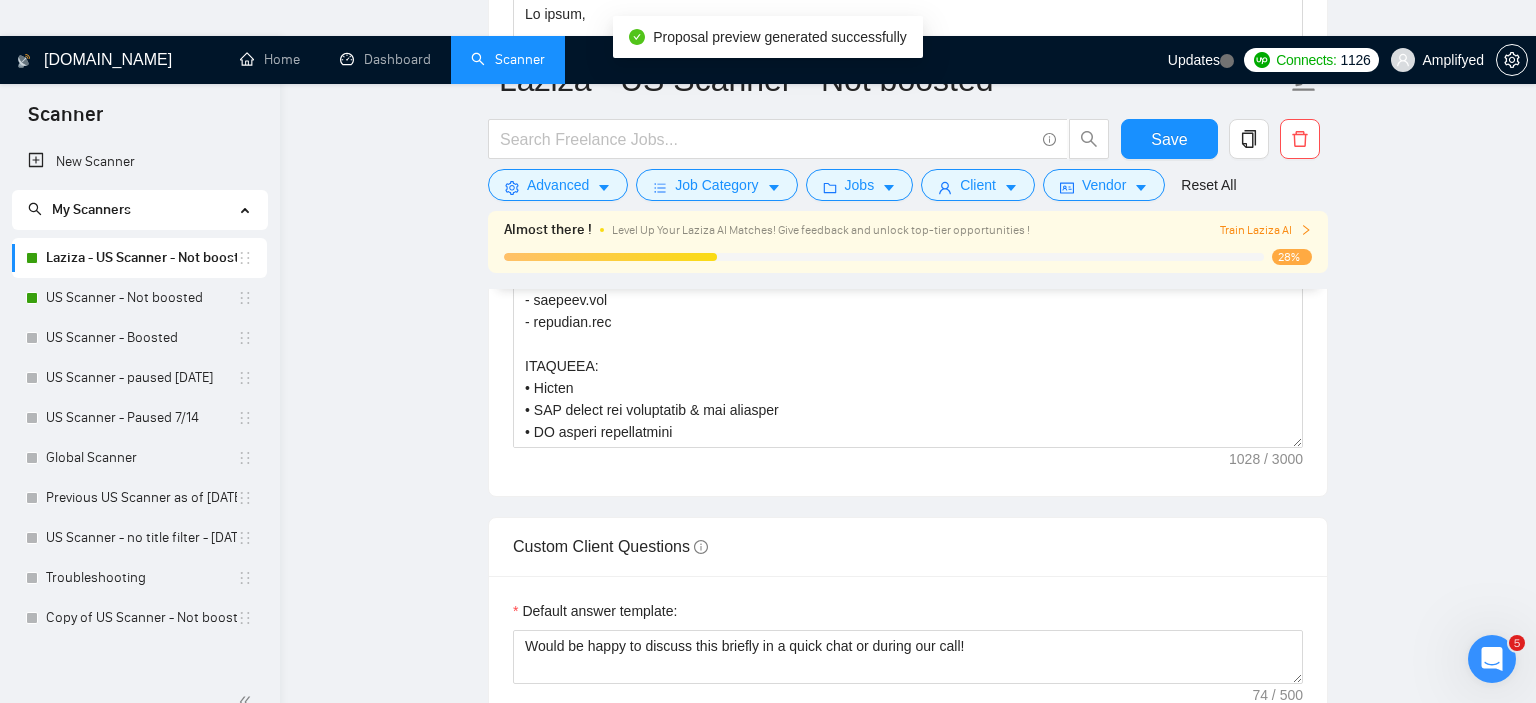 scroll, scrollTop: 2323, scrollLeft: 0, axis: vertical 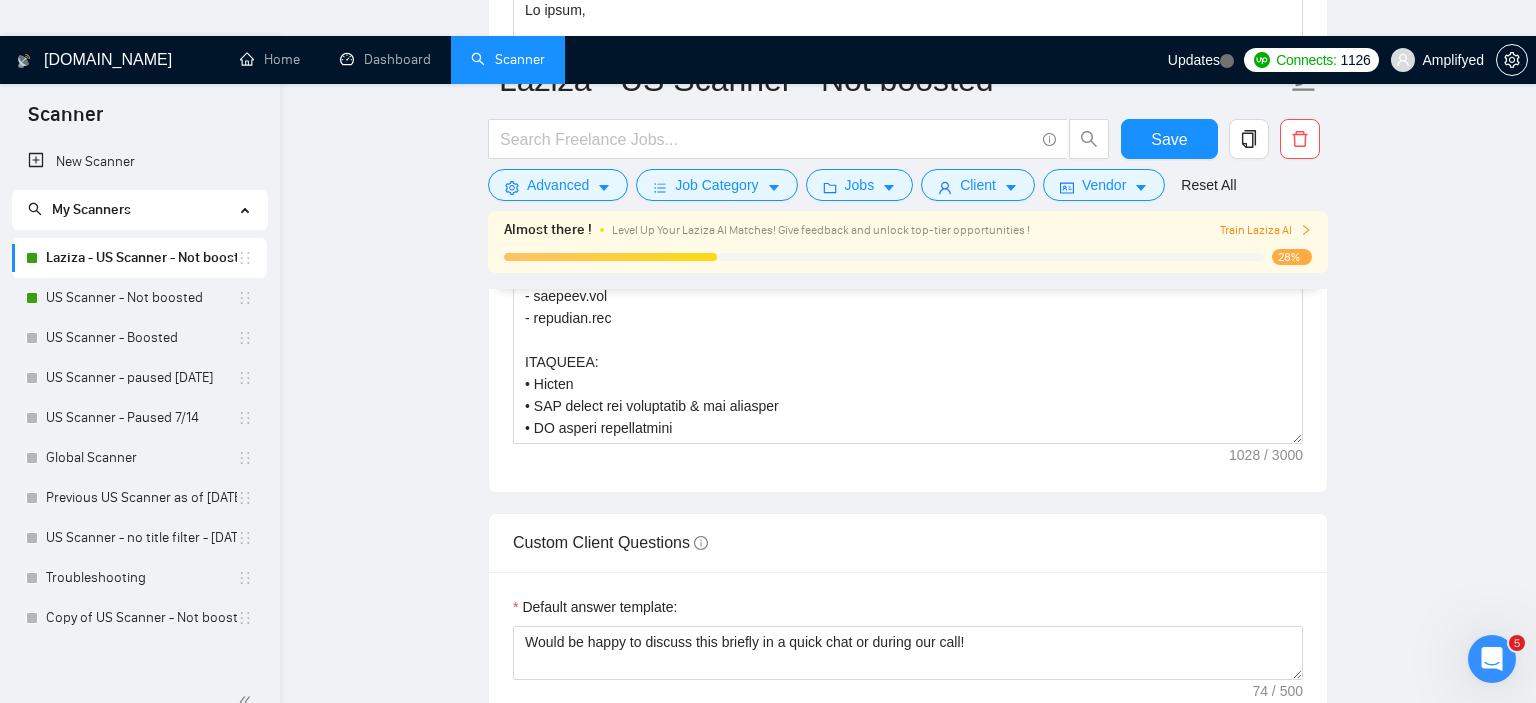 click 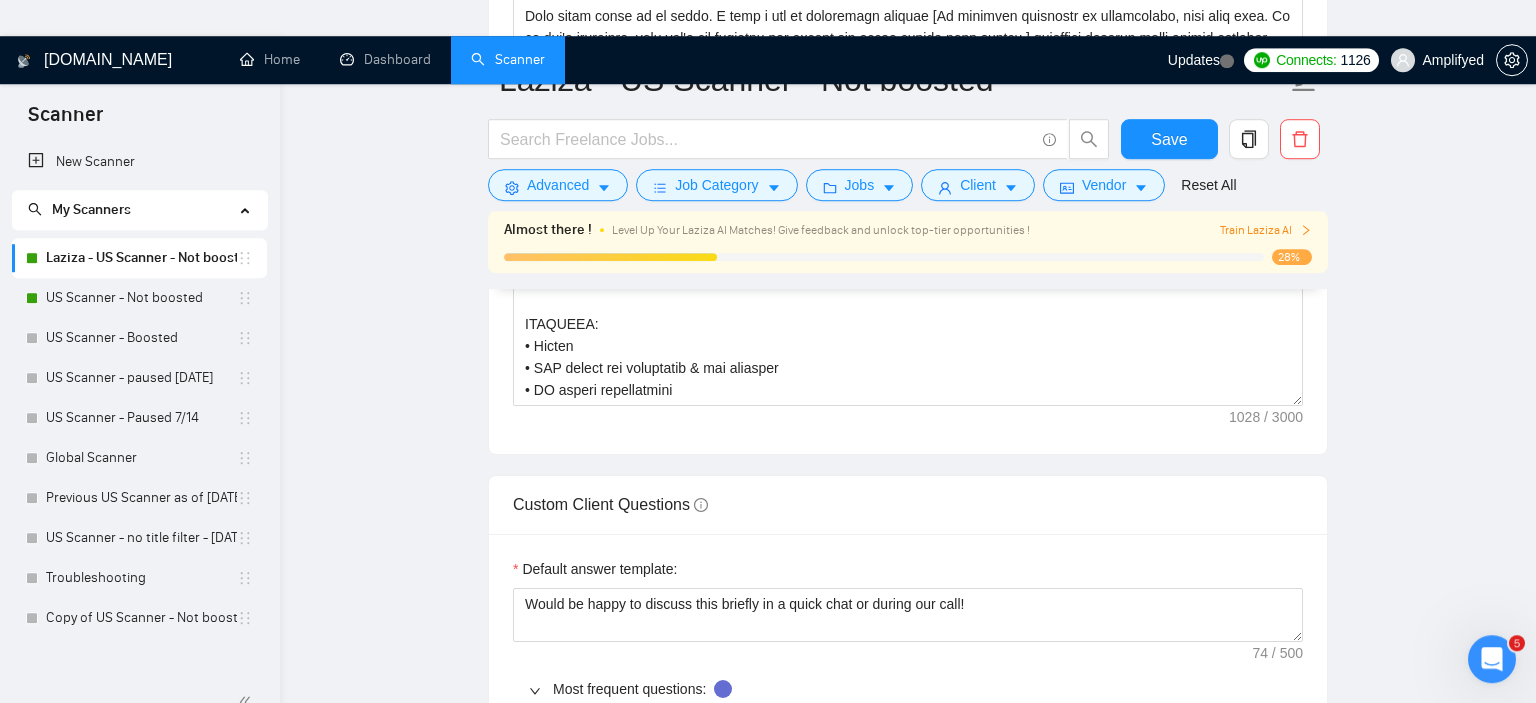 scroll, scrollTop: 2323, scrollLeft: 0, axis: vertical 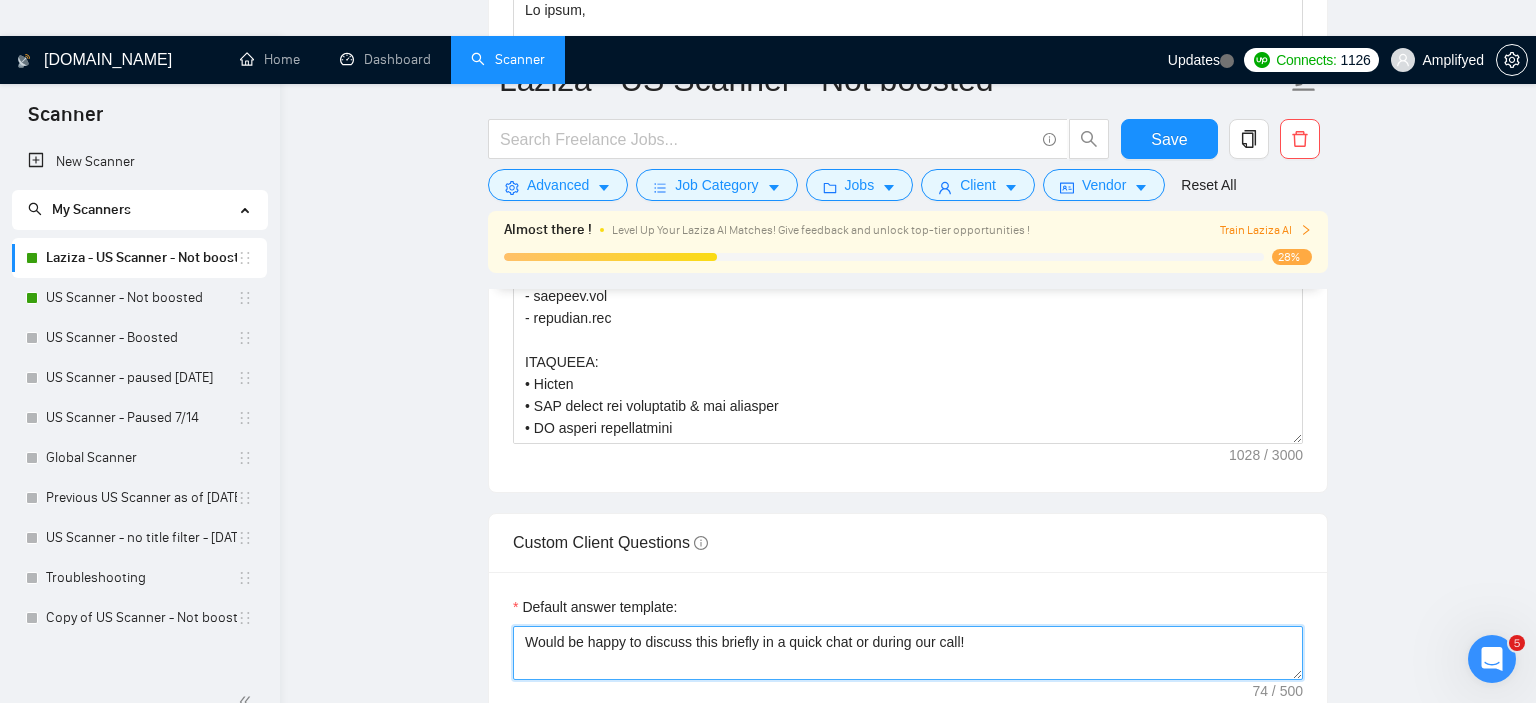 drag, startPoint x: 1003, startPoint y: 448, endPoint x: 770, endPoint y: 455, distance: 233.10513 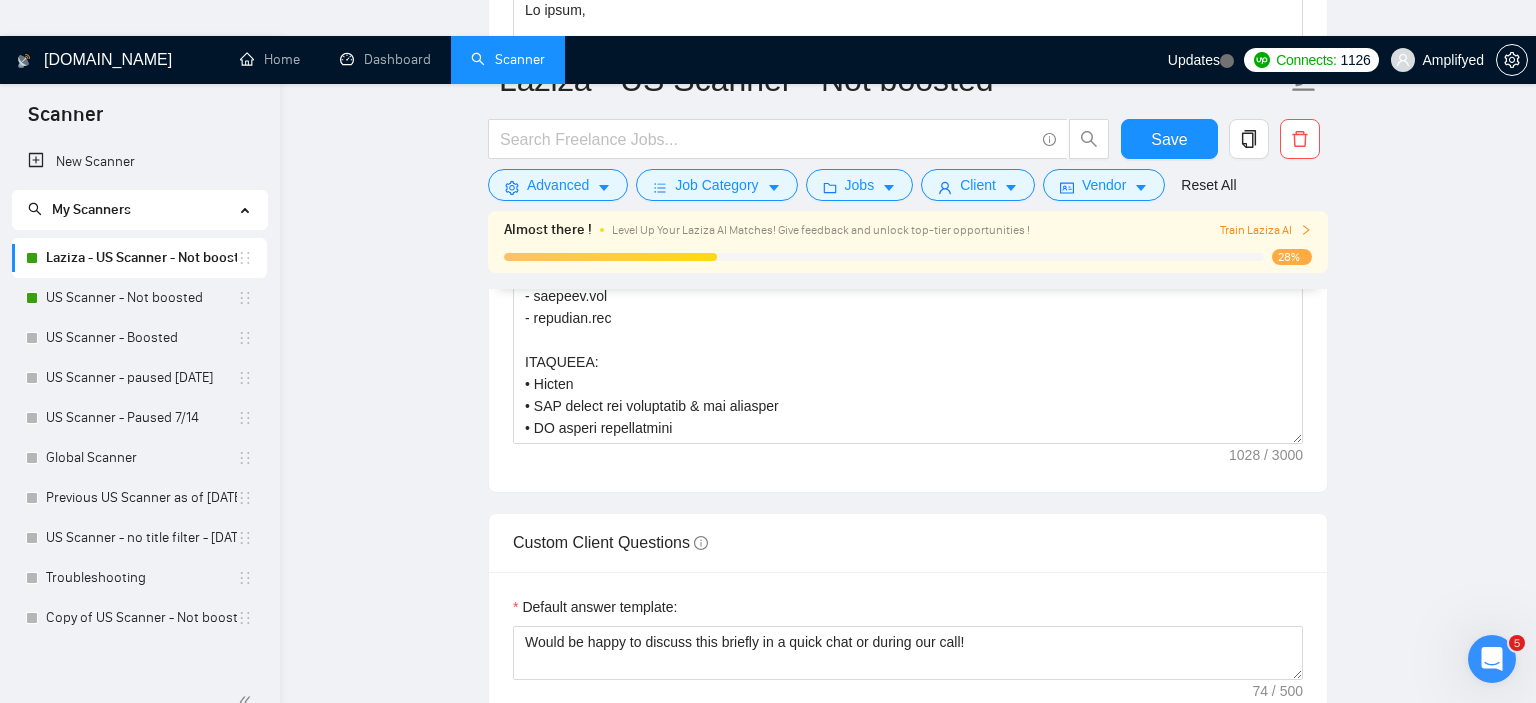 click on "Laziza - US Scanner - Not boosted Save Advanced   Job Category   Jobs   Client   Vendor   Reset All Almost there ! Level Up Your Laziza AI Matches! Give feedback and unlock top-tier opportunities ! Train Laziza AI 28% Preview Results Insights NEW Alerts Auto Bidder Auto Bidding Enabled Auto Bidding Enabled: ON Auto Bidder Schedule Auto Bidding Type: Automated (recommended) Semi-automated Auto Bidding Schedule: 24/7 Custom Custom Auto Bidder Schedule Repeat every week [DATE] [DATE] [DATE] [DATE] [DATE] [DATE] [DATE] Active Hours ( America/Los_Angeles ): From: To: ( 24  hours) America/Los_Angeles Auto Bidding Type Select your bidding algorithm: Choose the algorithm for you bidding. The price per proposal does not include your connects expenditure. Template Bidder Works great for narrow segments and short cover letters that don't change. 0.50  credits / proposal Sardor AI 🤖 Personalise your cover letter with ai [placeholders] 1.00  credits / proposal Experimental Laziza AI  👑   NEW   Learn more" at bounding box center [908, 996] 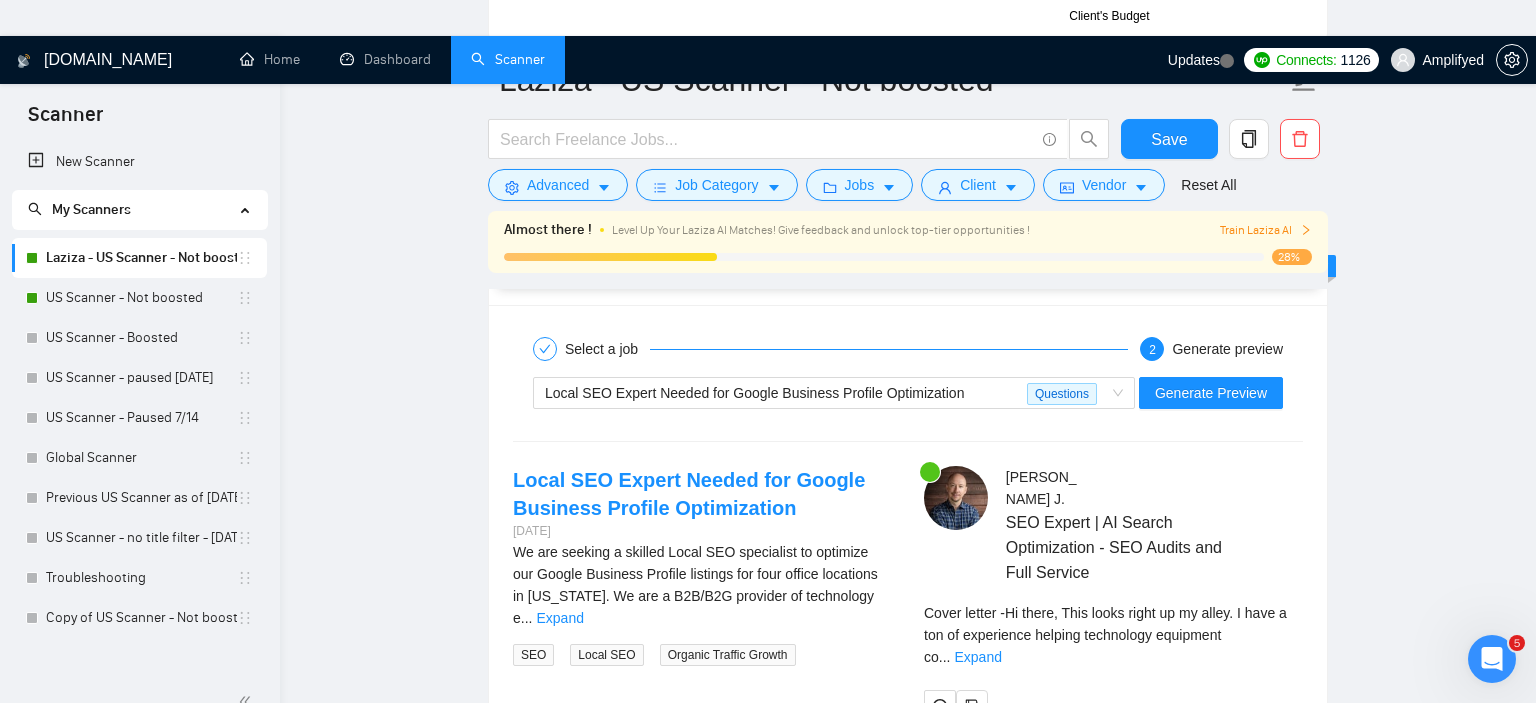 scroll, scrollTop: 4435, scrollLeft: 0, axis: vertical 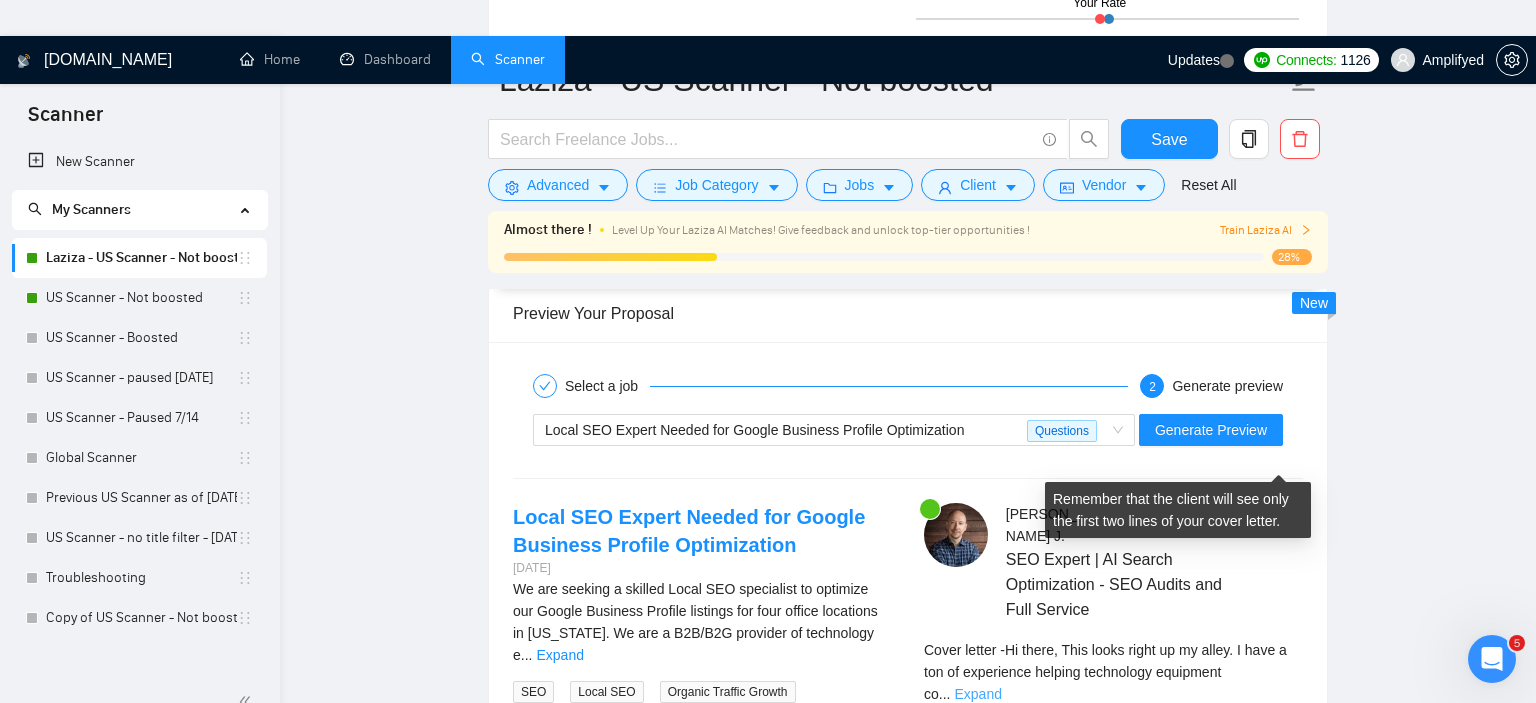 click on "Expand" at bounding box center (977, 694) 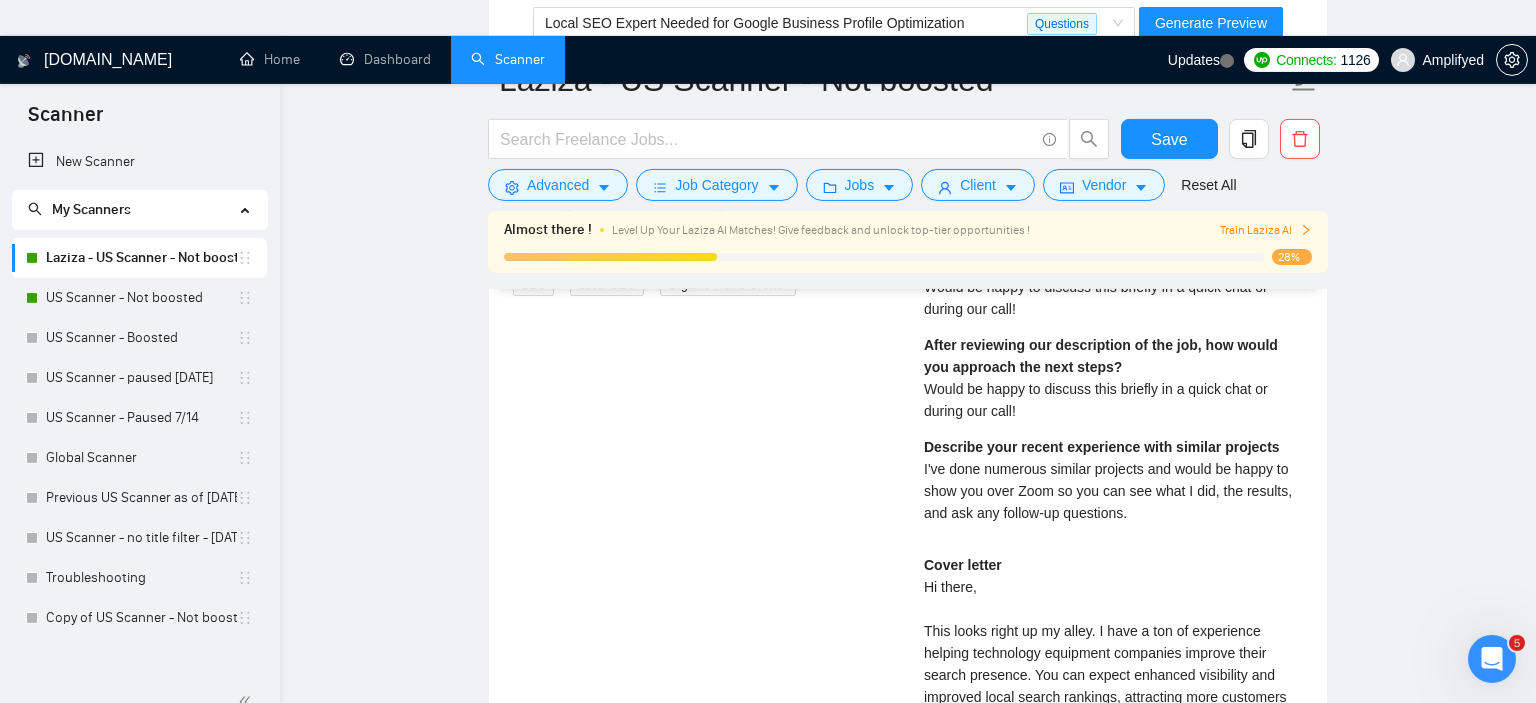 scroll, scrollTop: 4857, scrollLeft: 0, axis: vertical 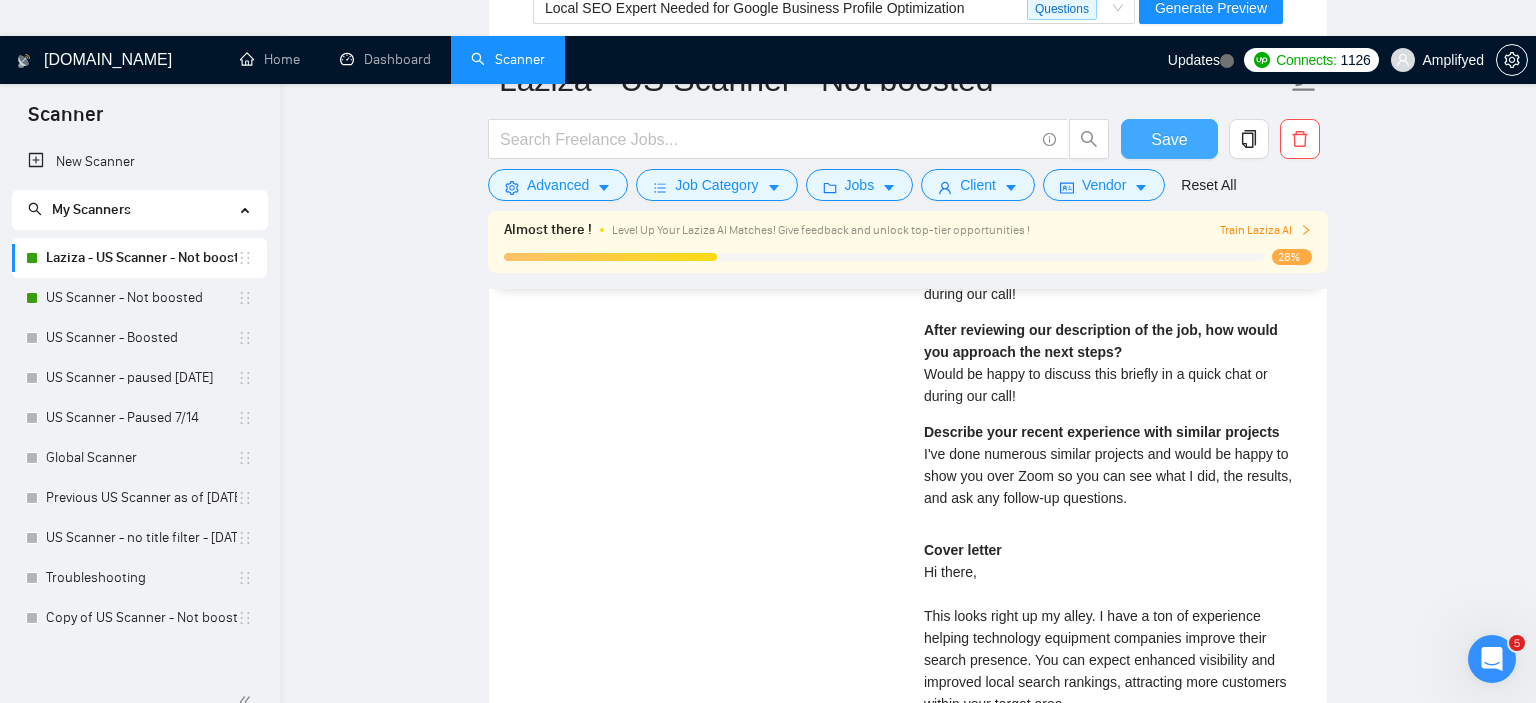 click on "Save" at bounding box center [1169, 139] 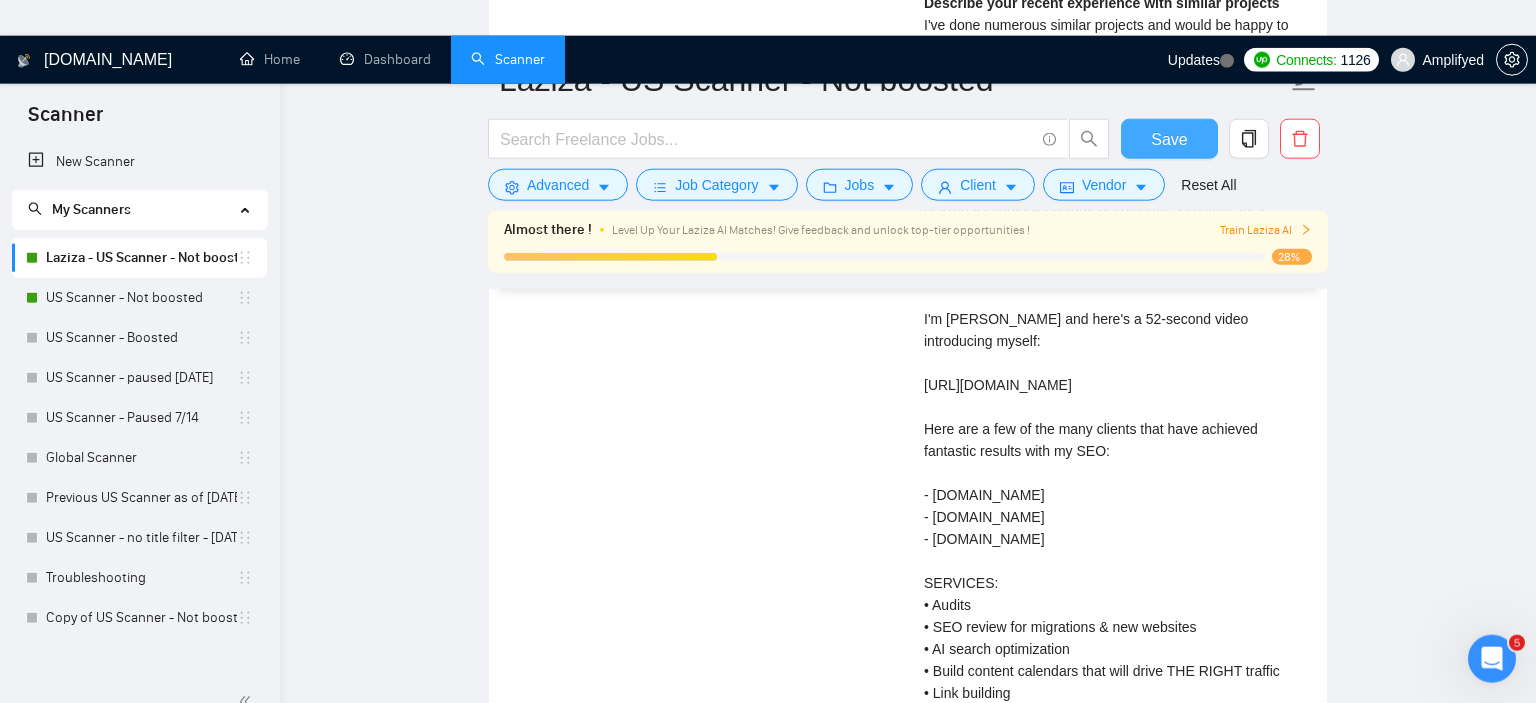 scroll, scrollTop: 4329, scrollLeft: 0, axis: vertical 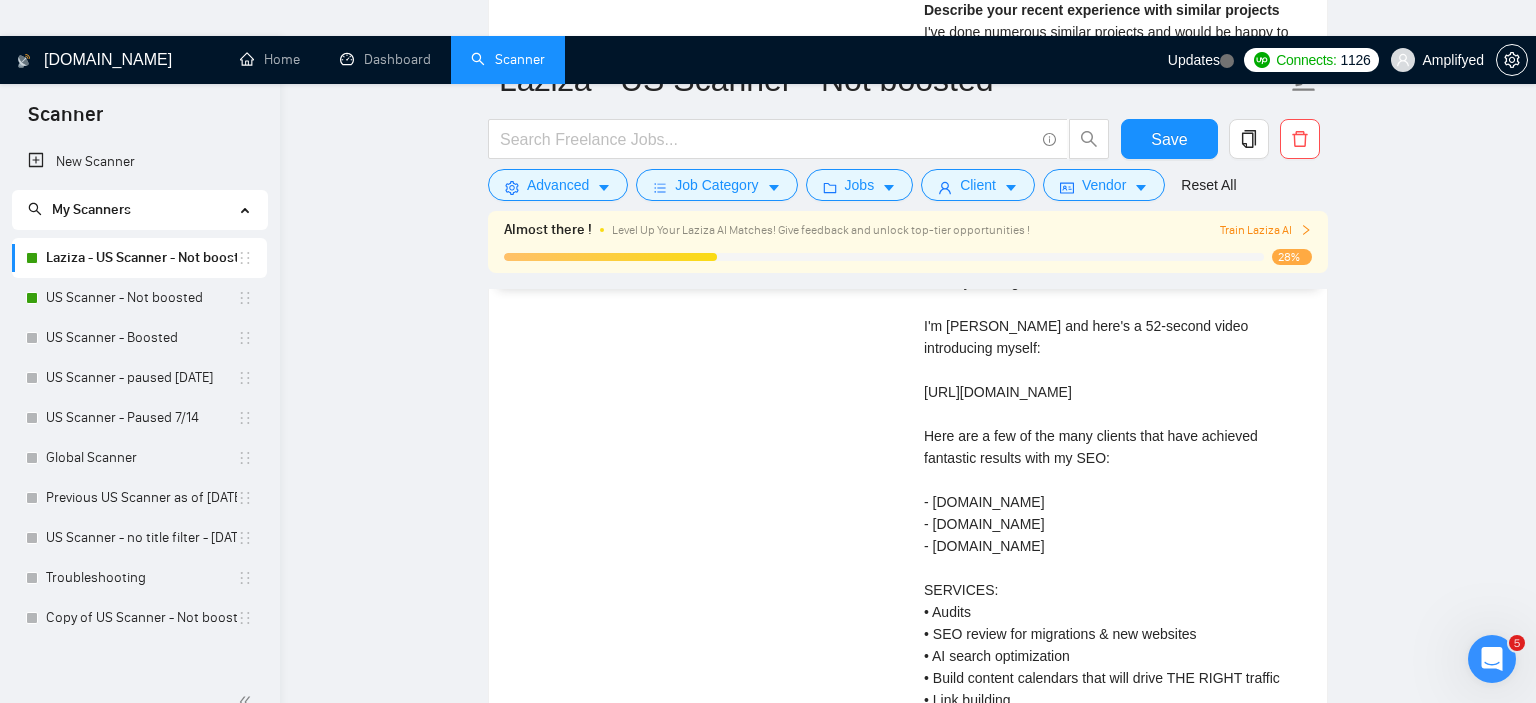 click on "Train Laziza AI" at bounding box center (1266, 230) 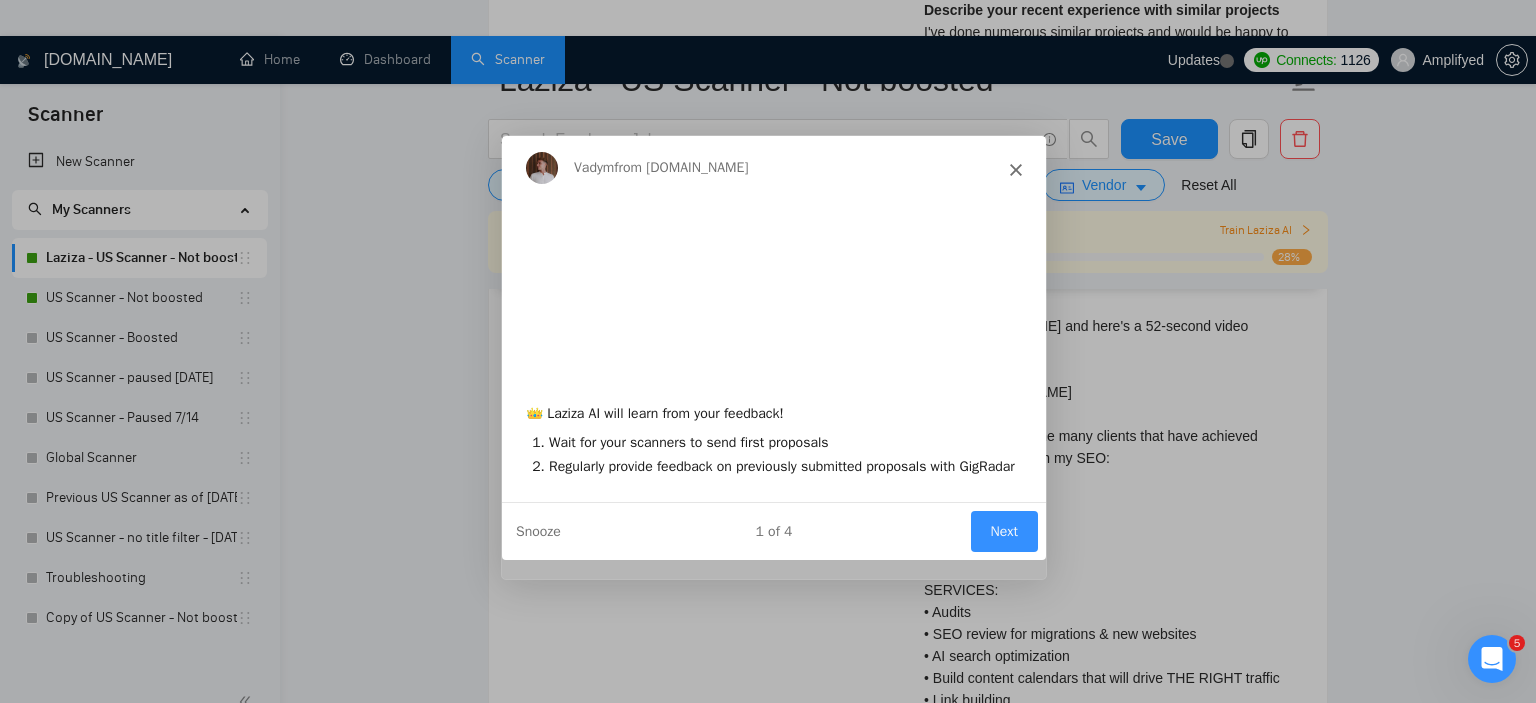 scroll, scrollTop: 0, scrollLeft: 0, axis: both 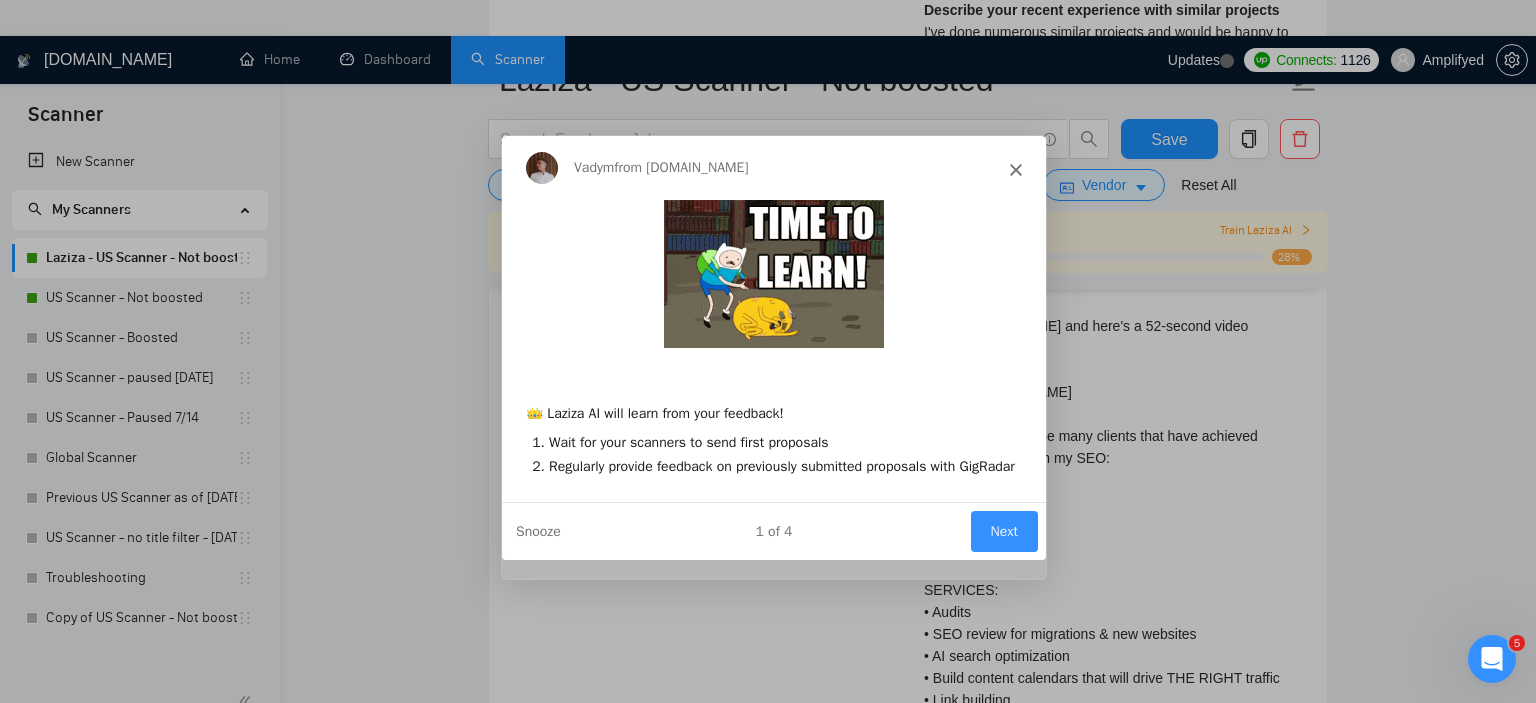 click on "Next" at bounding box center [1003, 530] 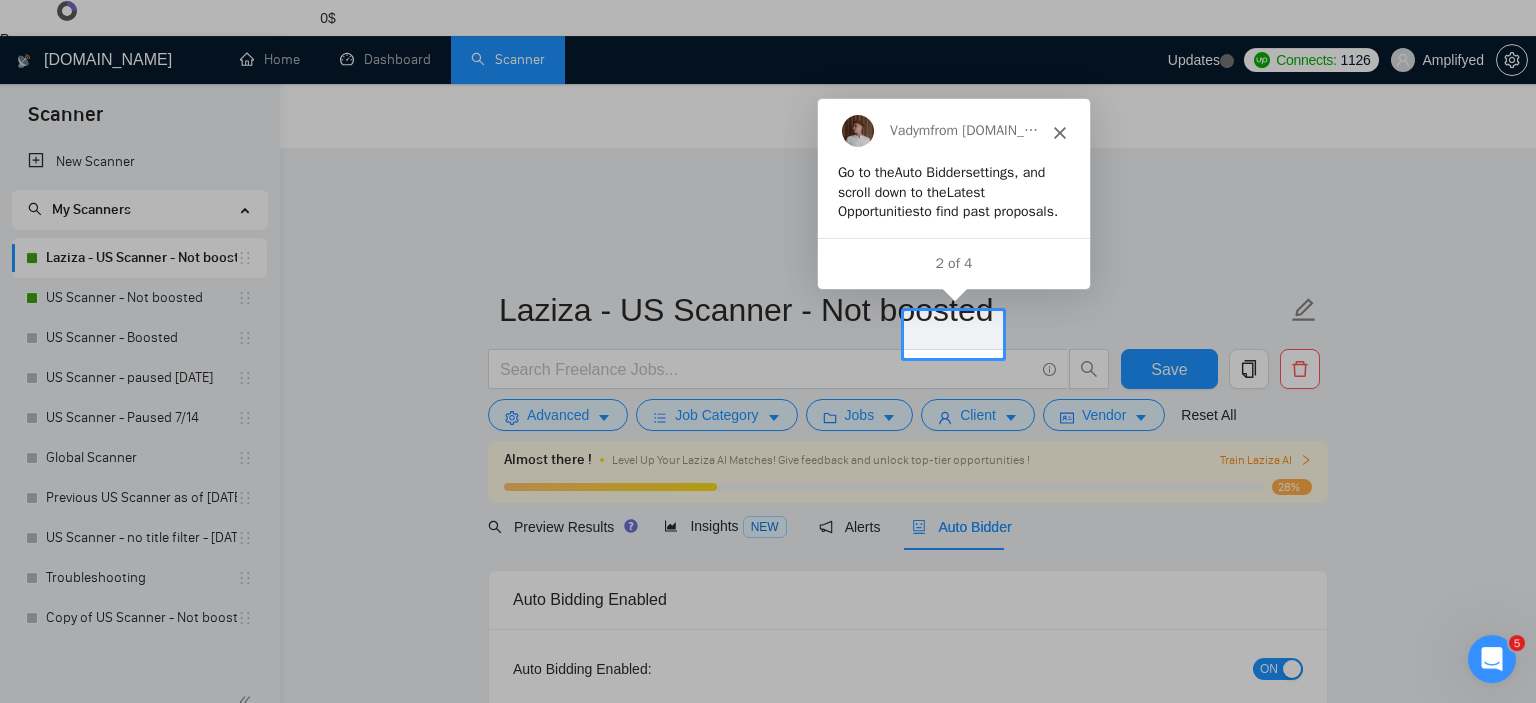 scroll, scrollTop: 79, scrollLeft: 0, axis: vertical 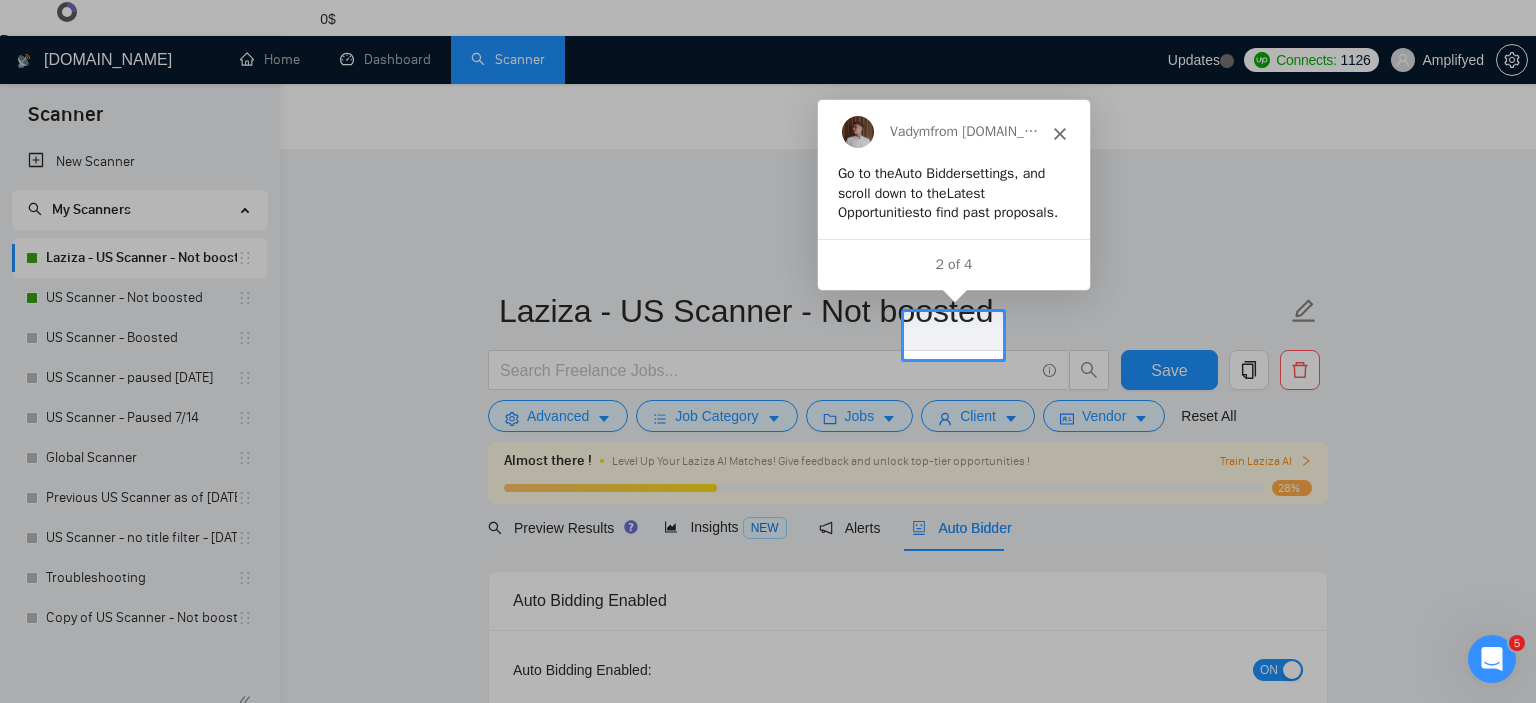 click at bounding box center [768, 152] 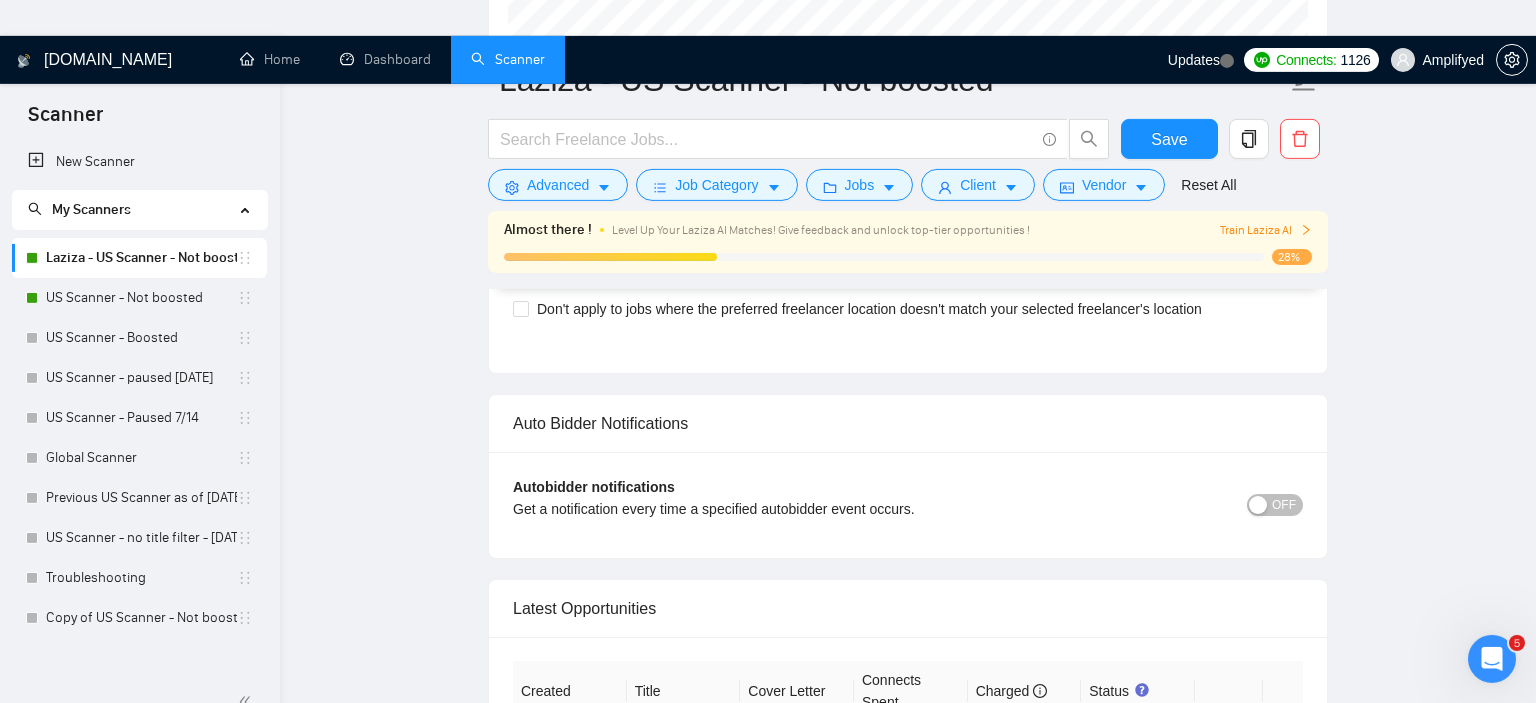 scroll, scrollTop: 5676, scrollLeft: 0, axis: vertical 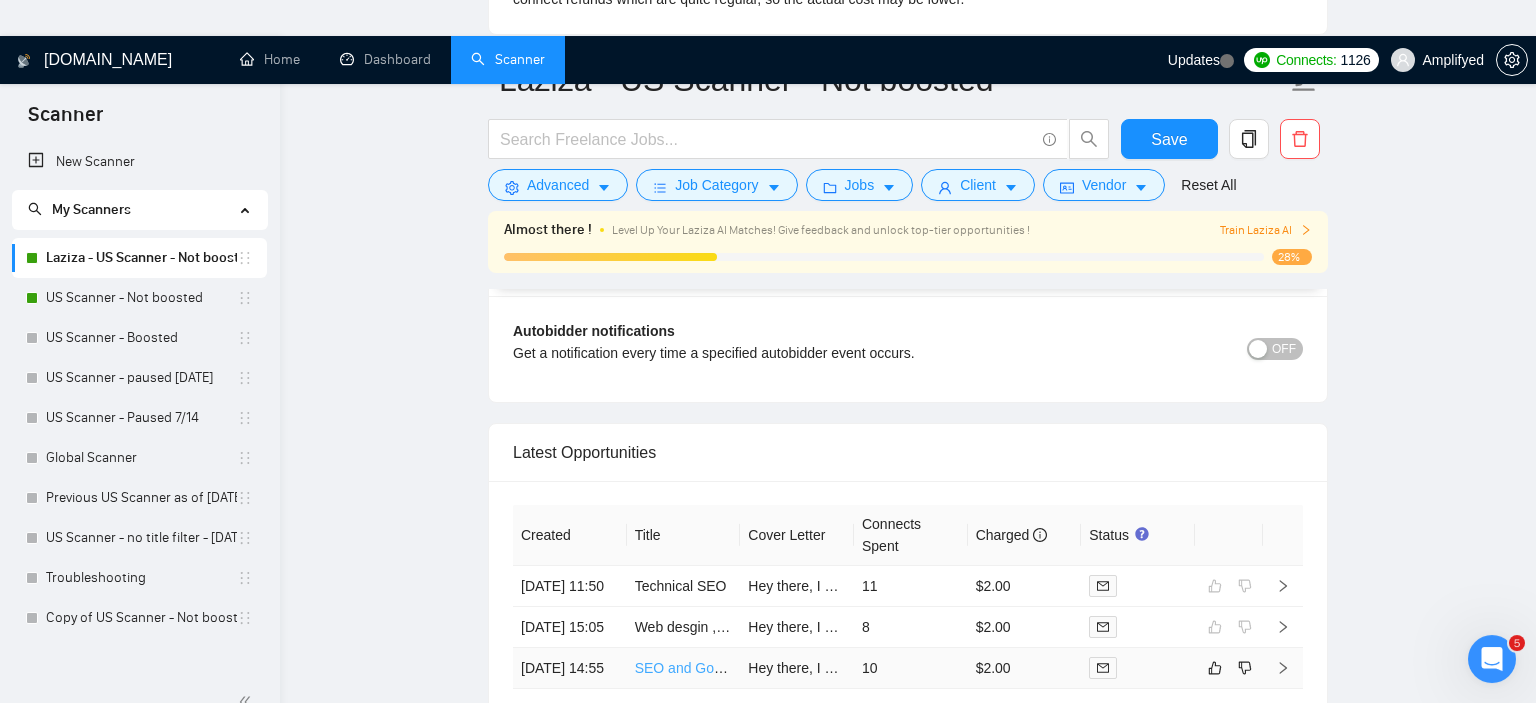 click on "SEO and Google Ads Specialist for Small Business" at bounding box center [793, 668] 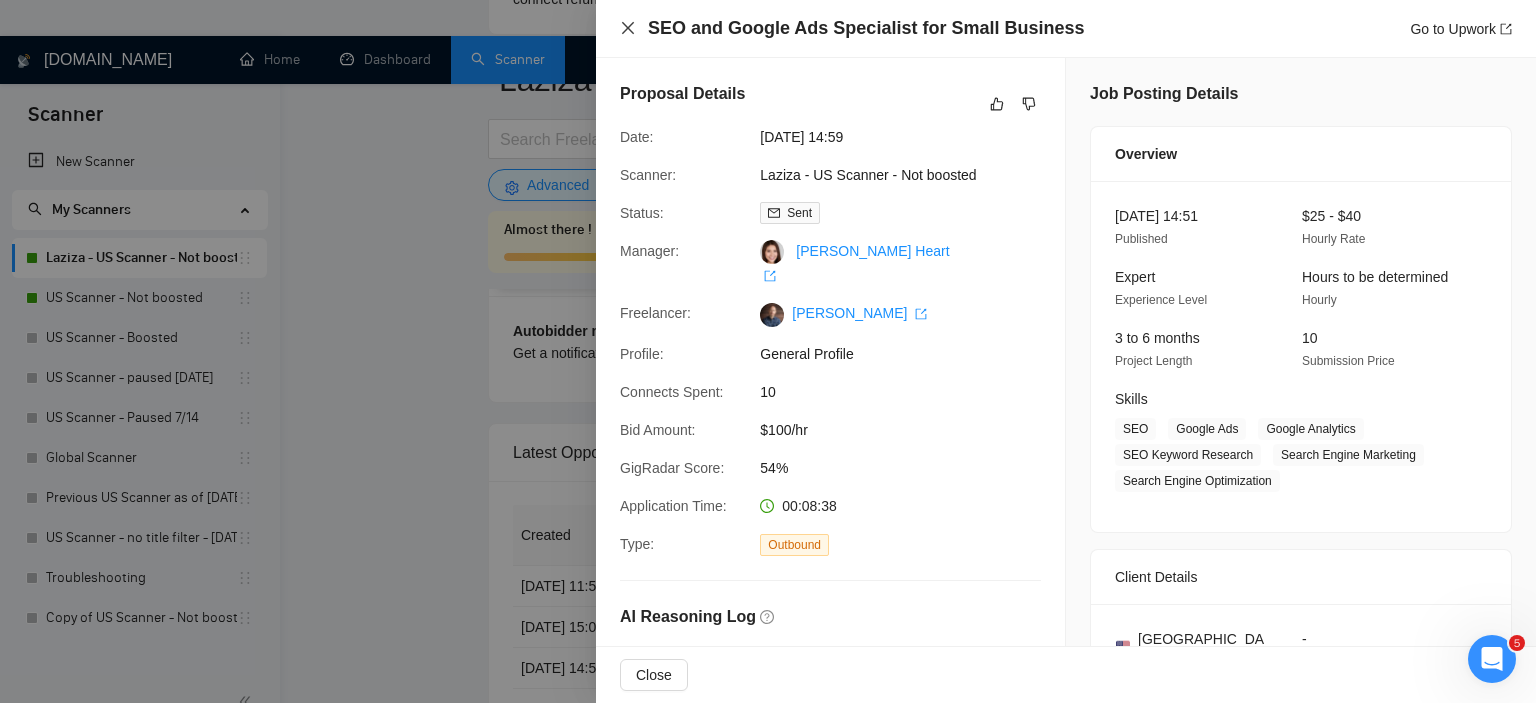 click 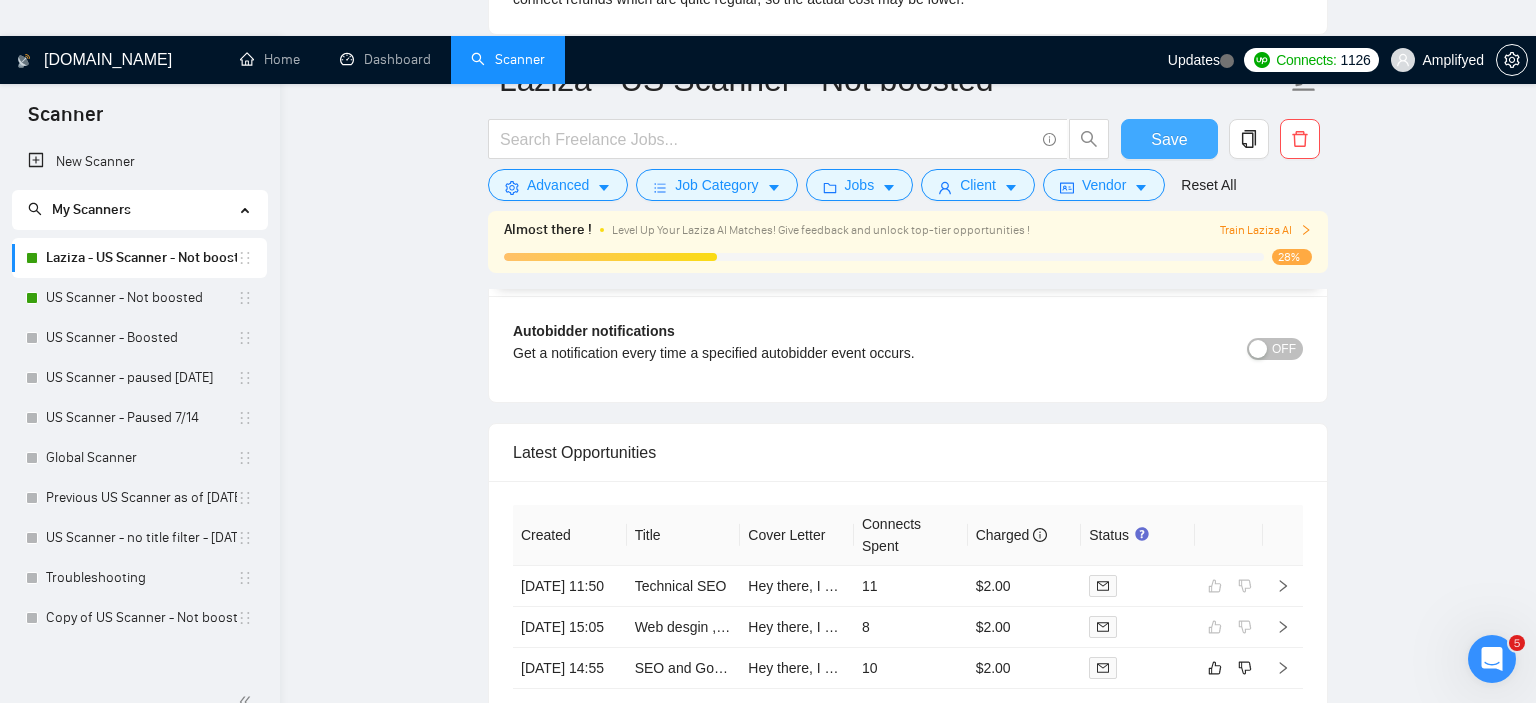 click on "Save" at bounding box center [1169, 139] 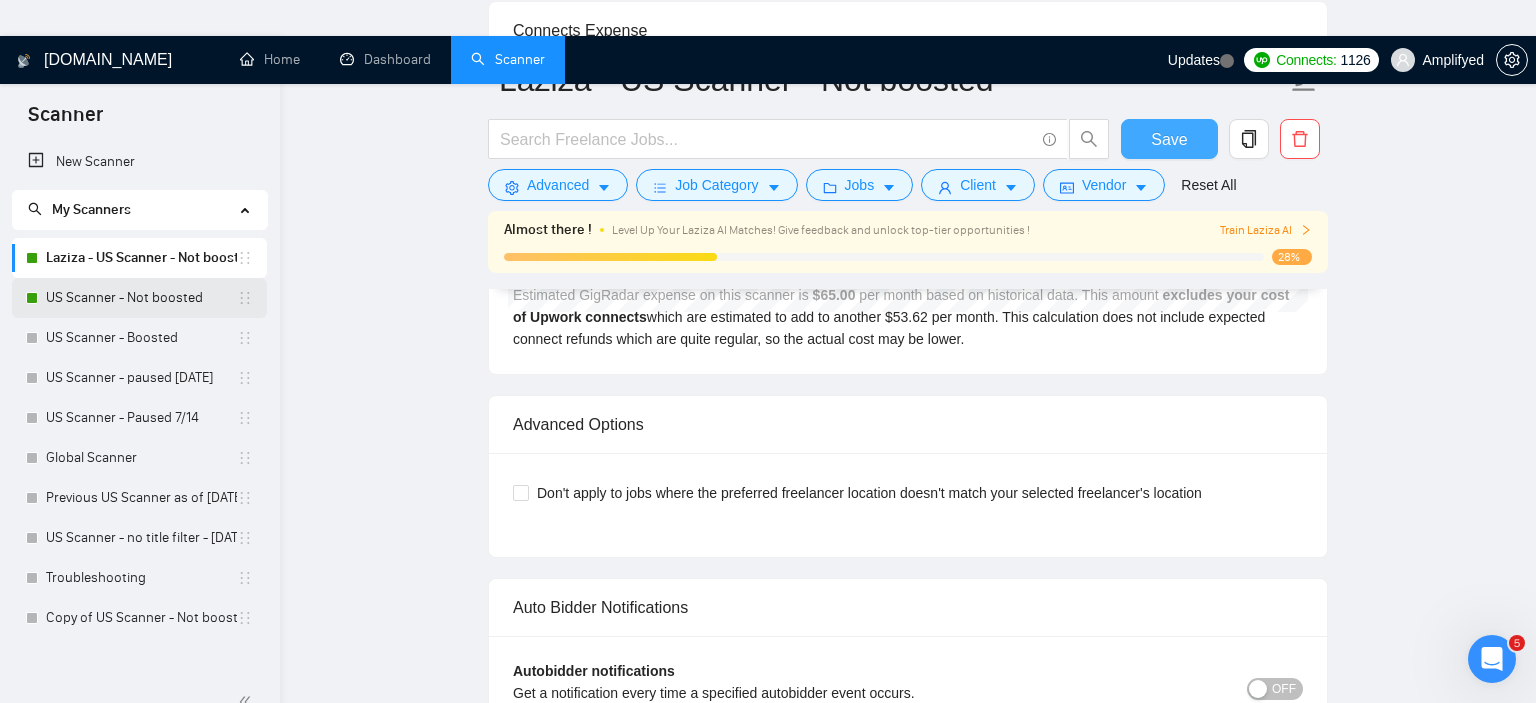 scroll, scrollTop: 3393, scrollLeft: 0, axis: vertical 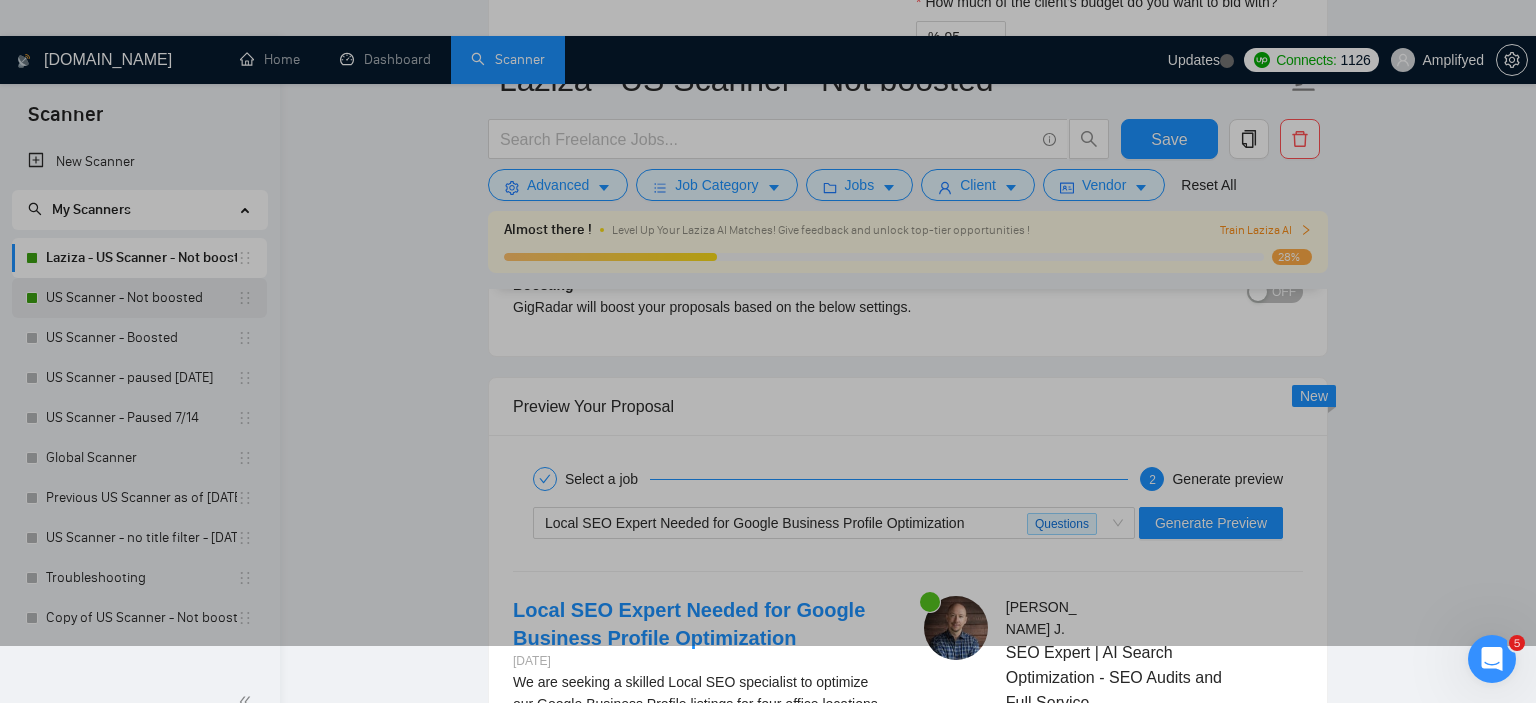 click on "US Scanner - Not boosted" at bounding box center (141, 298) 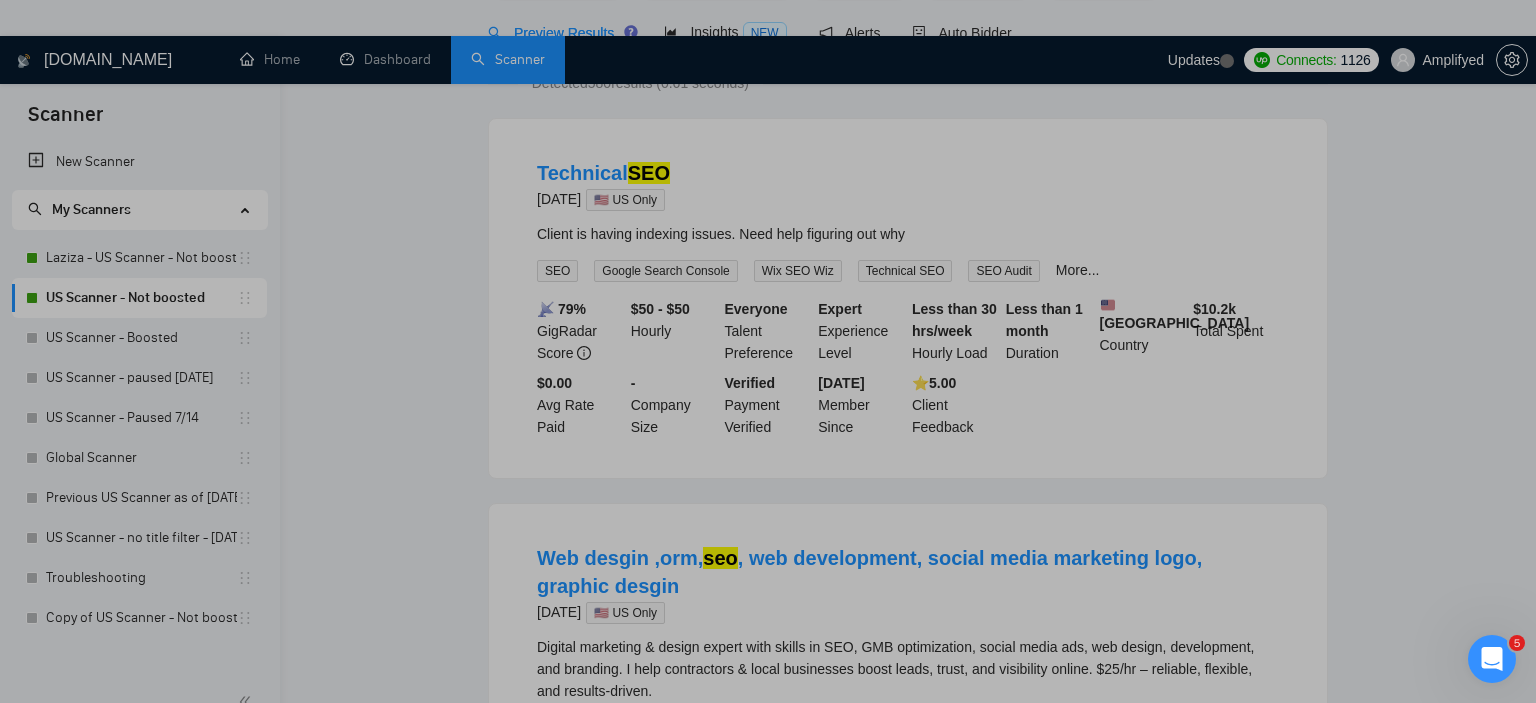 scroll, scrollTop: 0, scrollLeft: 0, axis: both 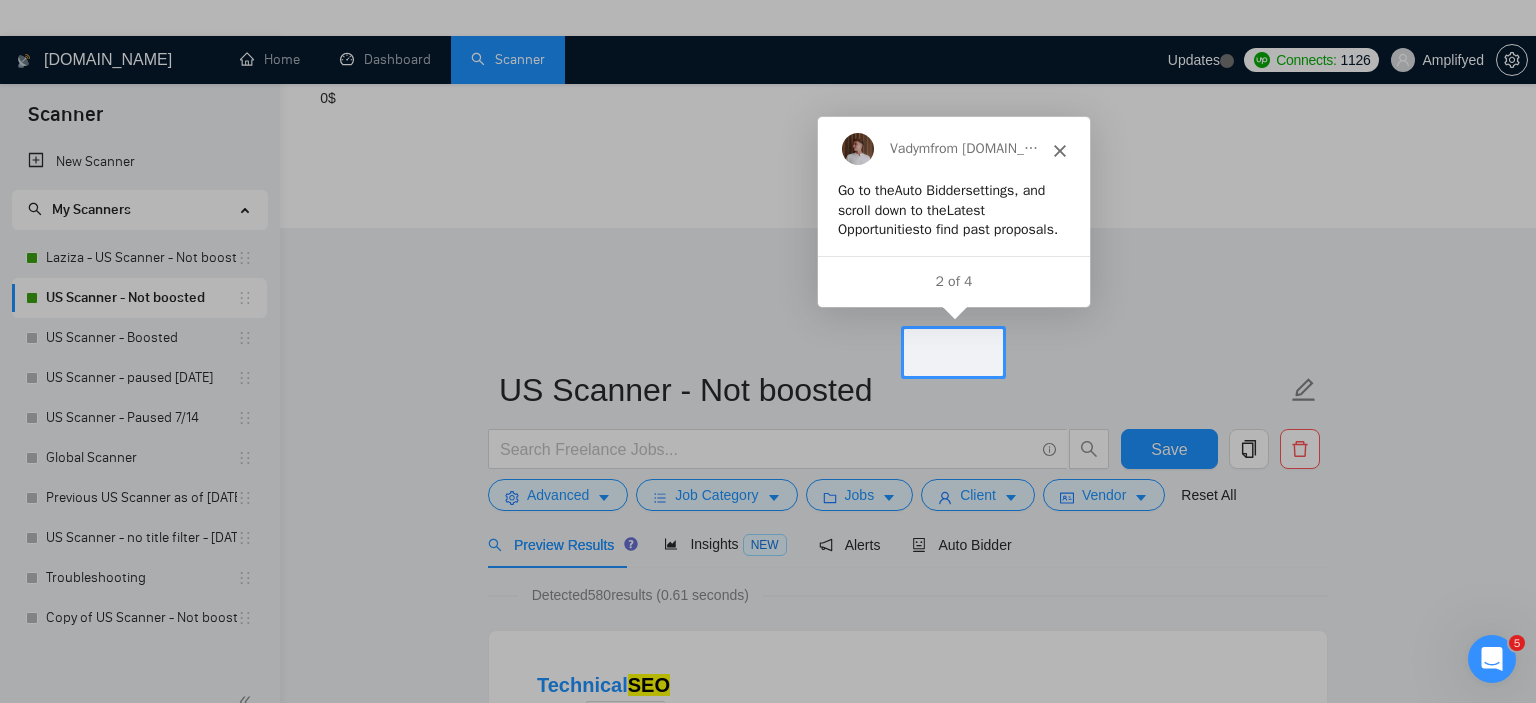 click on "Vadym  from [DOMAIN_NAME]" at bounding box center [952, 147] 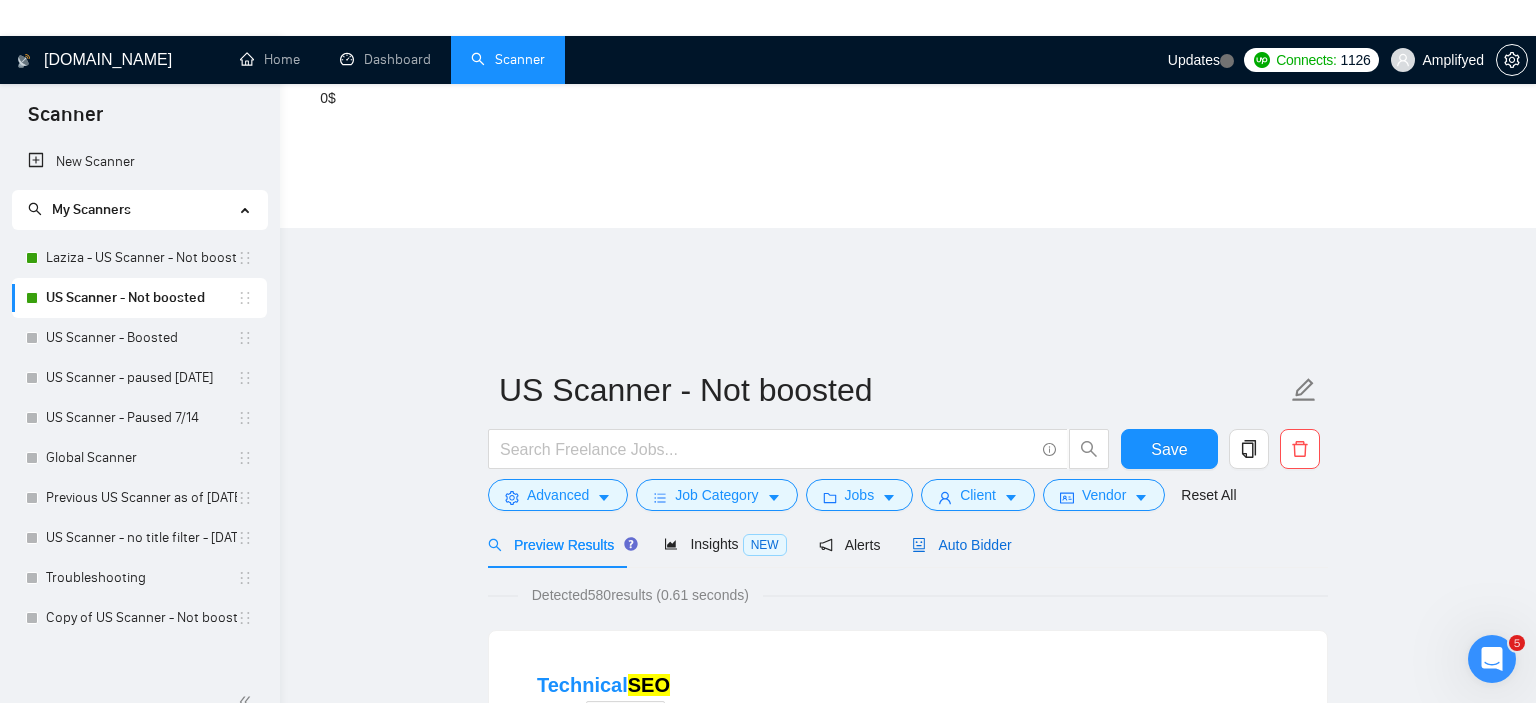 click on "Auto Bidder" at bounding box center [961, 545] 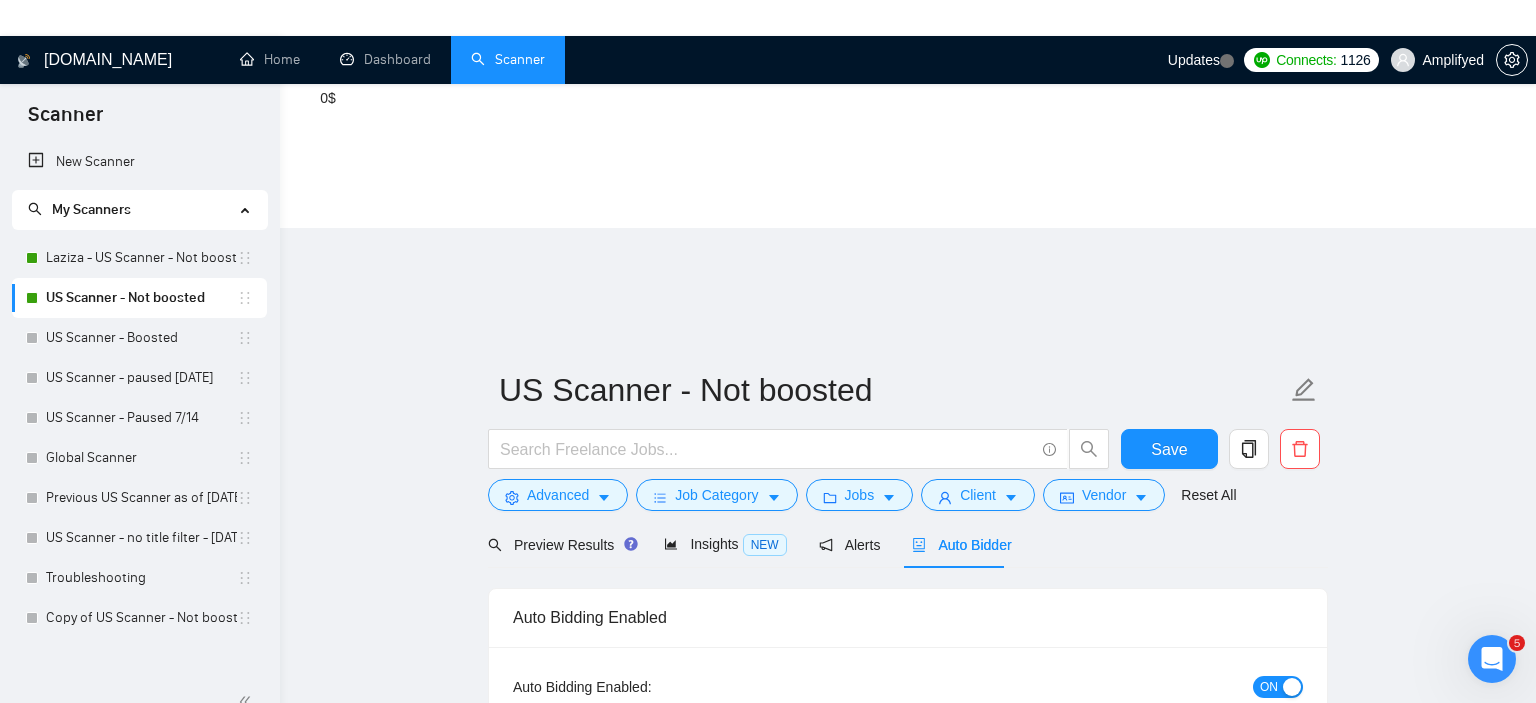 click at bounding box center [1292, 687] 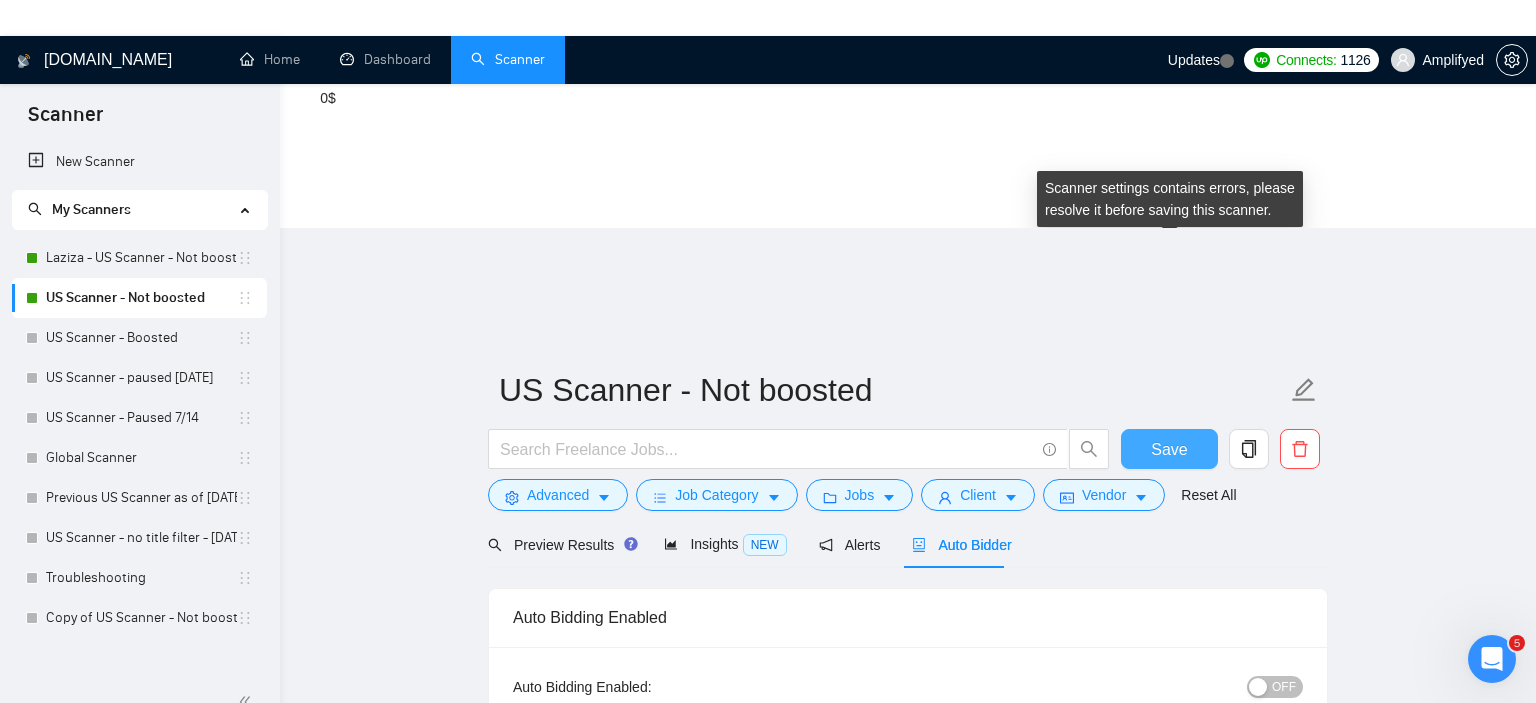 click on "Save" at bounding box center (1169, 449) 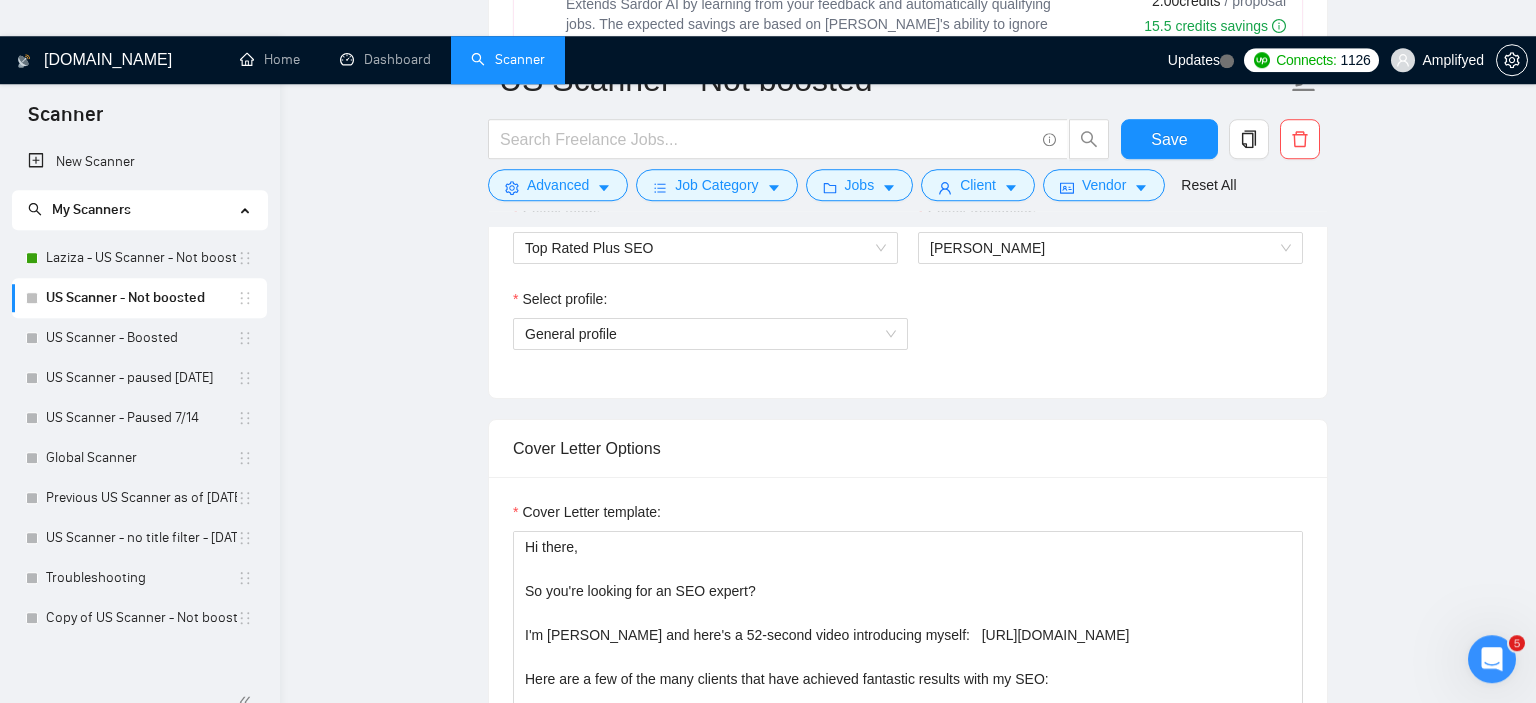 scroll, scrollTop: 1372, scrollLeft: 0, axis: vertical 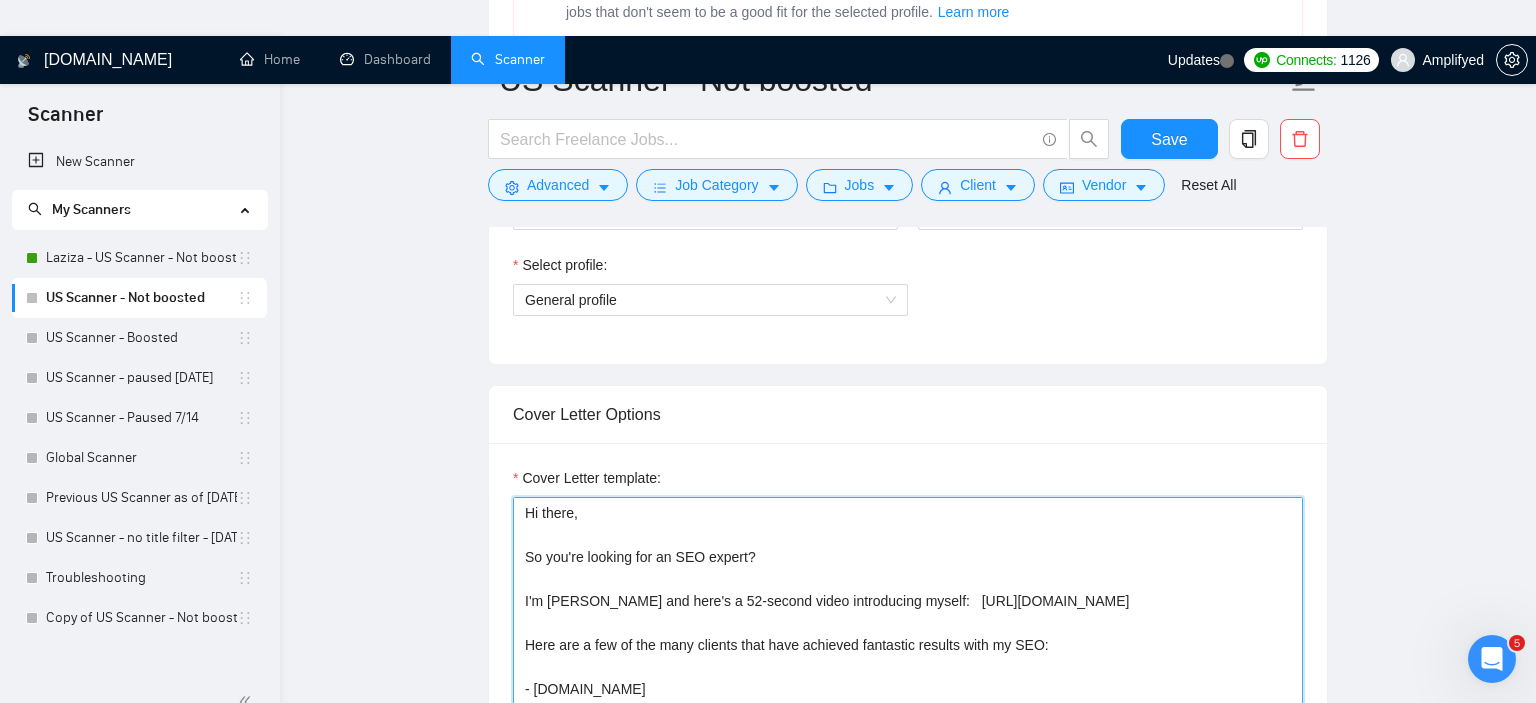 drag, startPoint x: 518, startPoint y: 322, endPoint x: 582, endPoint y: 342, distance: 67.052216 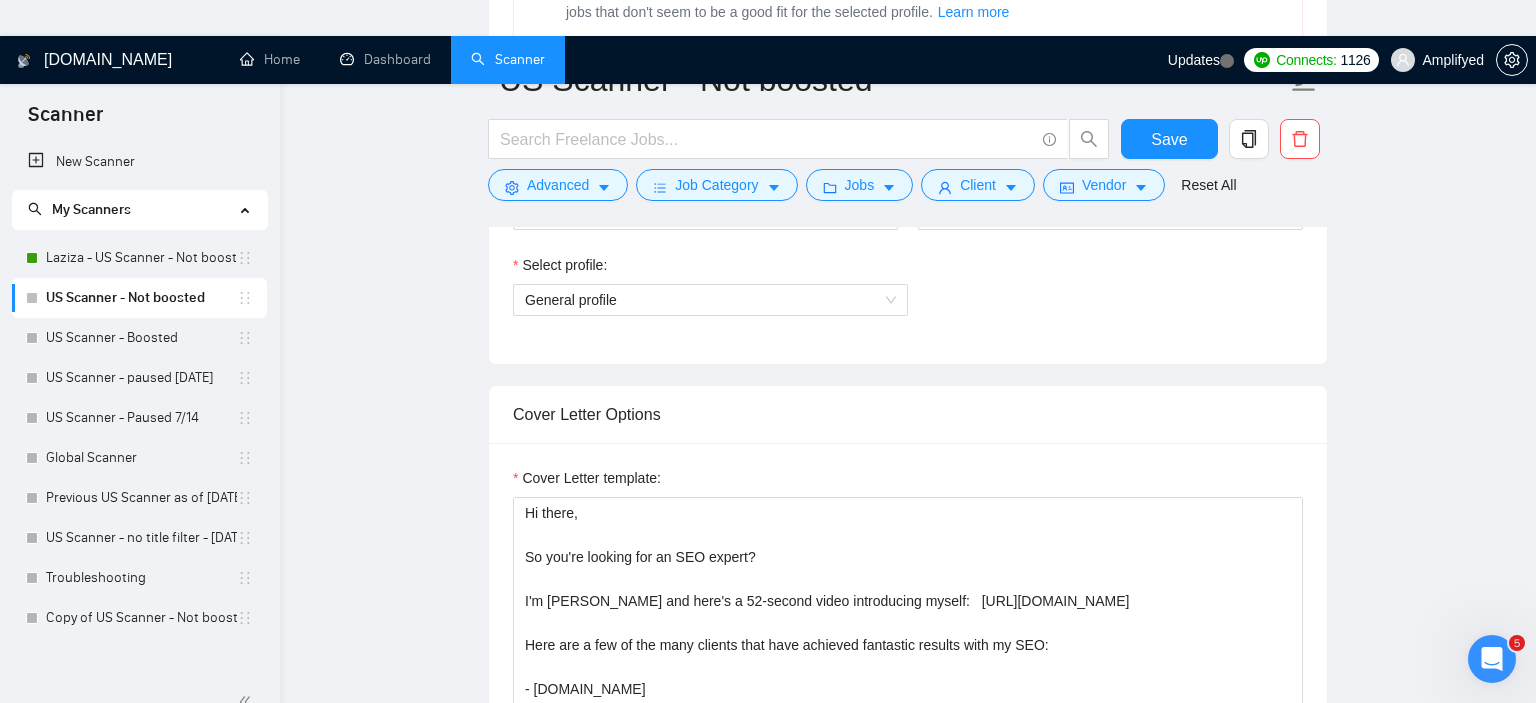 drag, startPoint x: 474, startPoint y: 342, endPoint x: 450, endPoint y: 334, distance: 25.298222 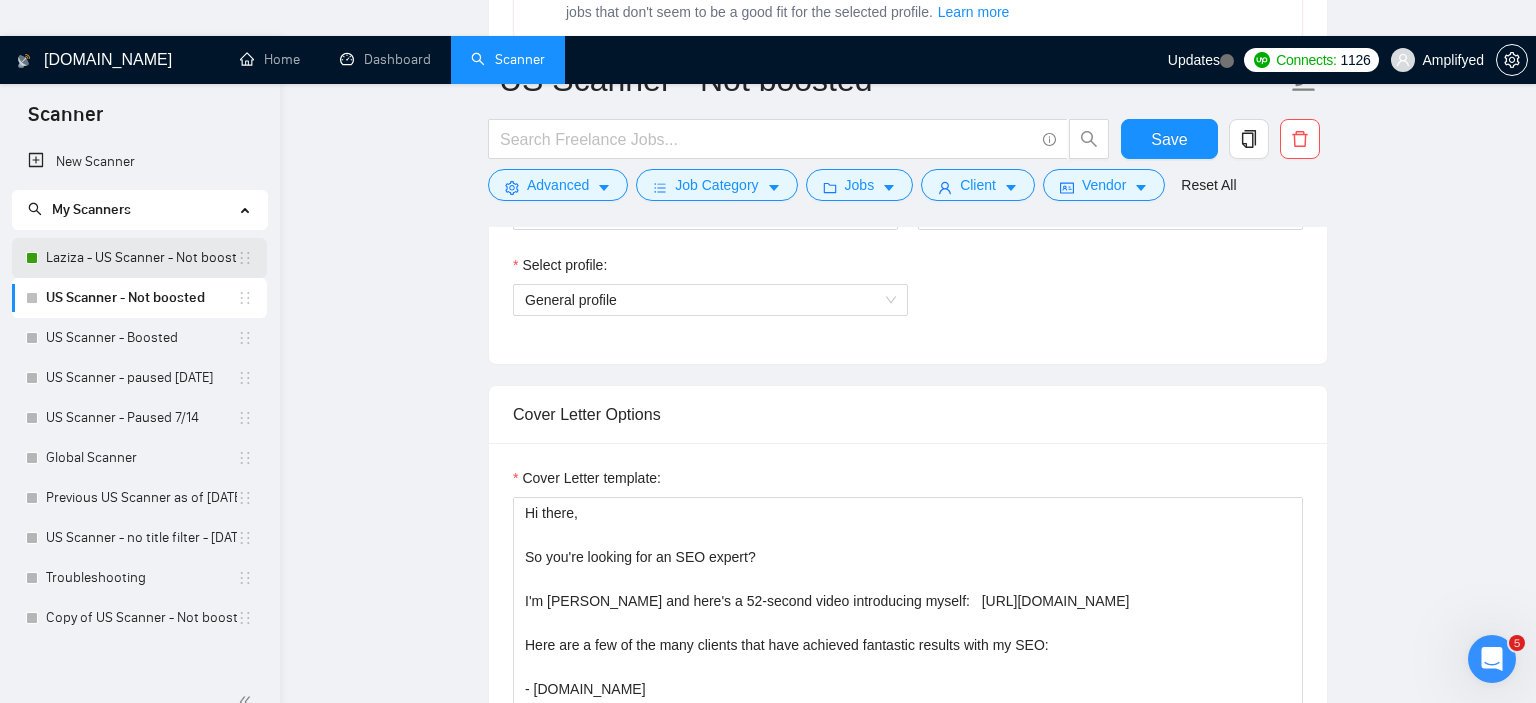click on "Laziza - US Scanner - Not boosted" at bounding box center (141, 258) 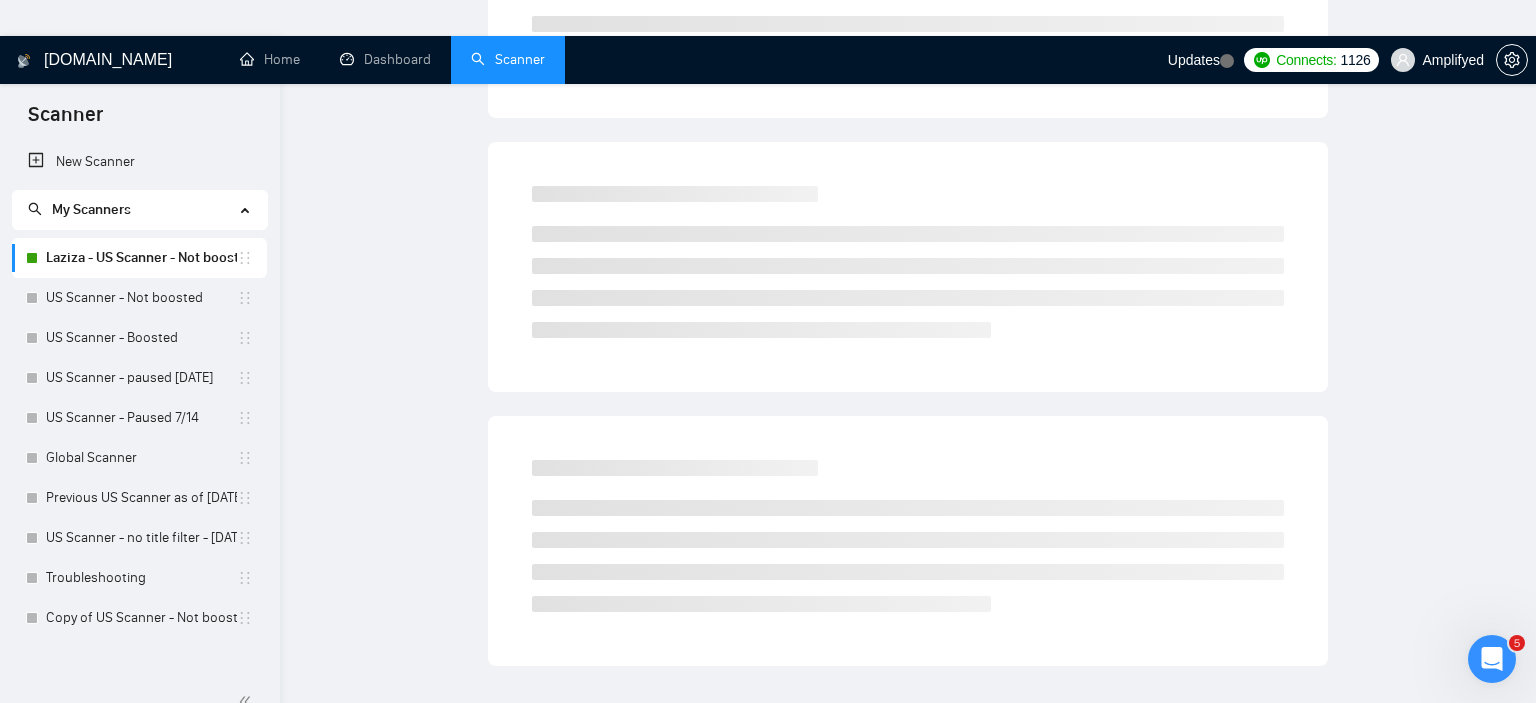 scroll, scrollTop: 63, scrollLeft: 0, axis: vertical 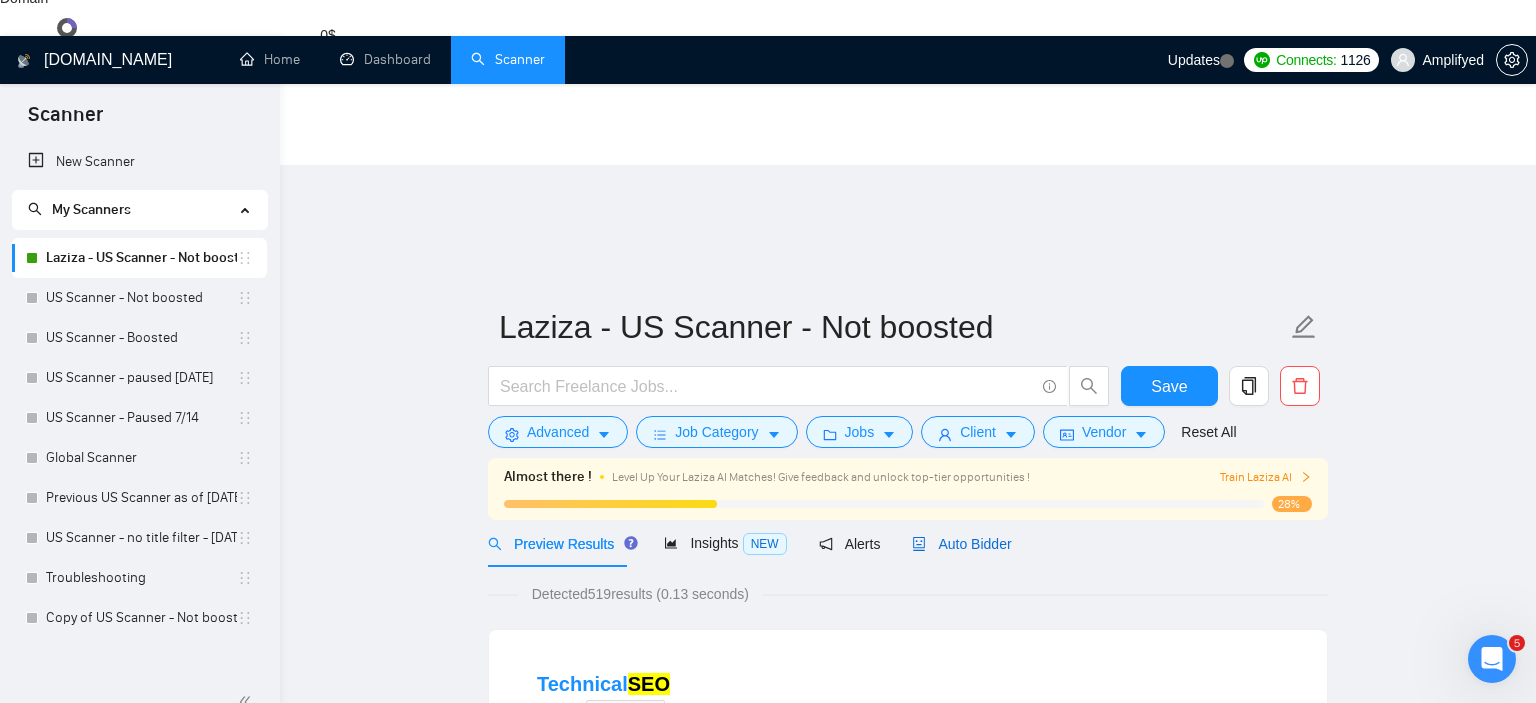 click on "Auto Bidder" at bounding box center (961, 544) 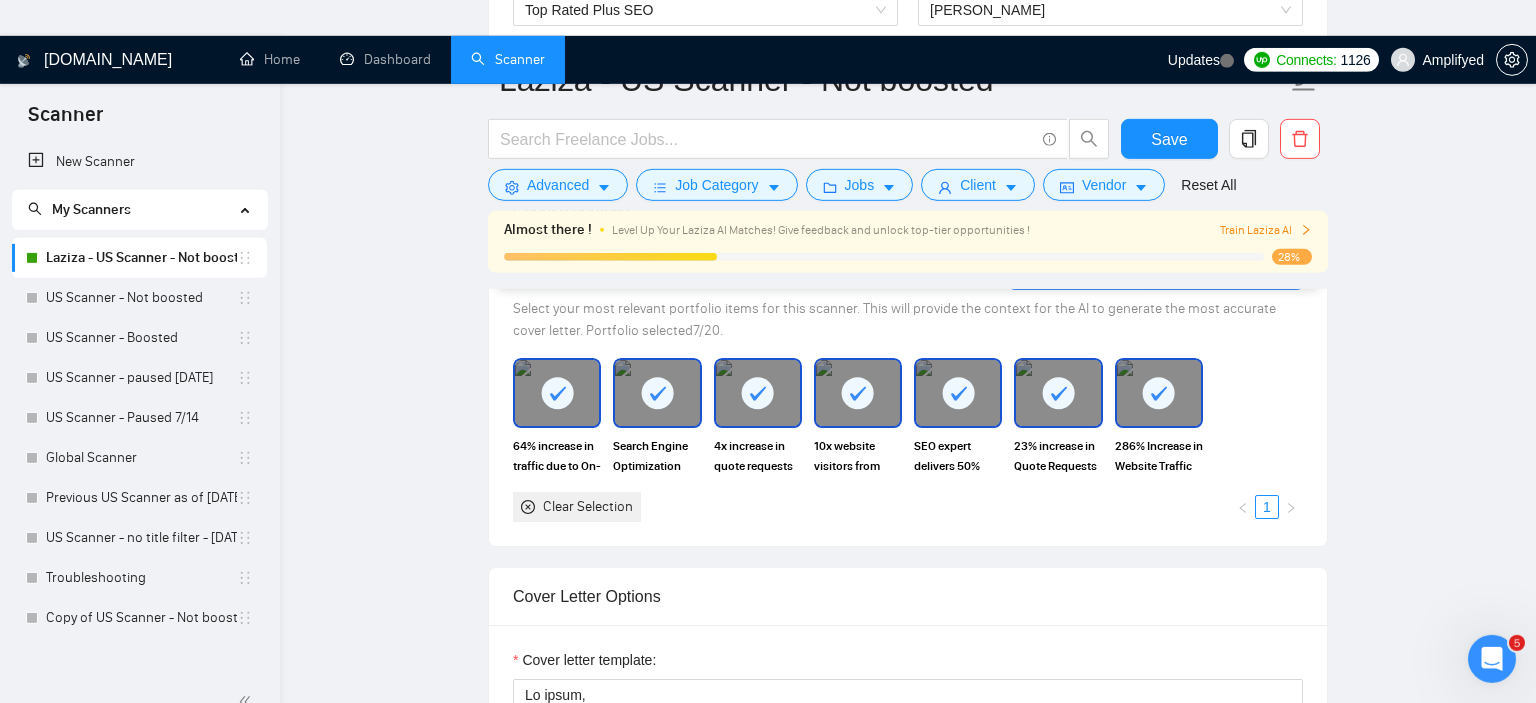 scroll, scrollTop: 1647, scrollLeft: 0, axis: vertical 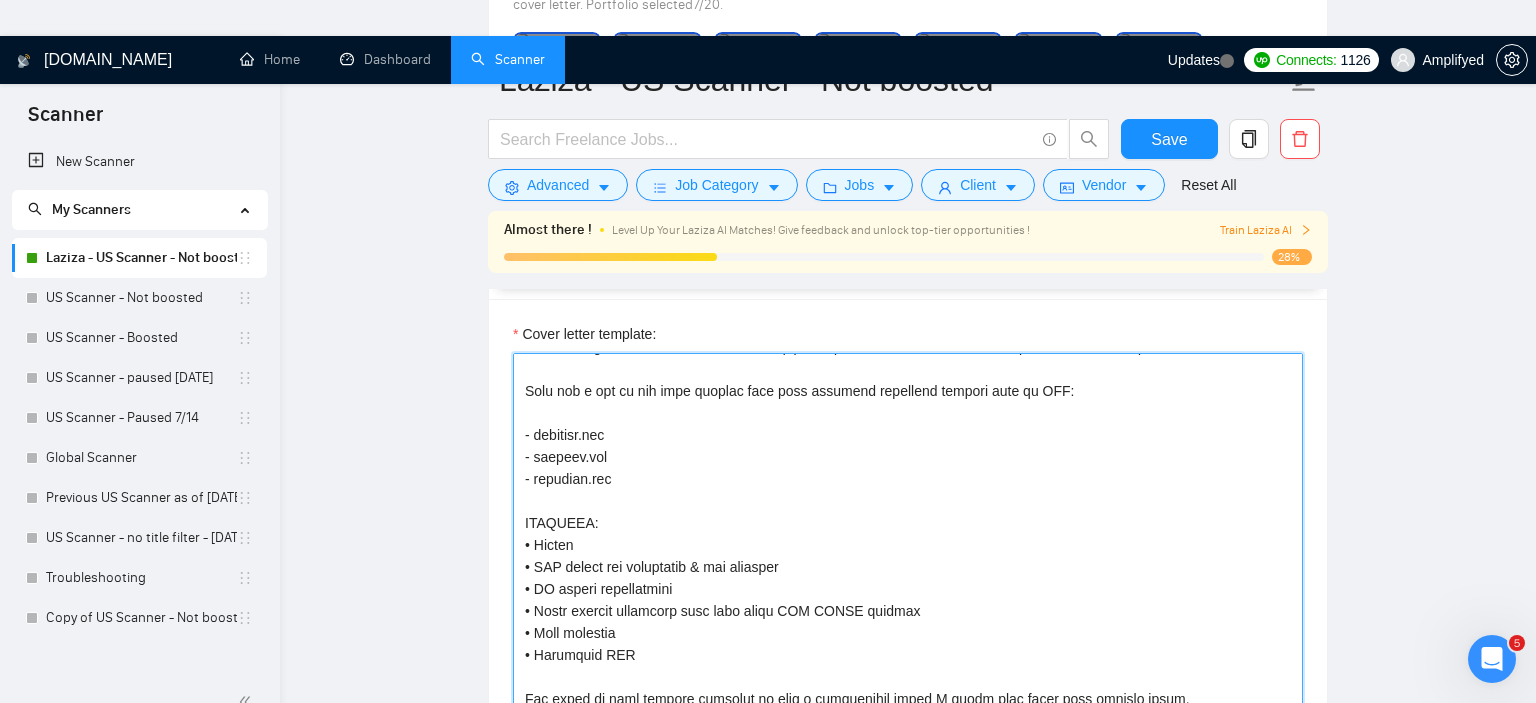 drag, startPoint x: 524, startPoint y: 498, endPoint x: 760, endPoint y: 596, distance: 255.53865 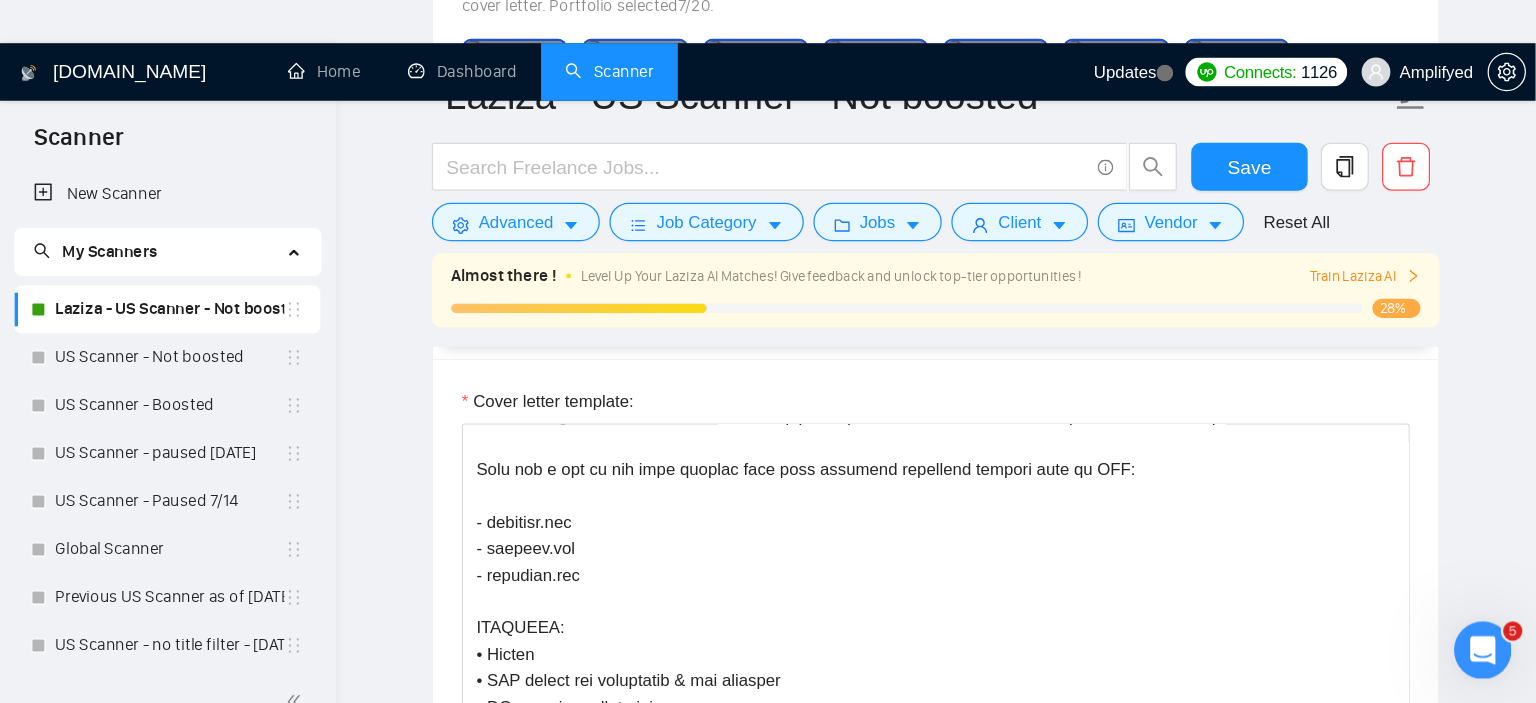 scroll, scrollTop: 198, scrollLeft: 0, axis: vertical 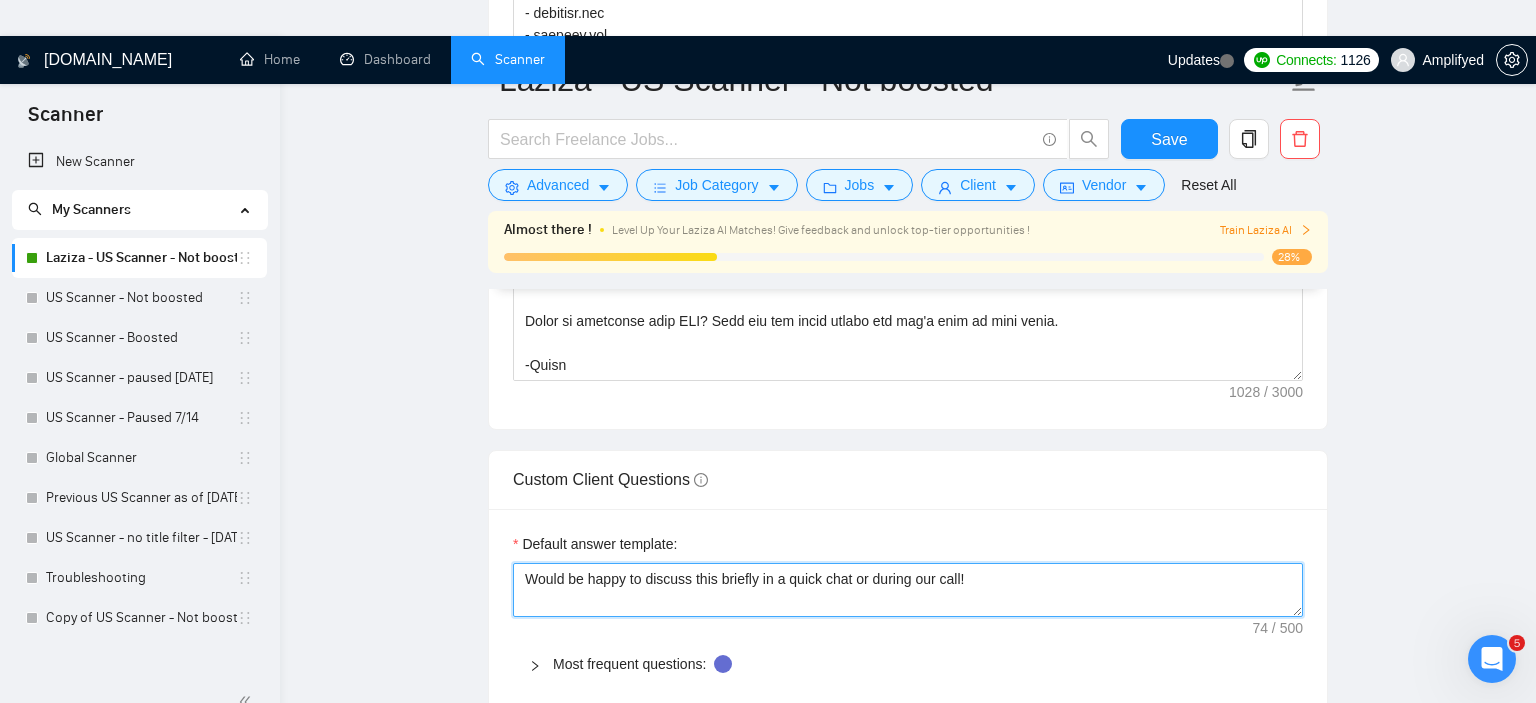 drag, startPoint x: 1032, startPoint y: 387, endPoint x: 421, endPoint y: 396, distance: 611.0663 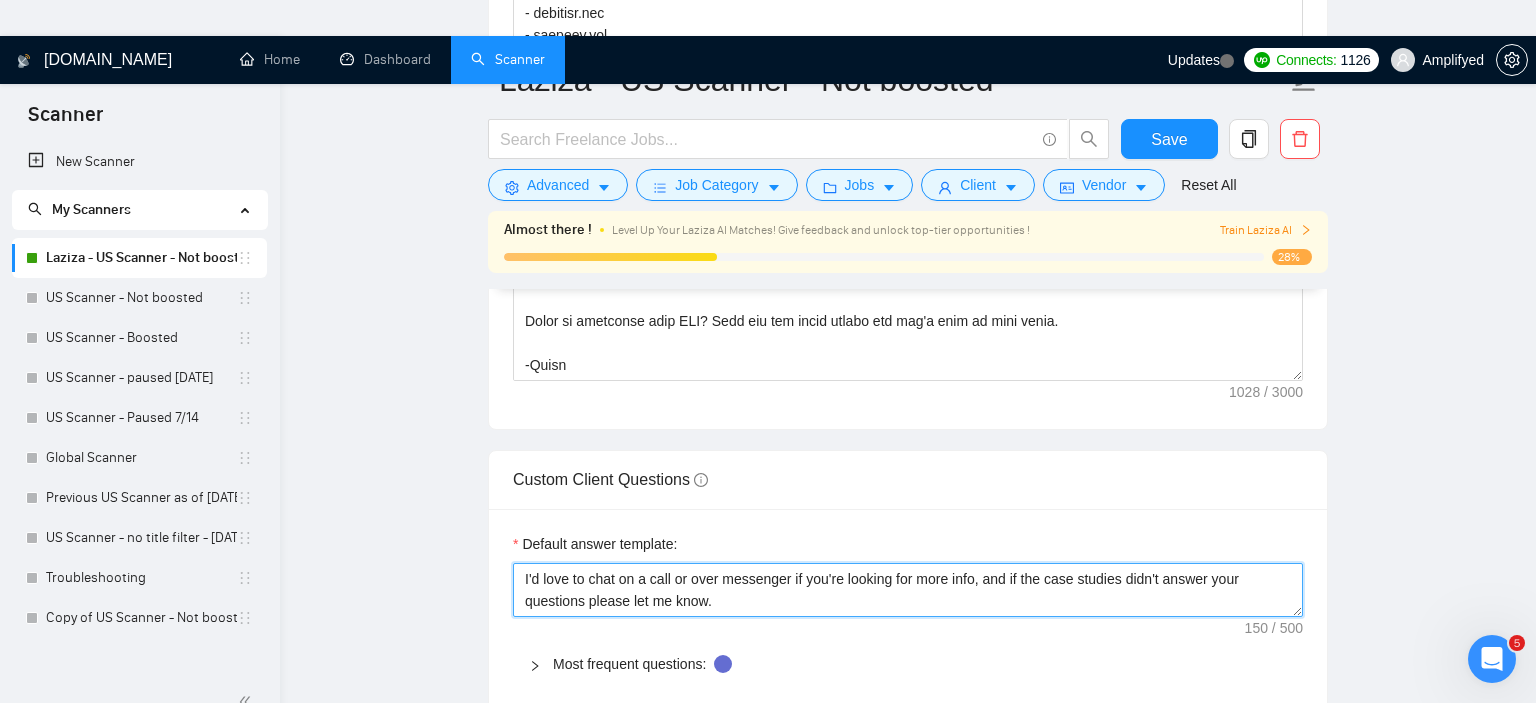 click on "I'd love to chat on a call or over messenger if you're looking for more info, and if the case studies didn't answer your questions please let me know." at bounding box center [908, 590] 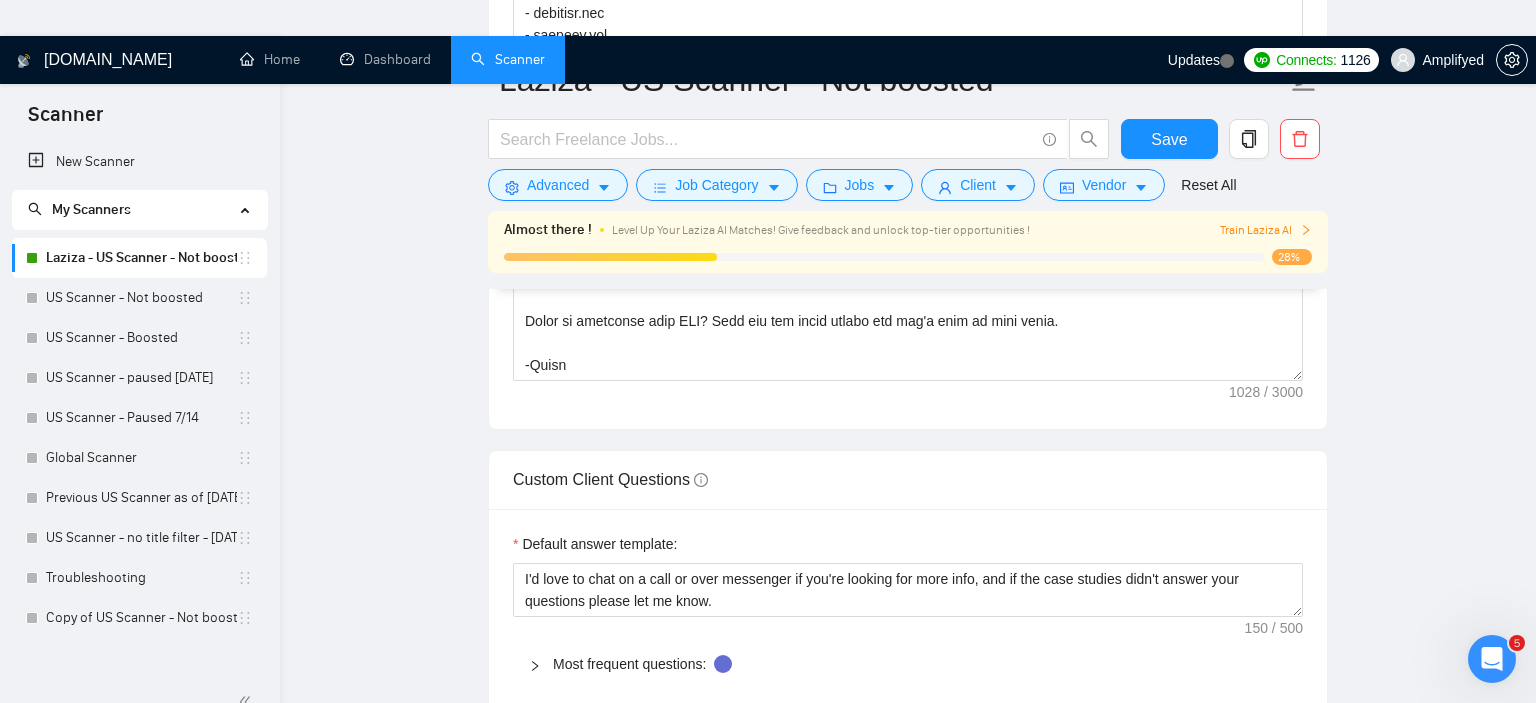 click at bounding box center [541, 664] 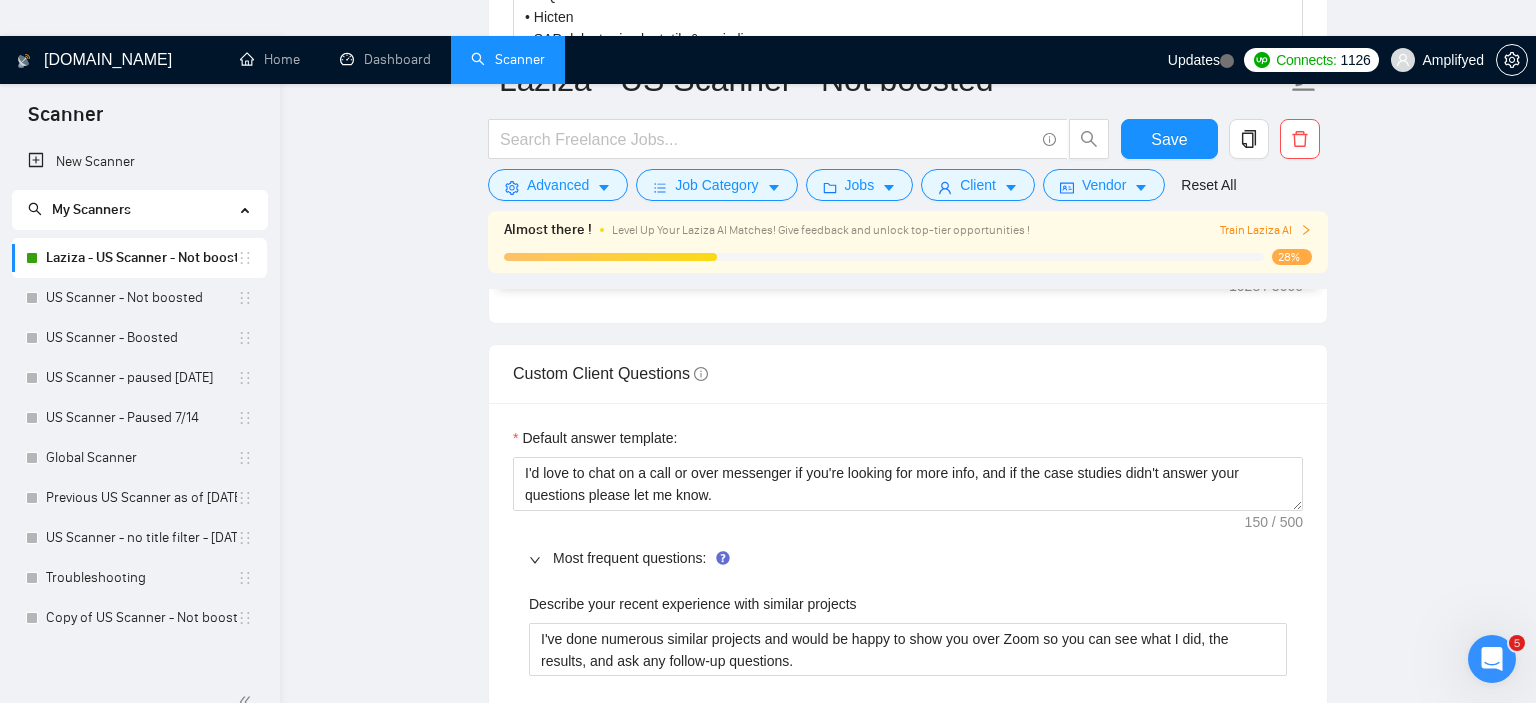 scroll, scrollTop: 1964, scrollLeft: 0, axis: vertical 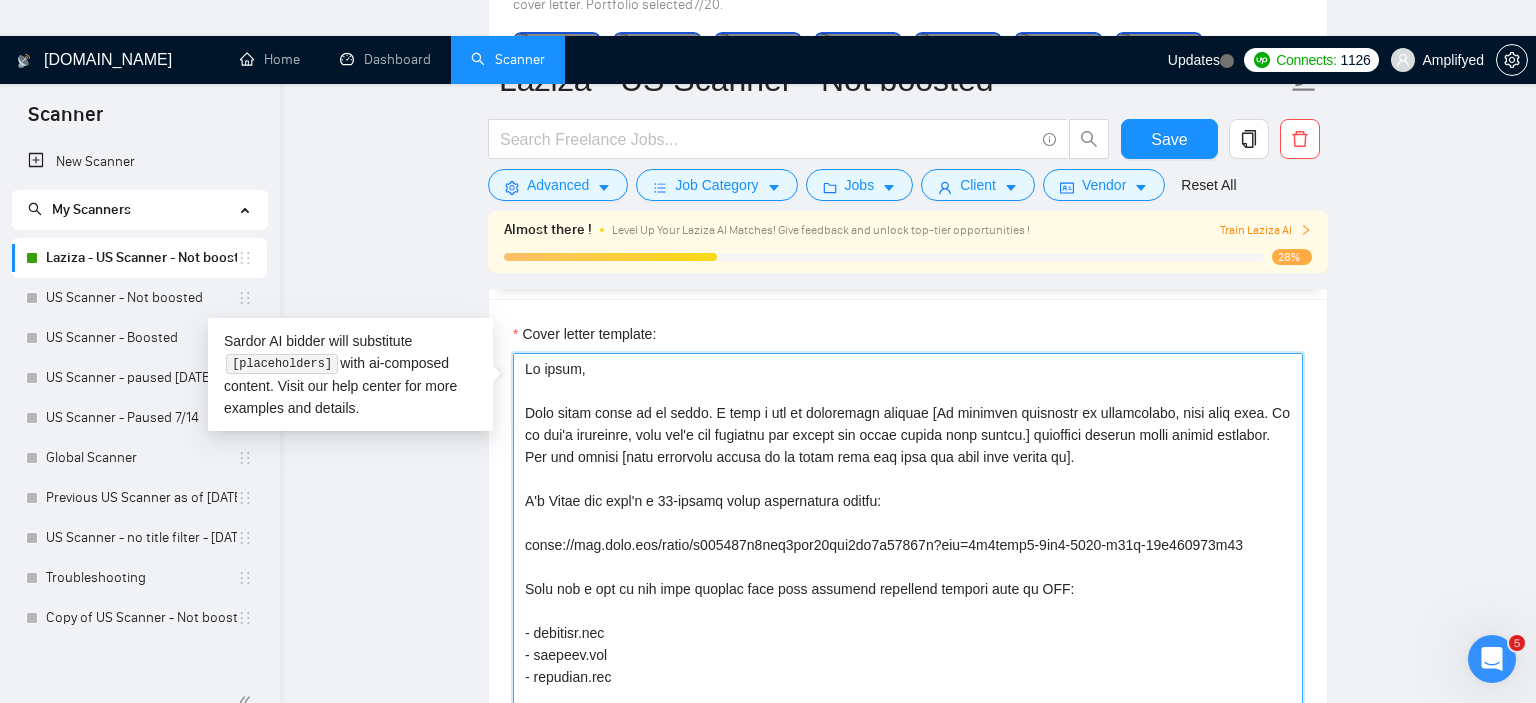 drag, startPoint x: 614, startPoint y: 496, endPoint x: 526, endPoint y: 454, distance: 97.50897 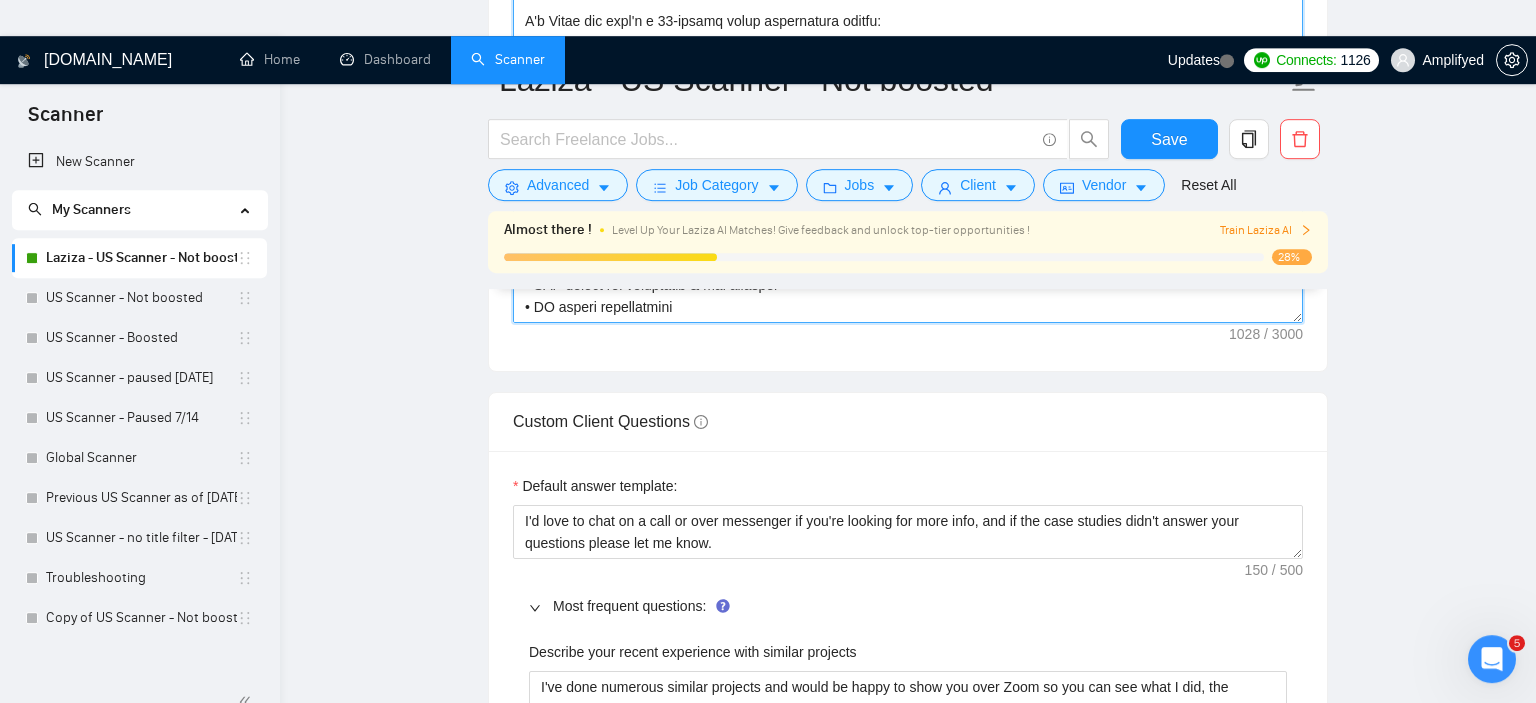 scroll, scrollTop: 2597, scrollLeft: 0, axis: vertical 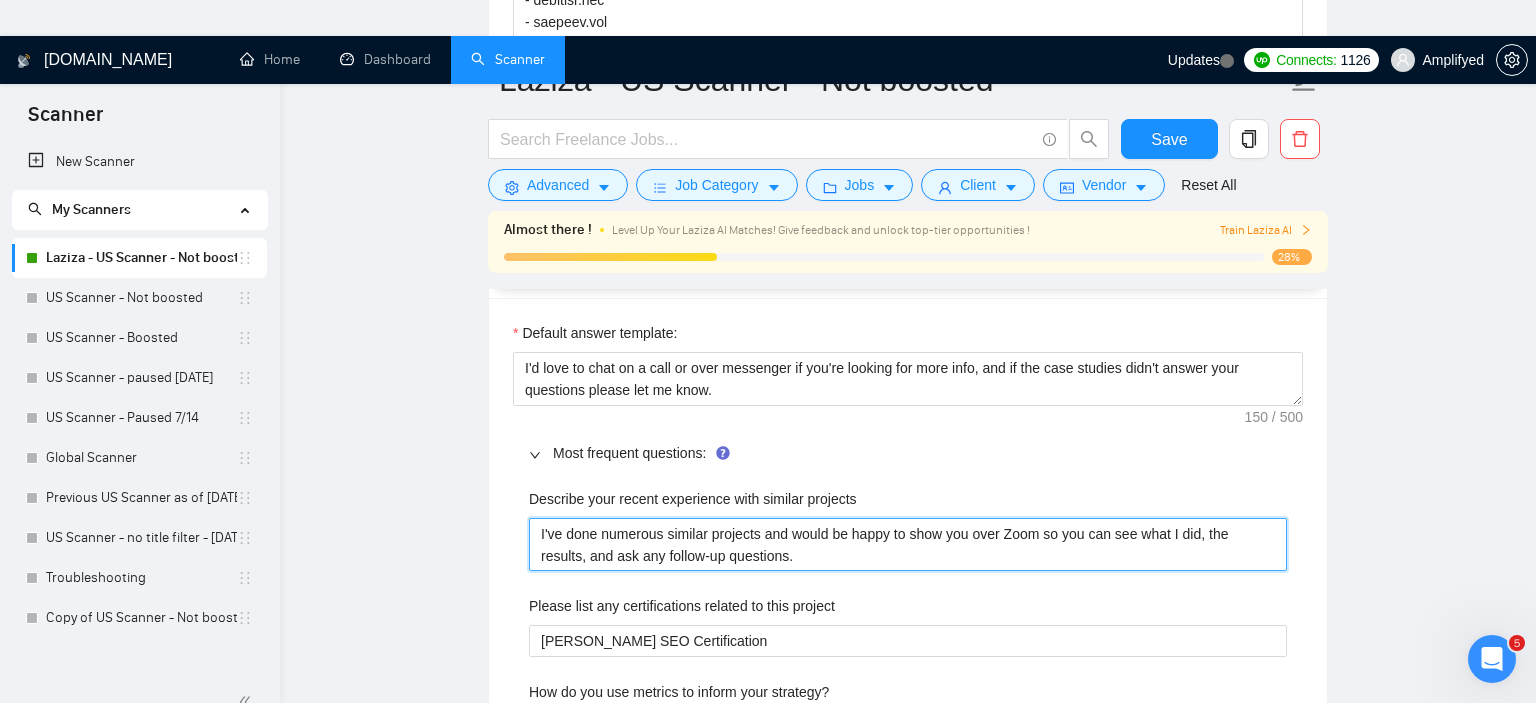 click on "I've done numerous similar projects and would be happy to show you over Zoom so you can see what I did, the results, and ask any follow-up questions." at bounding box center (908, 545) 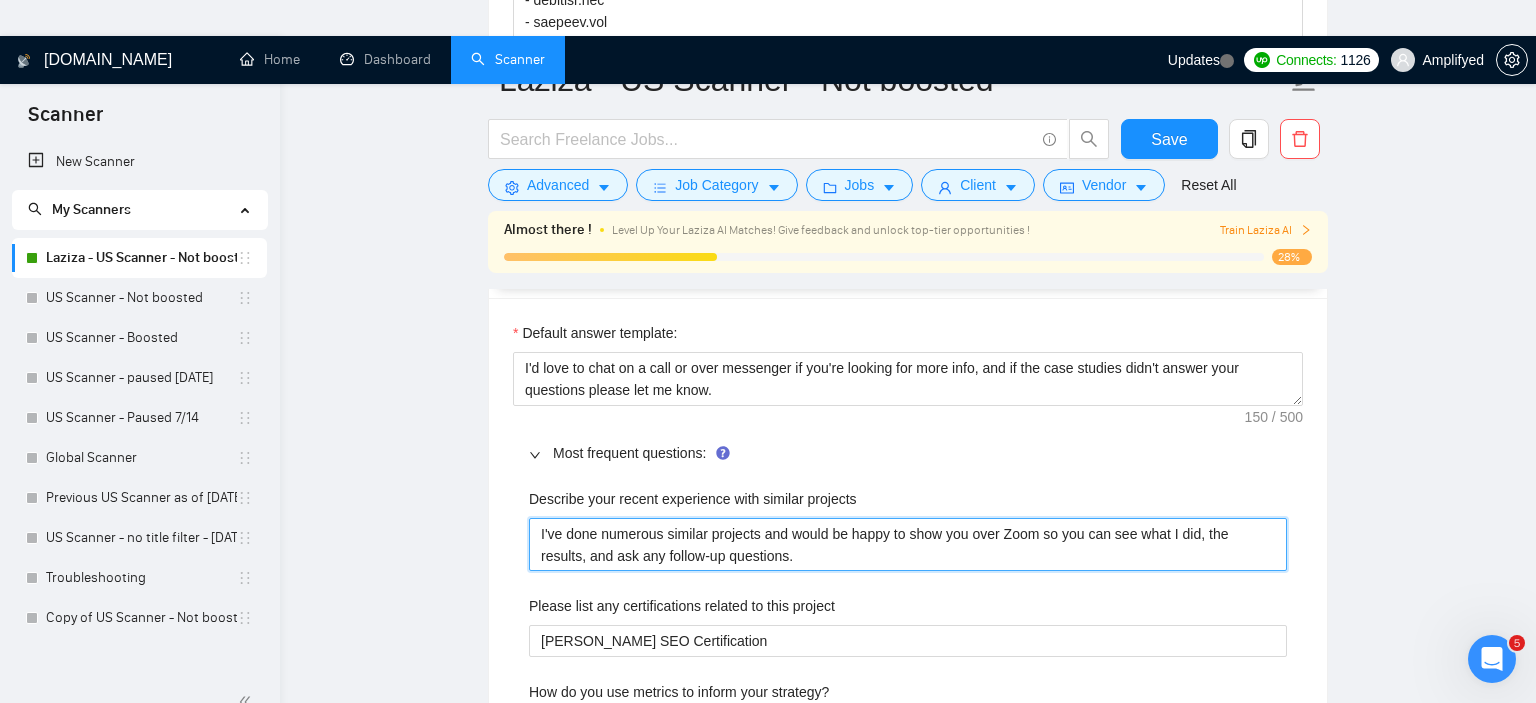 click on "I've done numerous similar projects and would be happy to show you over Zoom so you can see what I did, the results, and ask any follow-up questions." at bounding box center [908, 545] 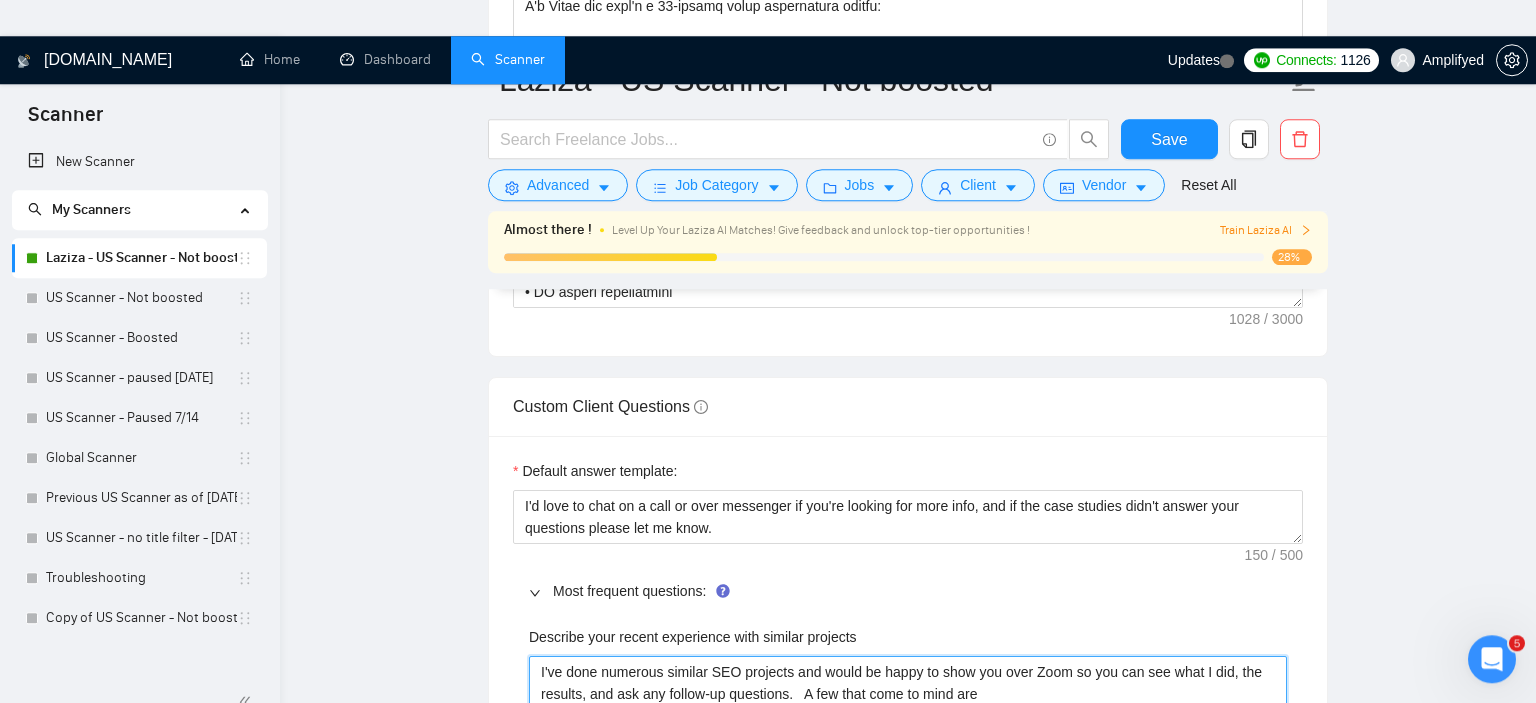 scroll, scrollTop: 2492, scrollLeft: 0, axis: vertical 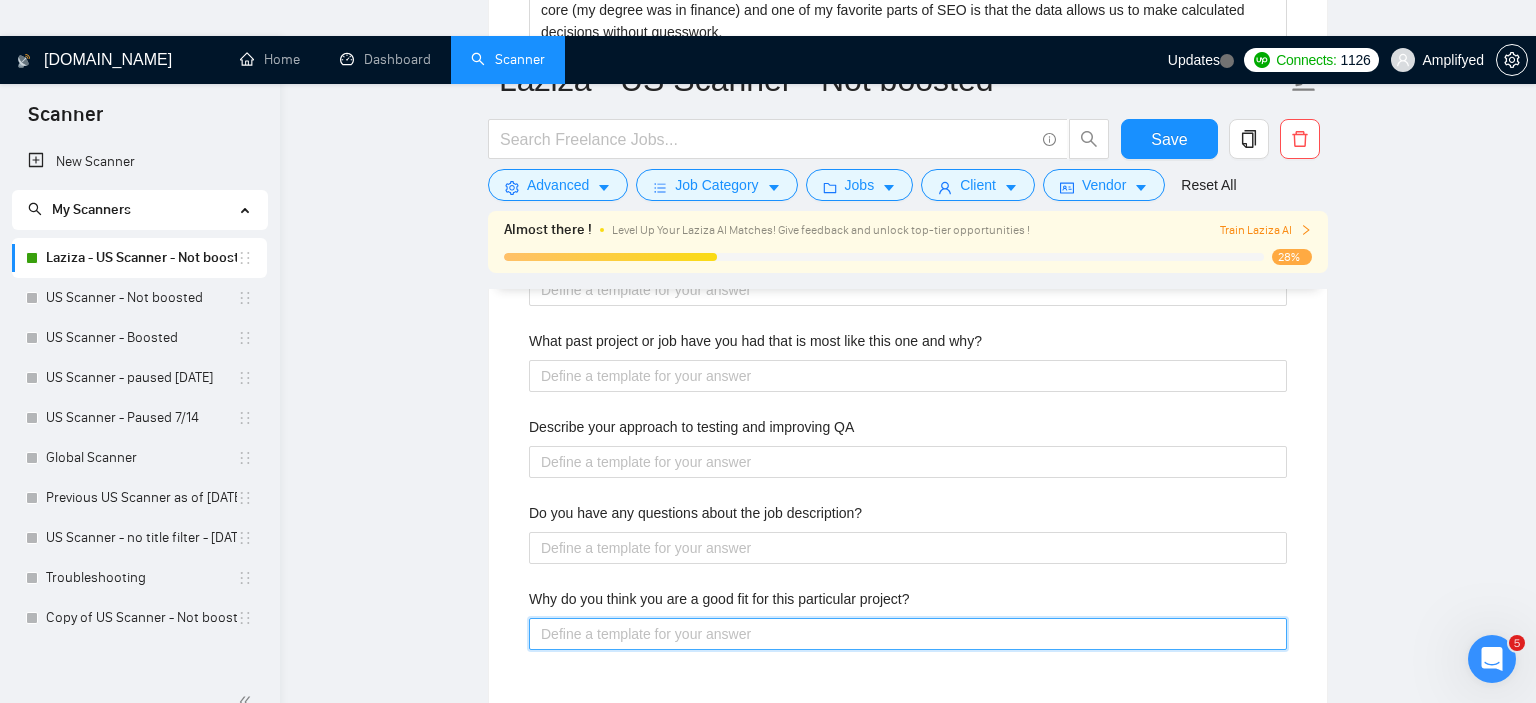 click on "Why do you think you are a good fit for this particular project?" at bounding box center (908, 634) 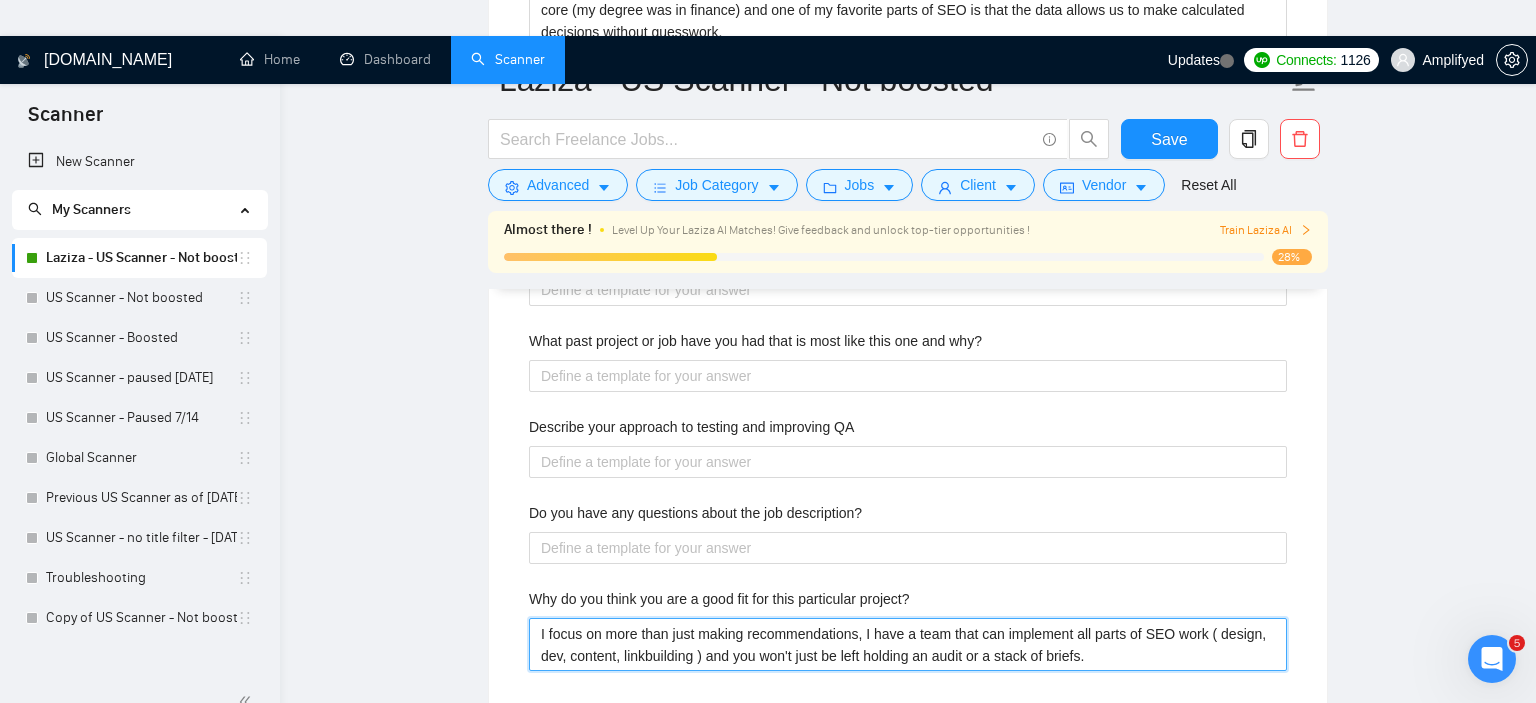 drag, startPoint x: 1106, startPoint y: 475, endPoint x: 478, endPoint y: 454, distance: 628.351 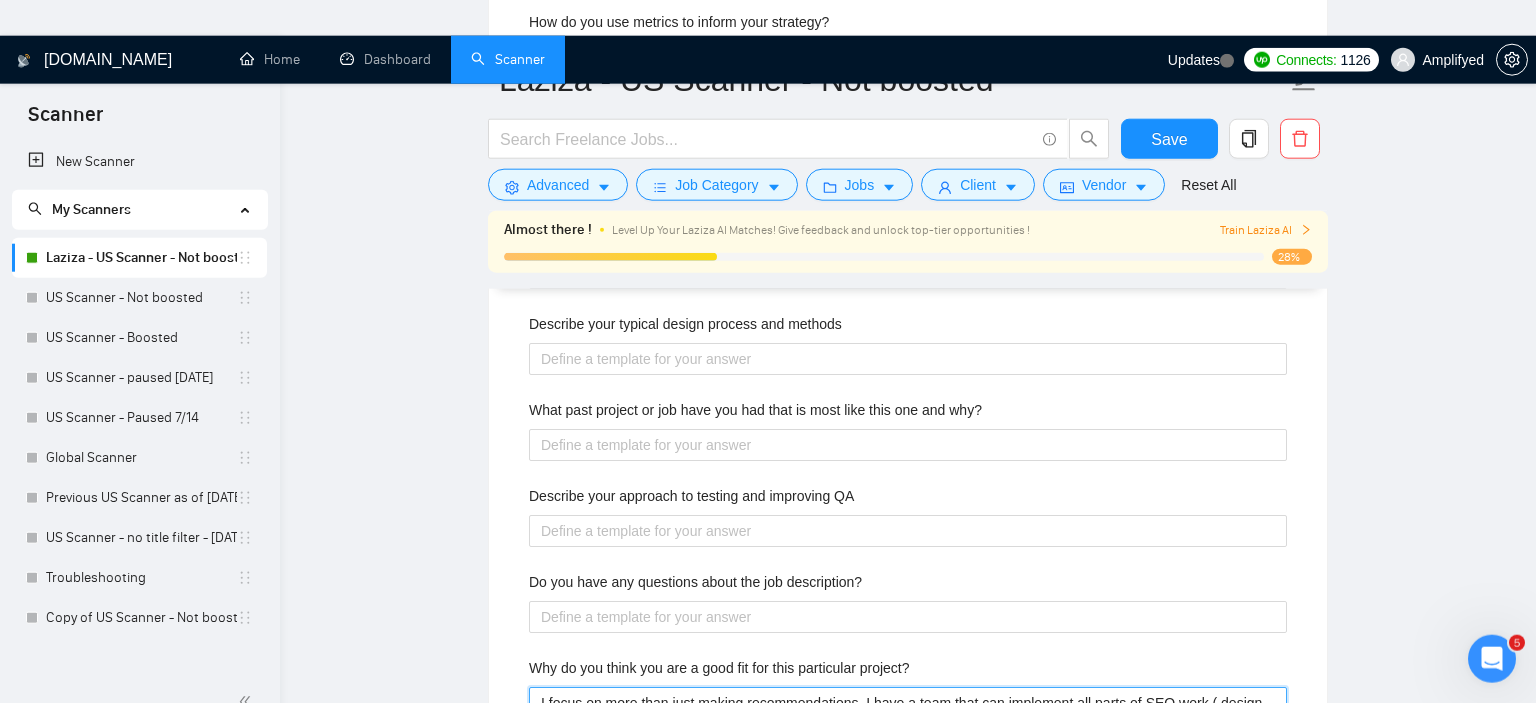 scroll, scrollTop: 3231, scrollLeft: 0, axis: vertical 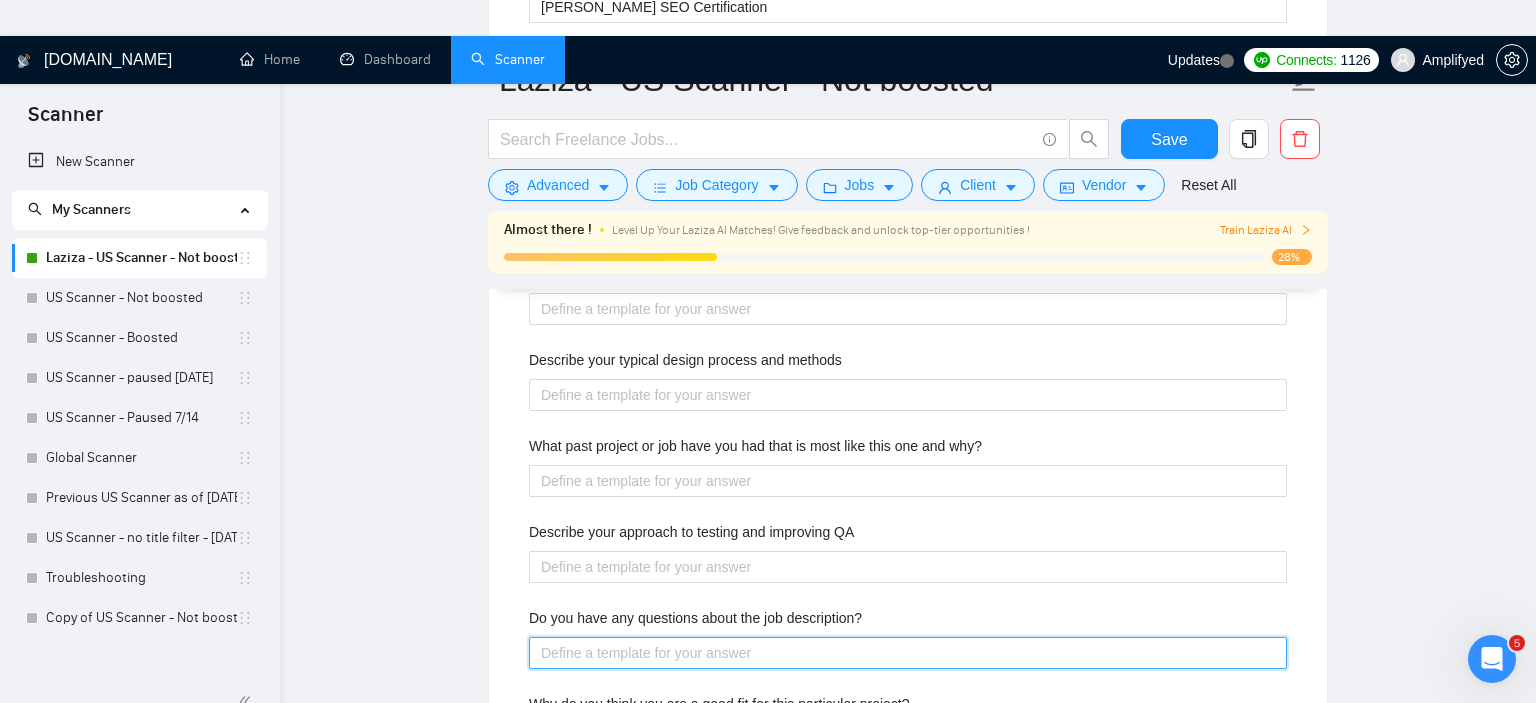 click on "Do you have any questions about the job description?" at bounding box center [908, 653] 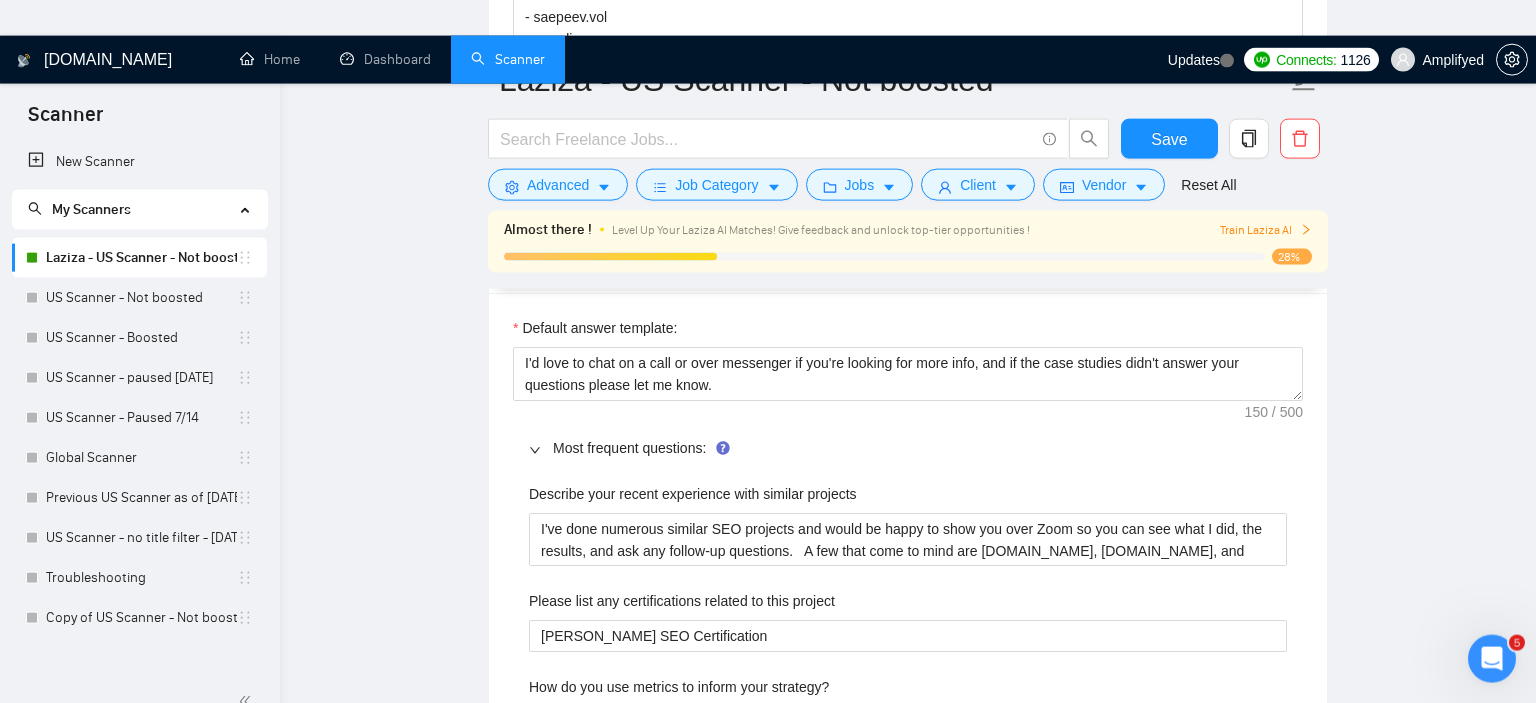 scroll, scrollTop: 2597, scrollLeft: 0, axis: vertical 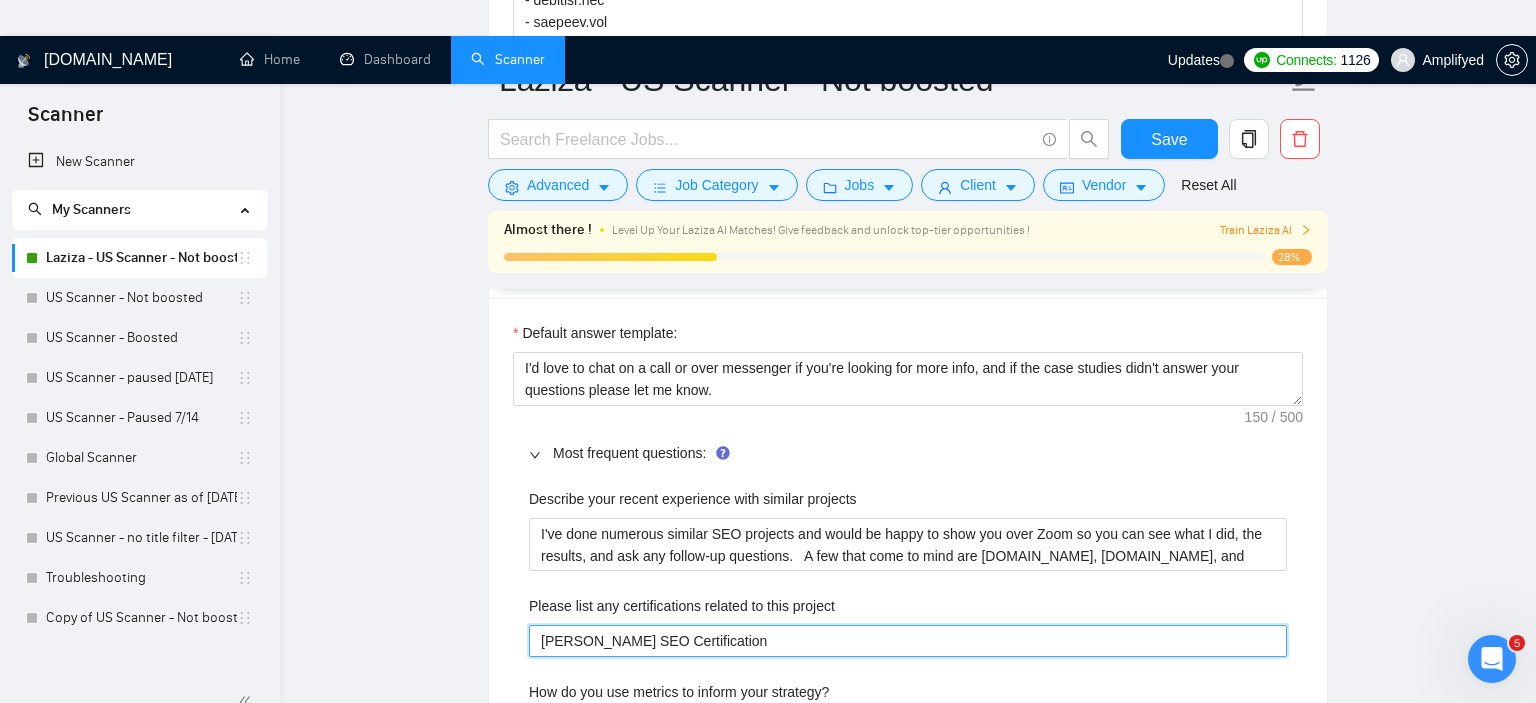 click on "[PERSON_NAME] SEO Certification" at bounding box center (908, 641) 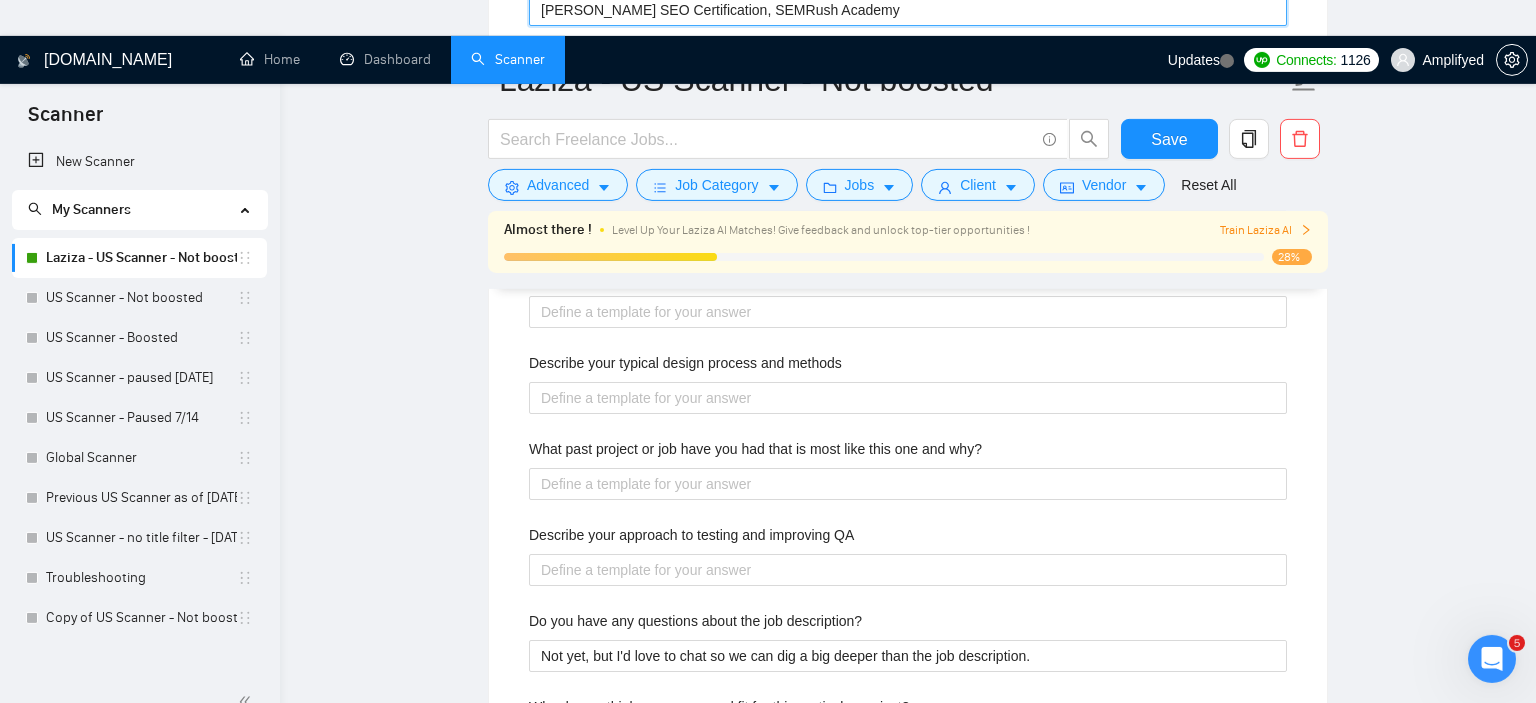 scroll, scrollTop: 3231, scrollLeft: 0, axis: vertical 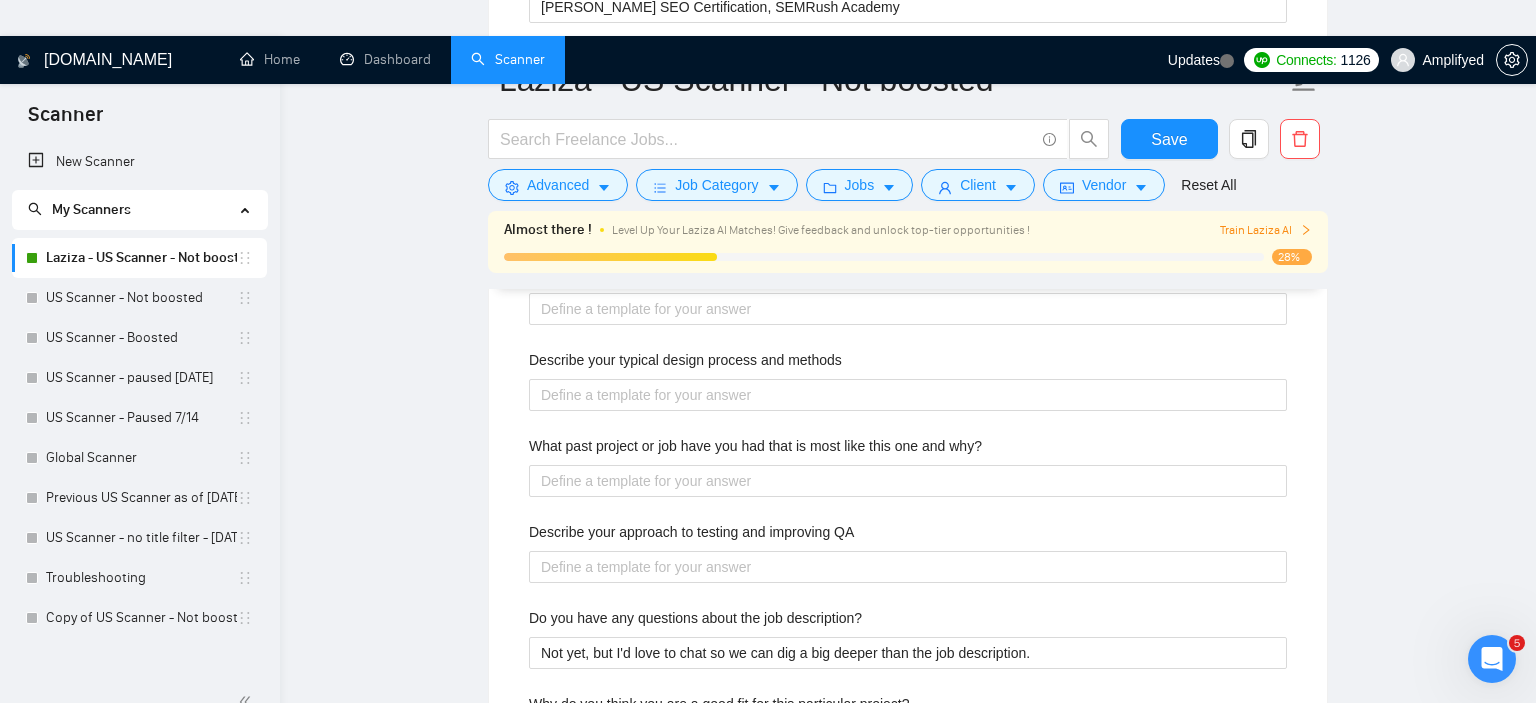click on "I focus on more than just making recommendations, I have a team that can implement all parts of SEO work ( design, dev, content, linkbuilding ) and you won't just be left holding an audit or a stack of briefs." at bounding box center (908, 750) 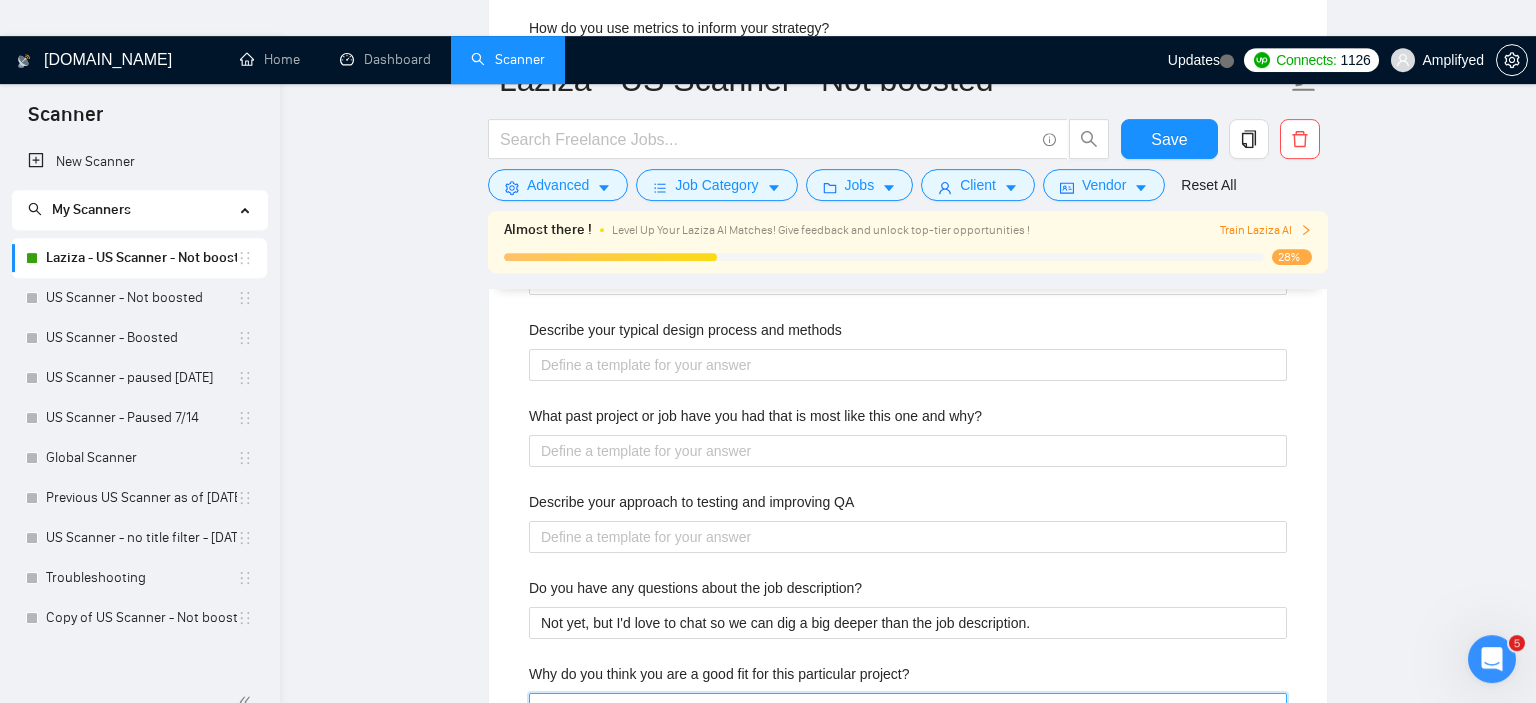 scroll, scrollTop: 3336, scrollLeft: 0, axis: vertical 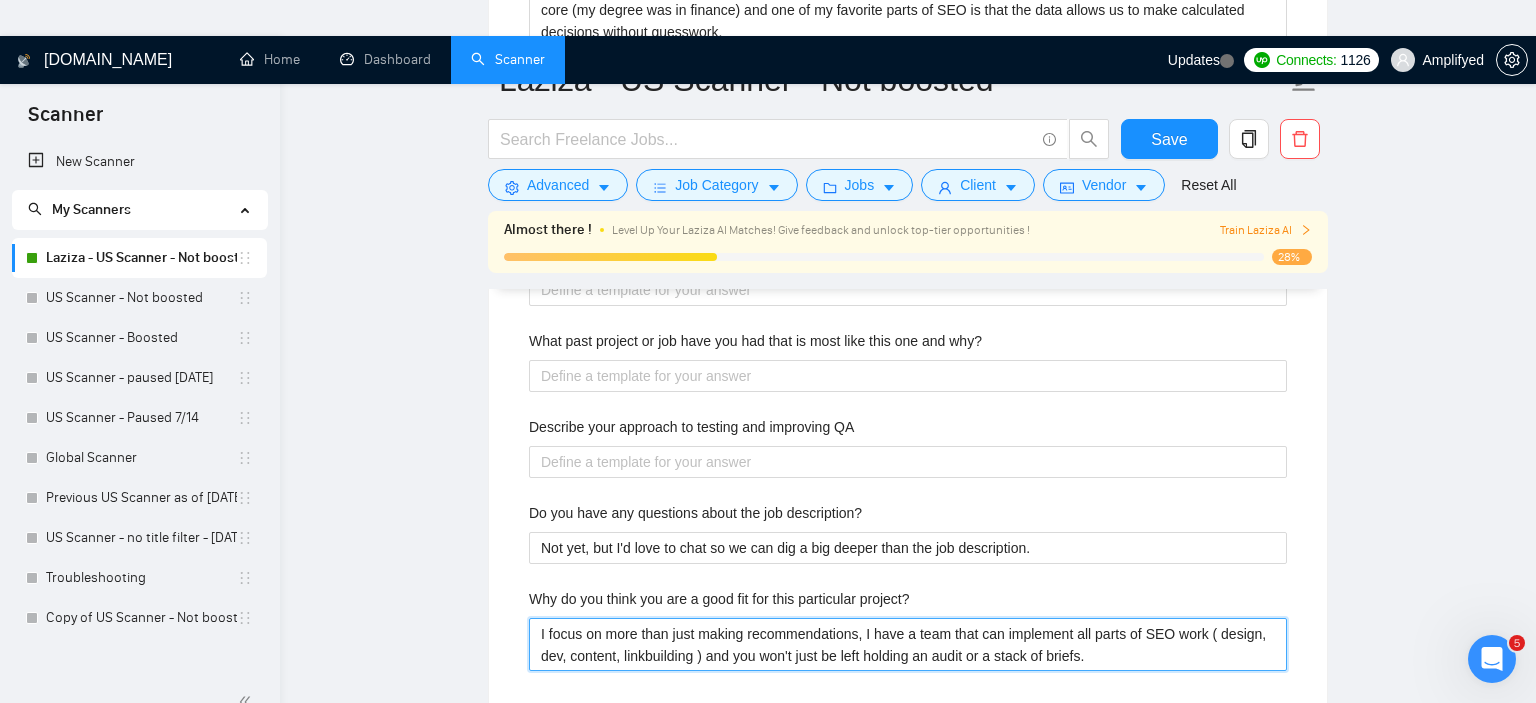drag, startPoint x: 1115, startPoint y: 470, endPoint x: 522, endPoint y: 445, distance: 593.52673 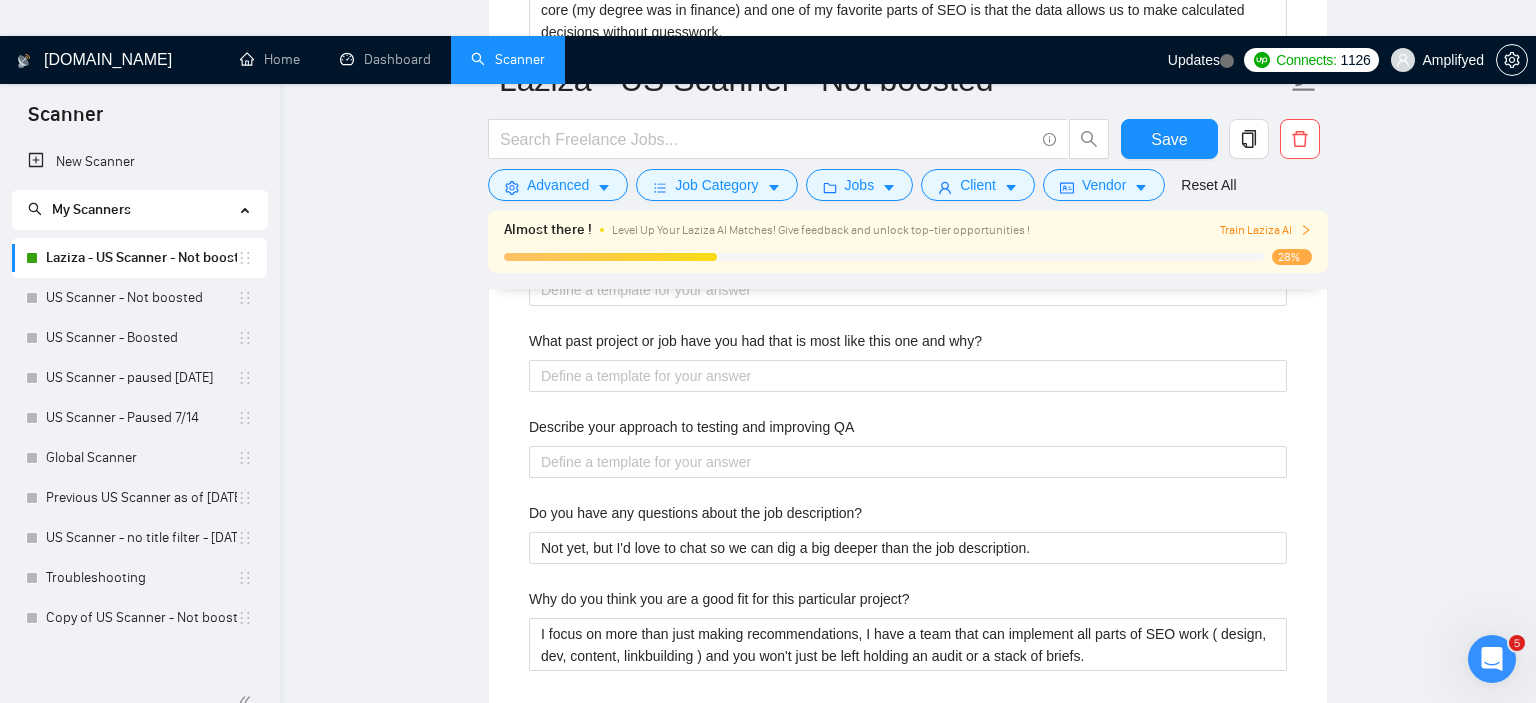 click on "Why do you think you are a good fit for this particular project?" at bounding box center (719, 599) 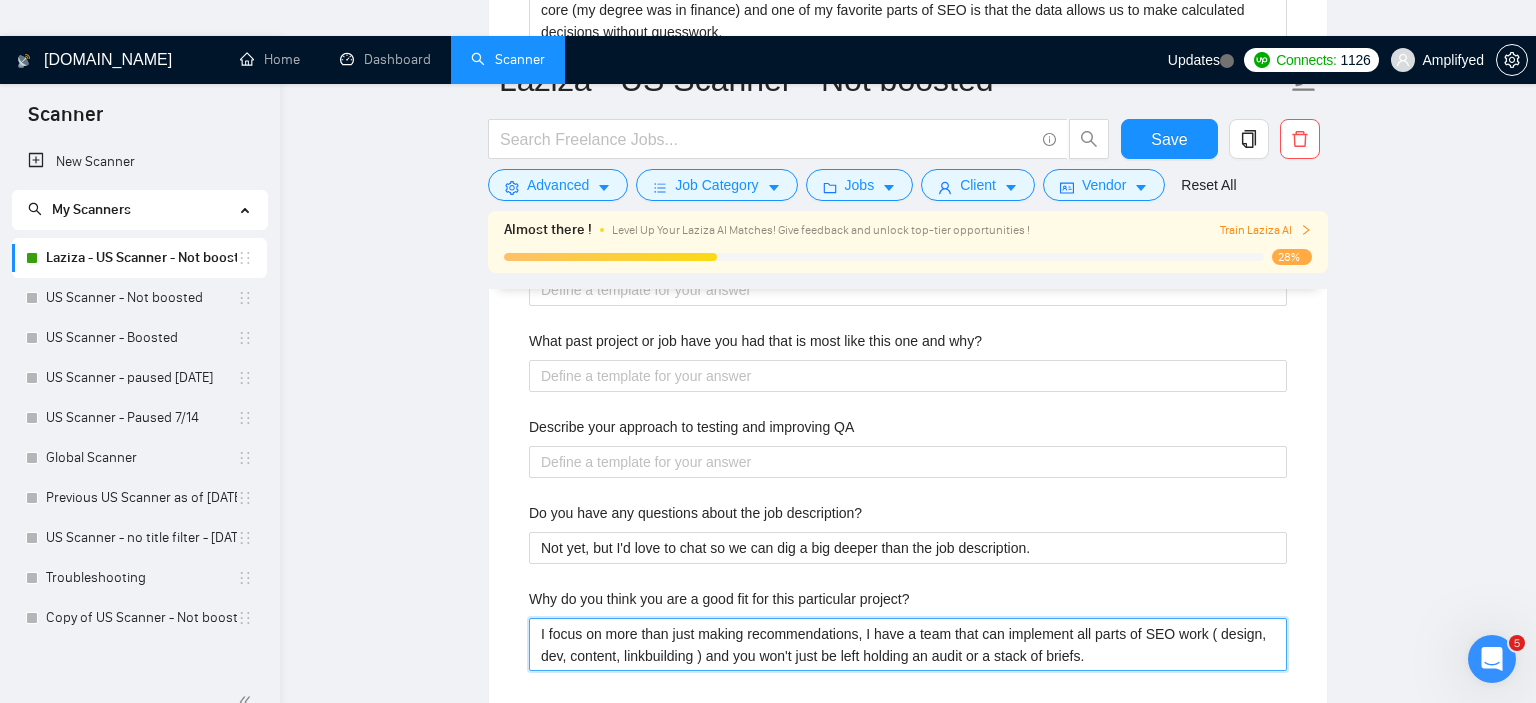 click on "I focus on more than just making recommendations, I have a team that can implement all parts of SEO work ( design, dev, content, linkbuilding ) and you won't just be left holding an audit or a stack of briefs." at bounding box center [908, 645] 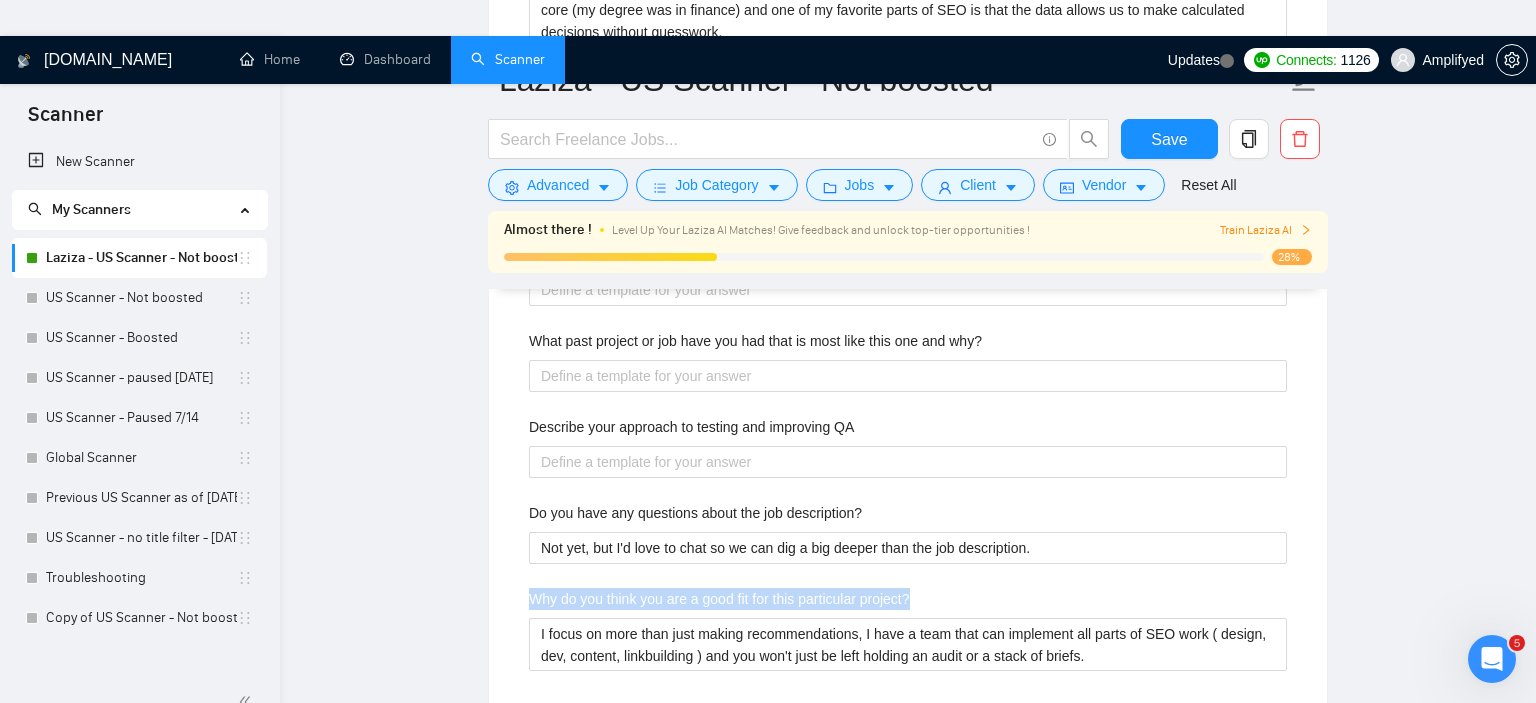 drag, startPoint x: 538, startPoint y: 403, endPoint x: 922, endPoint y: 409, distance: 384.04688 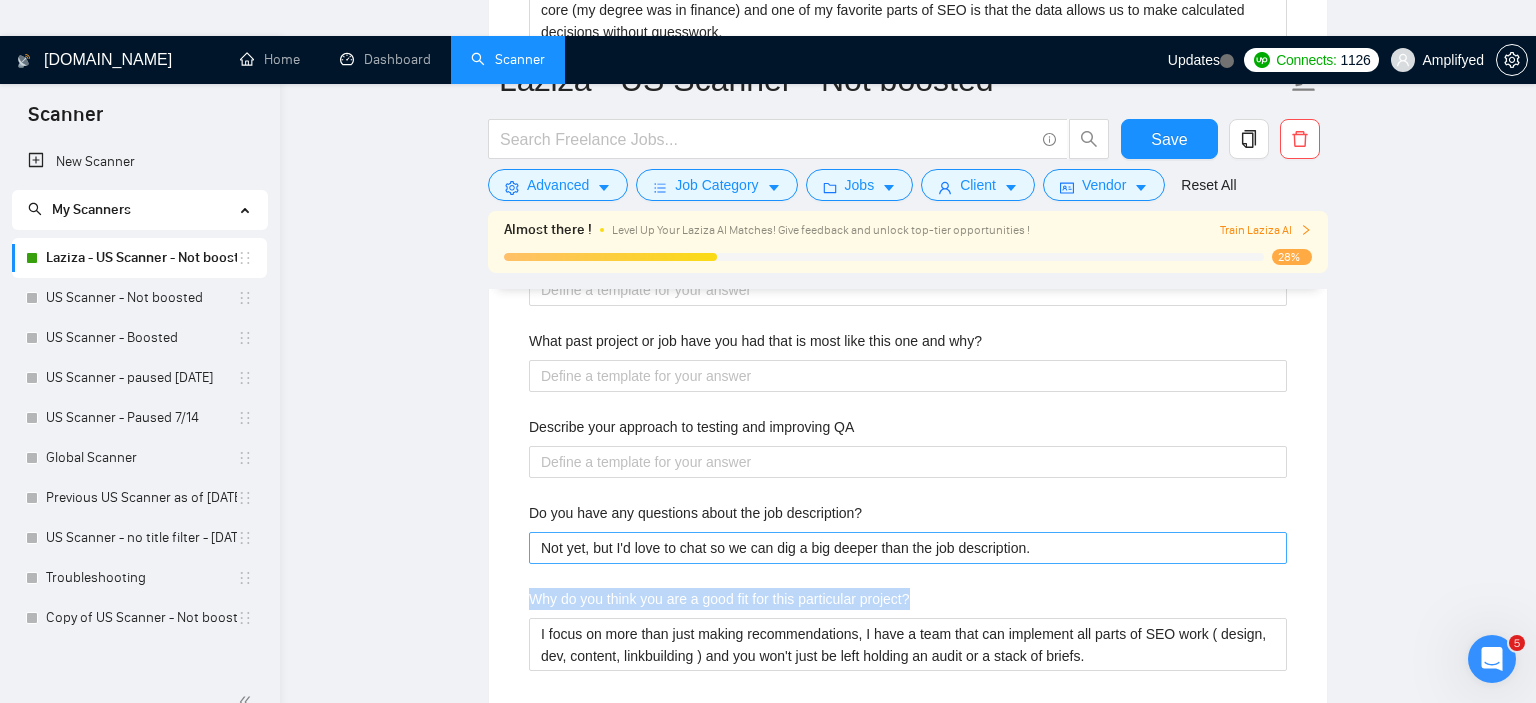 copy on "Why do you think you are a good fit for this particular project?" 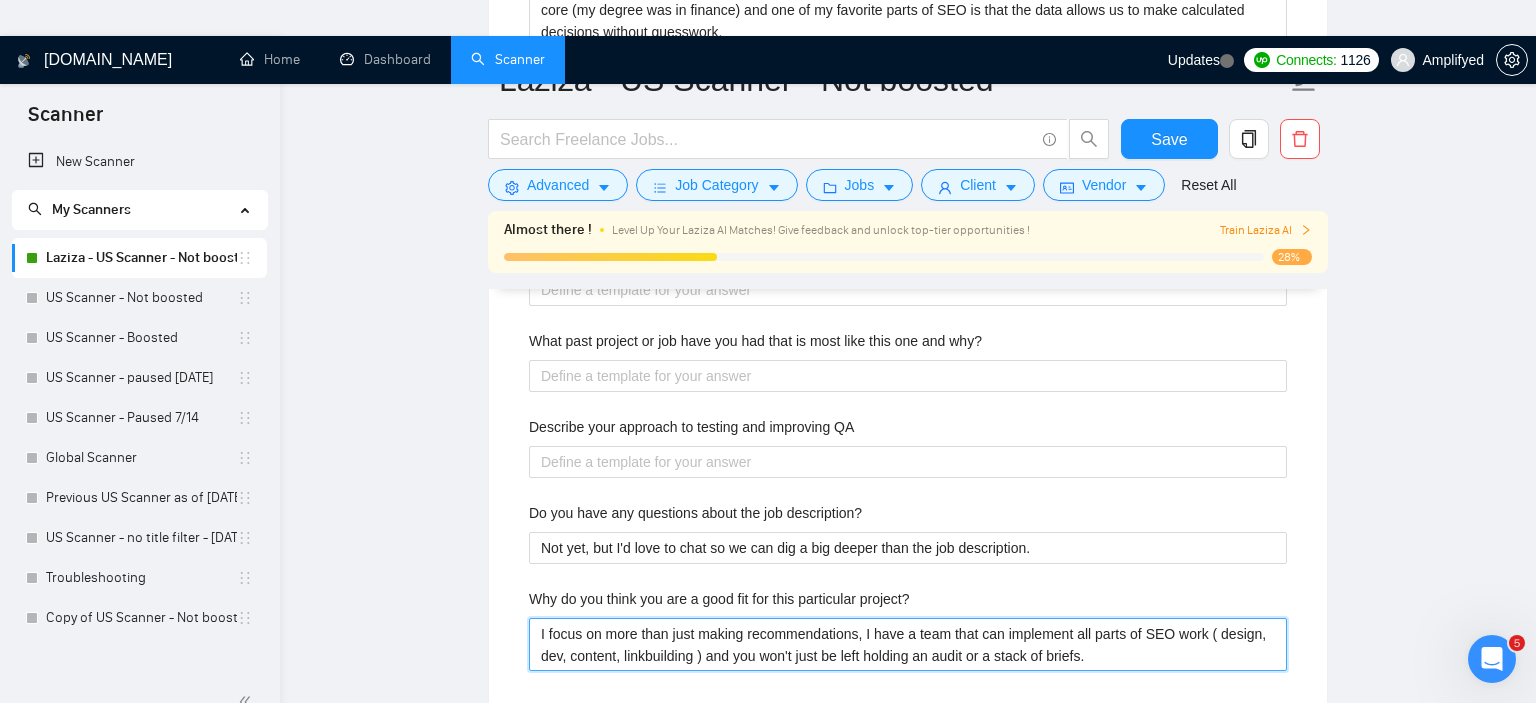 click on "I focus on more than just making recommendations, I have a team that can implement all parts of SEO work ( design, dev, content, linkbuilding ) and you won't just be left holding an audit or a stack of briefs." at bounding box center [908, 645] 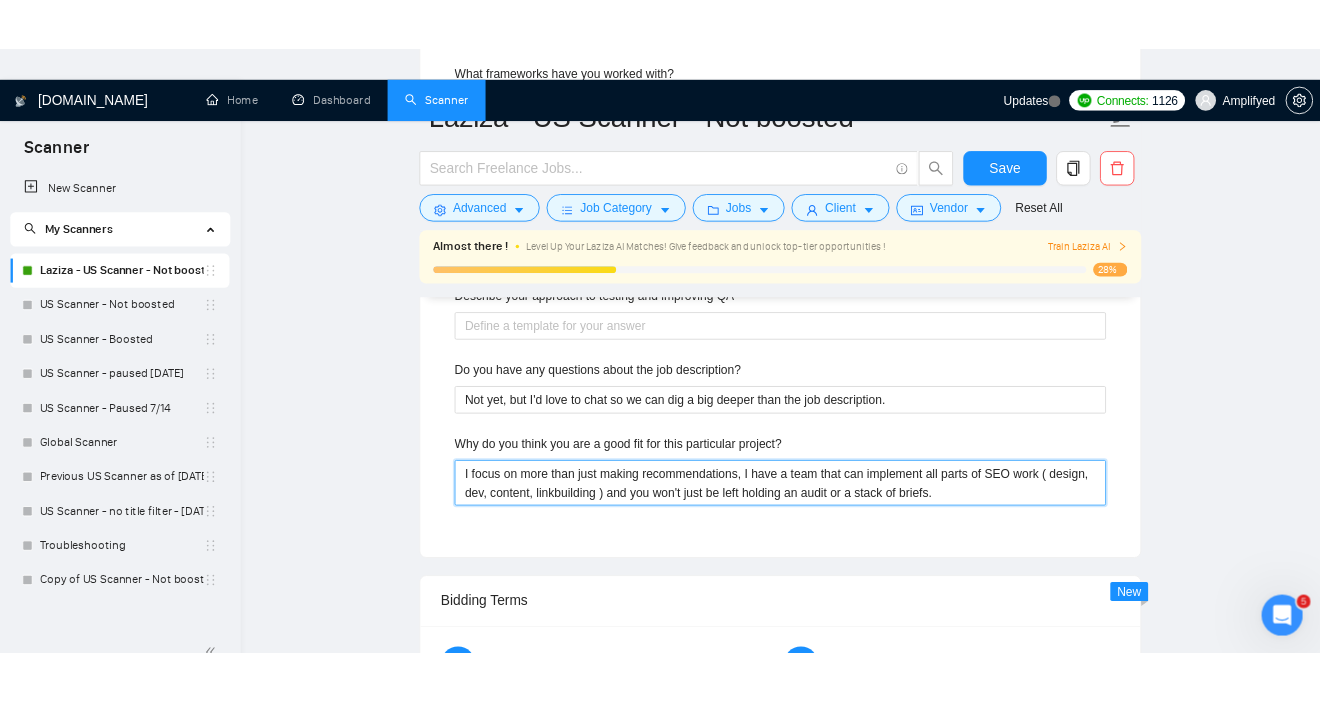 scroll, scrollTop: 3442, scrollLeft: 0, axis: vertical 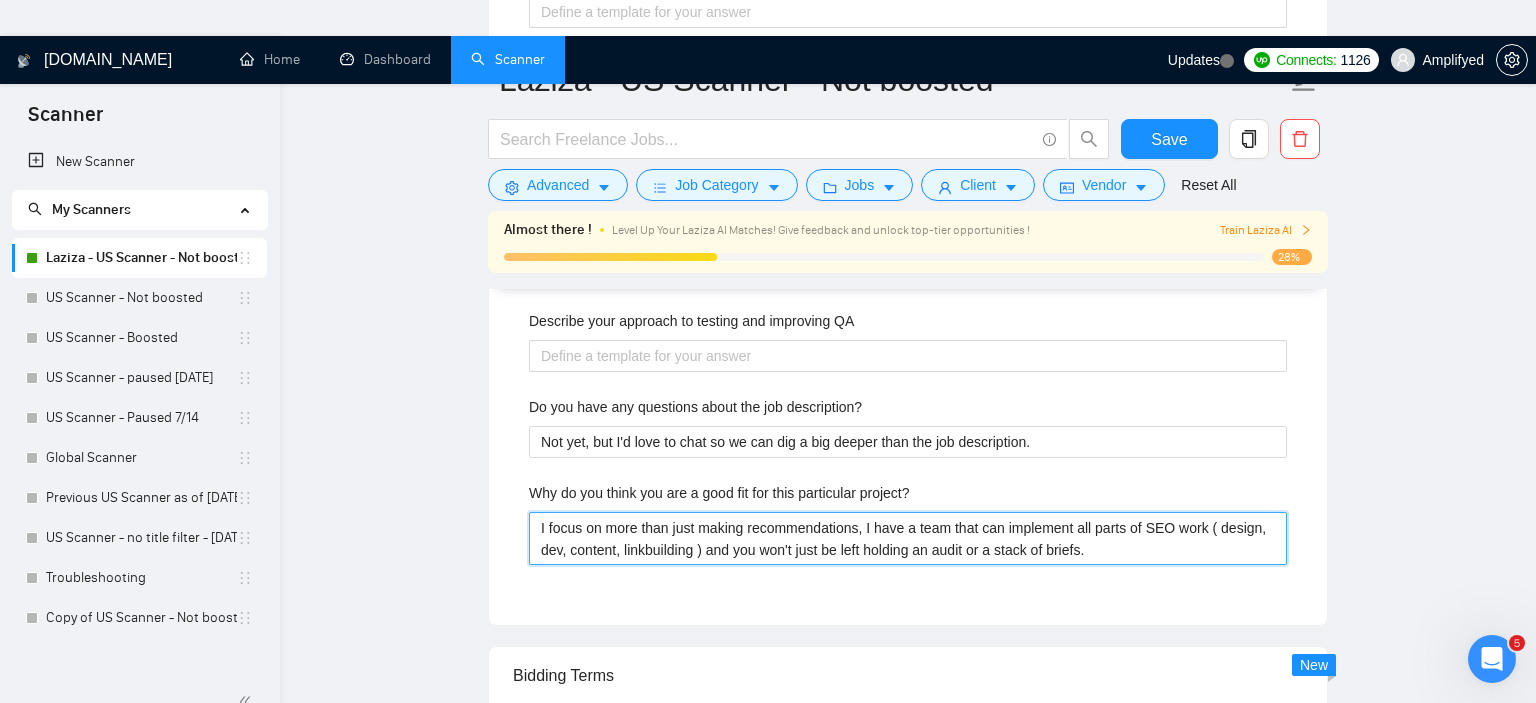 drag, startPoint x: 1120, startPoint y: 359, endPoint x: 861, endPoint y: 347, distance: 259.27783 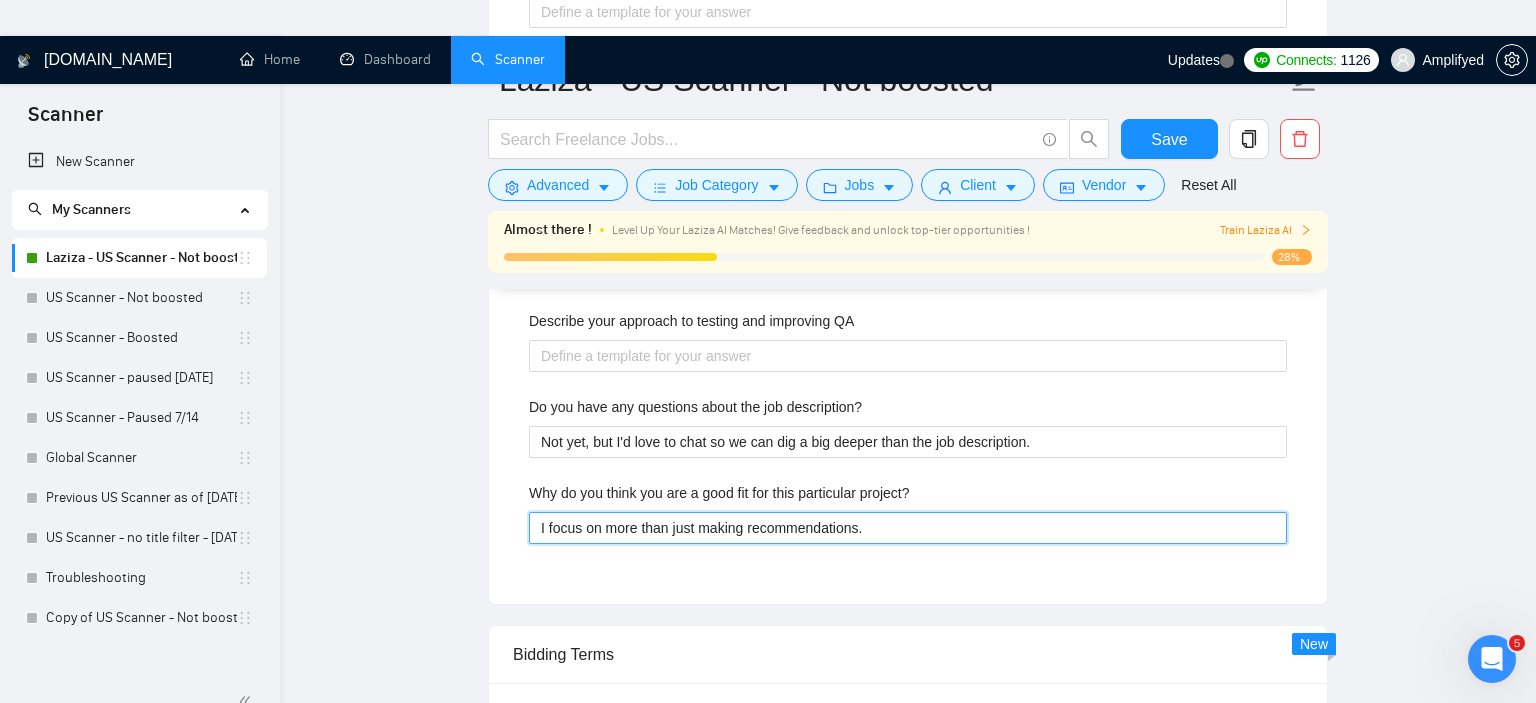 paste on "I run a full-stack SEO team that handles design, development, content, and link building end-to-end. That means you get strategy and execution, so you’re never left with a lone audit or a pile of briefs. We plug in quickly, ship fast, and have a track record of lifting traffic and revenue for clients like yours." 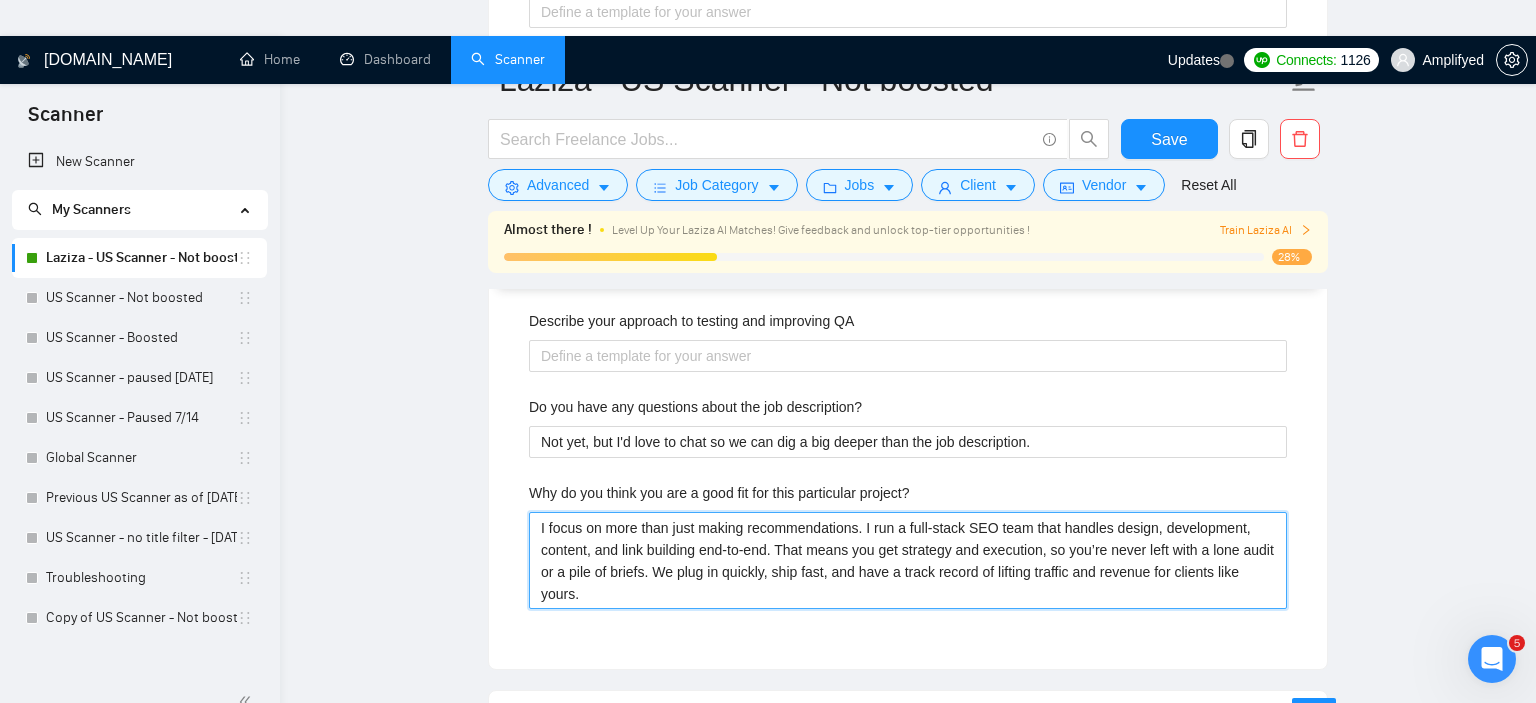 click on "I focus on more than just making recommendations. I run a full-stack SEO team that handles design, development, content, and link building end-to-end. That means you get strategy and execution, so you’re never left with a lone audit or a pile of briefs. We plug in quickly, ship fast, and have a track record of lifting traffic and revenue for clients like yours." at bounding box center (908, 561) 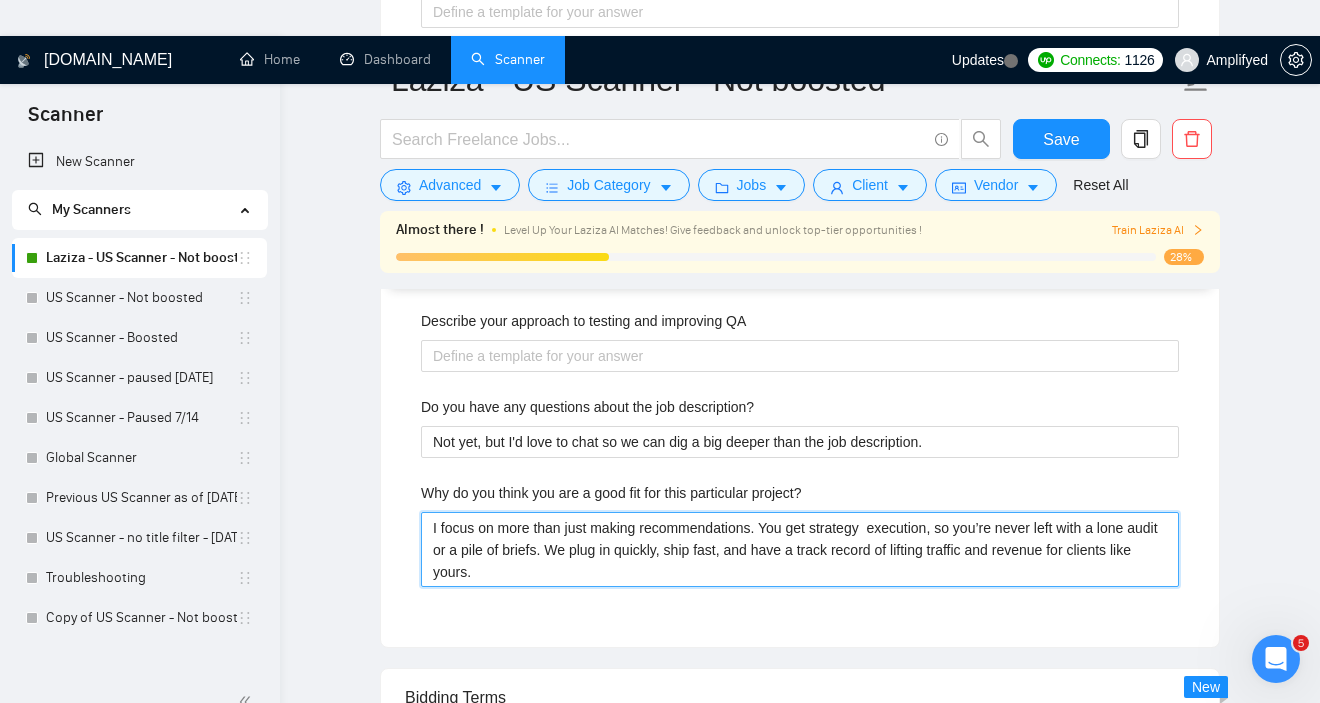 click on "I focus on more than just making recommendations. You get strategy  execution, so you’re never left with a lone audit or a pile of briefs. We plug in quickly, ship fast, and have a track record of lifting traffic and revenue for clients like yours." at bounding box center [800, 550] 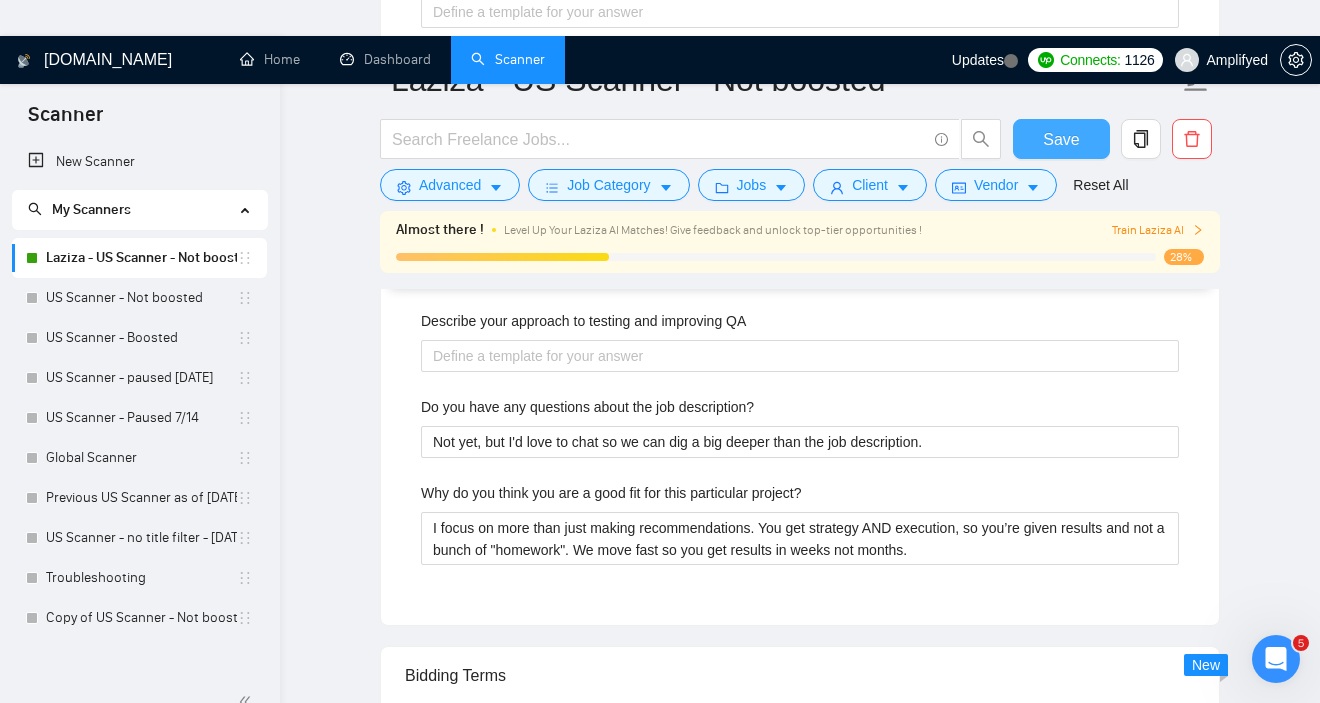 click on "Save" at bounding box center (1061, 139) 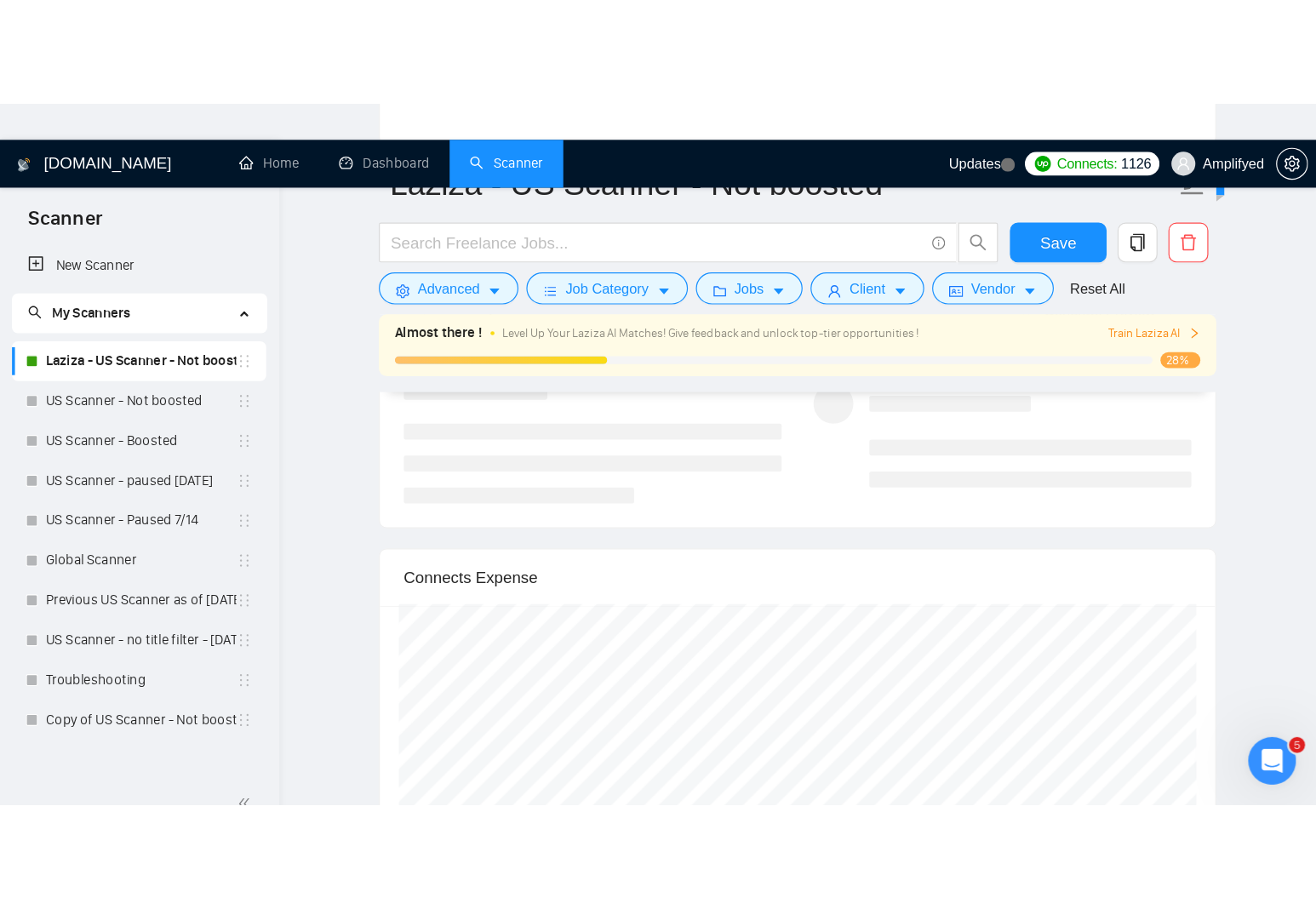 scroll, scrollTop: 2750, scrollLeft: 0, axis: vertical 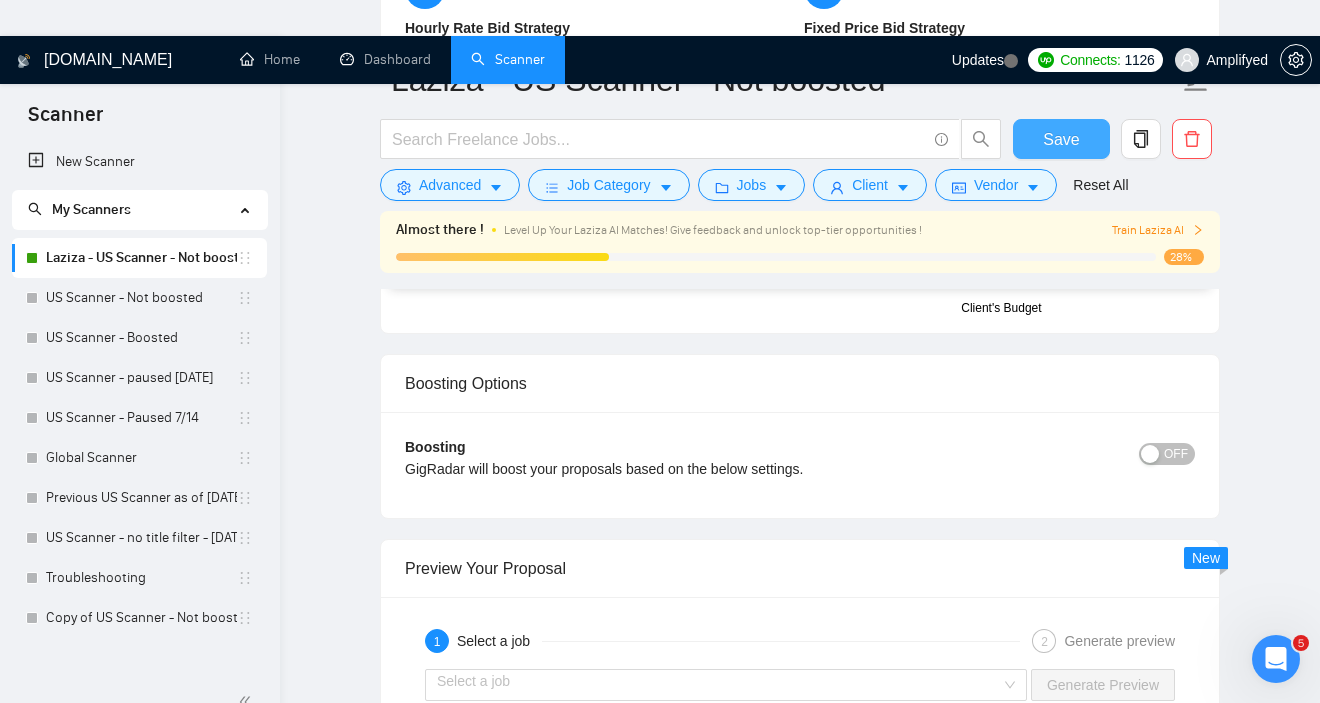click on "Save" at bounding box center [1061, 139] 